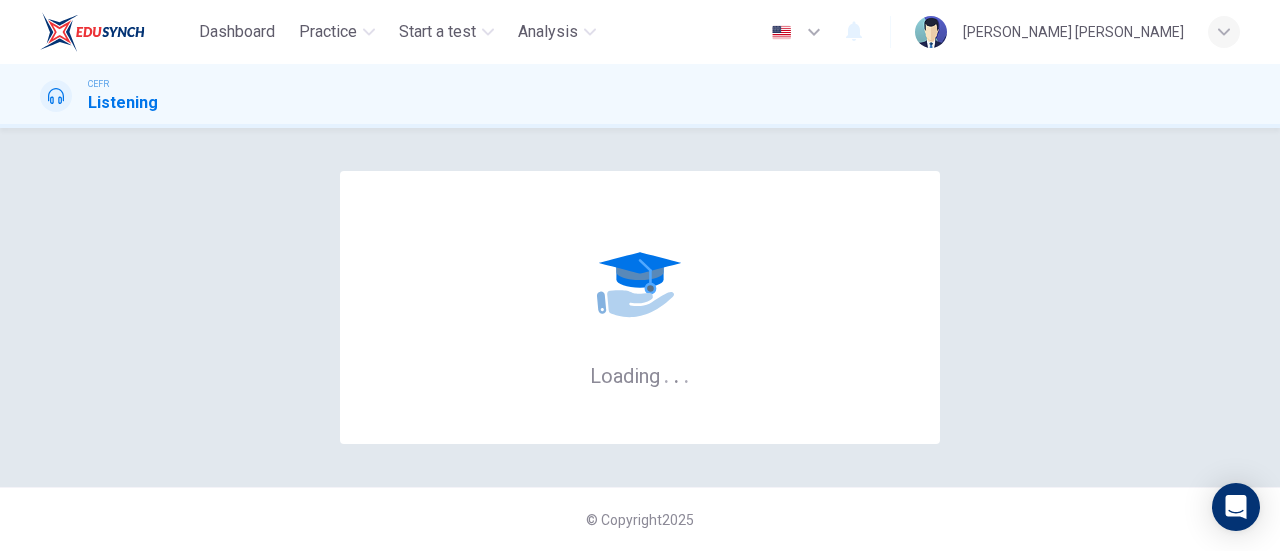 scroll, scrollTop: 0, scrollLeft: 0, axis: both 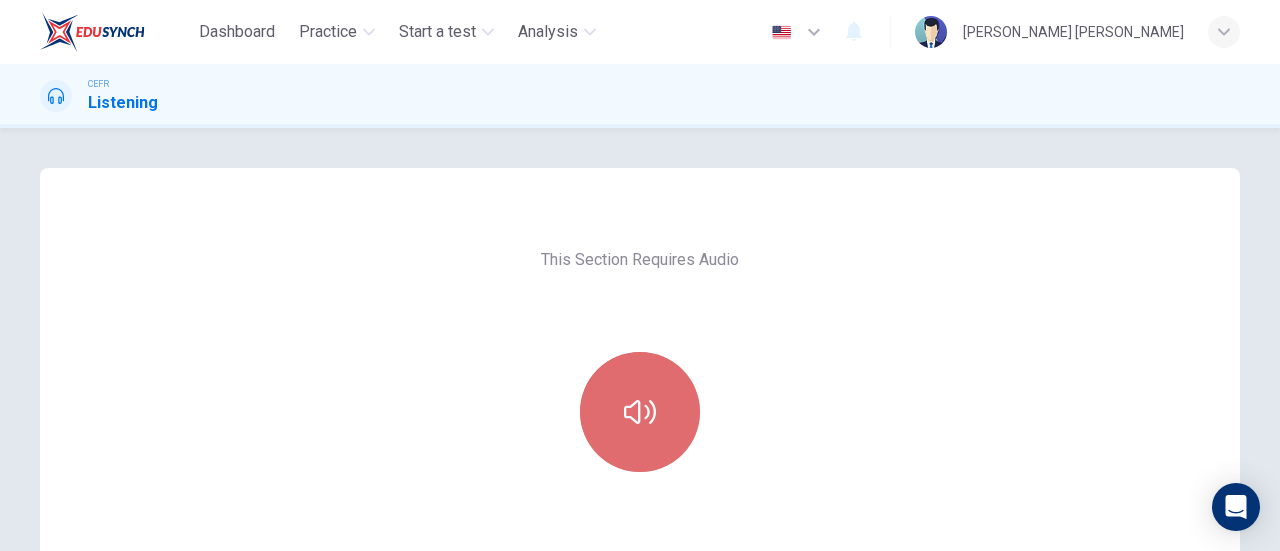click at bounding box center (640, 412) 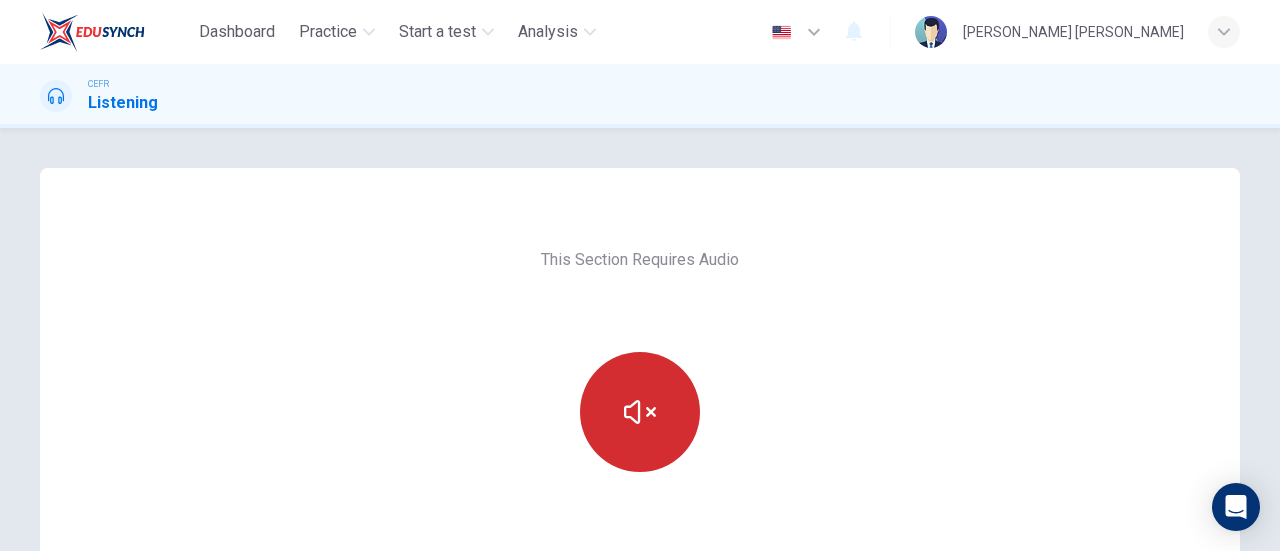 type 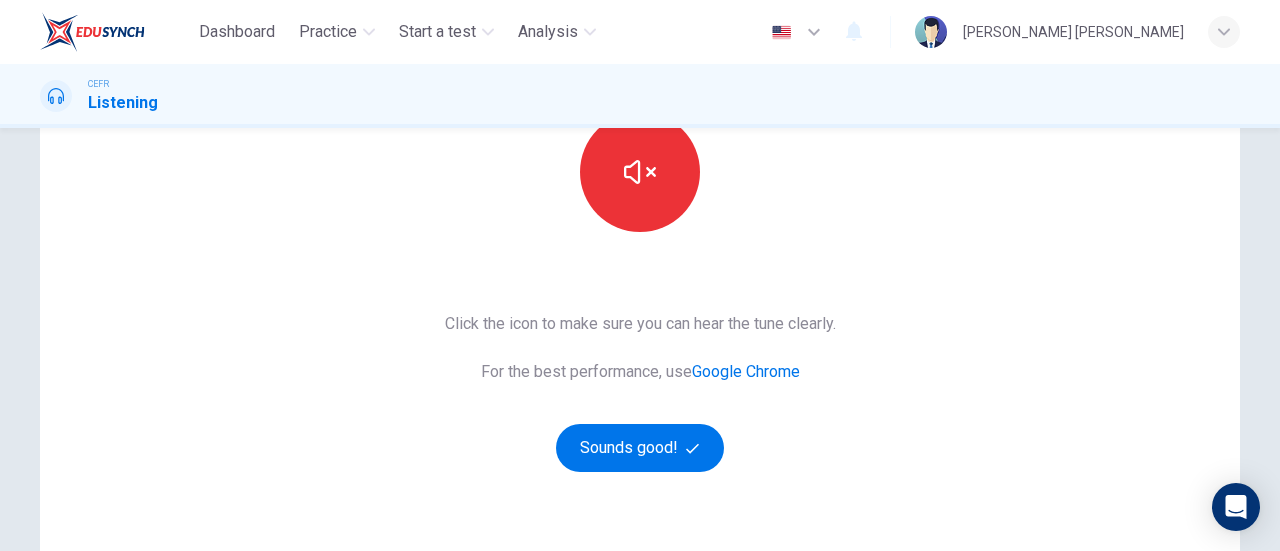 scroll, scrollTop: 239, scrollLeft: 0, axis: vertical 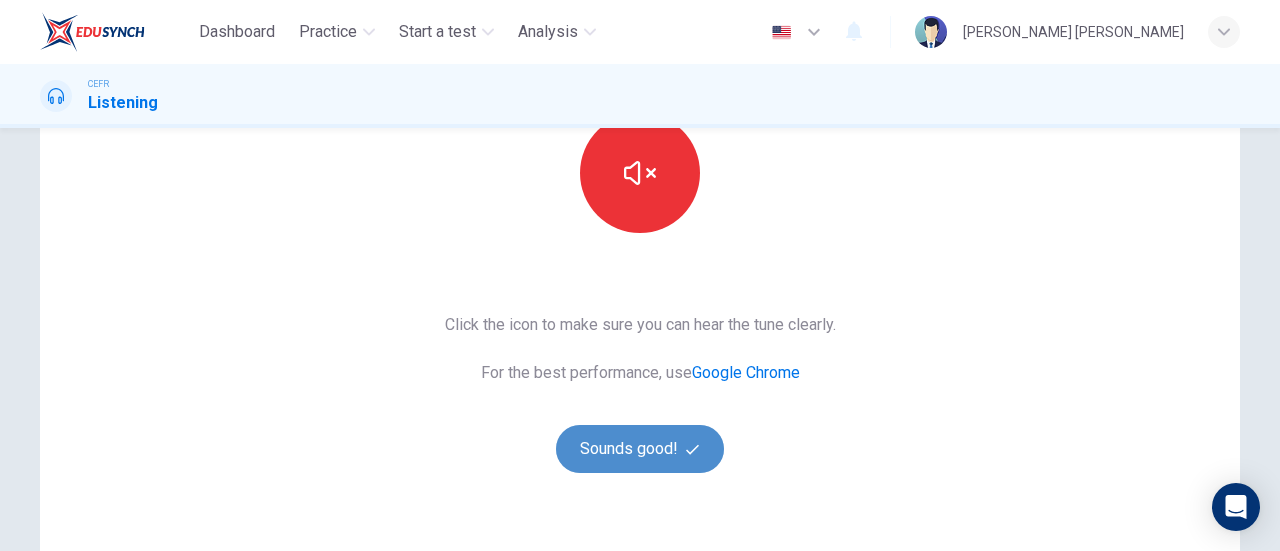 click on "Sounds good!" at bounding box center [640, 449] 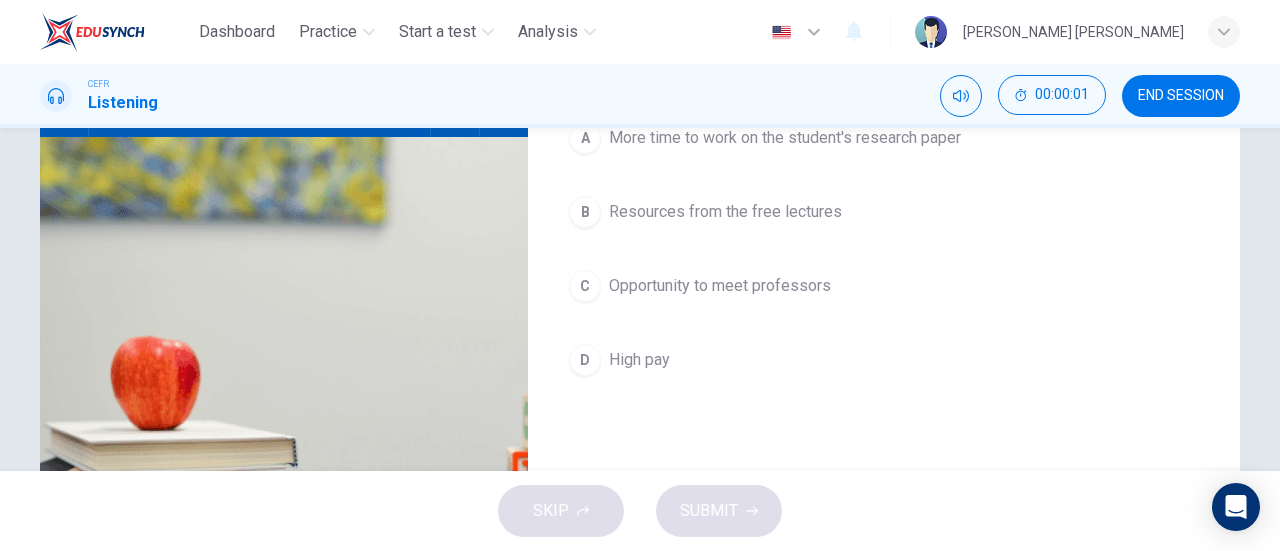scroll, scrollTop: 0, scrollLeft: 0, axis: both 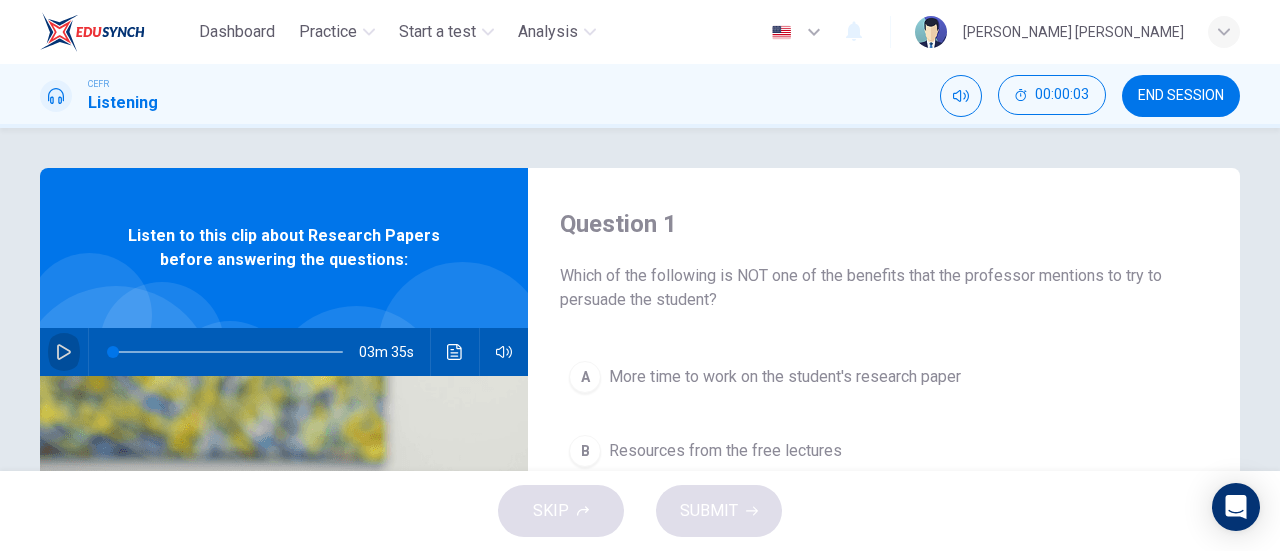 click 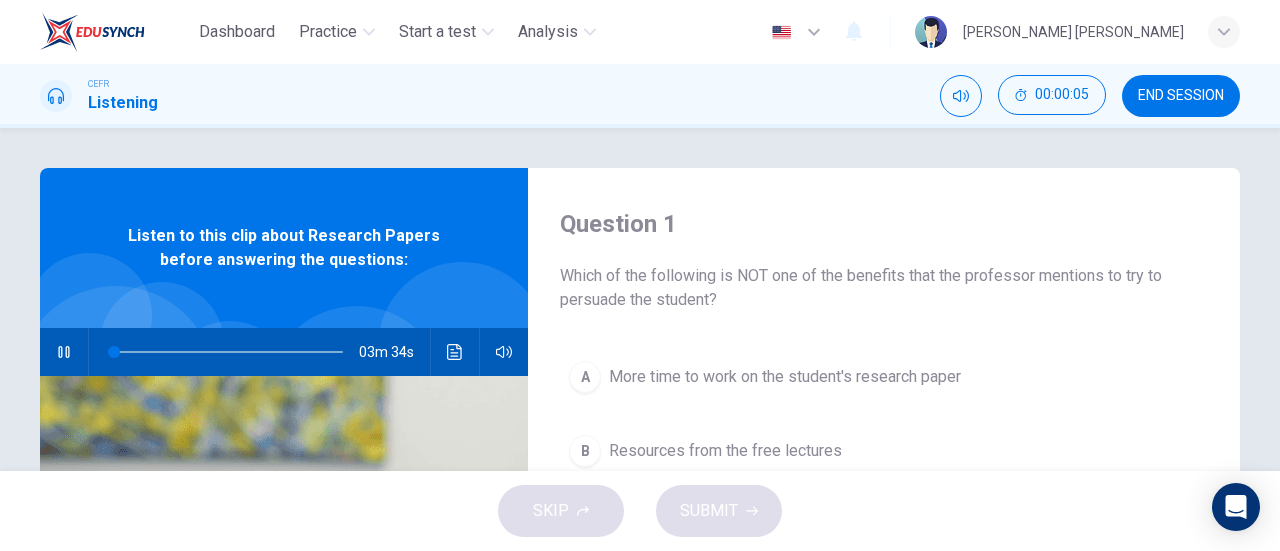type on "1" 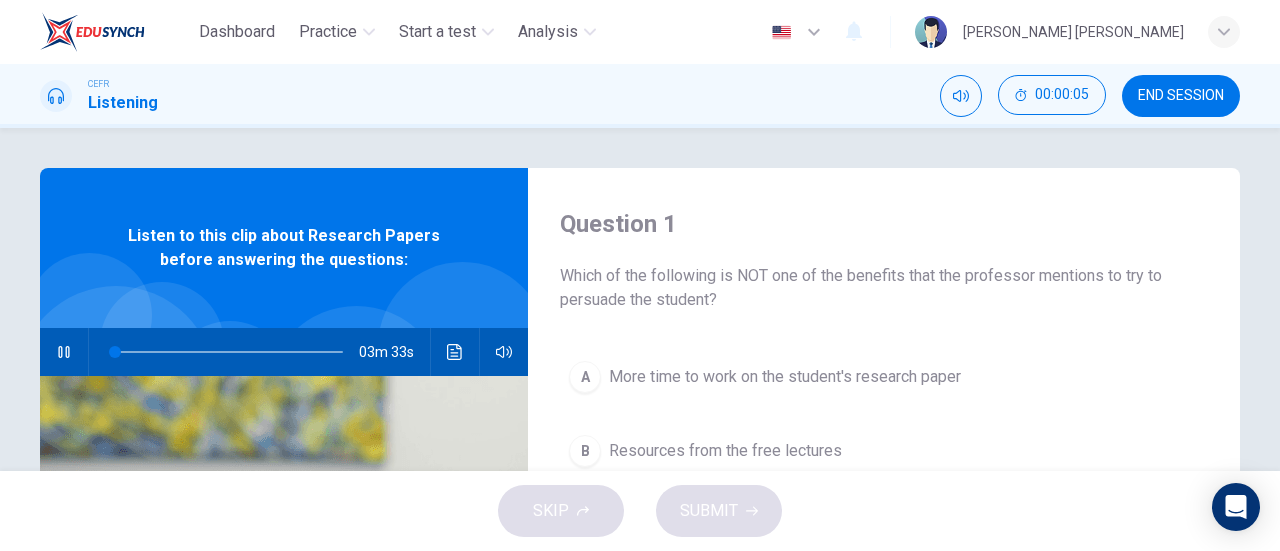 type 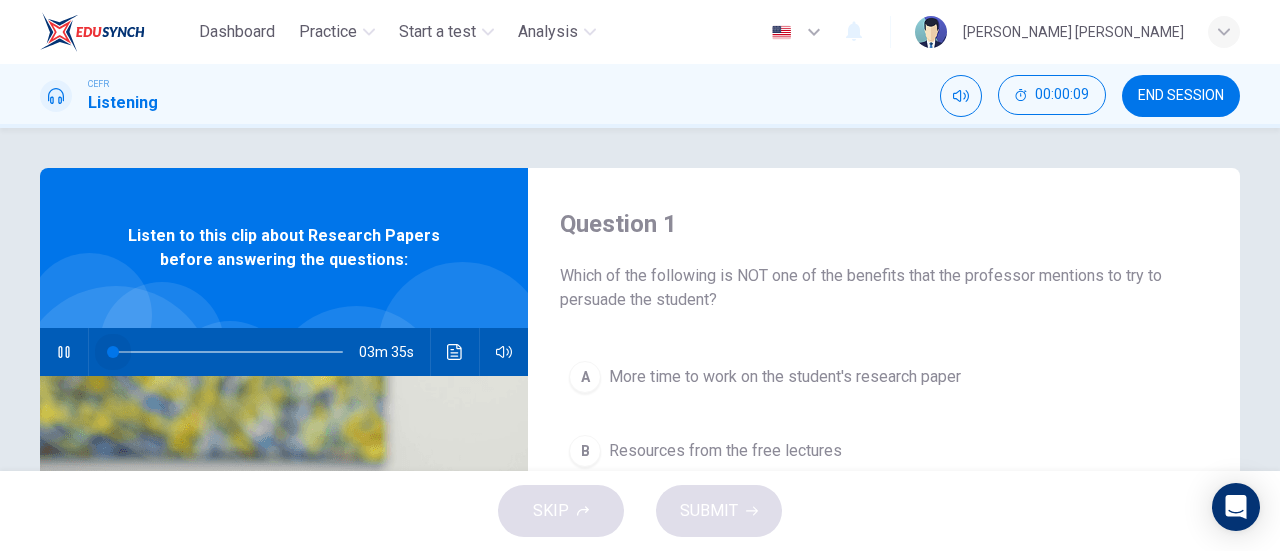 drag, startPoint x: 119, startPoint y: 352, endPoint x: 62, endPoint y: 367, distance: 58.940647 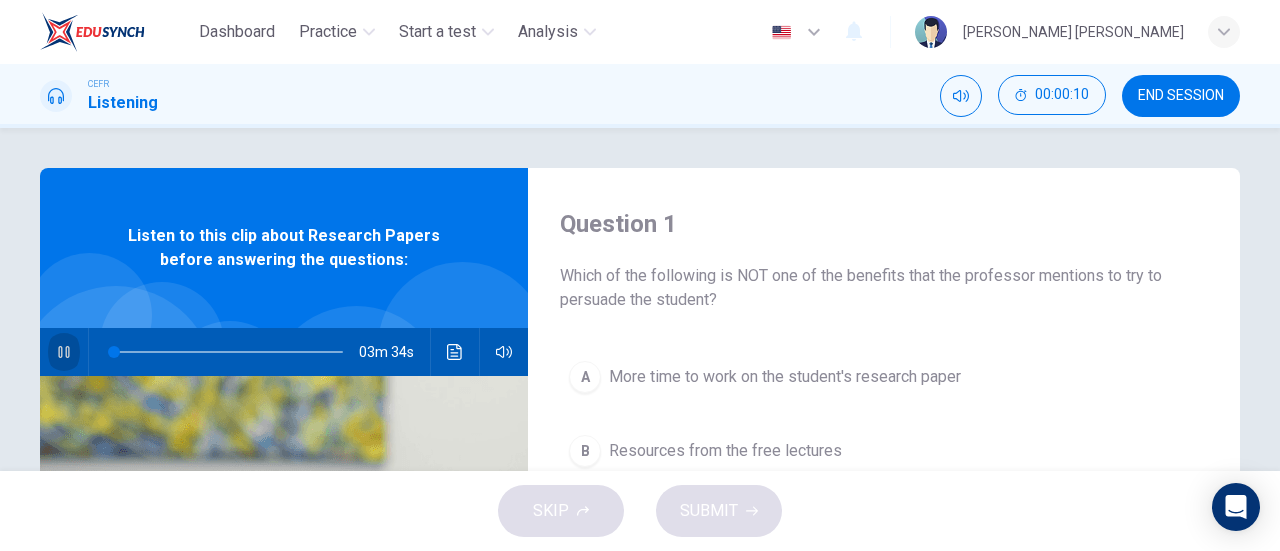 click at bounding box center [64, 352] 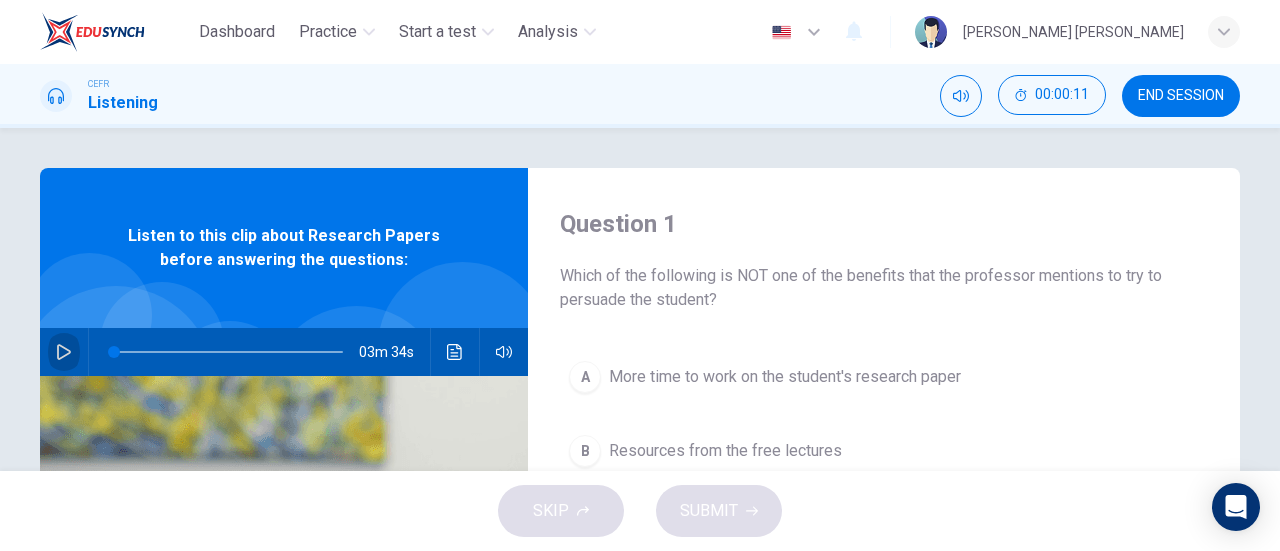 click at bounding box center [64, 352] 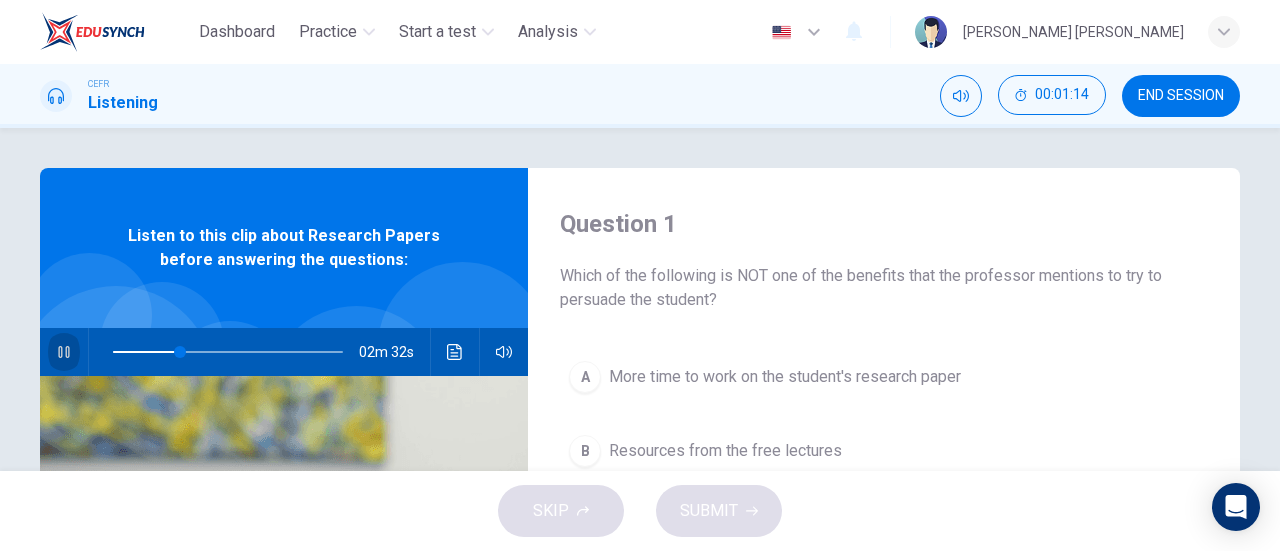 click at bounding box center (64, 352) 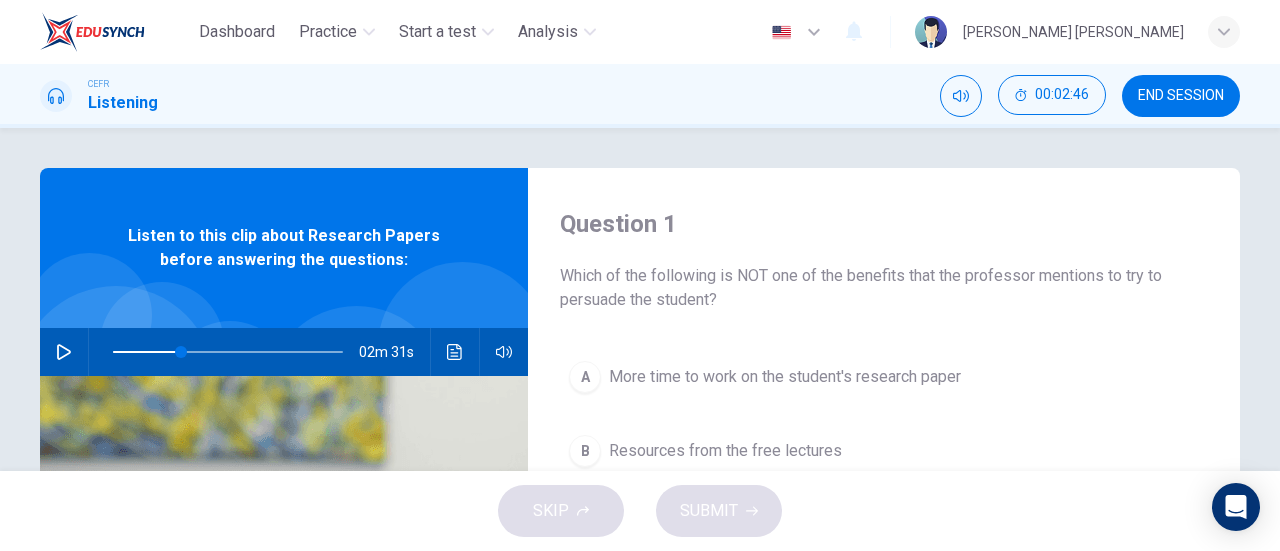 click on "Question 1" at bounding box center [884, 224] 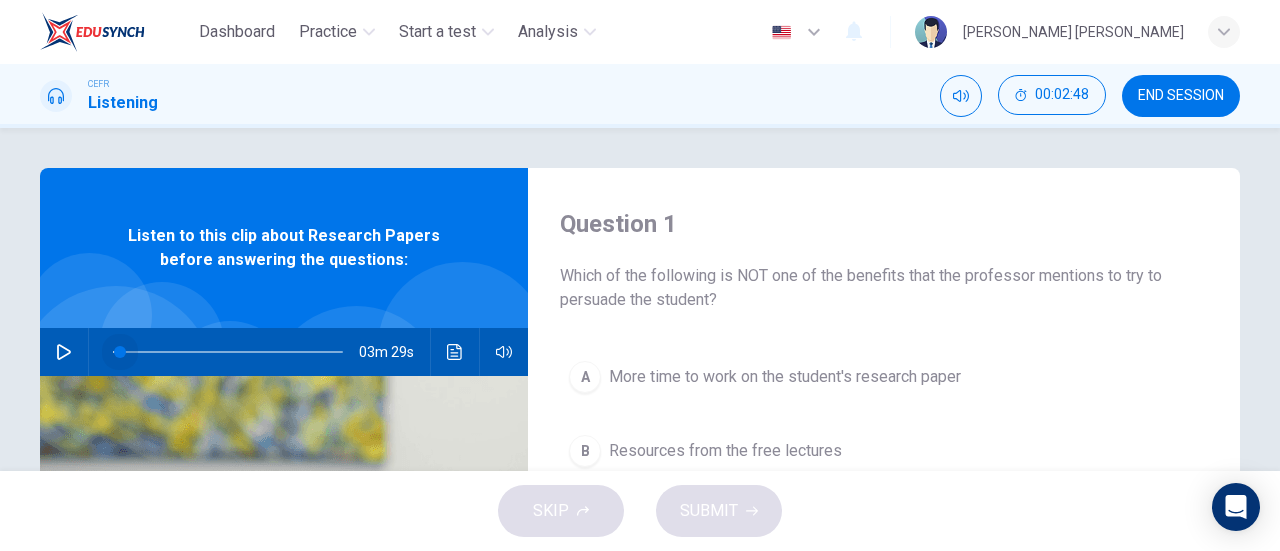 click at bounding box center (228, 352) 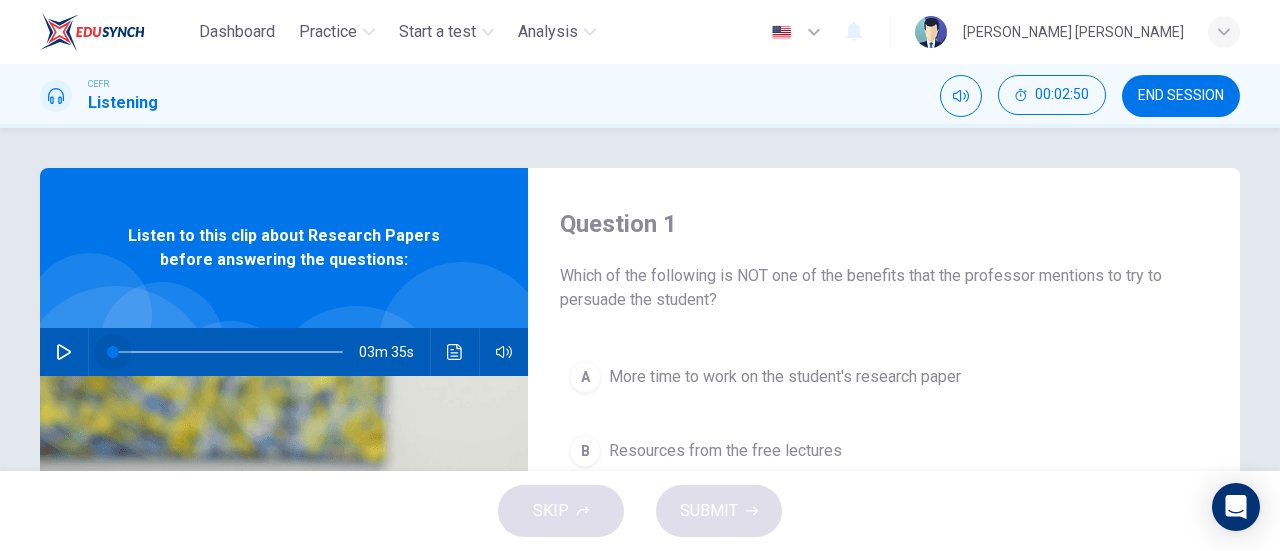 drag, startPoint x: 116, startPoint y: 356, endPoint x: 76, endPoint y: 348, distance: 40.792156 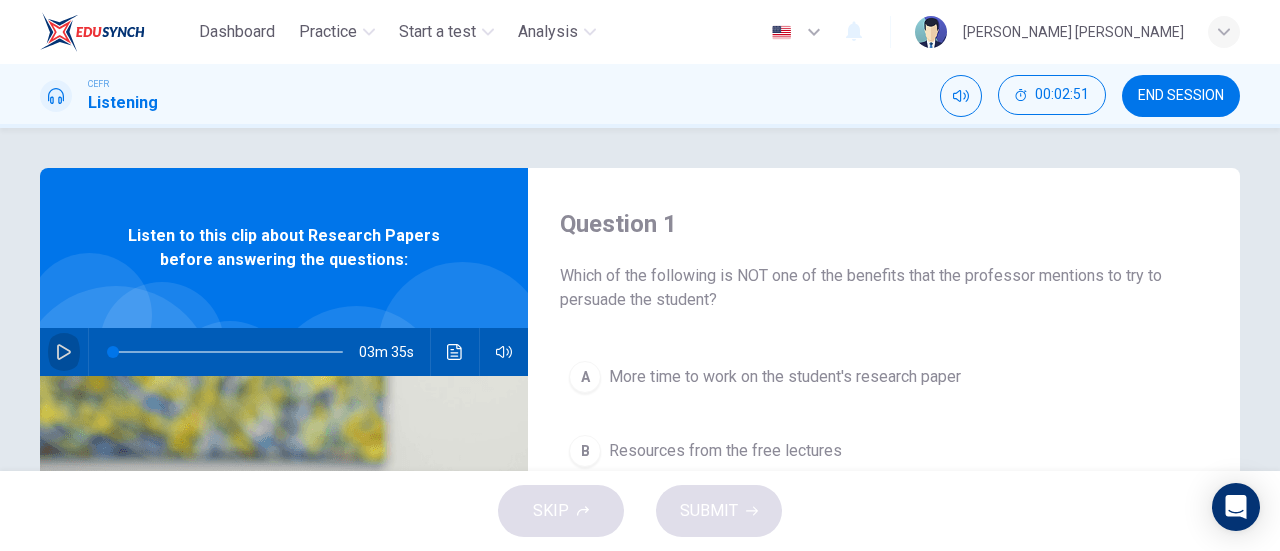 click at bounding box center (64, 352) 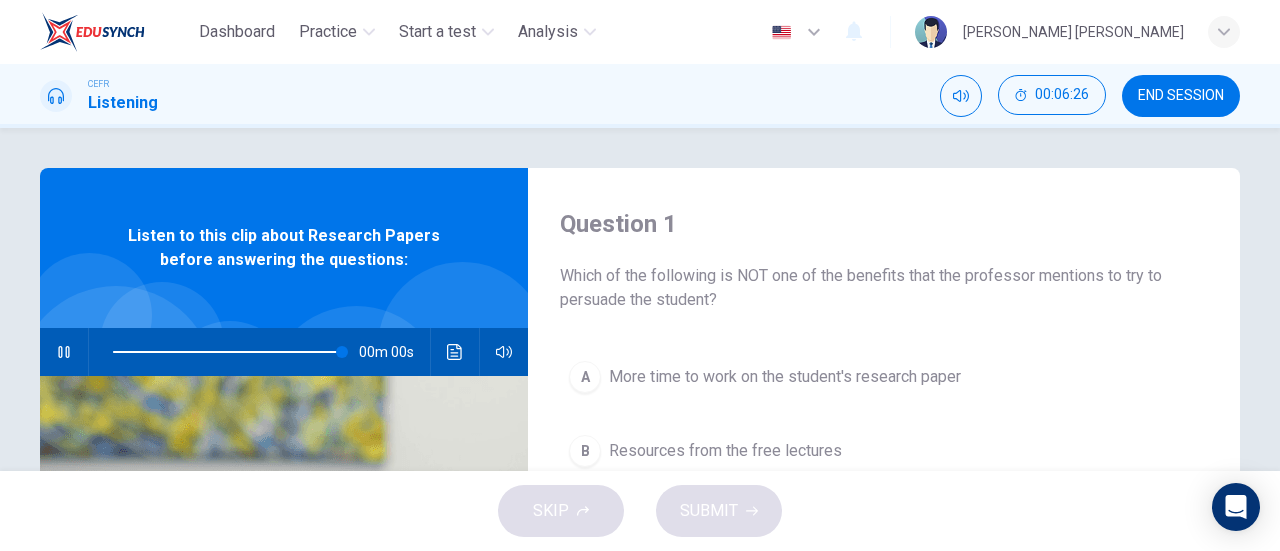 type on "0" 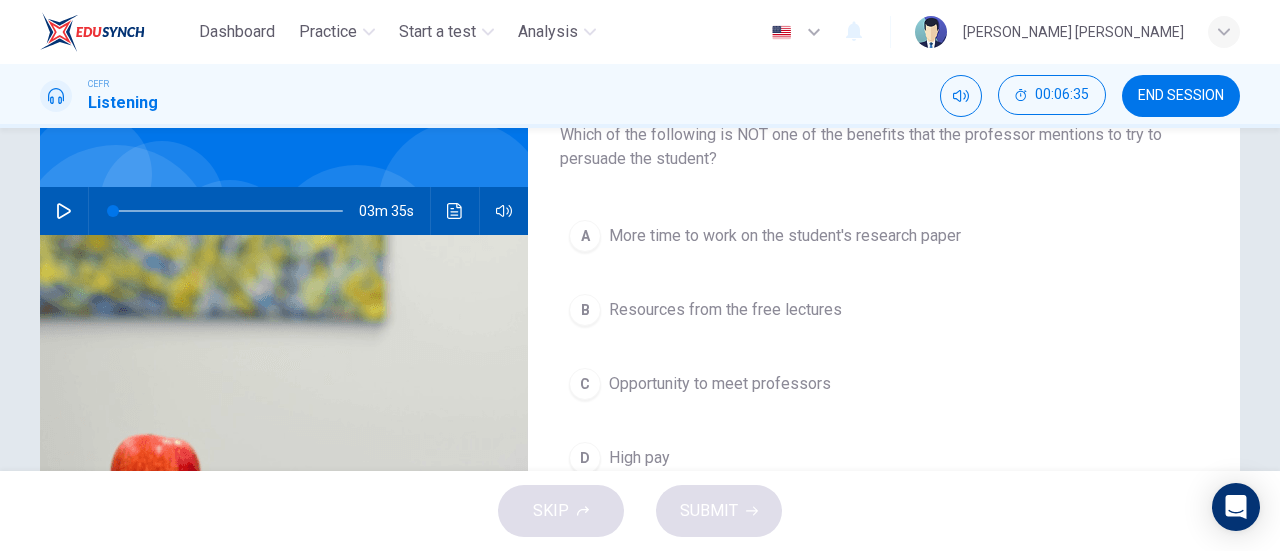 scroll, scrollTop: 199, scrollLeft: 0, axis: vertical 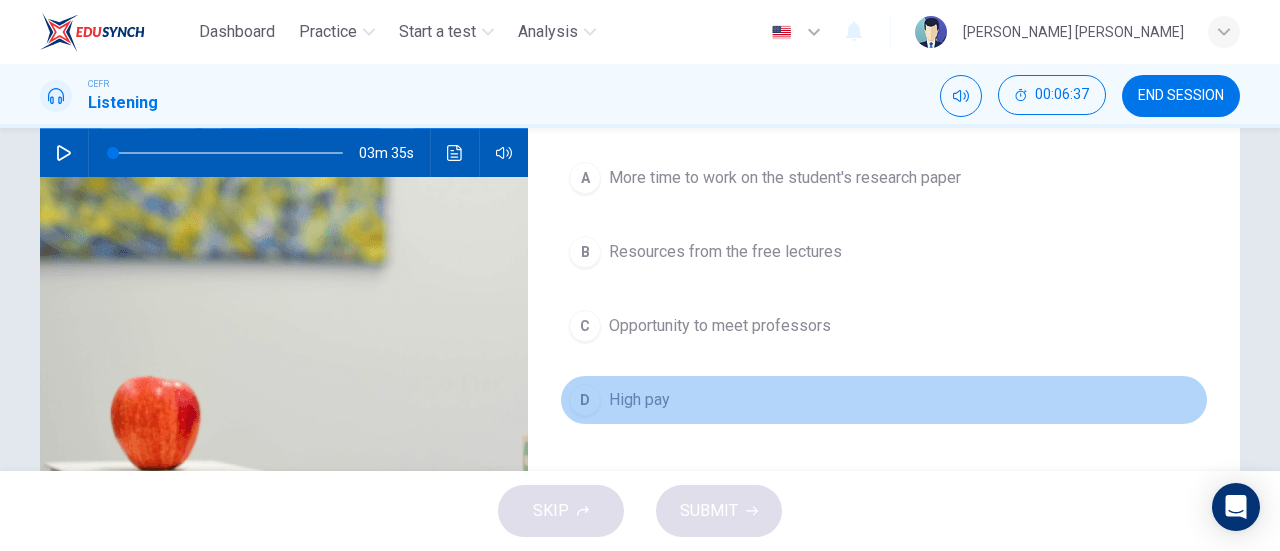 click on "D High pay" at bounding box center (884, 400) 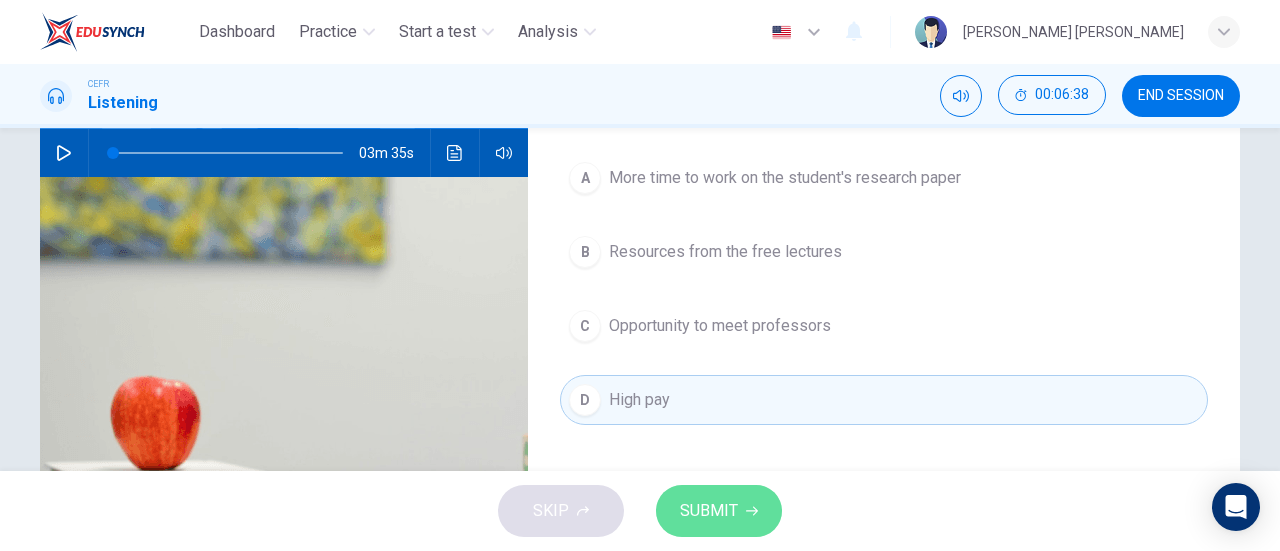 click on "SUBMIT" at bounding box center [709, 511] 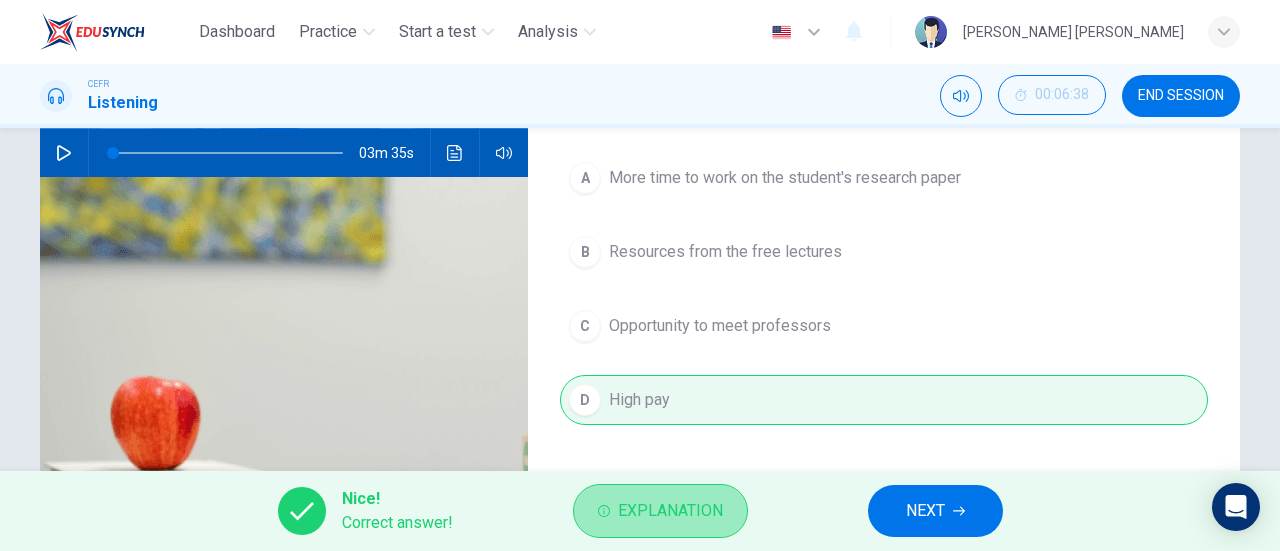 click on "Explanation" at bounding box center (670, 511) 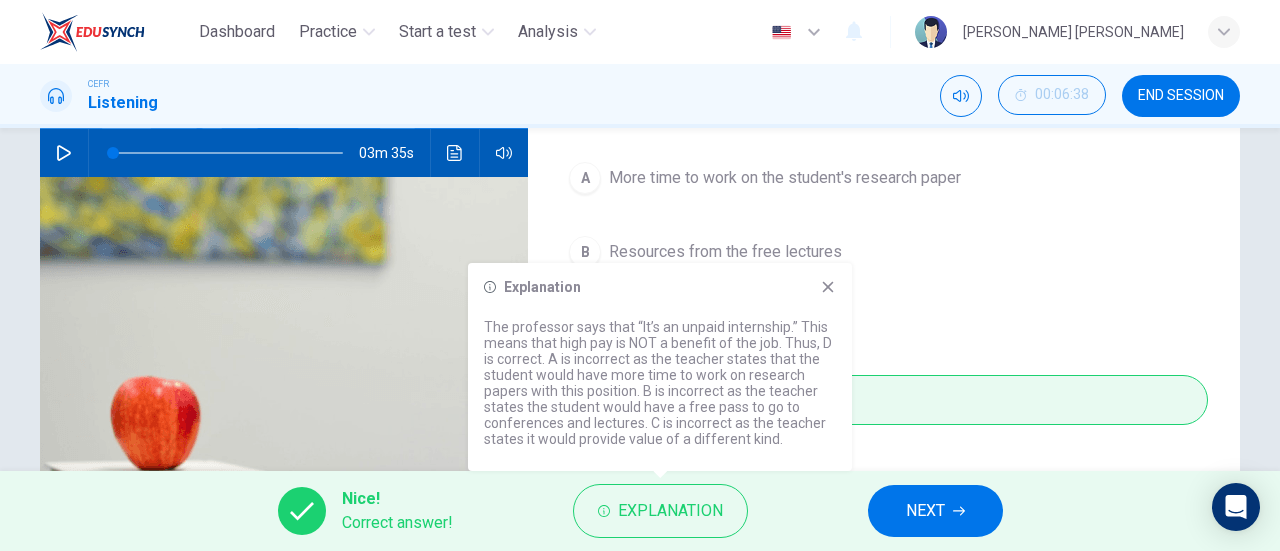 click on "Explanation" at bounding box center [660, 287] 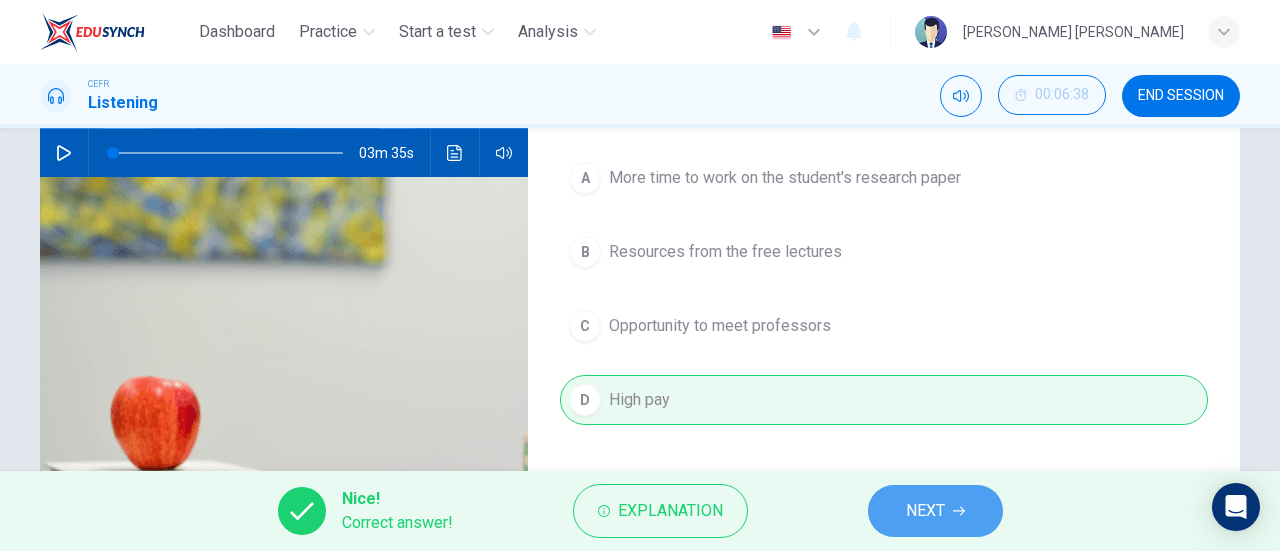 click on "NEXT" at bounding box center [925, 511] 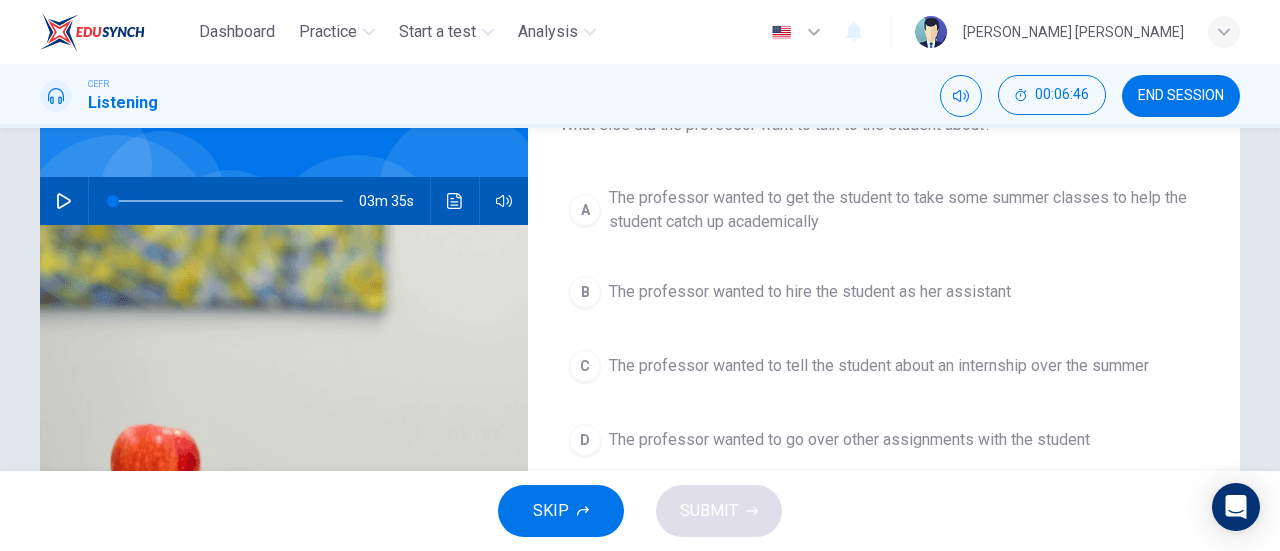 scroll, scrollTop: 174, scrollLeft: 0, axis: vertical 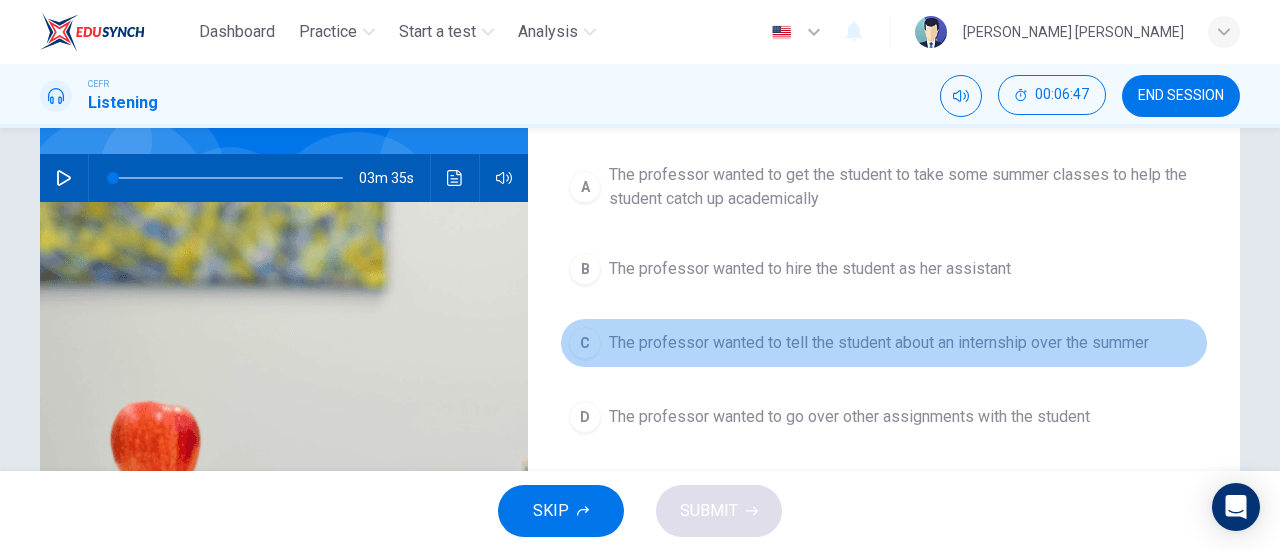 click on "The professor wanted to tell the student about an internship over the summer" at bounding box center (879, 343) 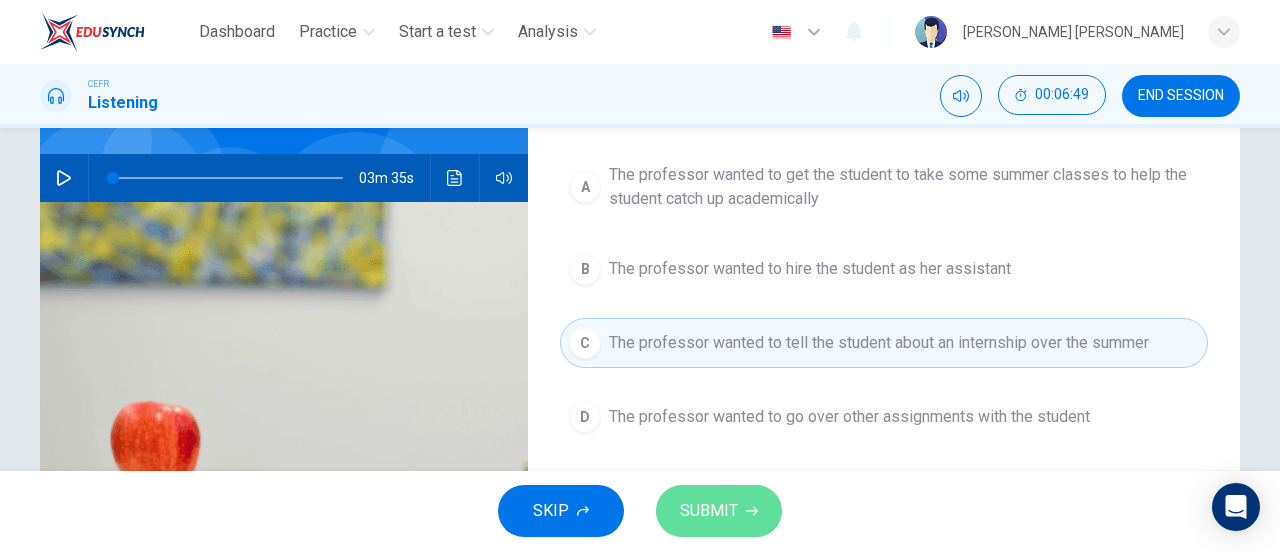 click on "SUBMIT" at bounding box center [719, 511] 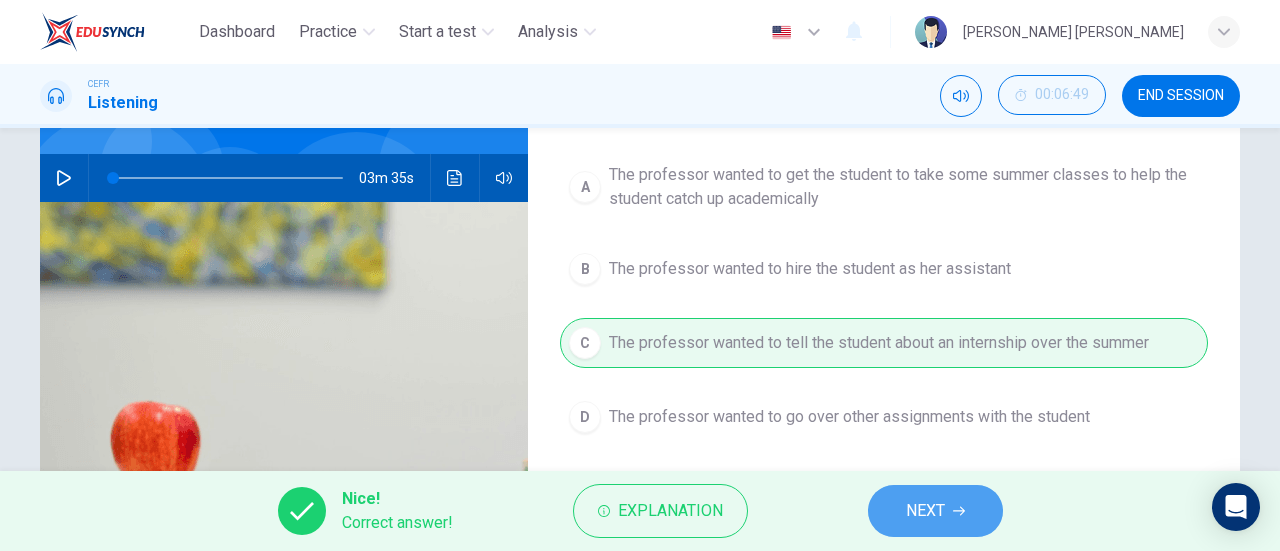 click on "NEXT" at bounding box center (925, 511) 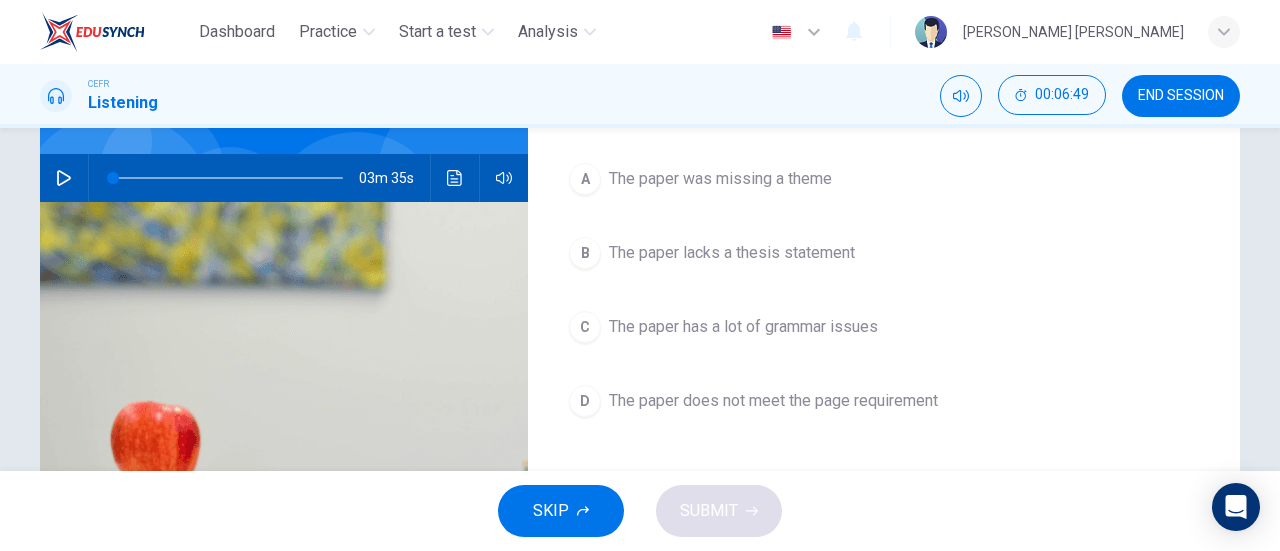 click on "SKIP SUBMIT" at bounding box center [640, 511] 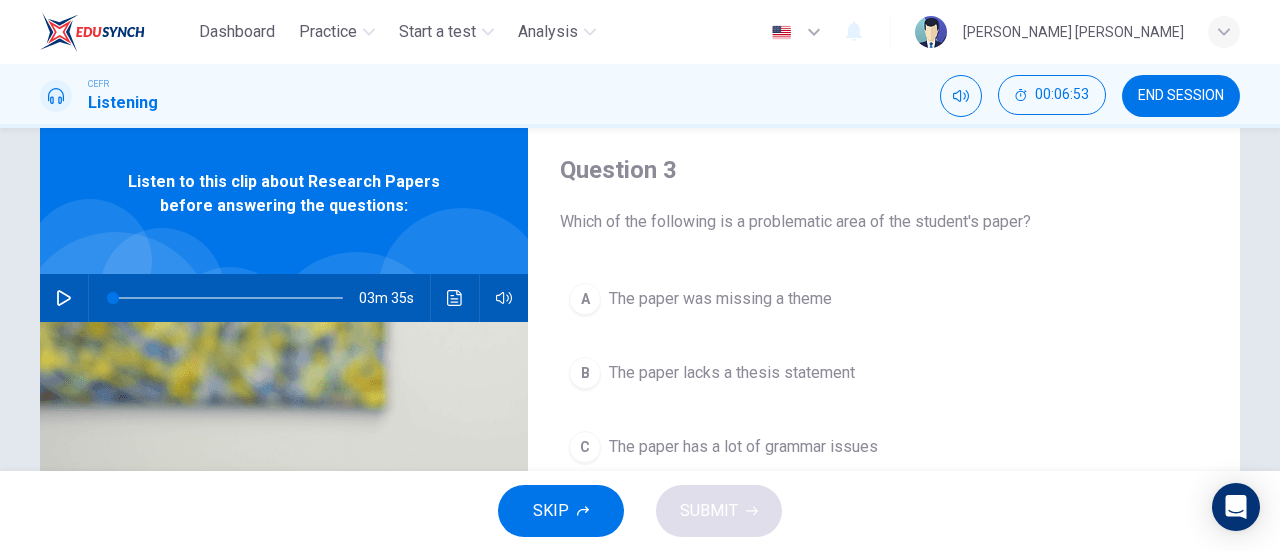 scroll, scrollTop: 53, scrollLeft: 0, axis: vertical 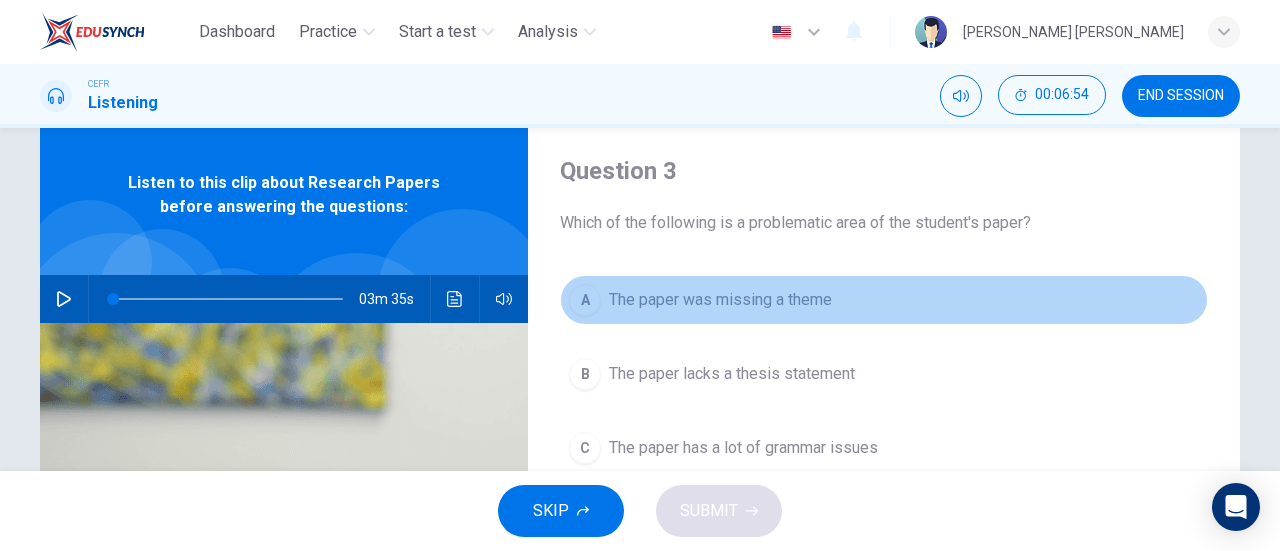click on "The paper was missing a theme" at bounding box center (720, 300) 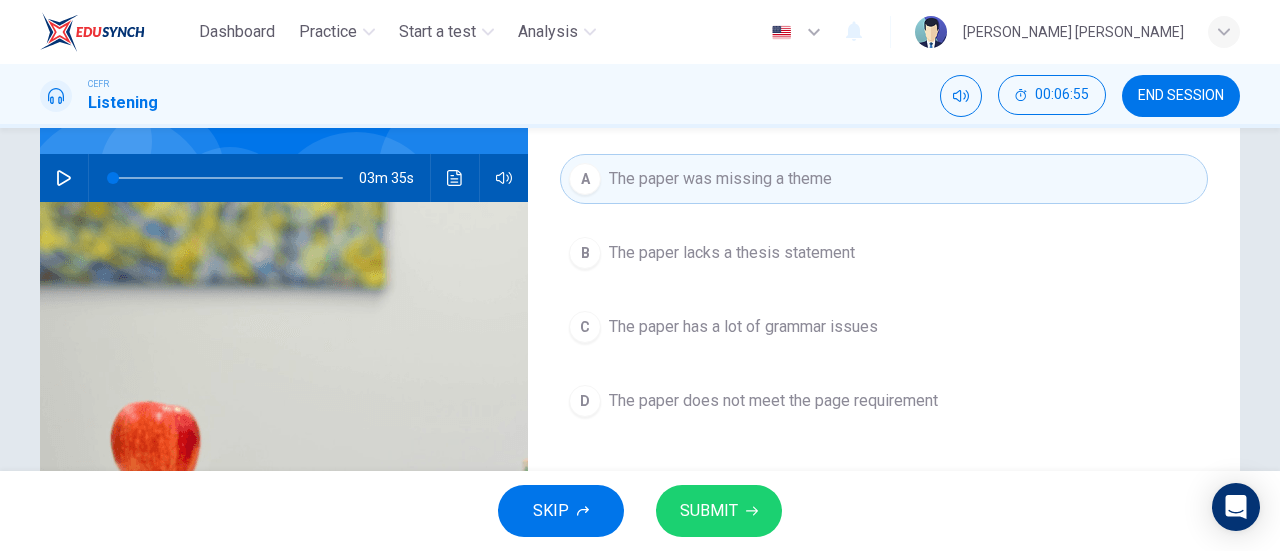 scroll, scrollTop: 175, scrollLeft: 0, axis: vertical 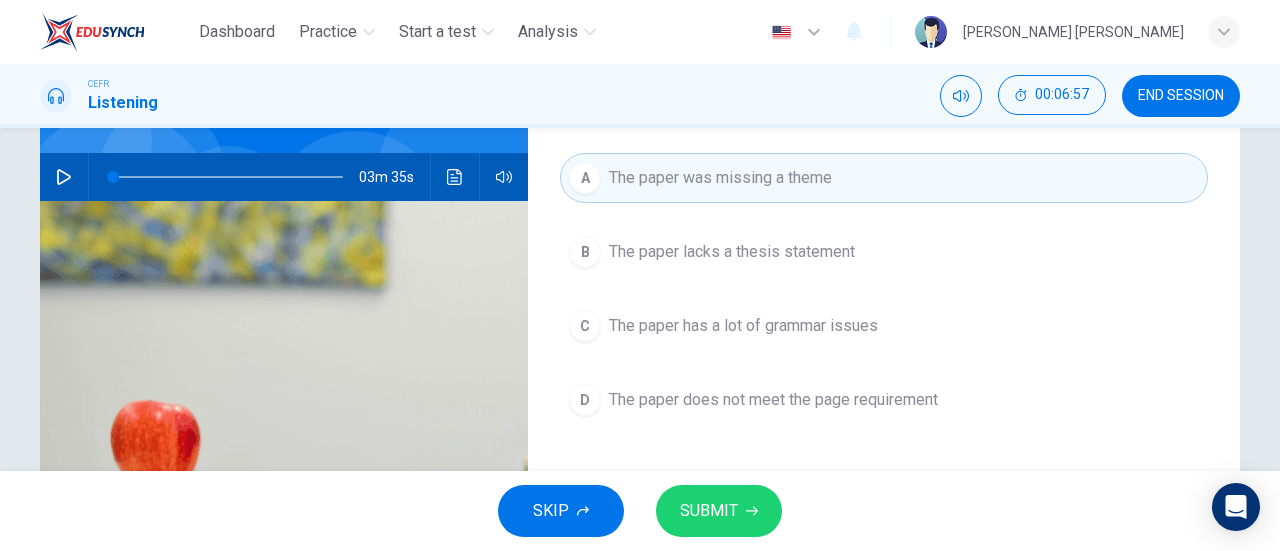 click on "SKIP SUBMIT" at bounding box center [640, 511] 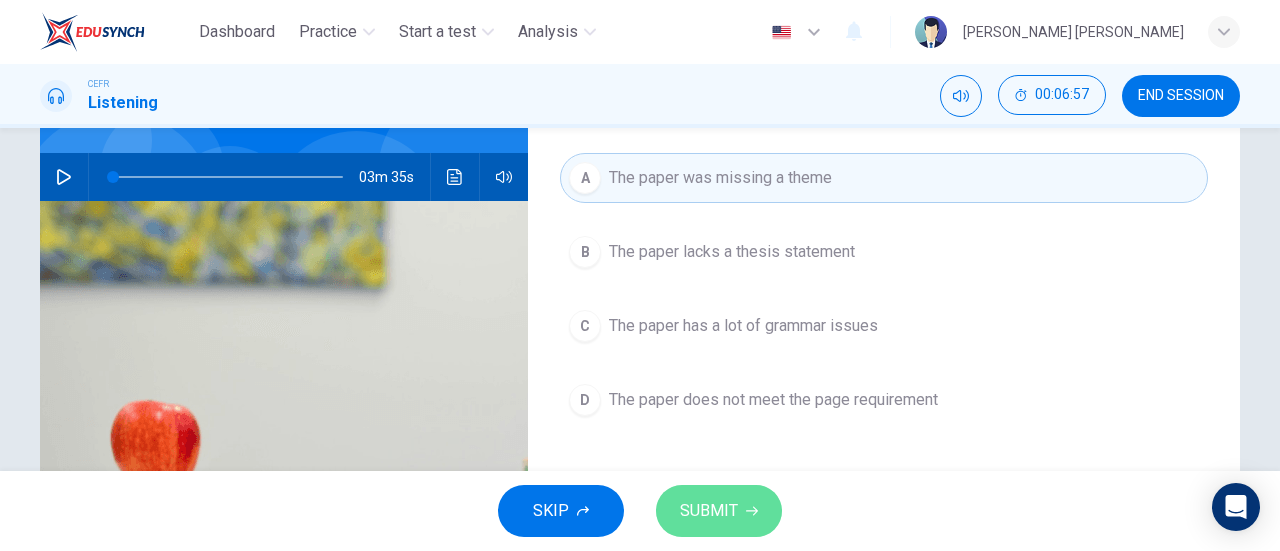 click on "SUBMIT" at bounding box center [719, 511] 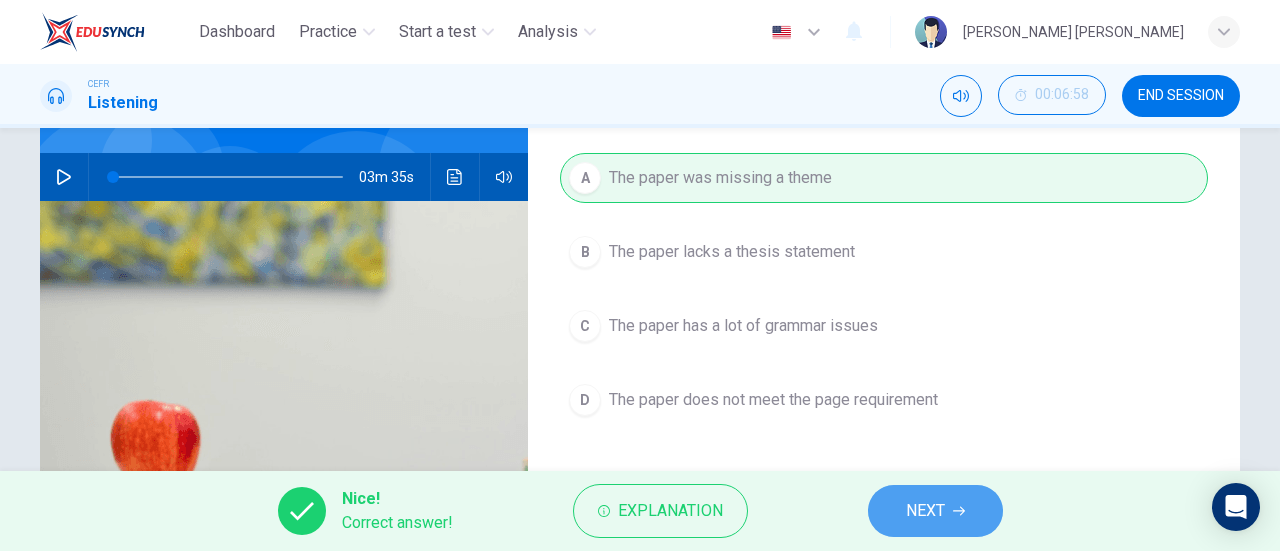click on "NEXT" at bounding box center [925, 511] 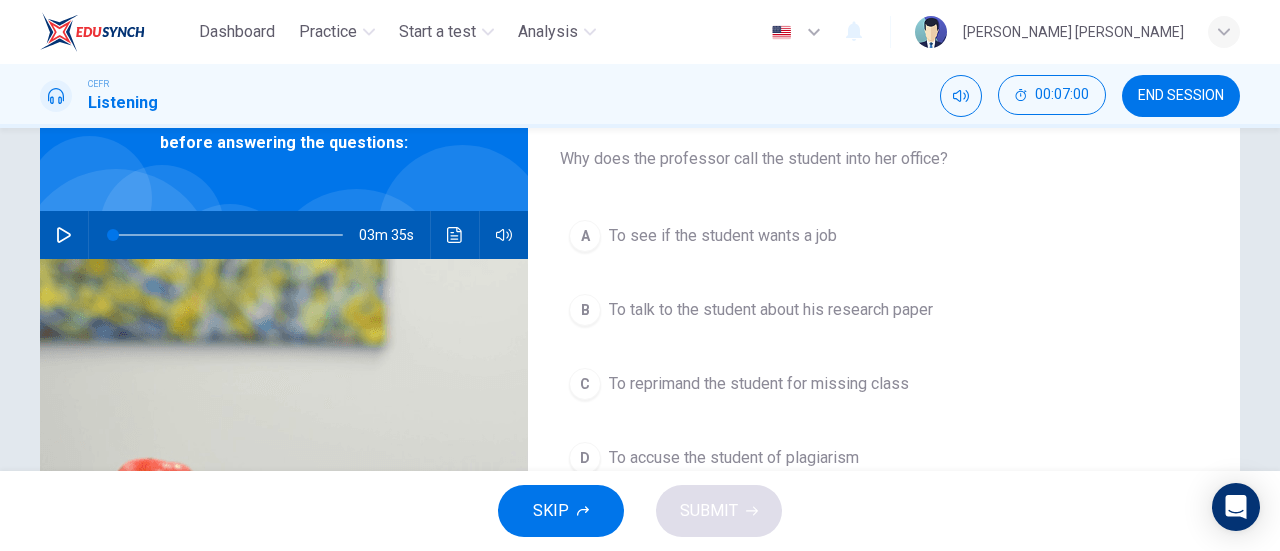 scroll, scrollTop: 120, scrollLeft: 0, axis: vertical 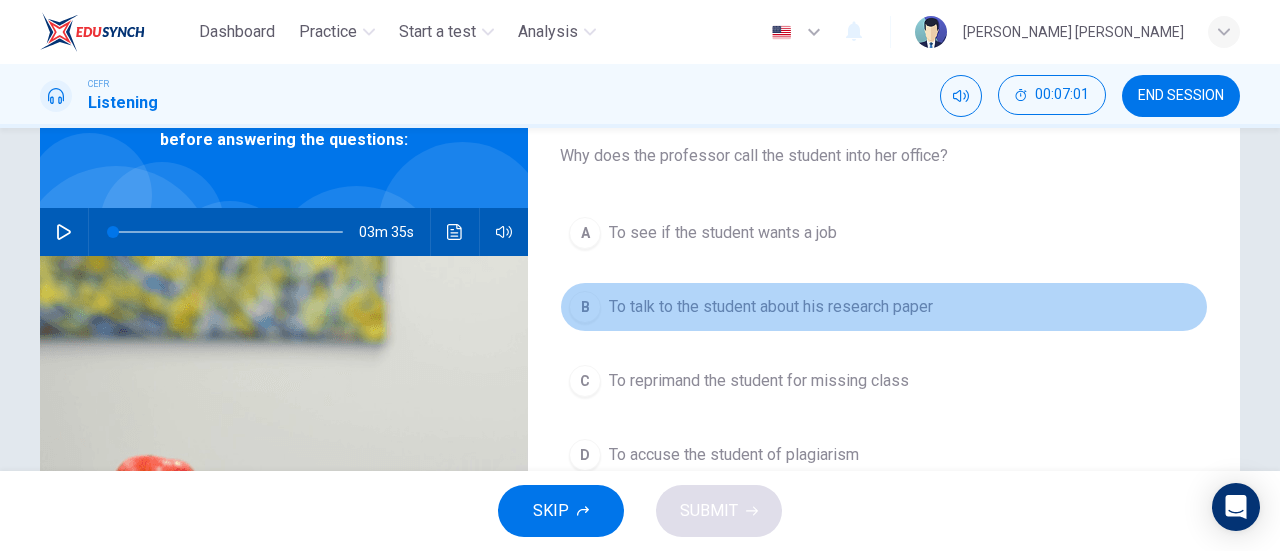click on "B To talk to the student about his research paper" at bounding box center [884, 307] 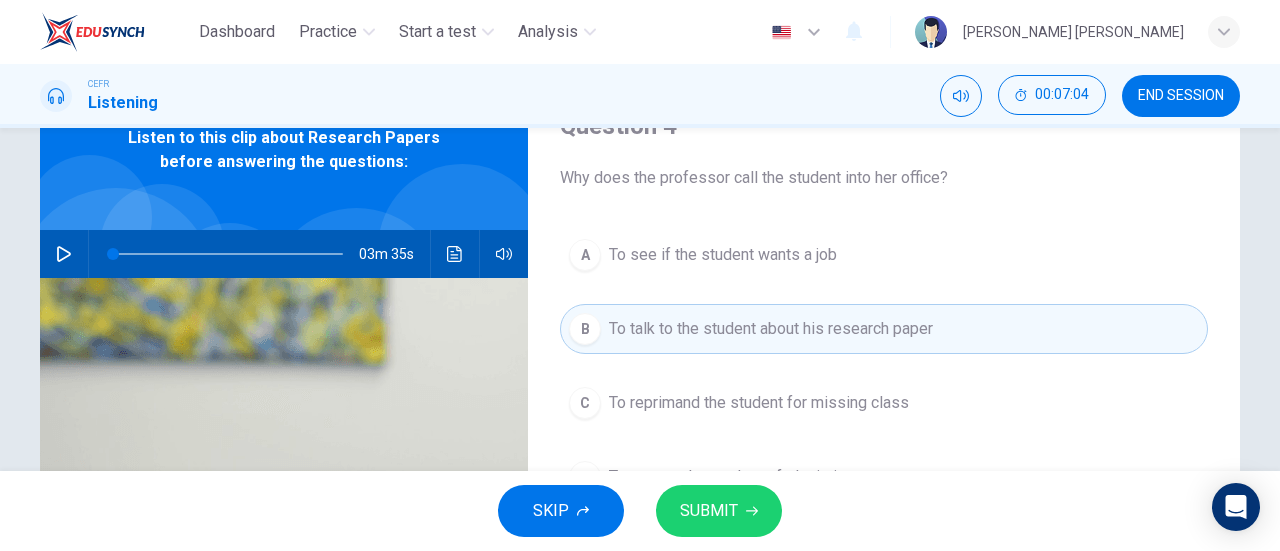 scroll, scrollTop: 91, scrollLeft: 0, axis: vertical 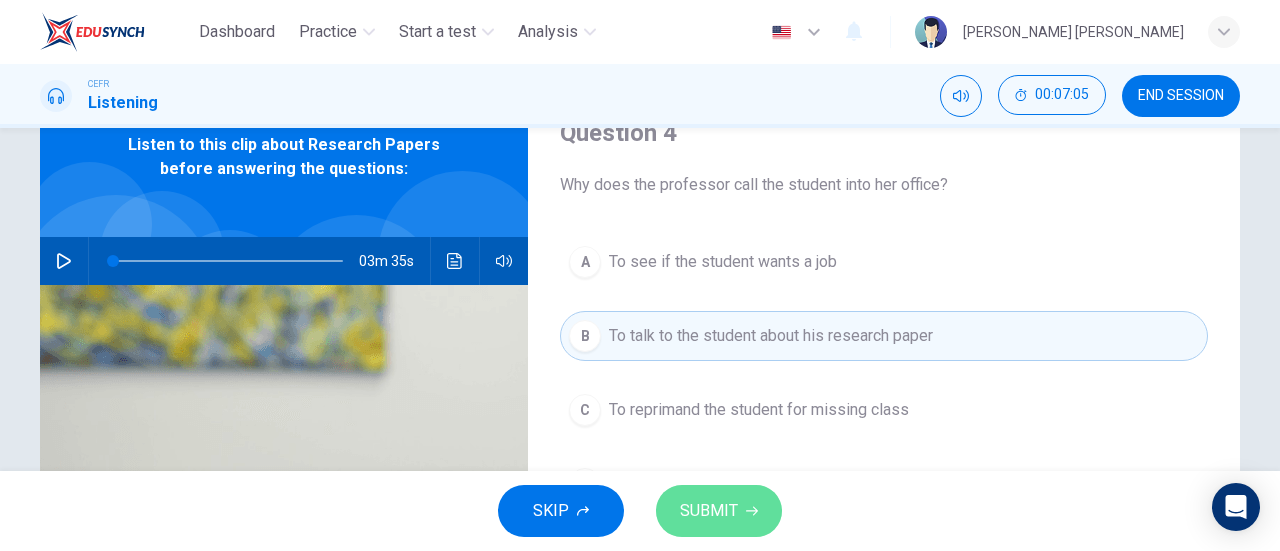 click on "SUBMIT" at bounding box center (709, 511) 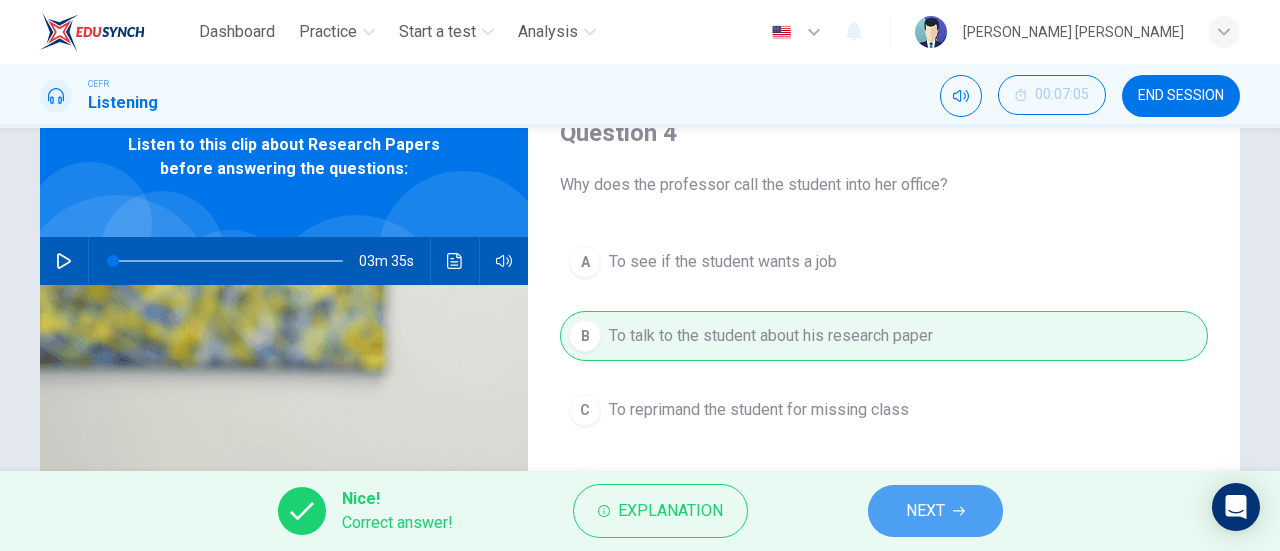 click on "NEXT" at bounding box center (935, 511) 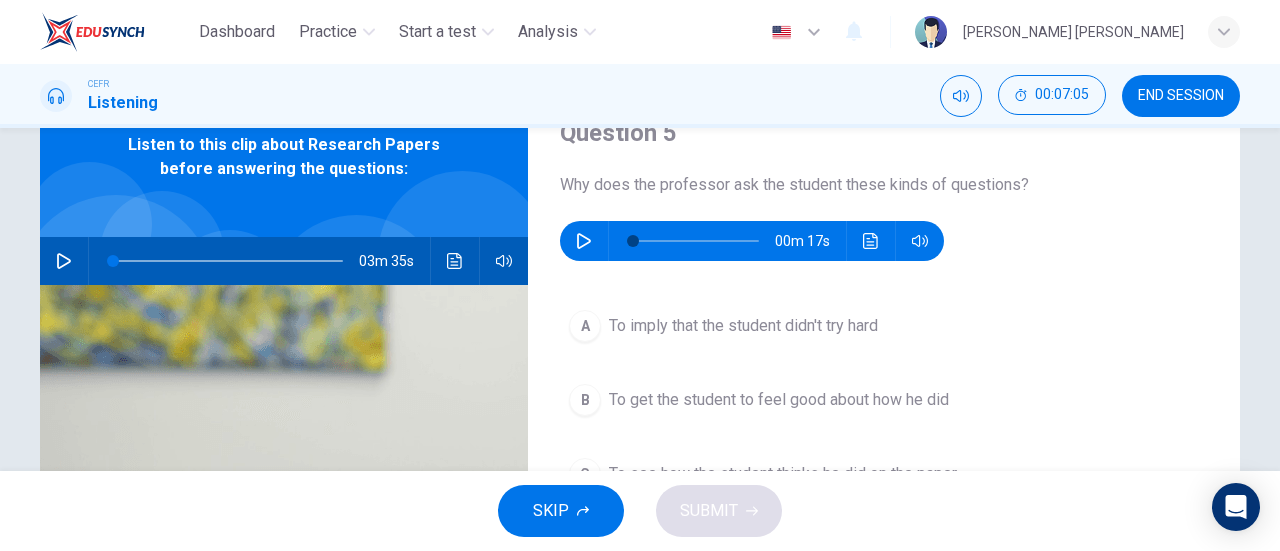scroll, scrollTop: 49, scrollLeft: 0, axis: vertical 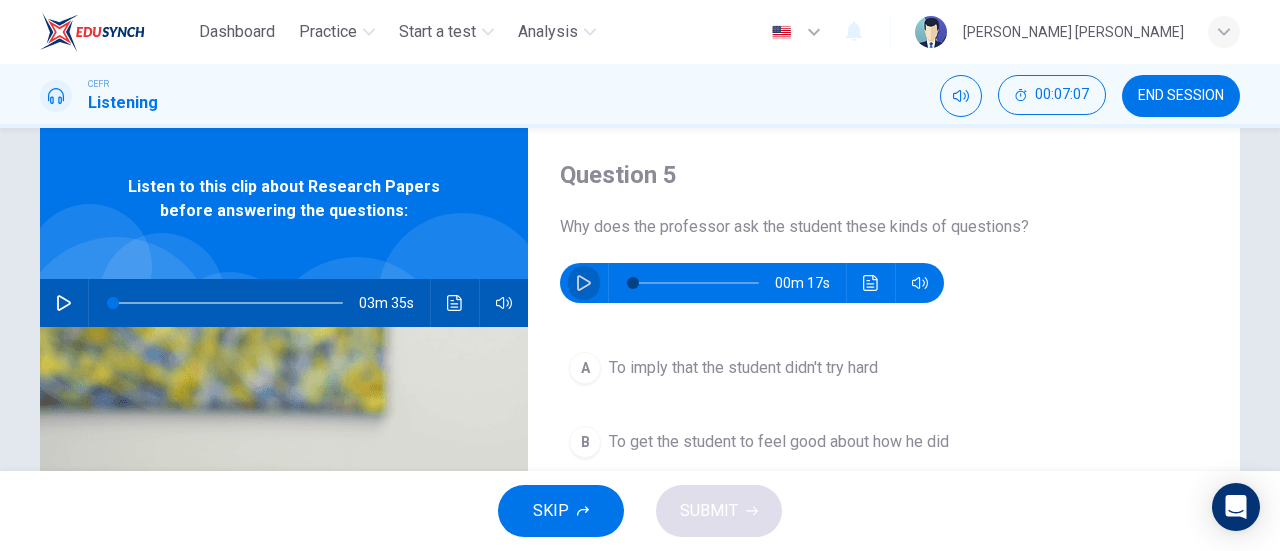 click at bounding box center (584, 283) 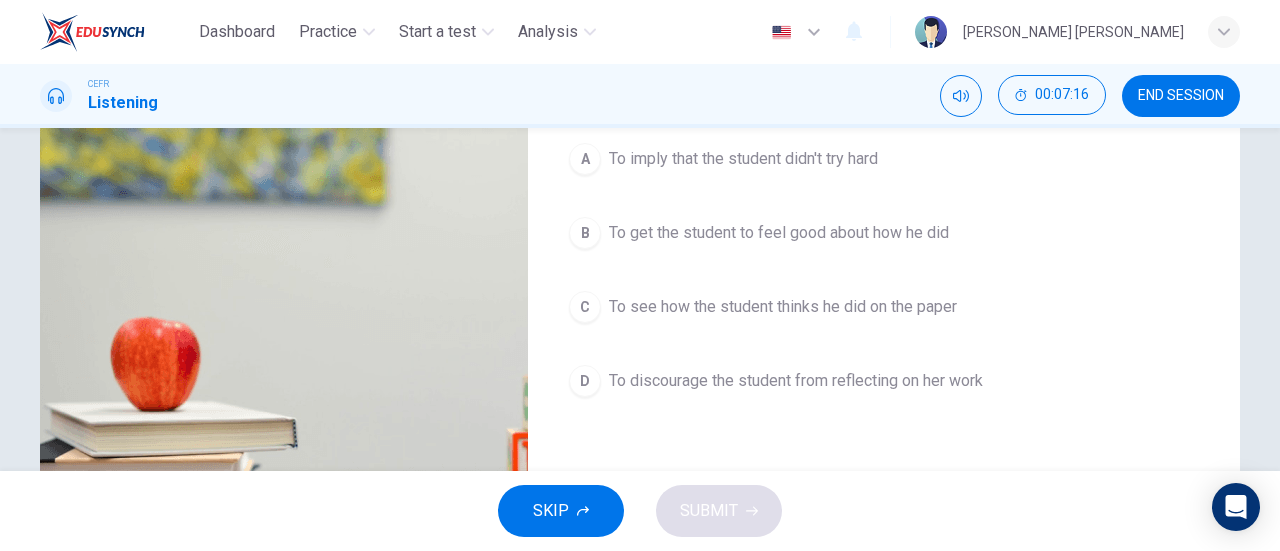 scroll, scrollTop: 261, scrollLeft: 0, axis: vertical 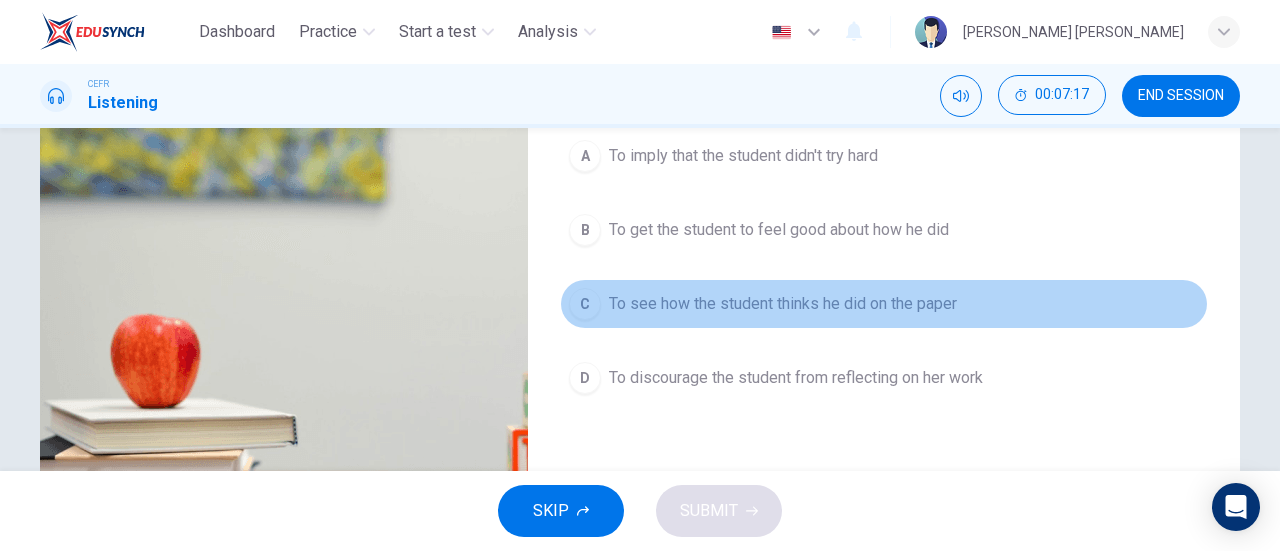 click on "To see how the student thinks he did on the paper" at bounding box center [783, 304] 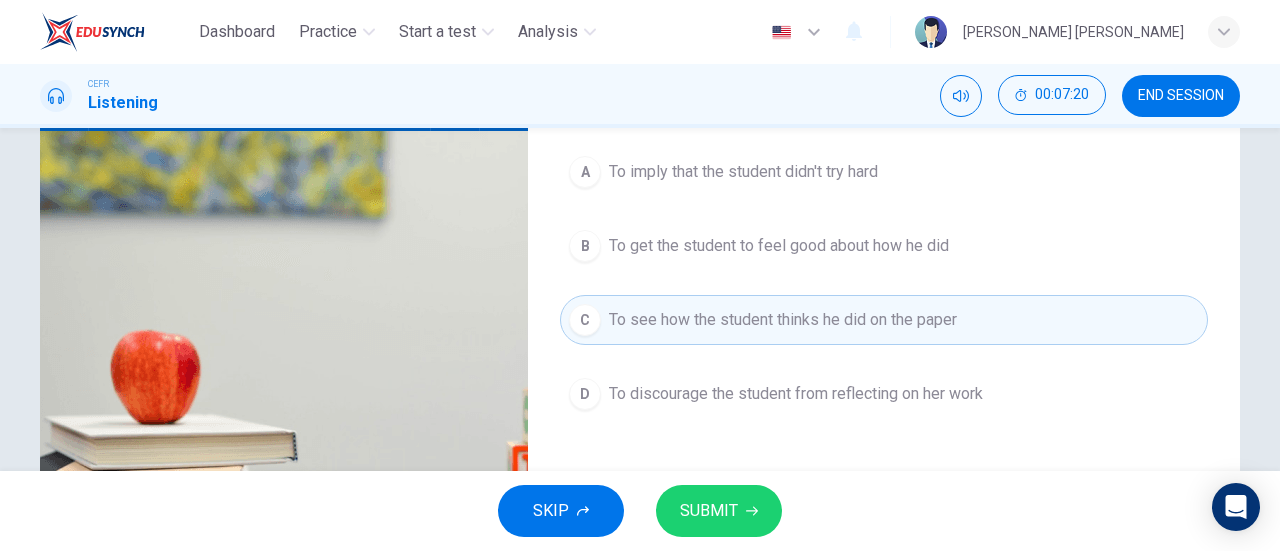 scroll, scrollTop: 231, scrollLeft: 0, axis: vertical 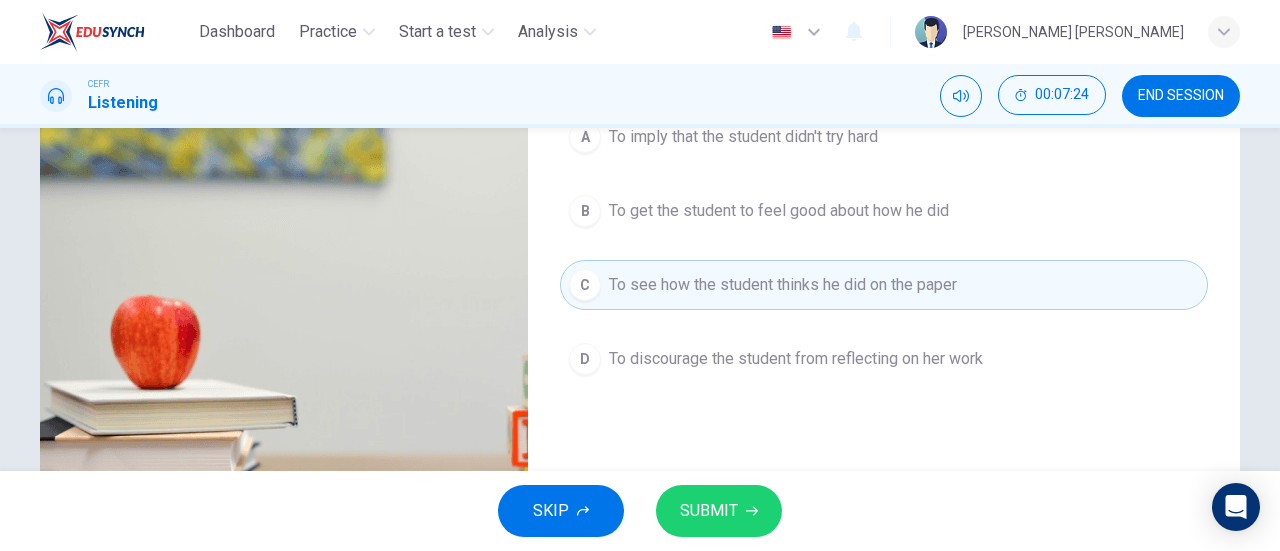 type on "0" 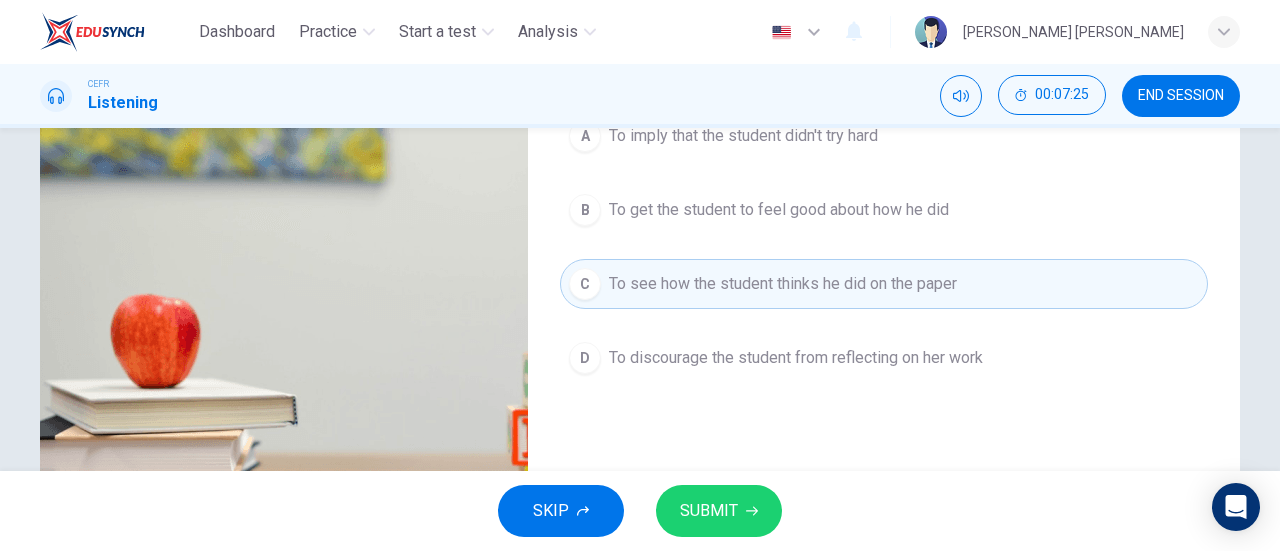 click on "SUBMIT" at bounding box center (719, 511) 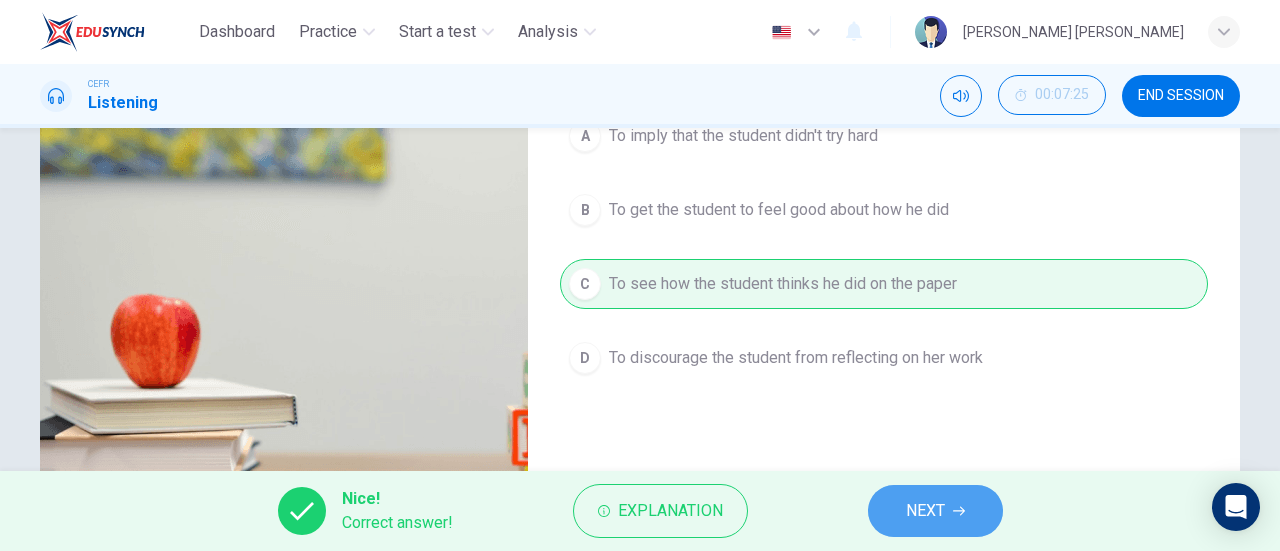 click on "NEXT" at bounding box center (935, 511) 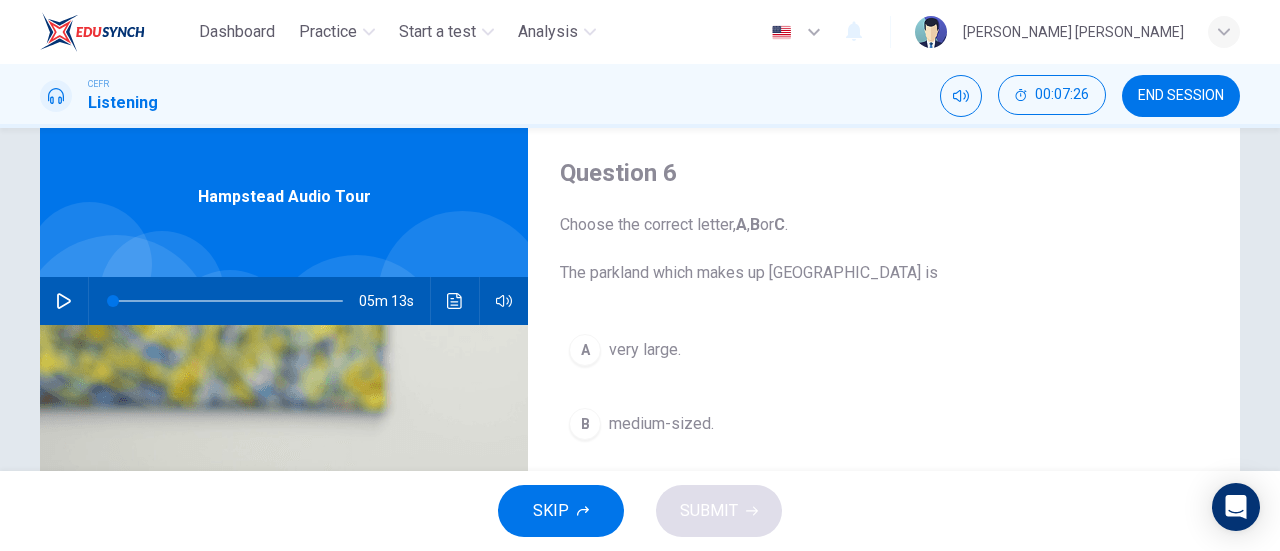 scroll, scrollTop: 52, scrollLeft: 0, axis: vertical 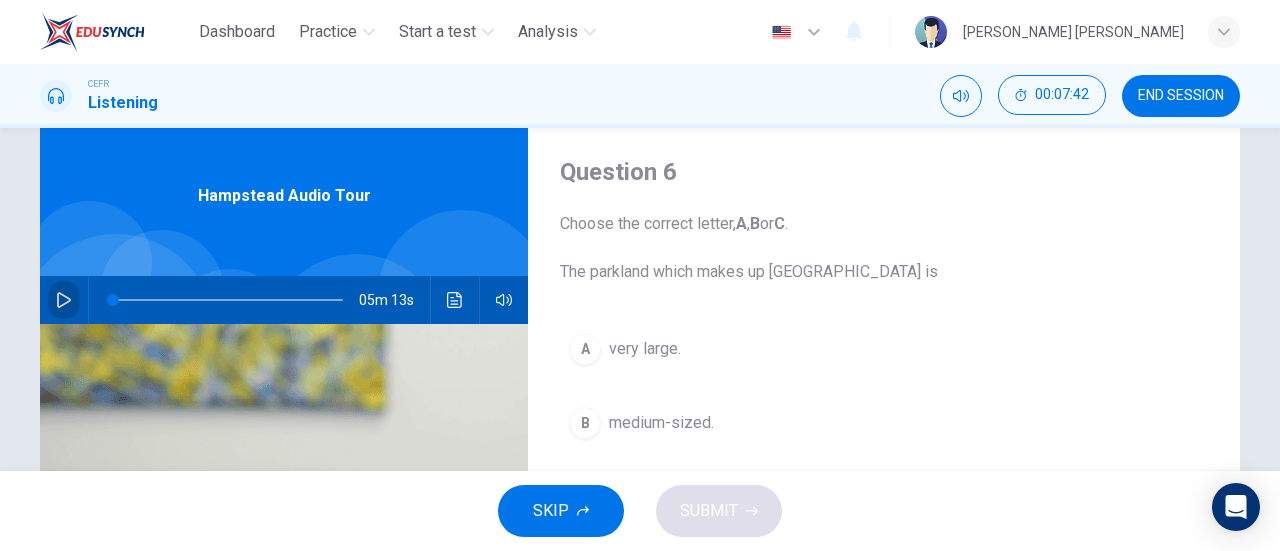 click at bounding box center (64, 300) 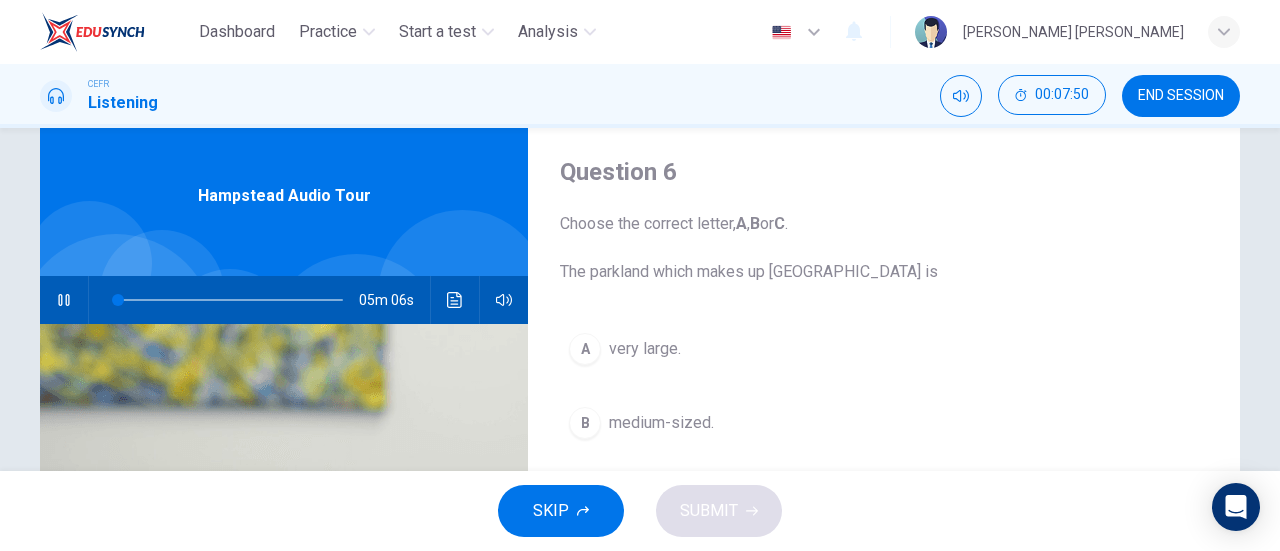 type on "3" 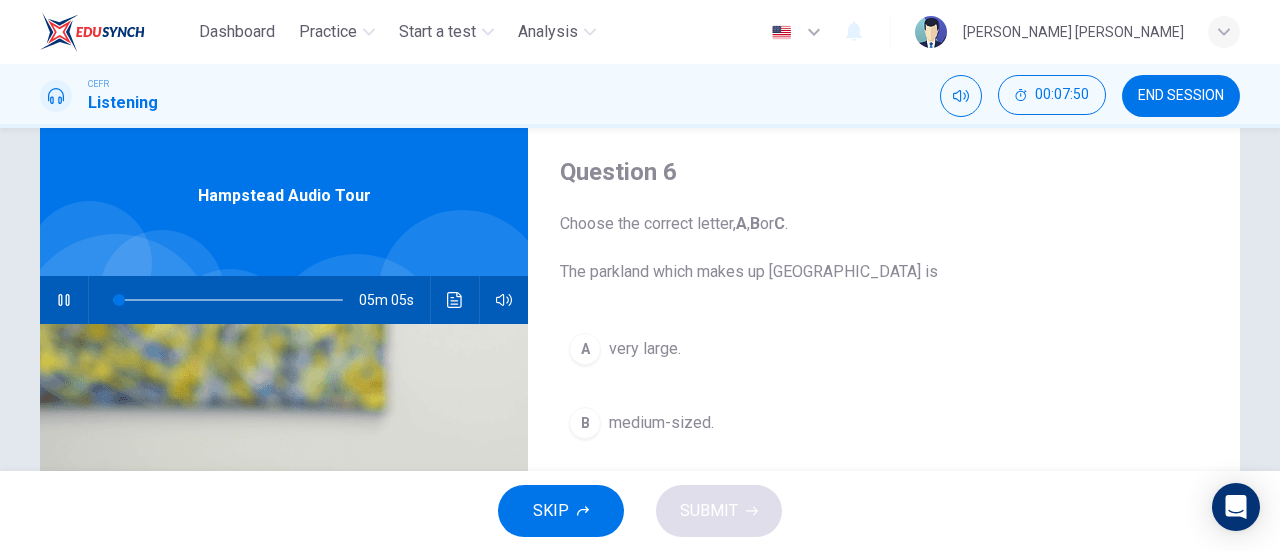 type 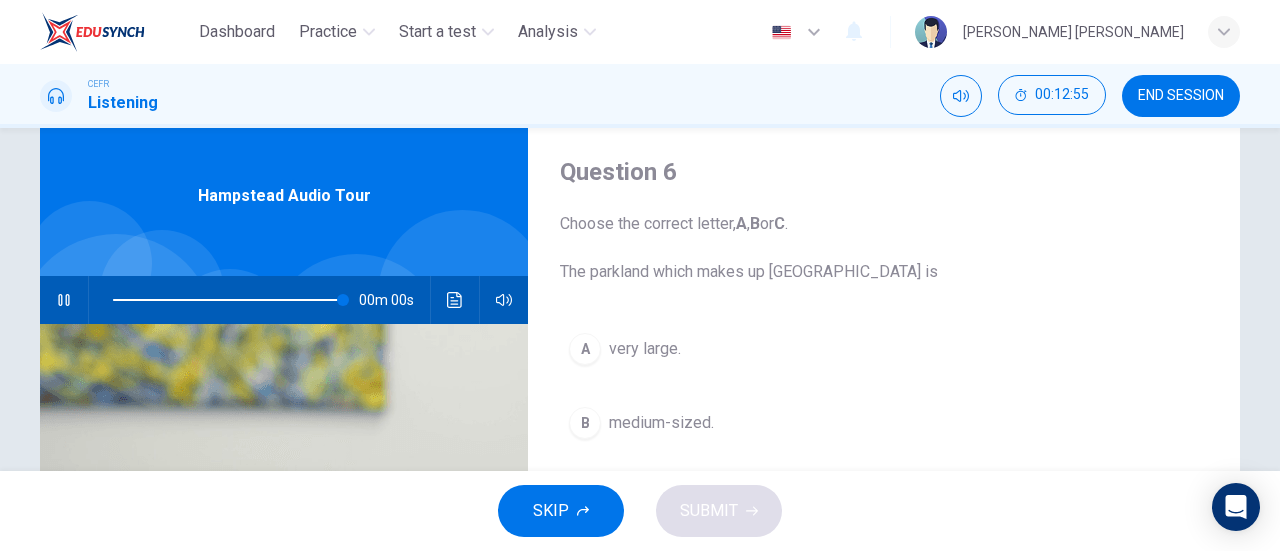 type on "0" 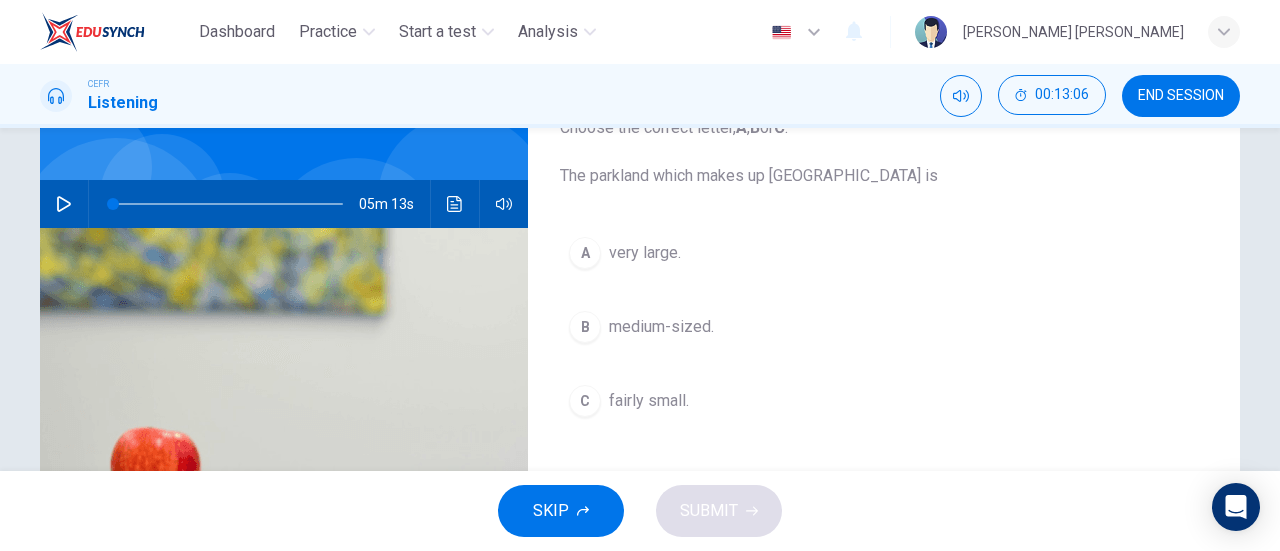 scroll, scrollTop: 147, scrollLeft: 0, axis: vertical 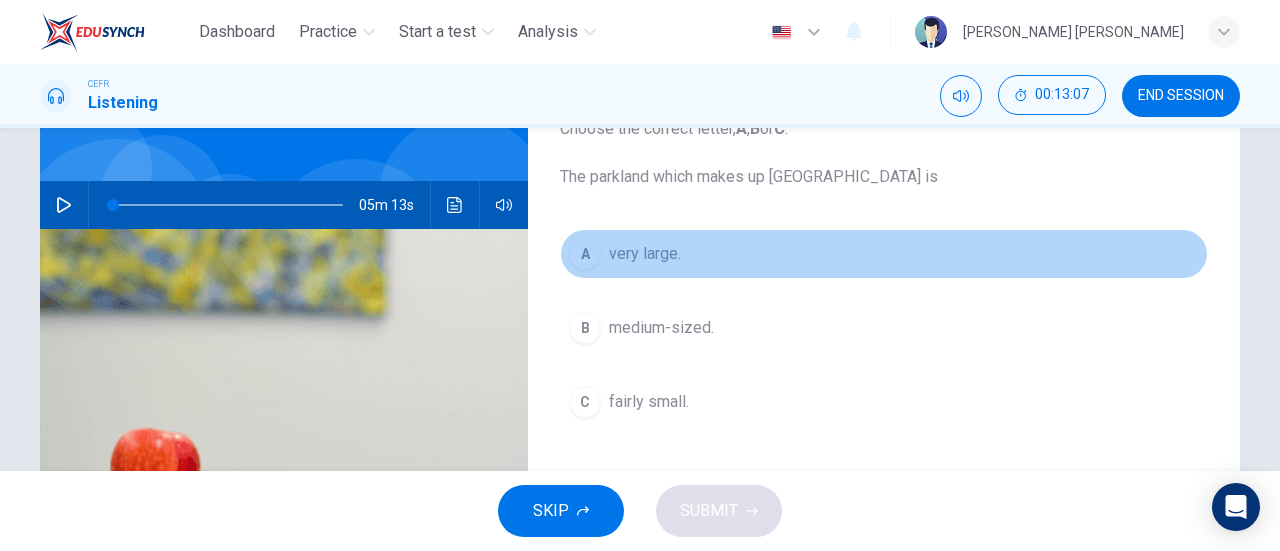 click on "very large." at bounding box center [645, 254] 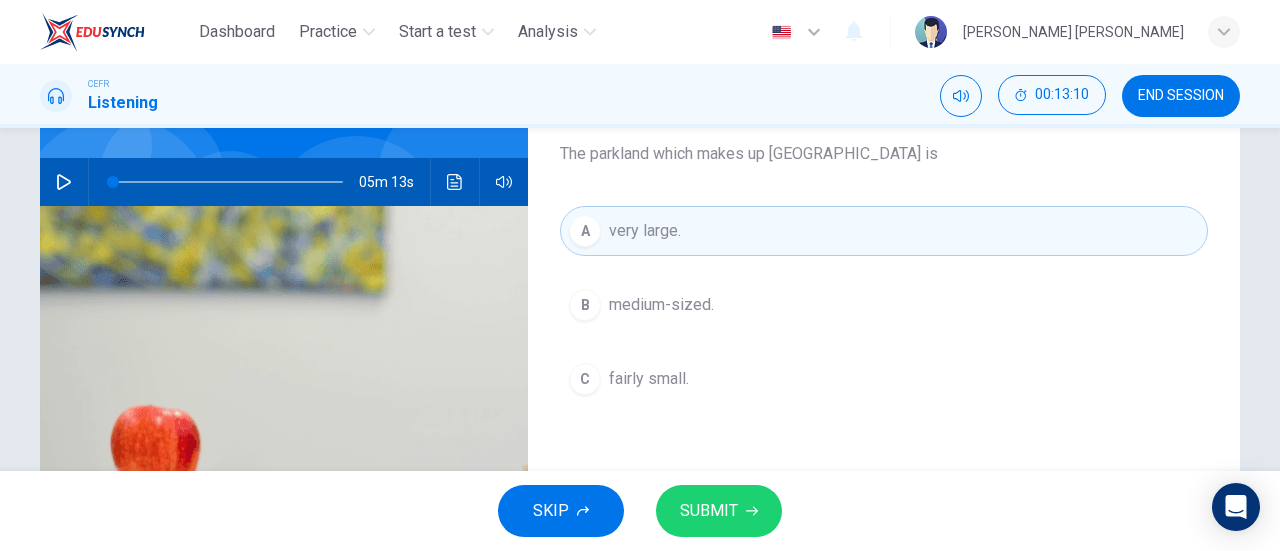 scroll, scrollTop: 175, scrollLeft: 0, axis: vertical 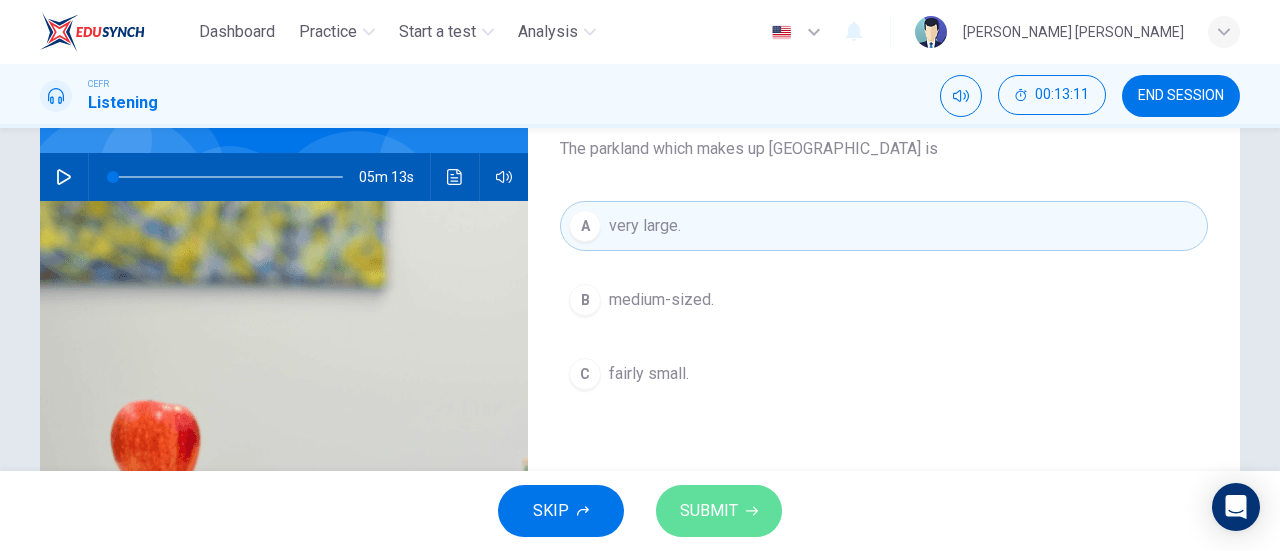 click on "SUBMIT" at bounding box center [709, 511] 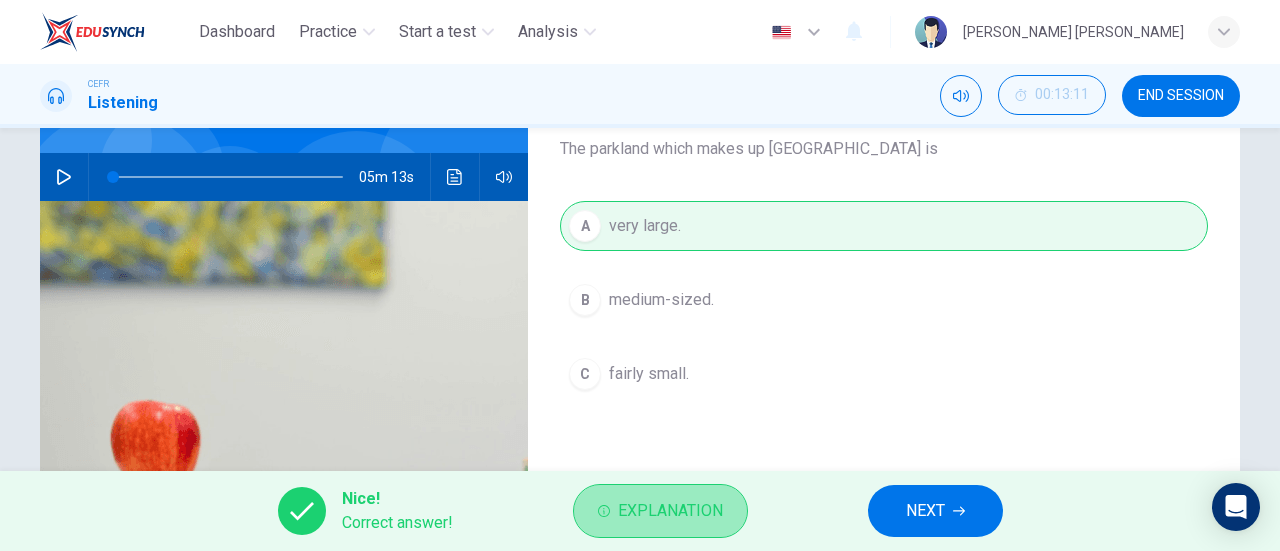 click on "Explanation" at bounding box center (670, 511) 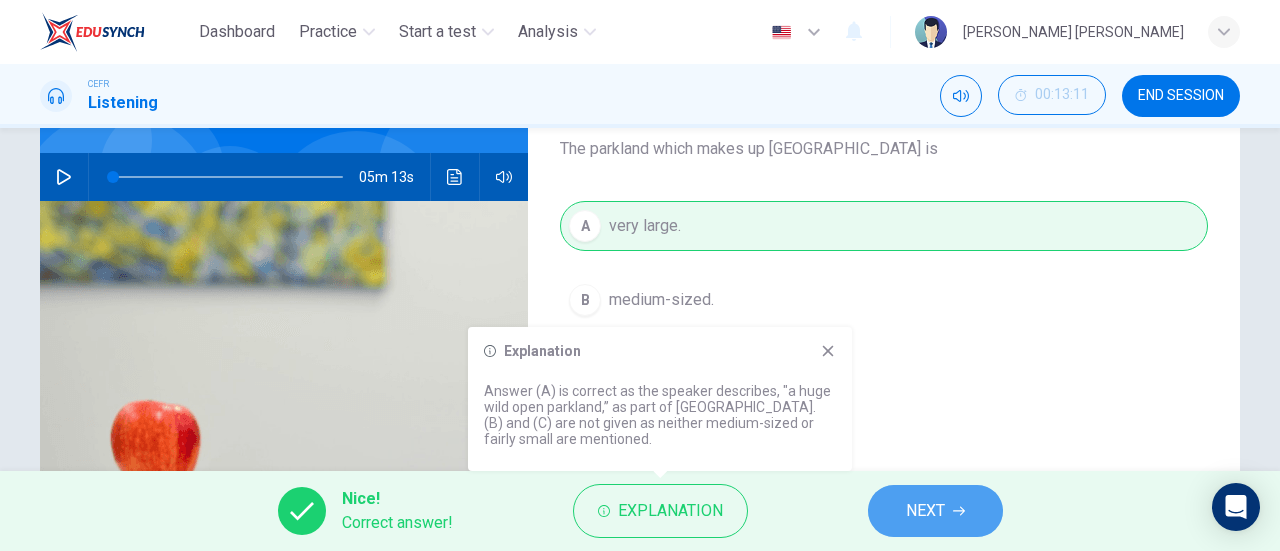 click on "NEXT" at bounding box center [925, 511] 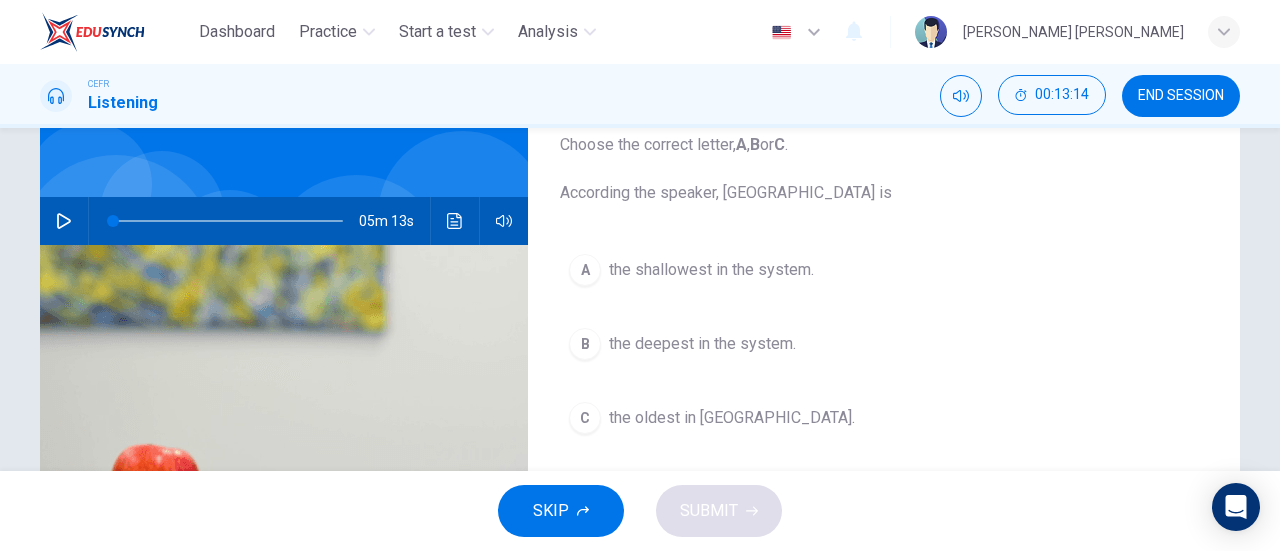 scroll, scrollTop: 131, scrollLeft: 0, axis: vertical 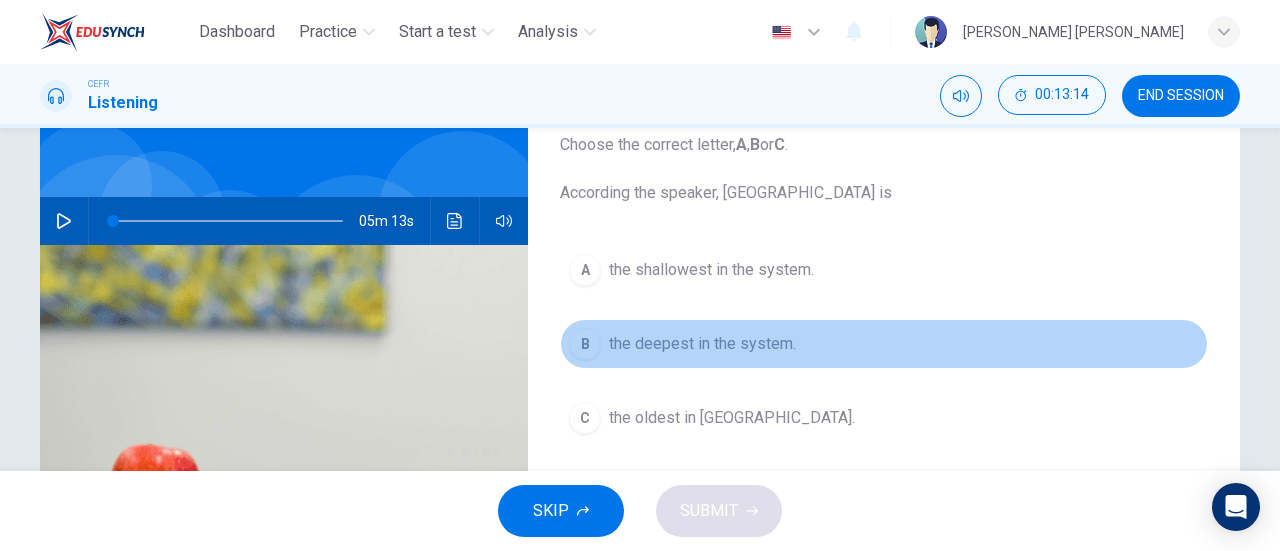 click on "the deepest in the system." at bounding box center [702, 344] 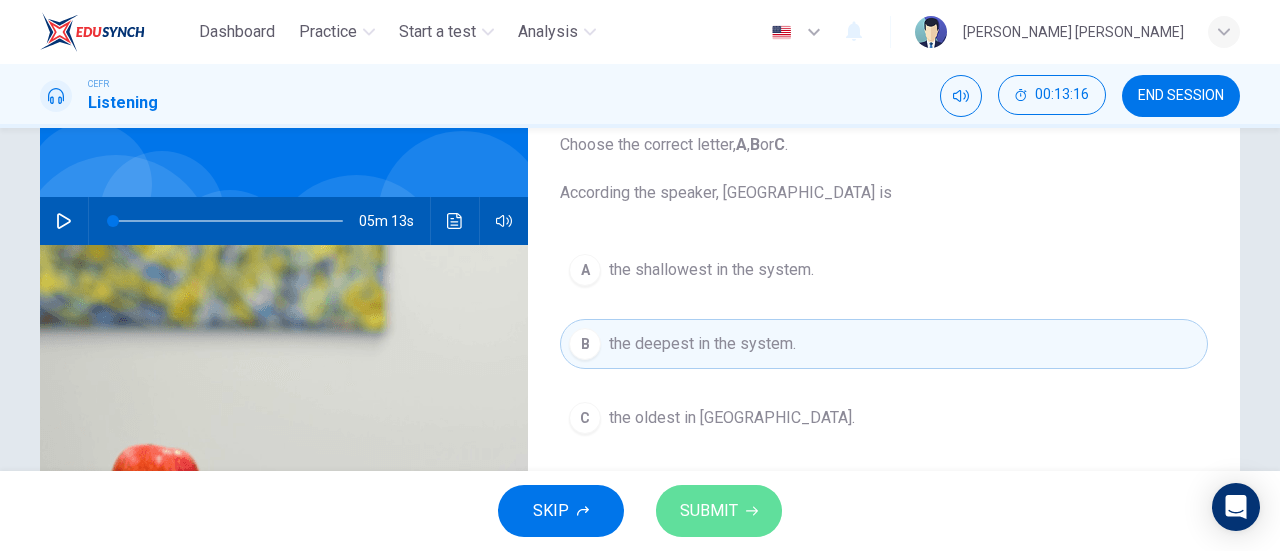 click on "SUBMIT" at bounding box center [709, 511] 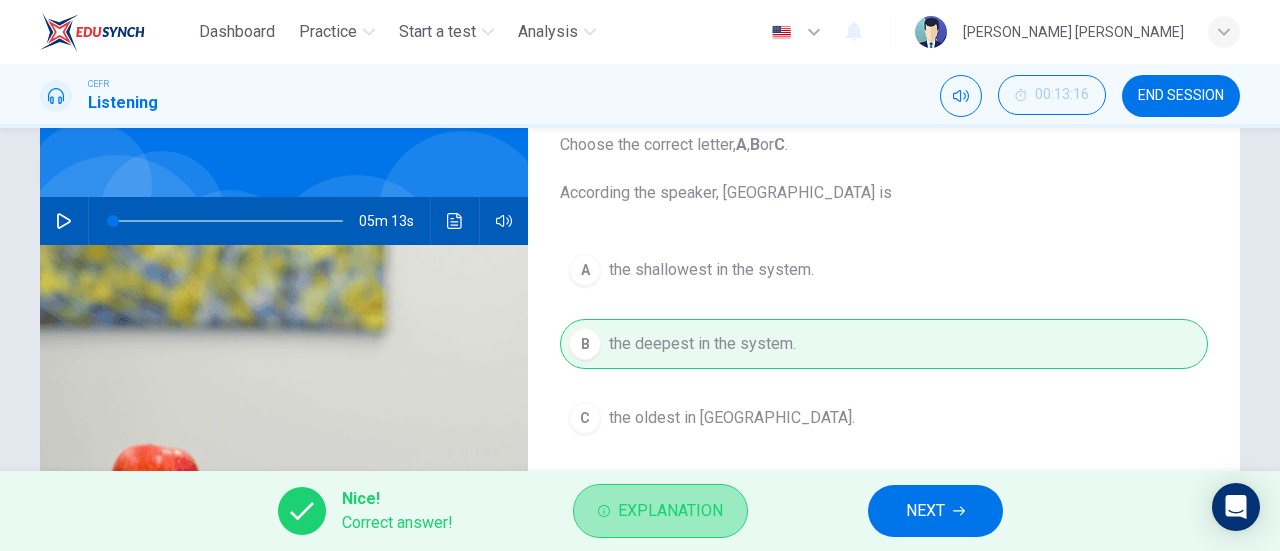 click on "Explanation" at bounding box center (660, 511) 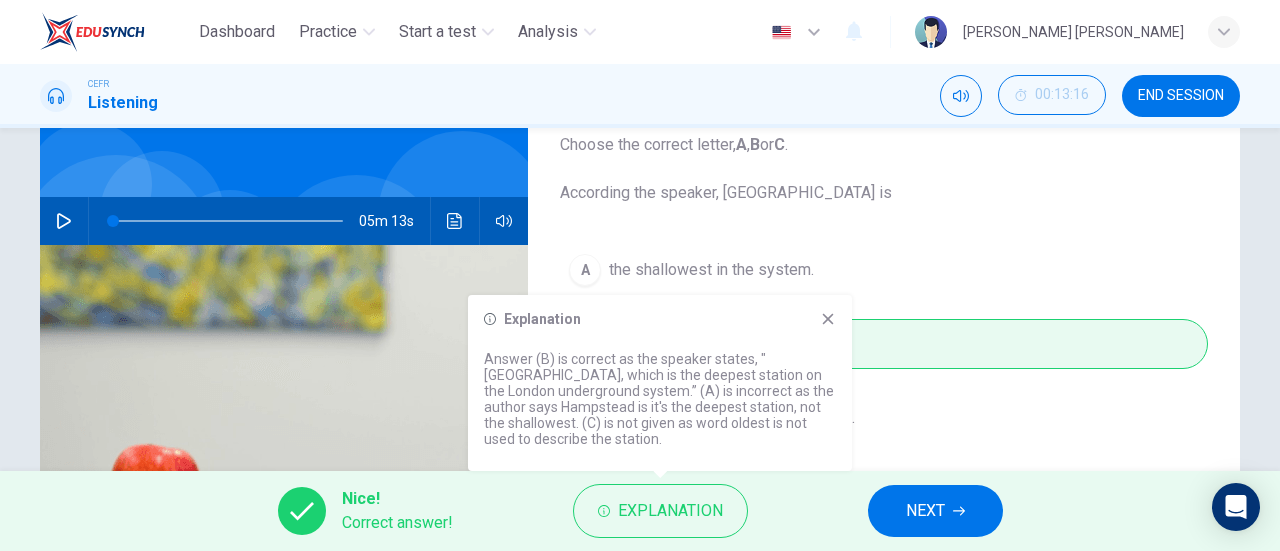 click 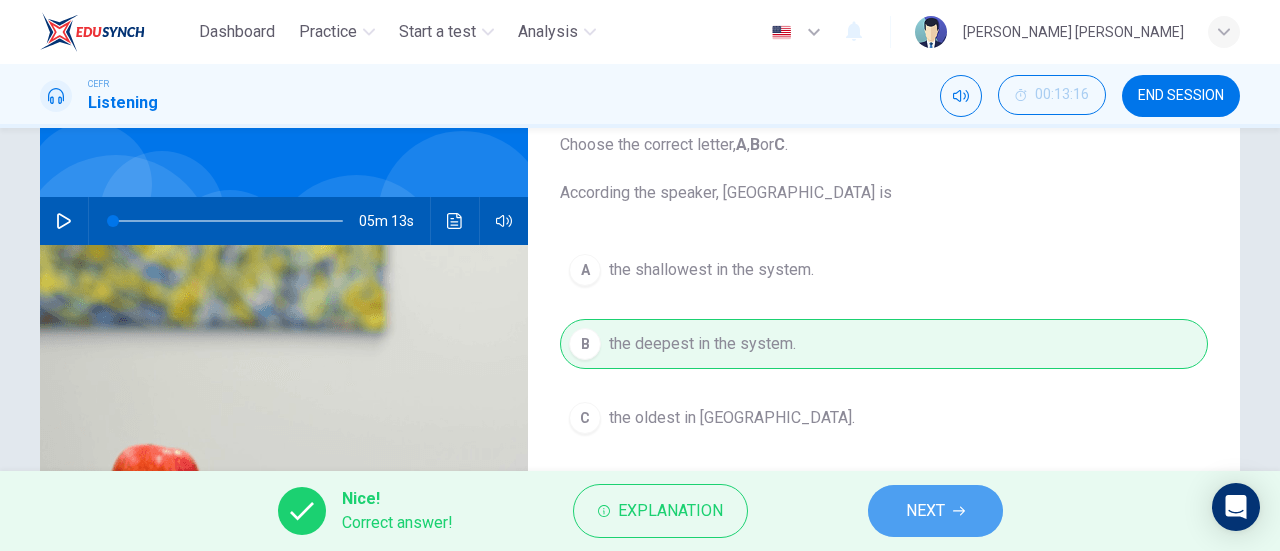 click on "NEXT" at bounding box center [925, 511] 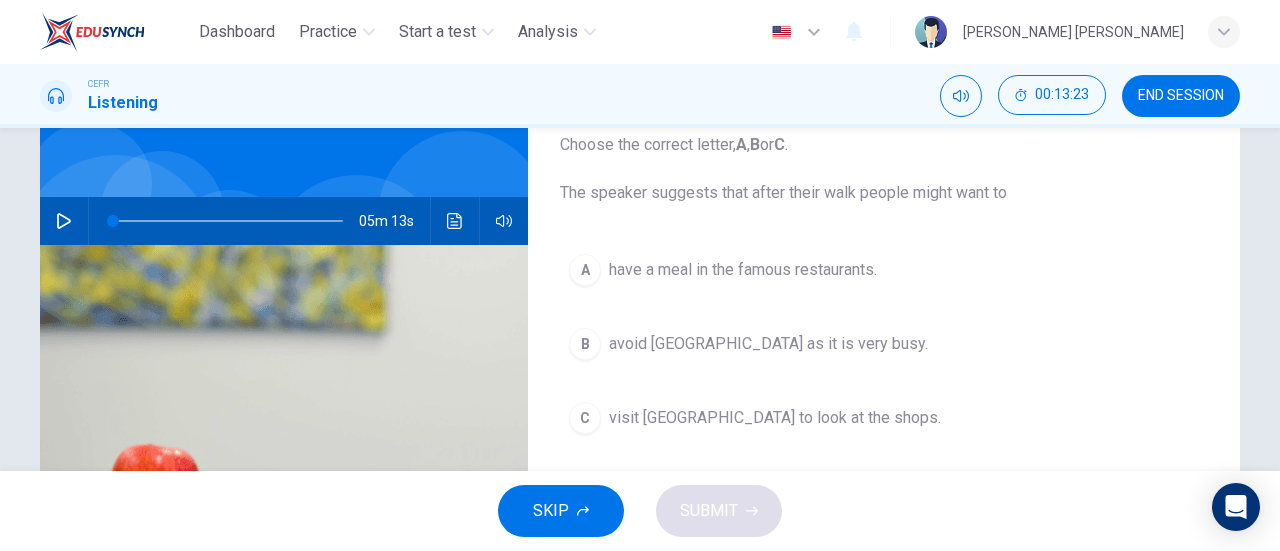 click on "visit Hampstead village to look at the shops." at bounding box center (775, 418) 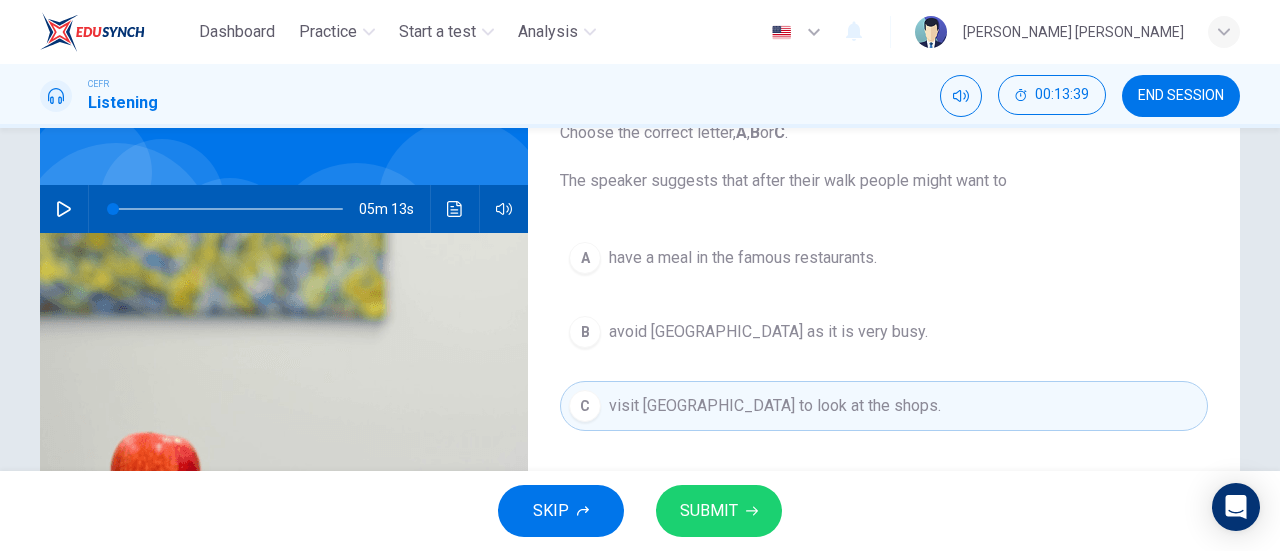 scroll, scrollTop: 149, scrollLeft: 0, axis: vertical 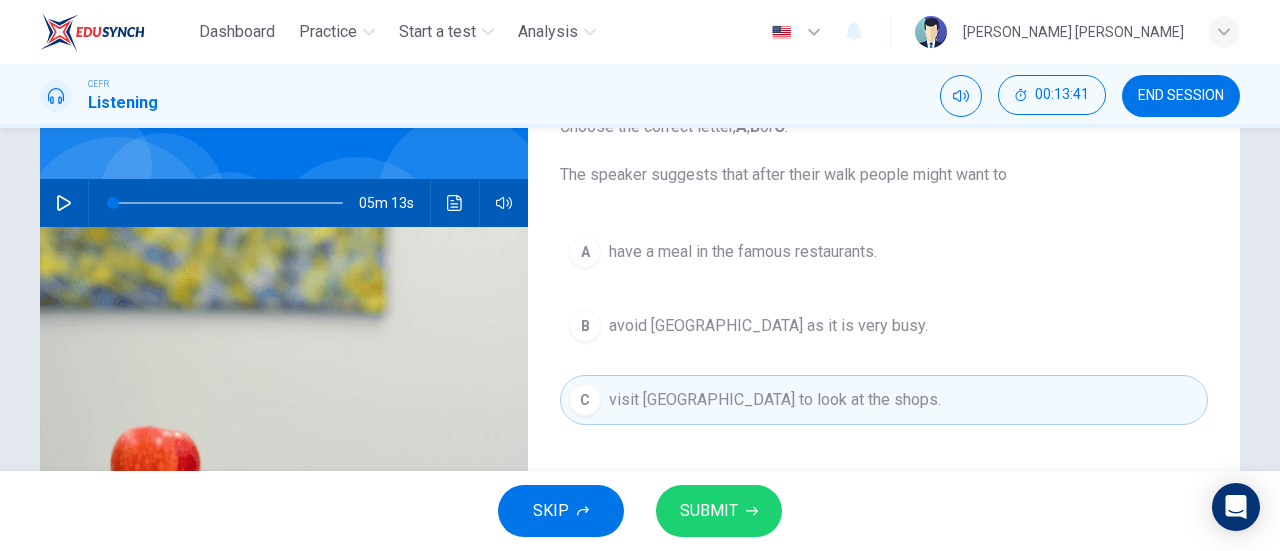 click on "SUBMIT" at bounding box center [719, 511] 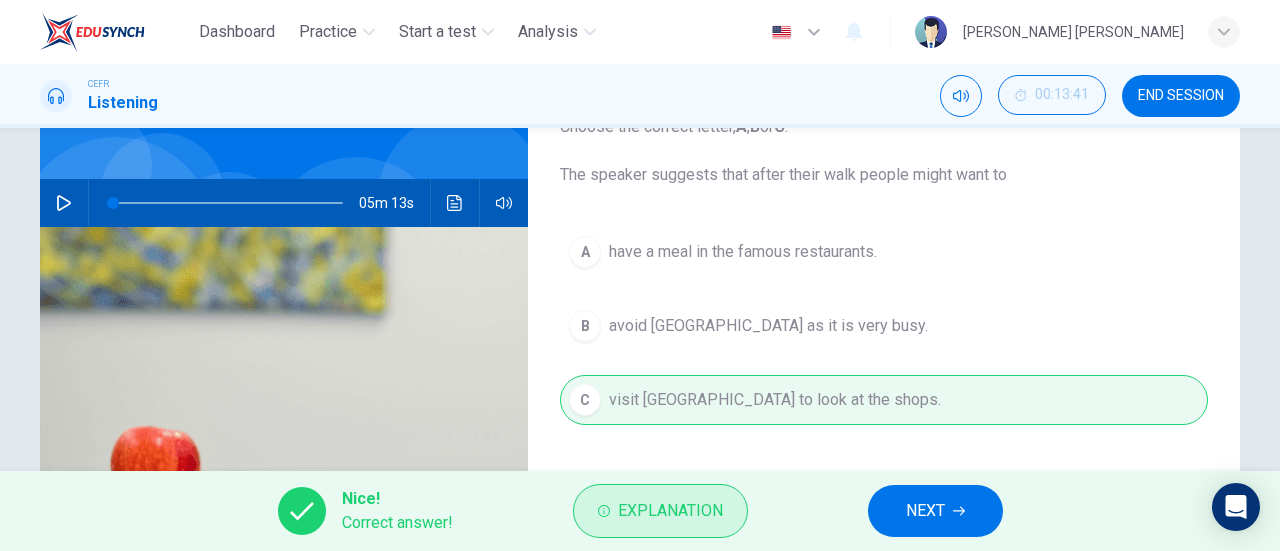 click on "Explanation" at bounding box center (670, 511) 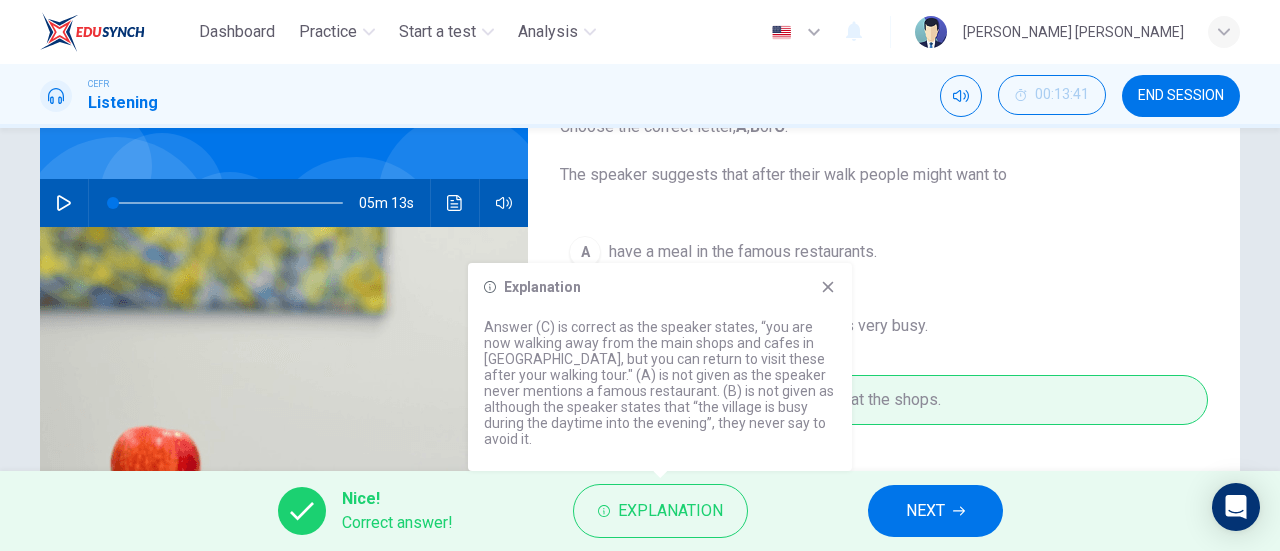 click on "Explanation Answer (C) is correct as the speaker states, “you are now walking away from the main shops and cafes in Hampstead village, but you can return to visit these after your walking tour."
(A) is not given as the speaker never mentions a famous restaurant.
(B) is not given as although the speaker states that “the village is busy during the daytime into the evening”, they never say to avoid it." at bounding box center (660, 367) 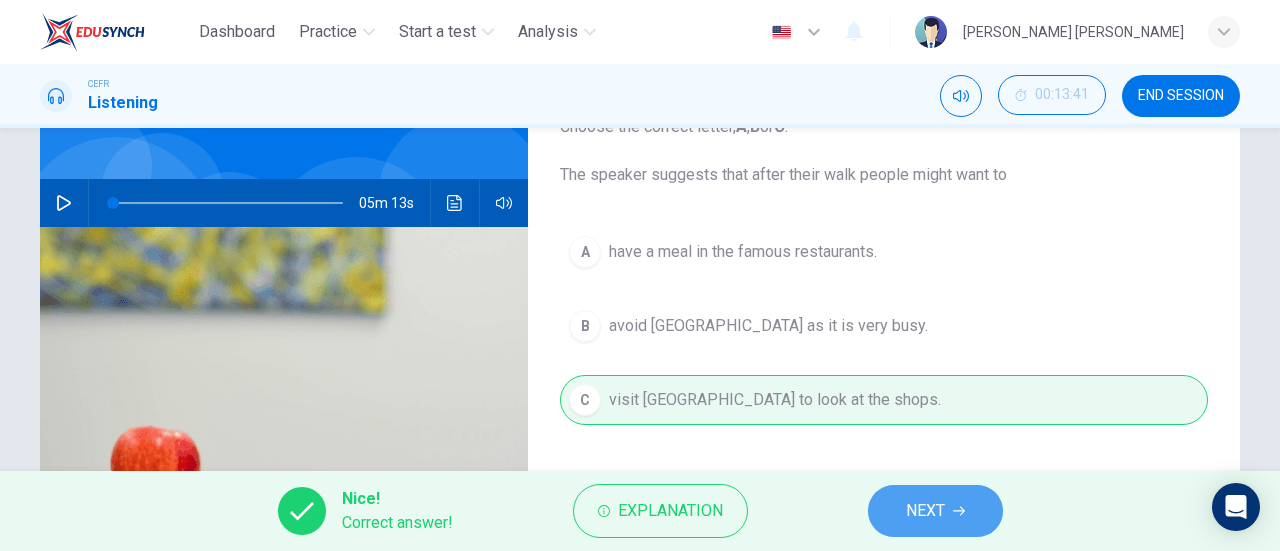click on "NEXT" at bounding box center (925, 511) 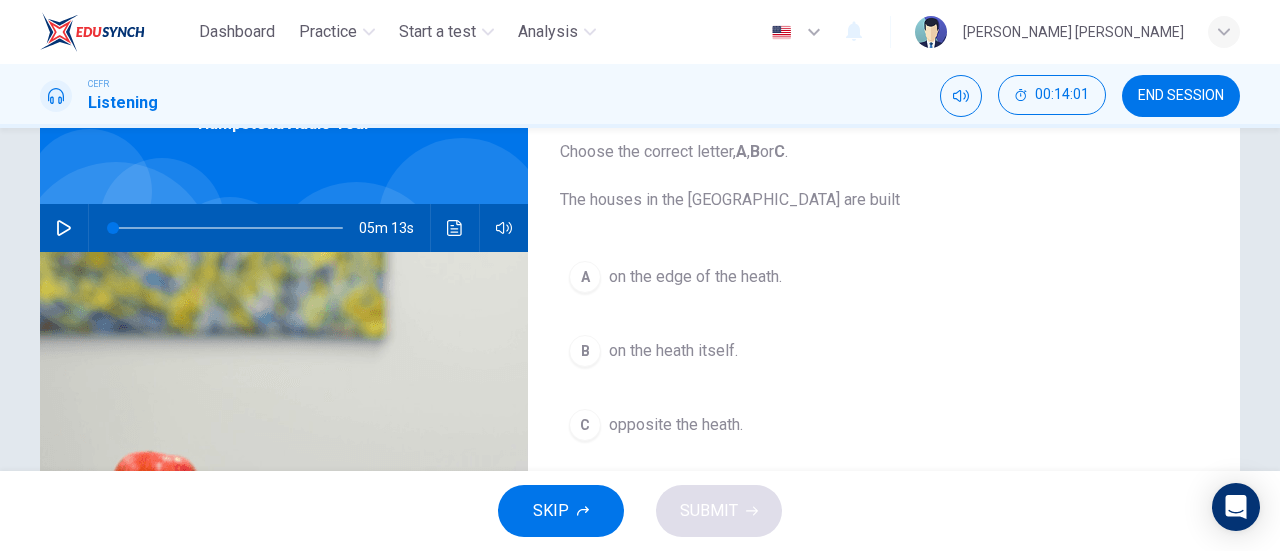 scroll, scrollTop: 119, scrollLeft: 0, axis: vertical 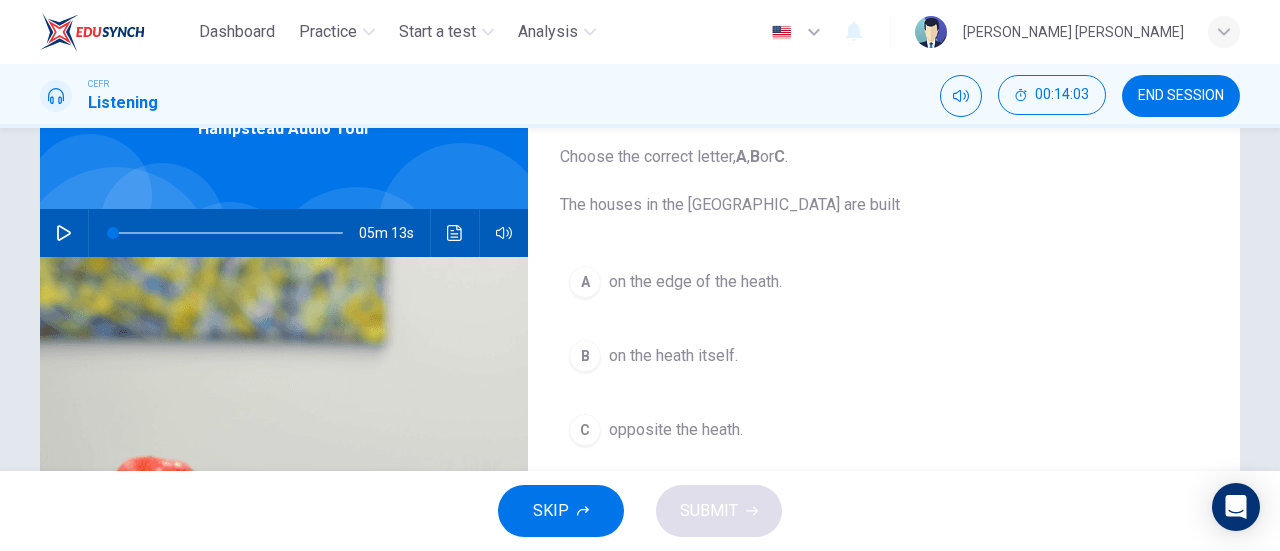click on "on the heath itself." at bounding box center [673, 356] 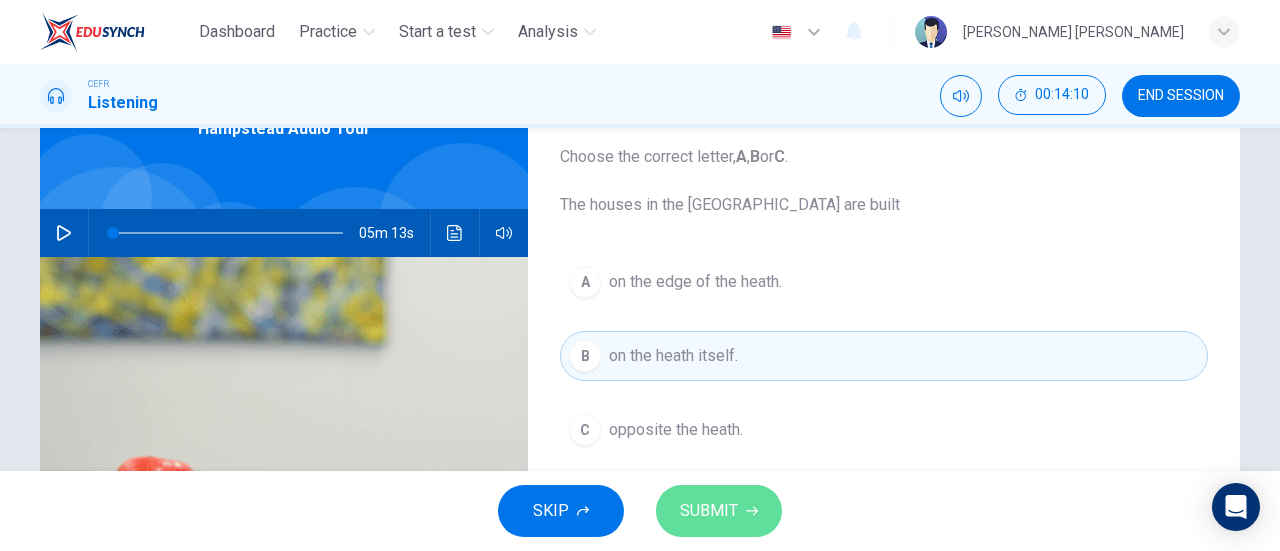 click on "SUBMIT" at bounding box center [709, 511] 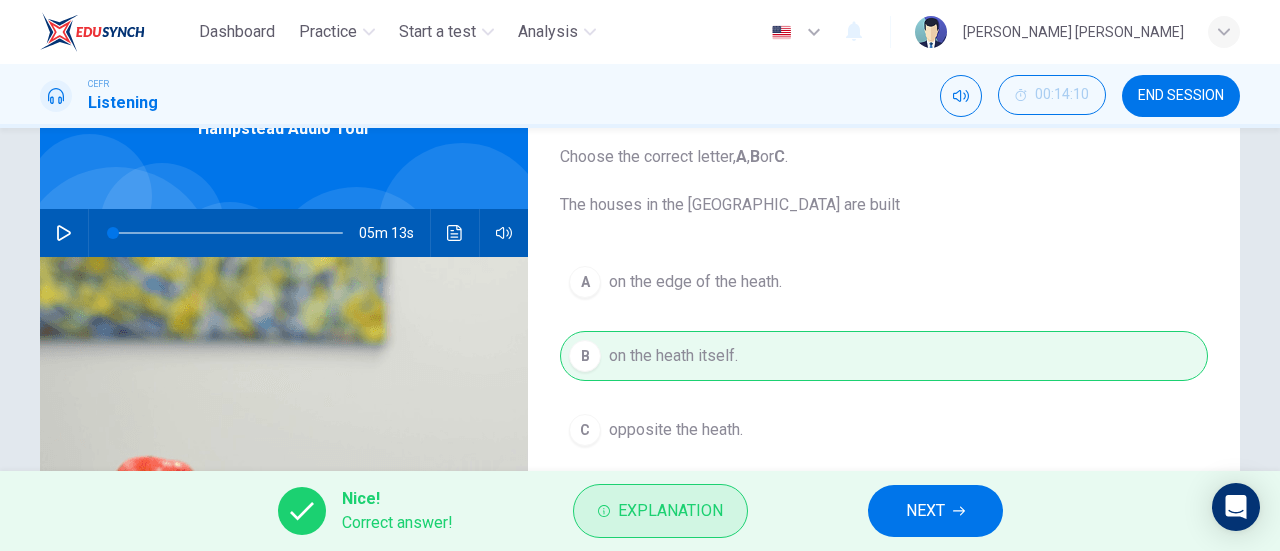 click on "Explanation" at bounding box center (670, 511) 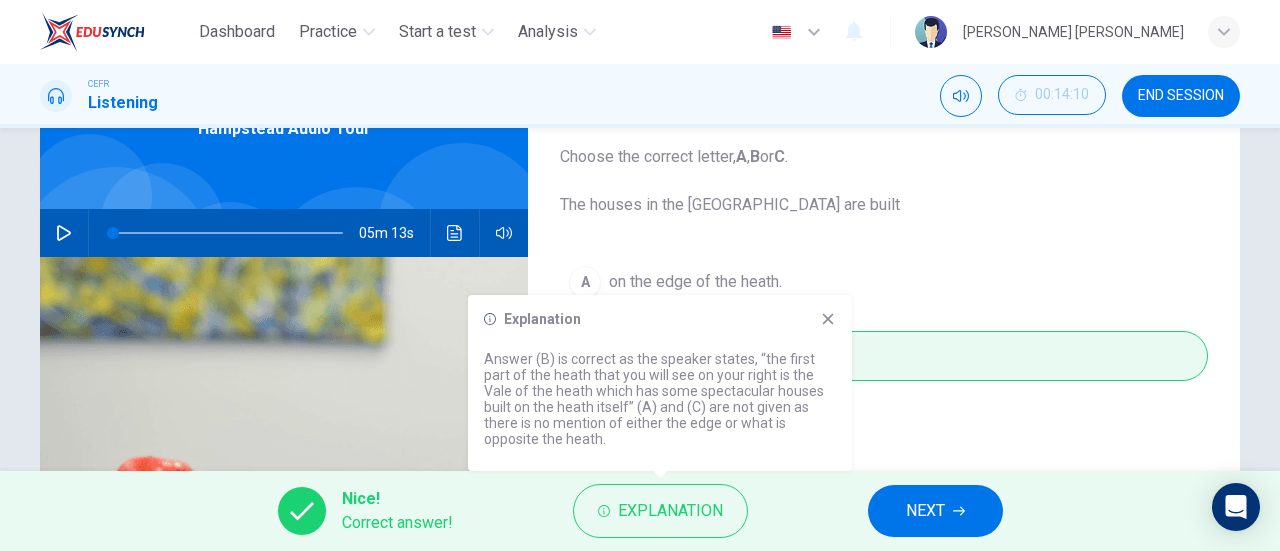 click 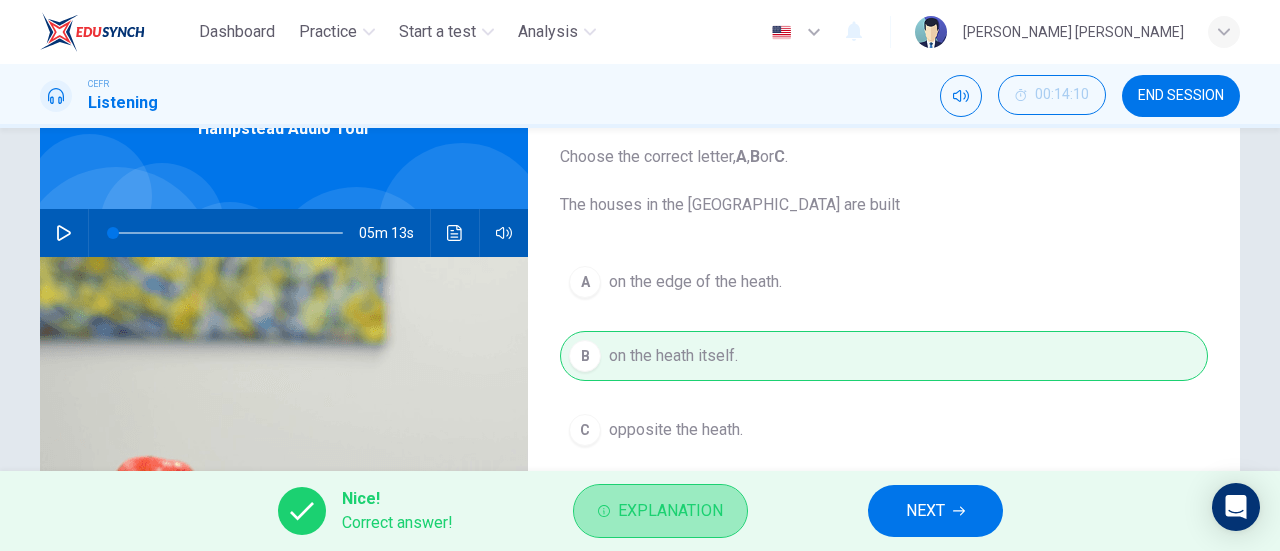 click on "Explanation" at bounding box center (670, 511) 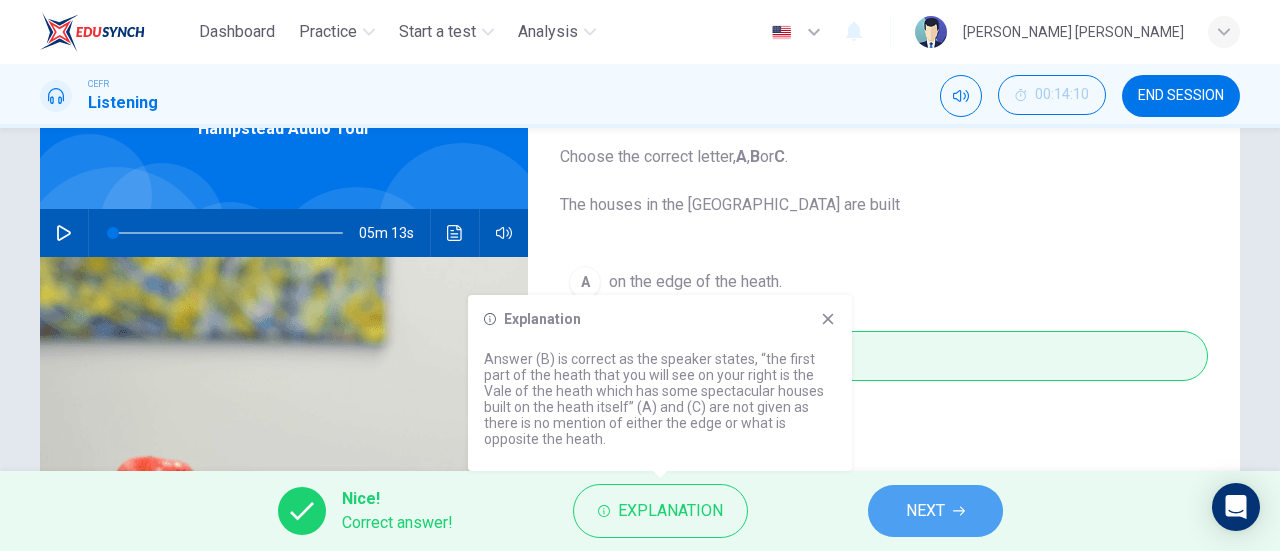 click on "NEXT" at bounding box center (925, 511) 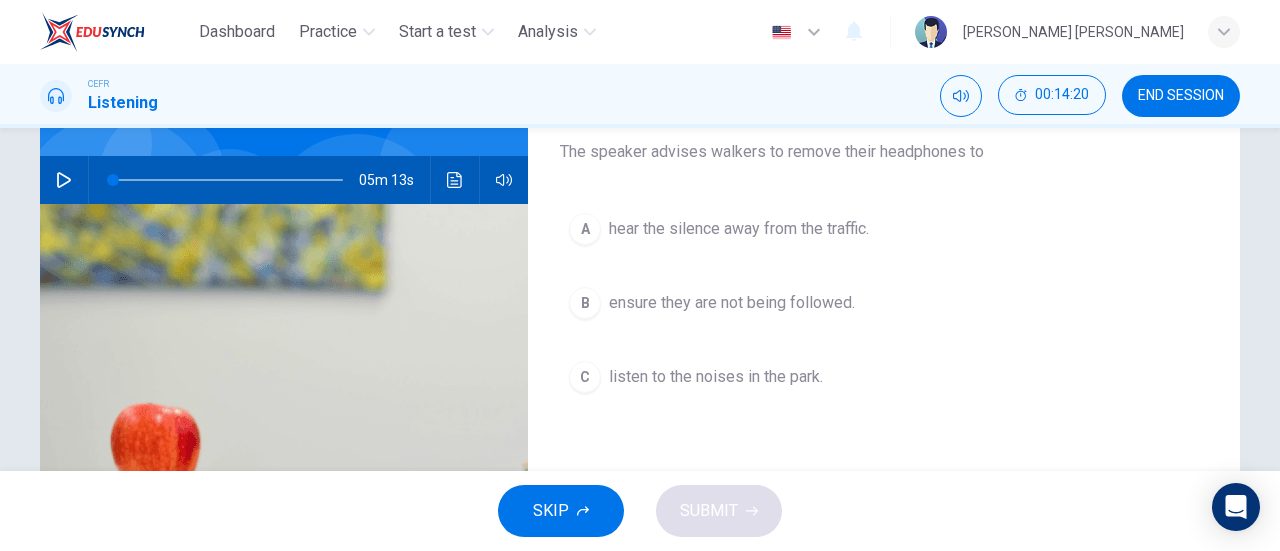 scroll, scrollTop: 175, scrollLeft: 0, axis: vertical 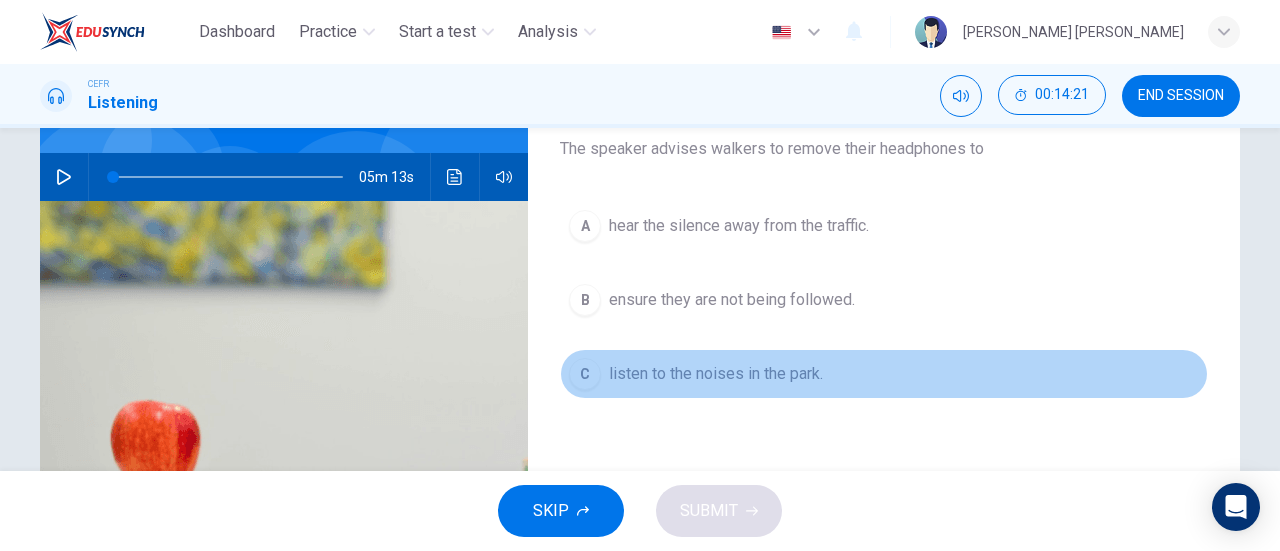 click on "listen to the noises in the park." at bounding box center [716, 374] 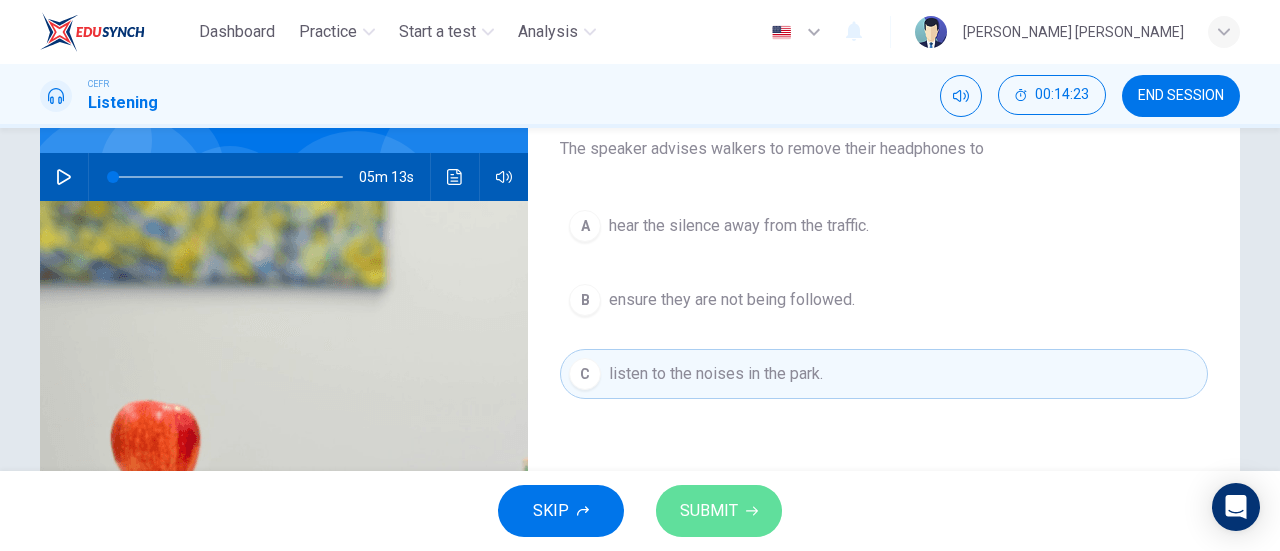 click on "SUBMIT" at bounding box center [709, 511] 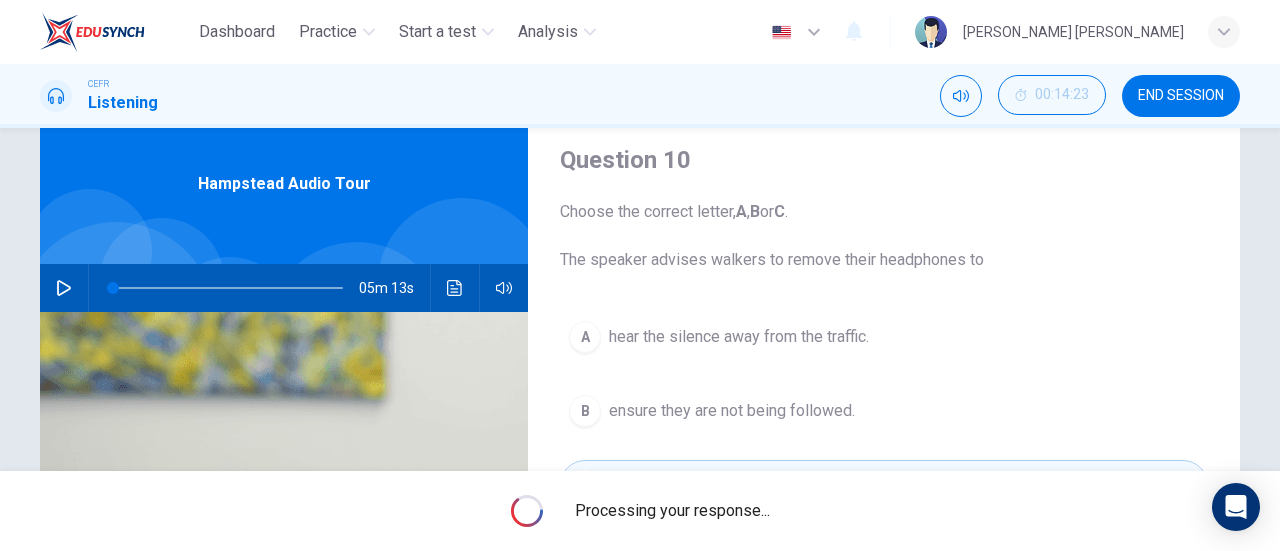 scroll, scrollTop: 63, scrollLeft: 0, axis: vertical 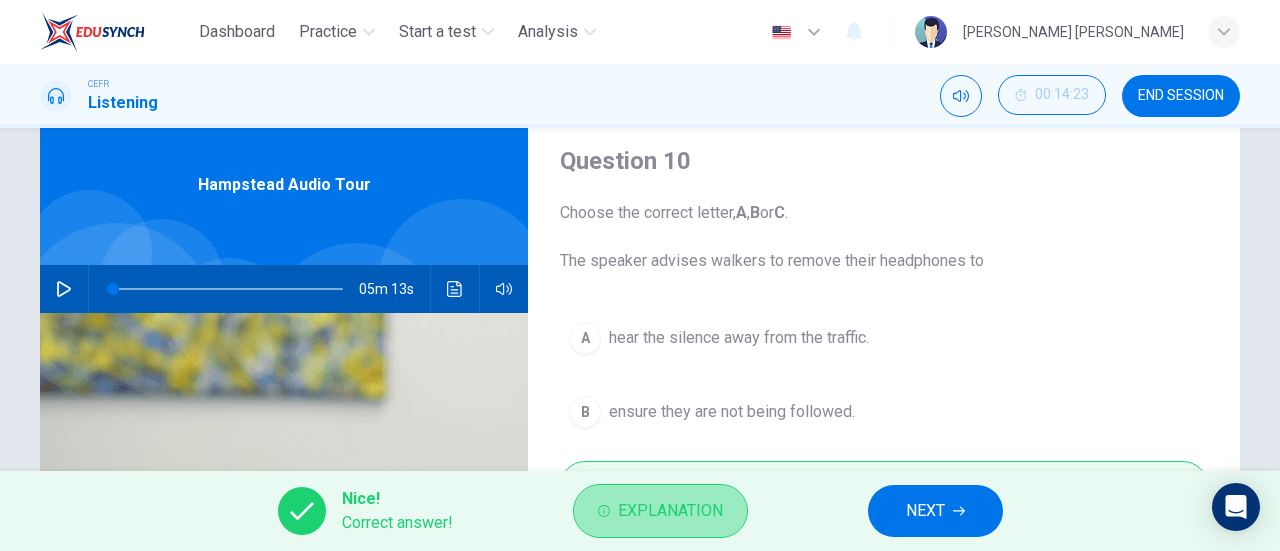 click on "Explanation" at bounding box center (670, 511) 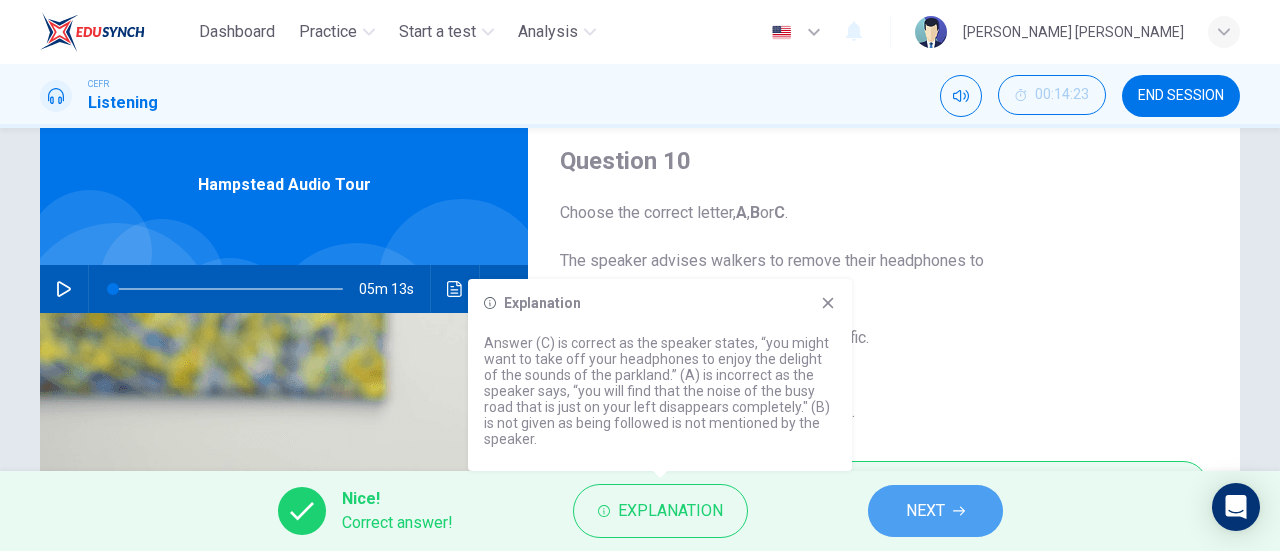 click on "NEXT" at bounding box center [935, 511] 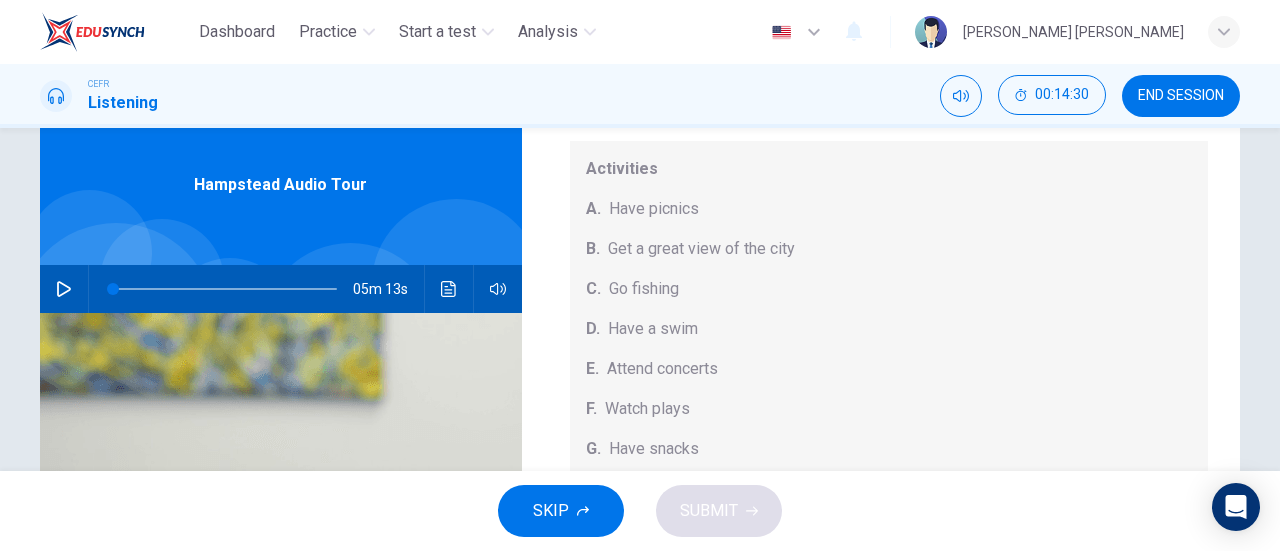 scroll, scrollTop: 184, scrollLeft: 0, axis: vertical 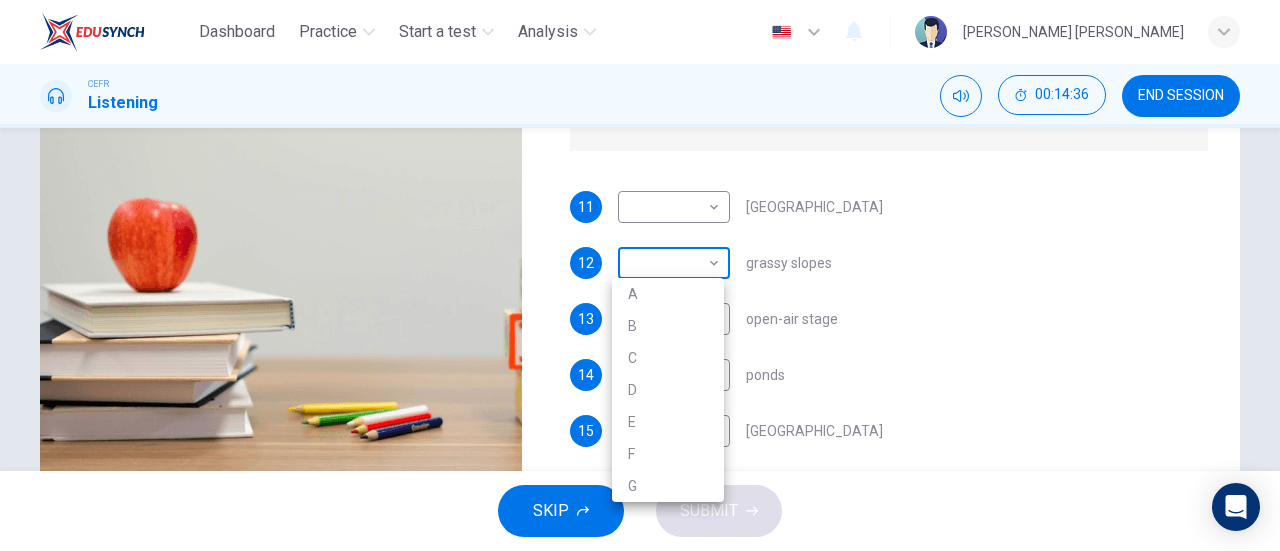 click on "Dashboard Practice Start a test Analysis English en ​ AMIRA SYUHADA BINTI AZMAN CEFR Listening 00:14:36 END SESSION Questions 11 - 15 Which activity can be done at each of the following locations on the heath? Choose  FIVE  answers below and select the correct letter,  A-G , next to the questions. Activities A. Have picnics B. Get a great view of the city C. Go fishing D. Have a swim E. Attend concerts F. Watch plays G. Have snacks 11 ​ ​ Kenwood House 12 ​ ​ grassy slopes 13 ​ ​ open-air stage 14 ​ ​ ponds 15 ​ ​ Parliament Hill Hampstead Audio Tour 05m 13s SKIP SUBMIT EduSynch - Online Language Proficiency Testing
Dashboard Practice Start a test Analysis Notifications © Copyright  2025 A B C D E F G" at bounding box center (640, 275) 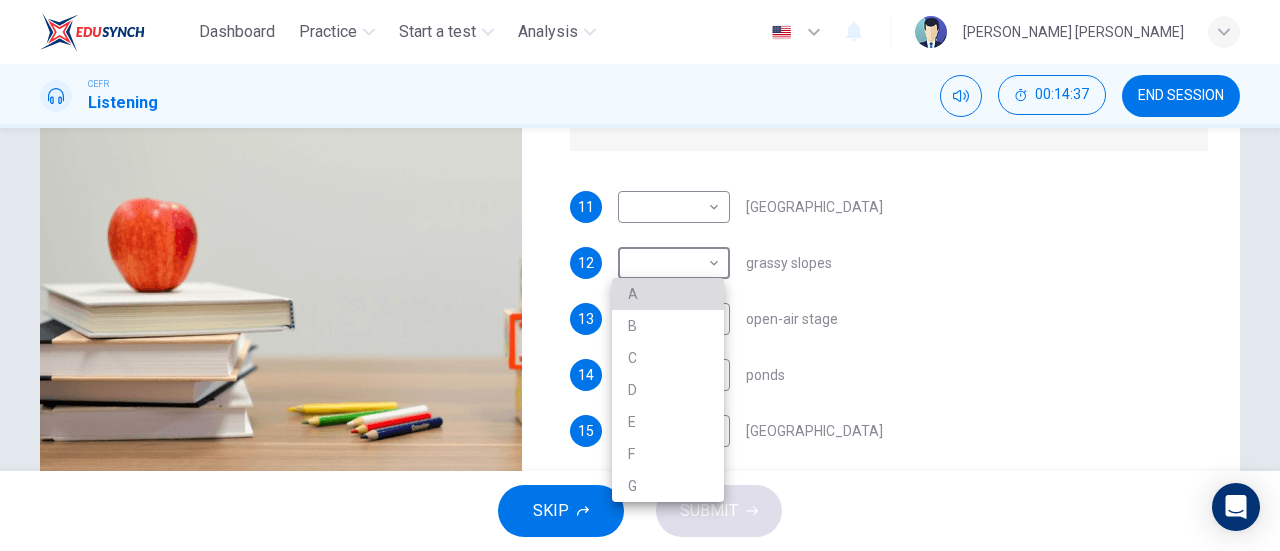 click on "A" at bounding box center (668, 294) 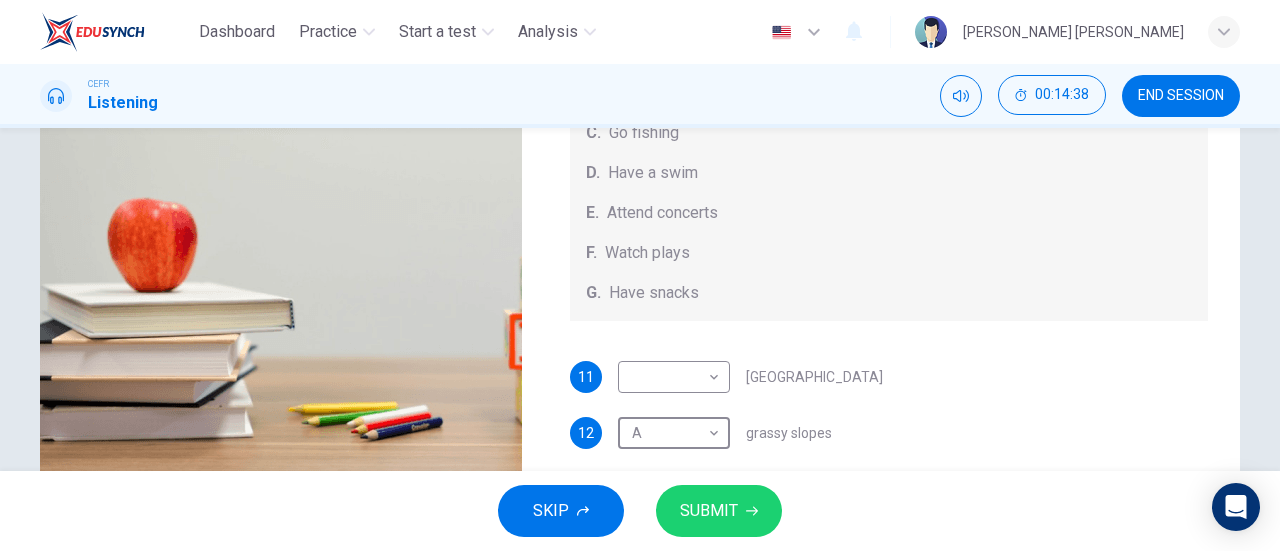 scroll, scrollTop: 0, scrollLeft: 0, axis: both 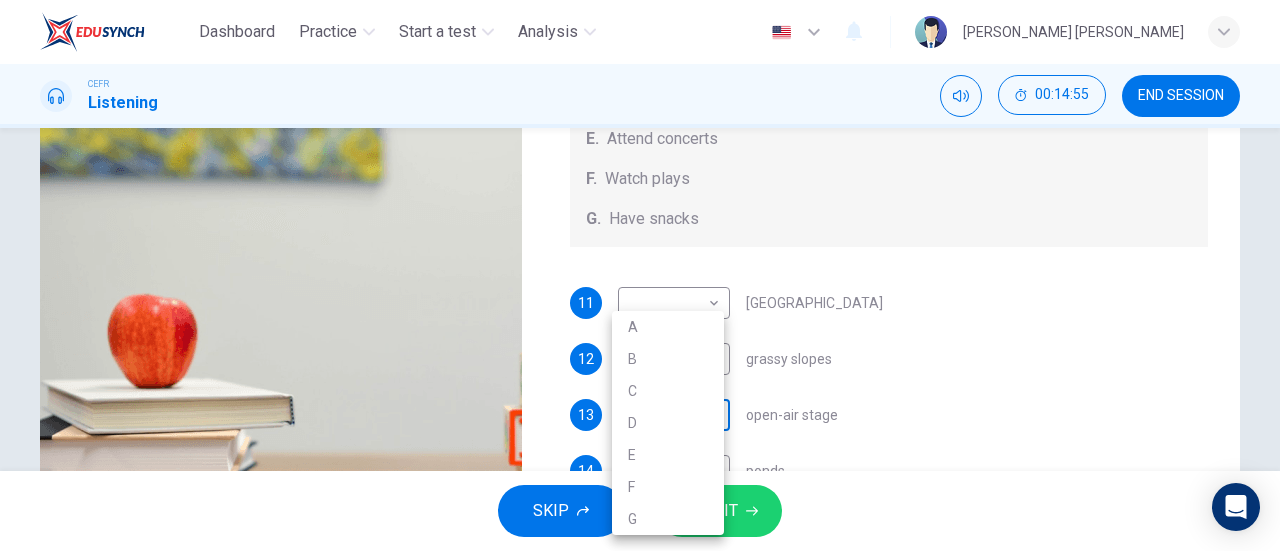 click on "Dashboard Practice Start a test Analysis English en ​ AMIRA SYUHADA BINTI AZMAN CEFR Listening 00:14:55 END SESSION Questions 11 - 15 Which activity can be done at each of the following locations on the heath? Choose  FIVE  answers below and select the correct letter,  A-G , next to the questions. Activities A. Have picnics B. Get a great view of the city C. Go fishing D. Have a swim E. Attend concerts F. Watch plays G. Have snacks 11 ​ ​ Kenwood House 12 A A ​ grassy slopes 13 ​ ​ open-air stage 14 ​ ​ ponds 15 ​ ​ Parliament Hill Hampstead Audio Tour 05m 13s SKIP SUBMIT EduSynch - Online Language Proficiency Testing
Dashboard Practice Start a test Analysis Notifications © Copyright  2025 A B C D E F G" at bounding box center [640, 275] 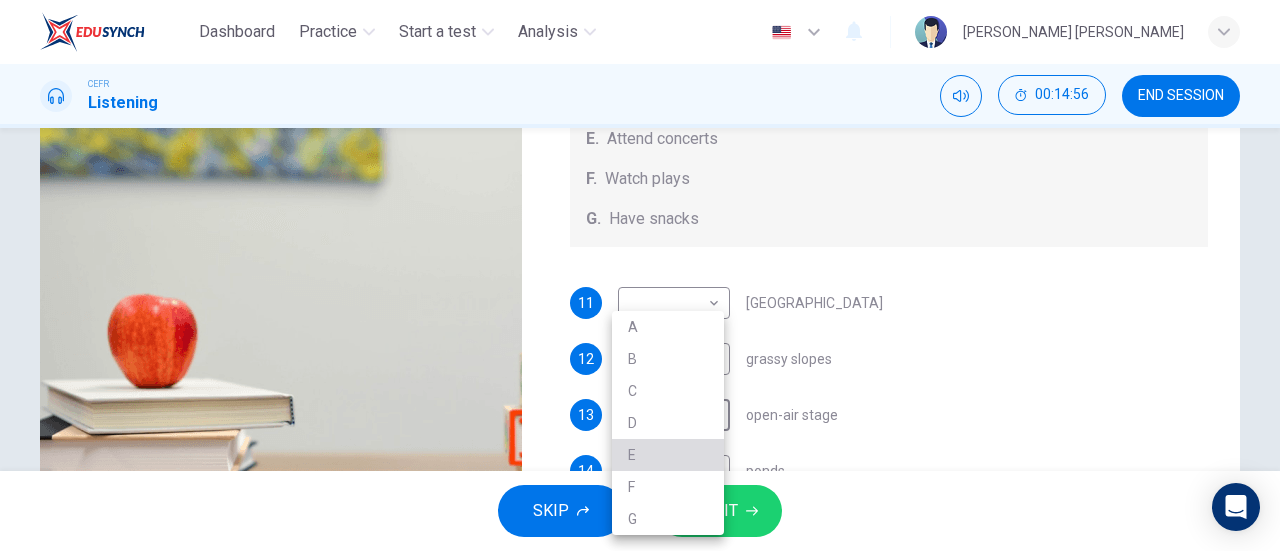 click on "E" at bounding box center [668, 455] 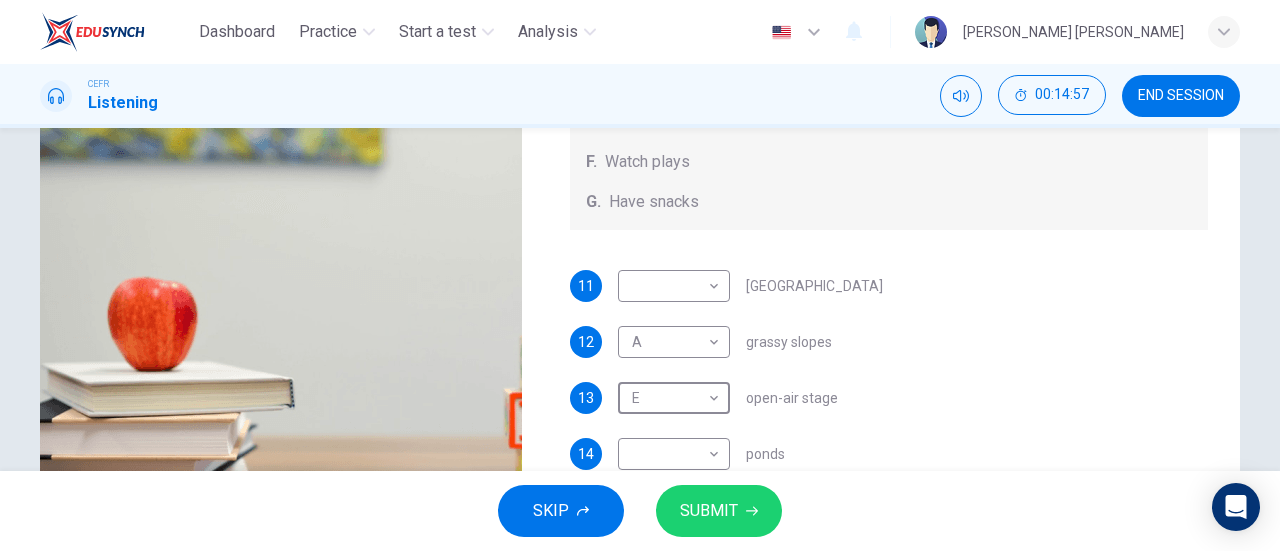 scroll, scrollTop: 297, scrollLeft: 0, axis: vertical 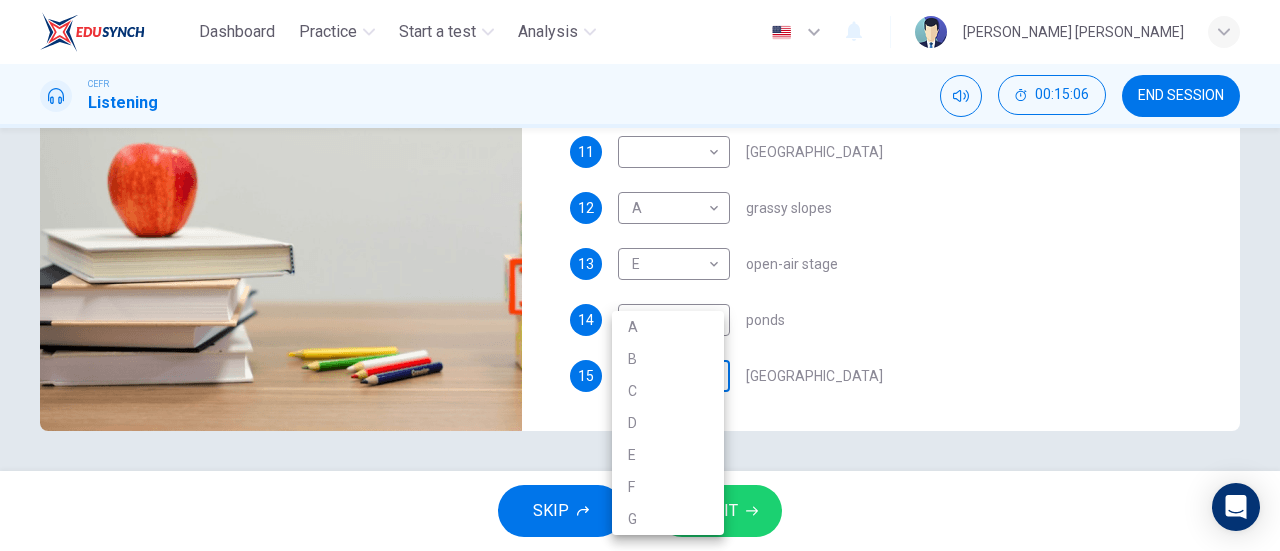 click on "Dashboard Practice Start a test Analysis English en ​ AMIRA SYUHADA BINTI AZMAN CEFR Listening 00:15:06 END SESSION Questions 11 - 15 Which activity can be done at each of the following locations on the heath? Choose  FIVE  answers below and select the correct letter,  A-G , next to the questions. Activities A. Have picnics B. Get a great view of the city C. Go fishing D. Have a swim E. Attend concerts F. Watch plays G. Have snacks 11 ​ ​ Kenwood House 12 A A ​ grassy slopes 13 E E ​ open-air stage 14 ​ ​ ponds 15 ​ ​ Parliament Hill Hampstead Audio Tour 05m 13s SKIP SUBMIT EduSynch - Online Language Proficiency Testing
Dashboard Practice Start a test Analysis Notifications © Copyright  2025 A B C D E F G" at bounding box center [640, 275] 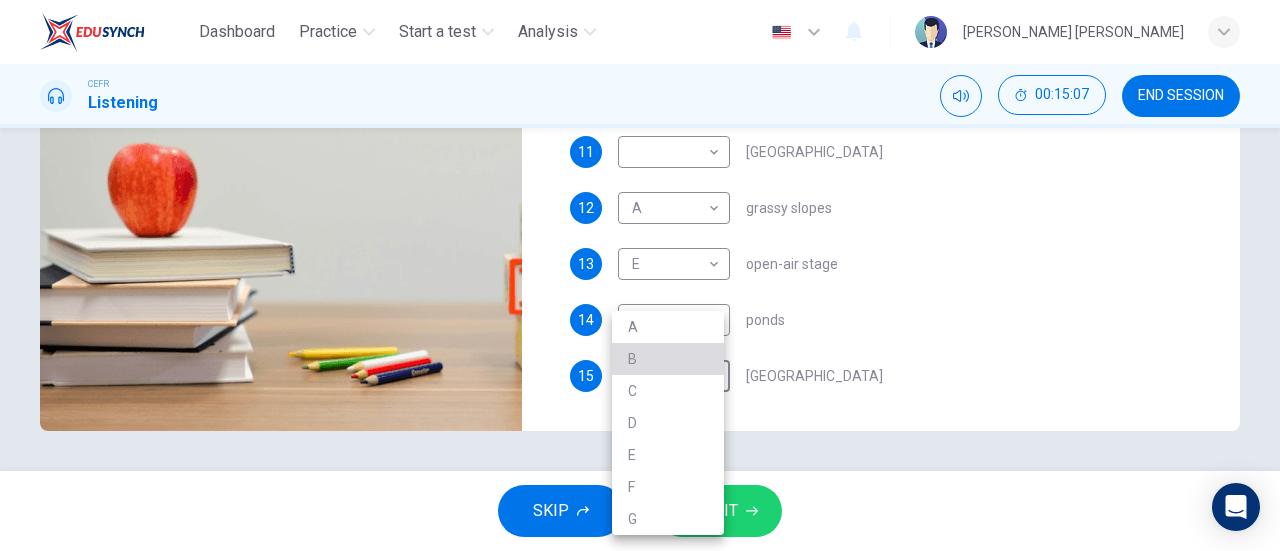 click on "B" at bounding box center [668, 359] 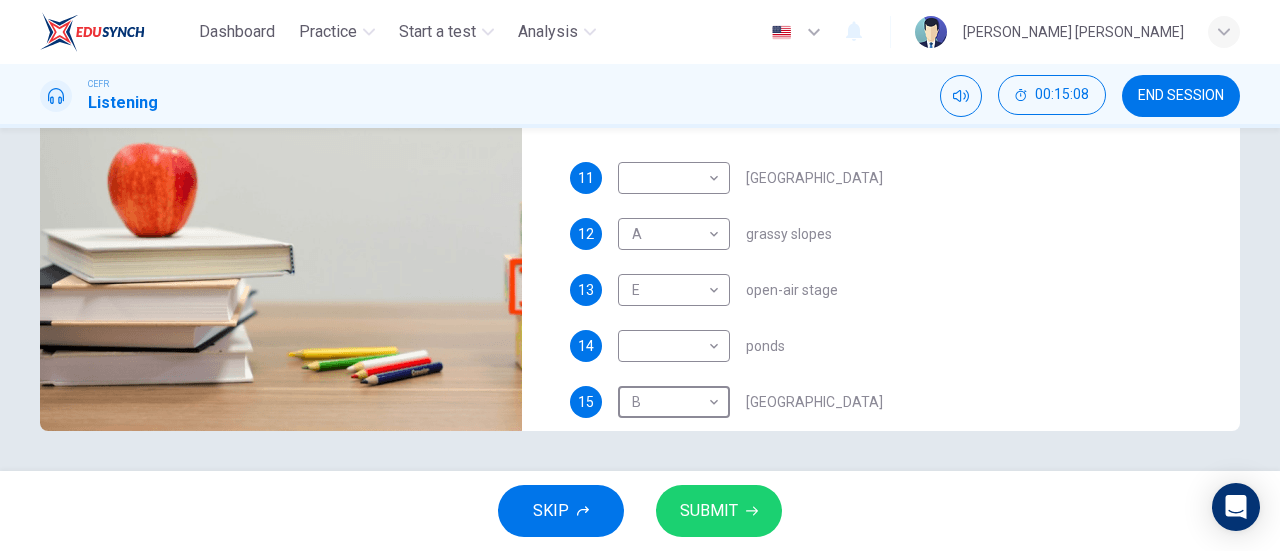 scroll, scrollTop: 0, scrollLeft: 0, axis: both 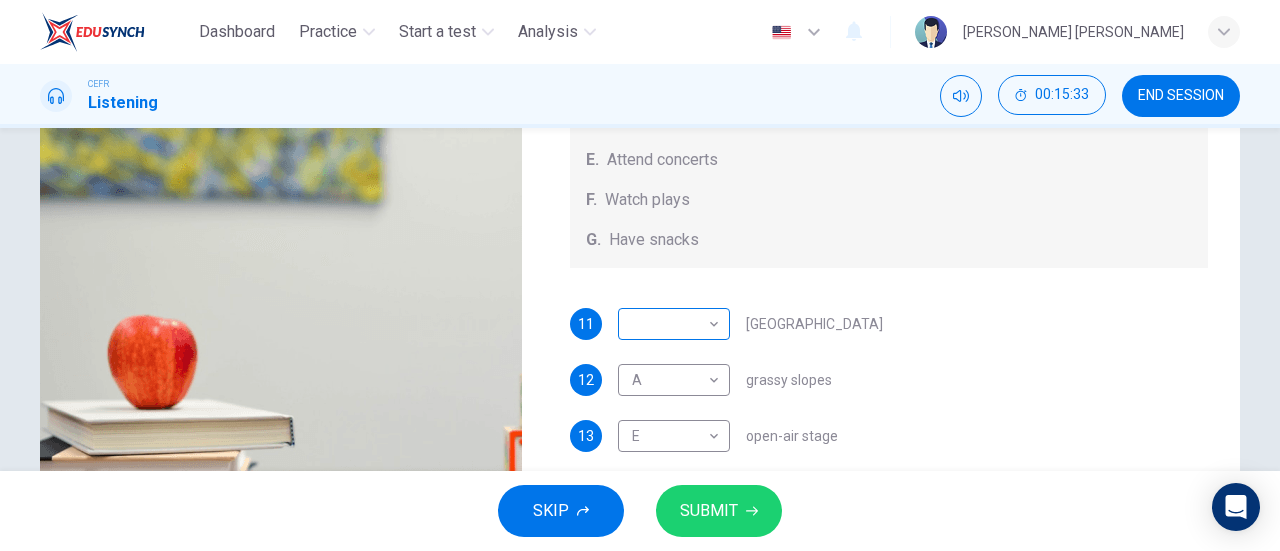 click on "Dashboard Practice Start a test Analysis English en ​ AMIRA SYUHADA BINTI AZMAN CEFR Listening 00:15:33 END SESSION Questions 11 - 15 Which activity can be done at each of the following locations on the heath? Choose  FIVE  answers below and select the correct letter,  A-G , next to the questions. Activities A. Have picnics B. Get a great view of the city C. Go fishing D. Have a swim E. Attend concerts F. Watch plays G. Have snacks 11 ​ ​ Kenwood House 12 A A ​ grassy slopes 13 E E ​ open-air stage 14 ​ ​ ponds 15 B B ​ Parliament Hill Hampstead Audio Tour 05m 13s SKIP SUBMIT EduSynch - Online Language Proficiency Testing
Dashboard Practice Start a test Analysis Notifications © Copyright  2025" at bounding box center [640, 275] 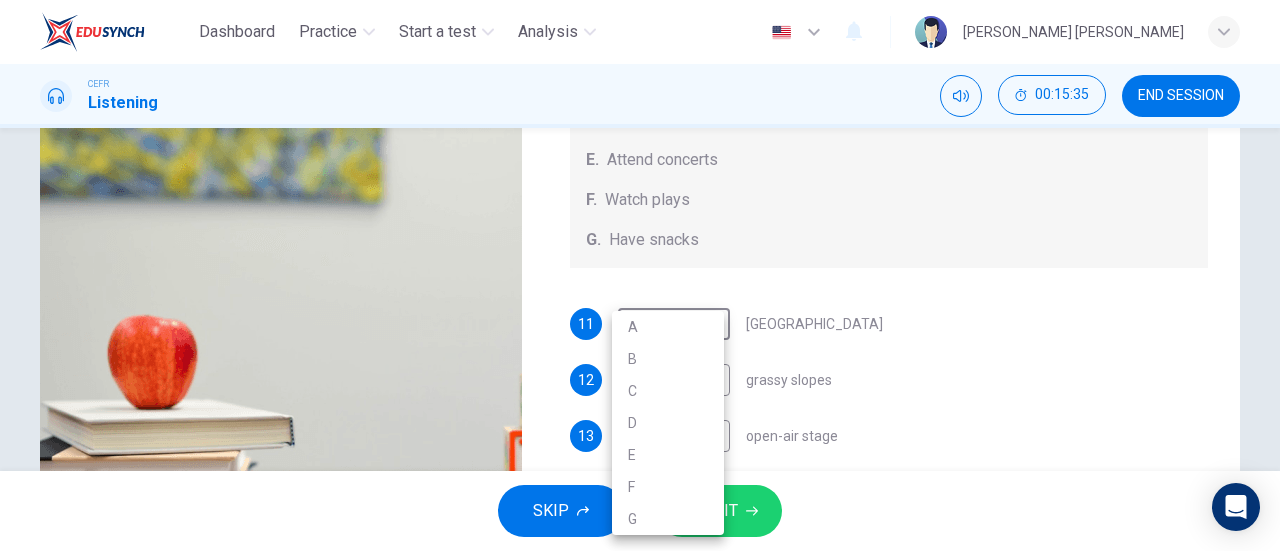 click on "F" at bounding box center (668, 487) 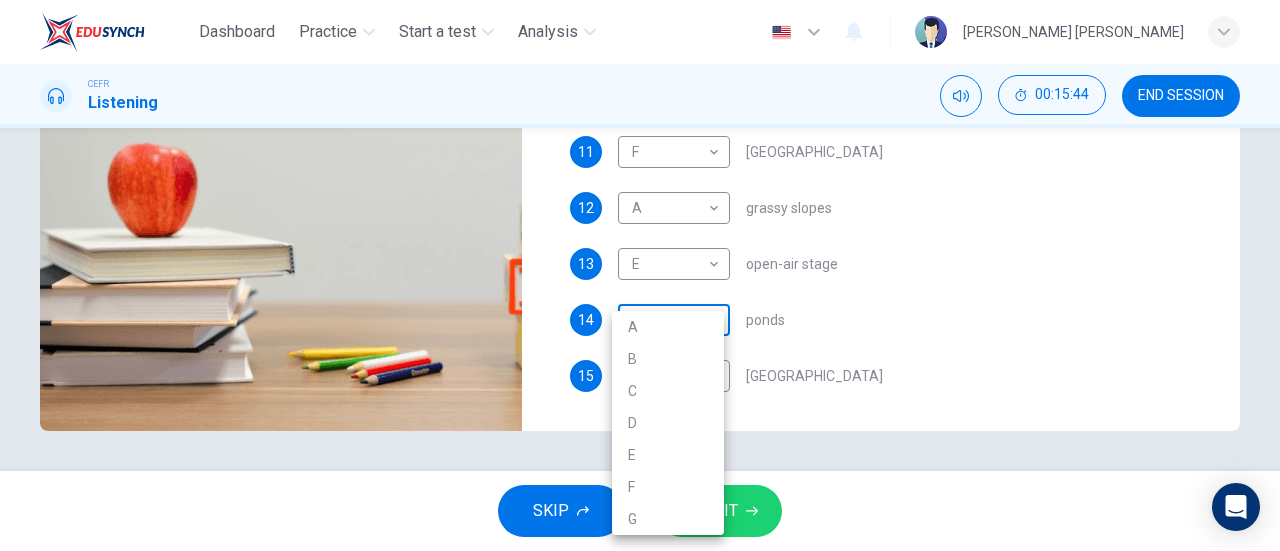 click on "Dashboard Practice Start a test Analysis English en ​ AMIRA SYUHADA BINTI AZMAN CEFR Listening 00:15:44 END SESSION Questions 11 - 15 Which activity can be done at each of the following locations on the heath? Choose  FIVE  answers below and select the correct letter,  A-G , next to the questions. Activities A. Have picnics B. Get a great view of the city C. Go fishing D. Have a swim E. Attend concerts F. Watch plays G. Have snacks 11 F F ​ Kenwood House 12 A A ​ grassy slopes 13 E E ​ open-air stage 14 ​ ​ ponds 15 B B ​ Parliament Hill Hampstead Audio Tour 05m 13s SKIP SUBMIT EduSynch - Online Language Proficiency Testing
Dashboard Practice Start a test Analysis Notifications © Copyright  2025 A B C D E F G" at bounding box center [640, 275] 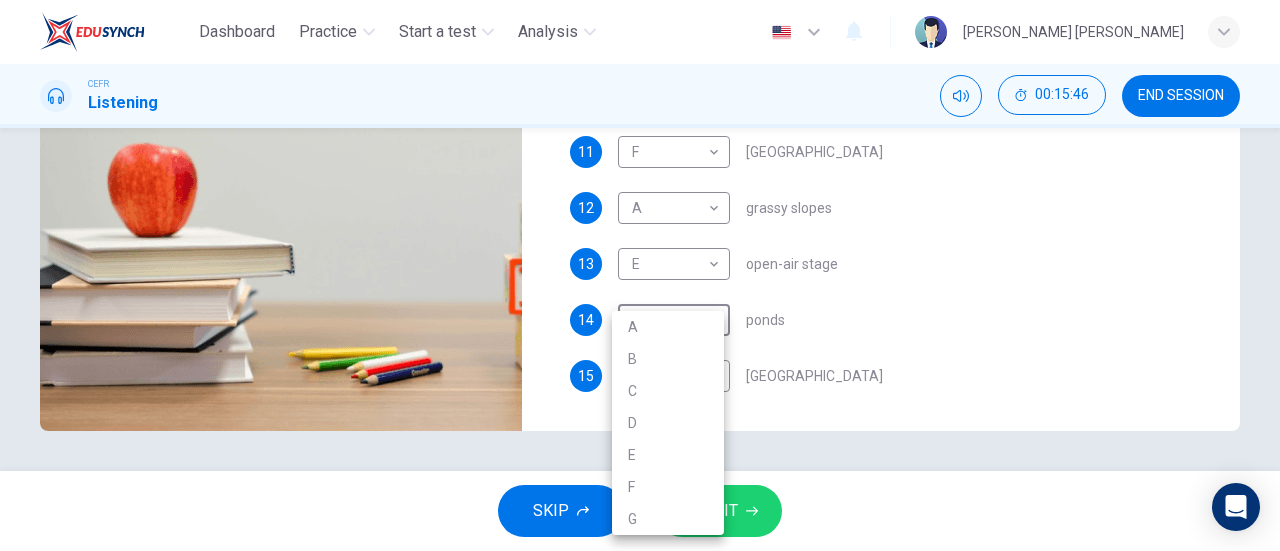 click at bounding box center [640, 275] 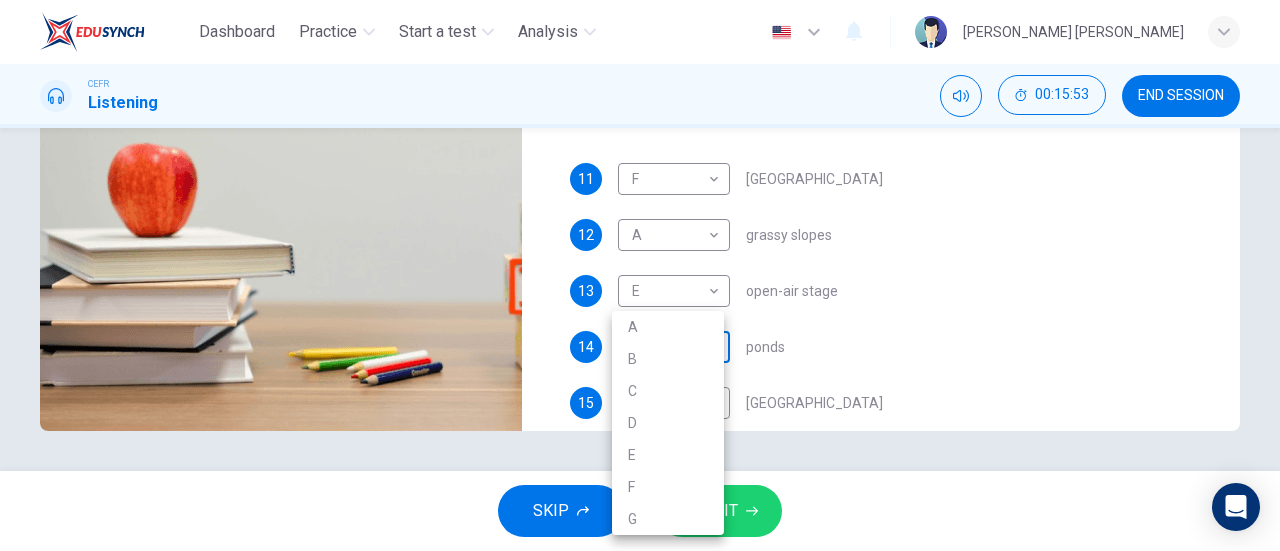 click on "Dashboard Practice Start a test Analysis English en ​ AMIRA SYUHADA BINTI AZMAN CEFR Listening 00:15:53 END SESSION Questions 11 - 15 Which activity can be done at each of the following locations on the heath? Choose  FIVE  answers below and select the correct letter,  A-G , next to the questions. Activities A. Have picnics B. Get a great view of the city C. Go fishing D. Have a swim E. Attend concerts F. Watch plays G. Have snacks 11 F F ​ Kenwood House 12 A A ​ grassy slopes 13 E E ​ open-air stage 14 ​ ​ ponds 15 B B ​ Parliament Hill Hampstead Audio Tour 05m 13s SKIP SUBMIT EduSynch - Online Language Proficiency Testing
Dashboard Practice Start a test Analysis Notifications © Copyright  2025 A B C D E F G" at bounding box center (640, 275) 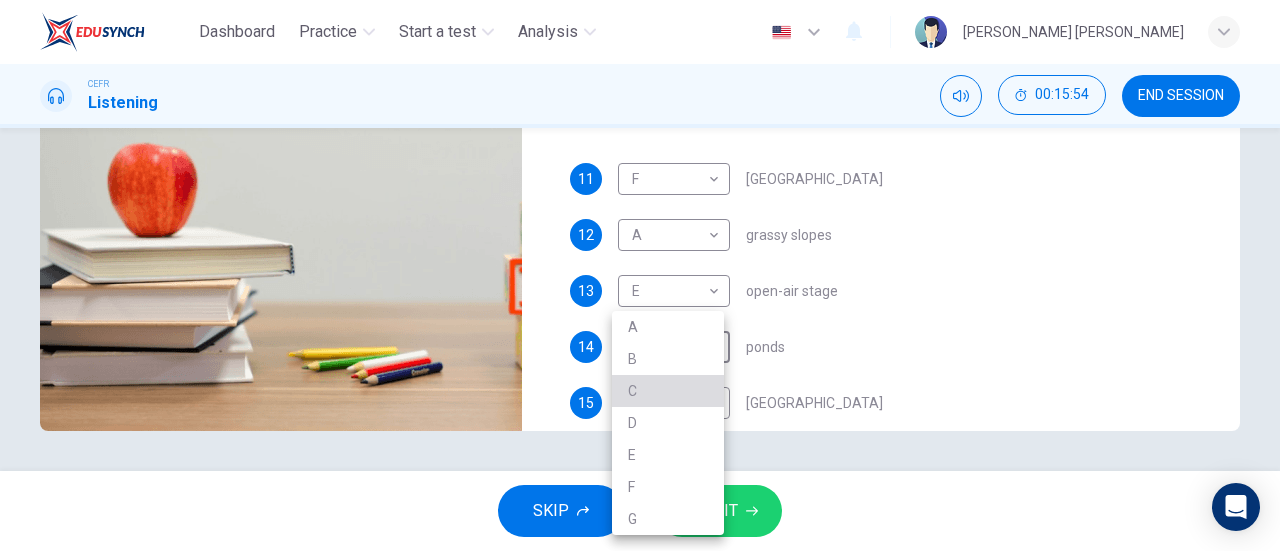 click on "C" at bounding box center [668, 391] 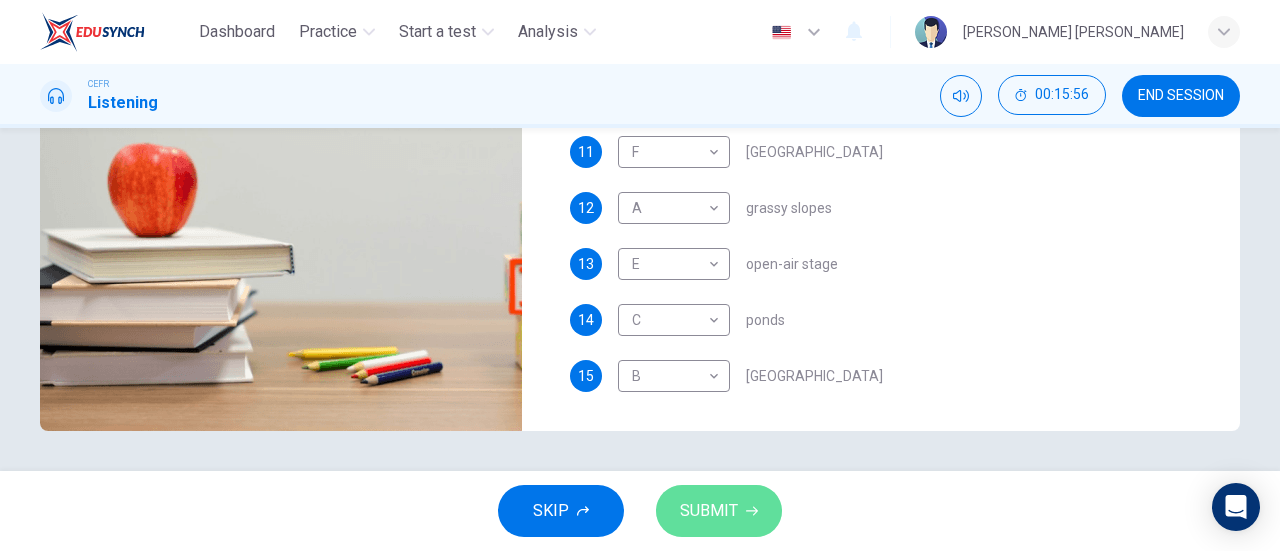 click on "SUBMIT" at bounding box center [719, 511] 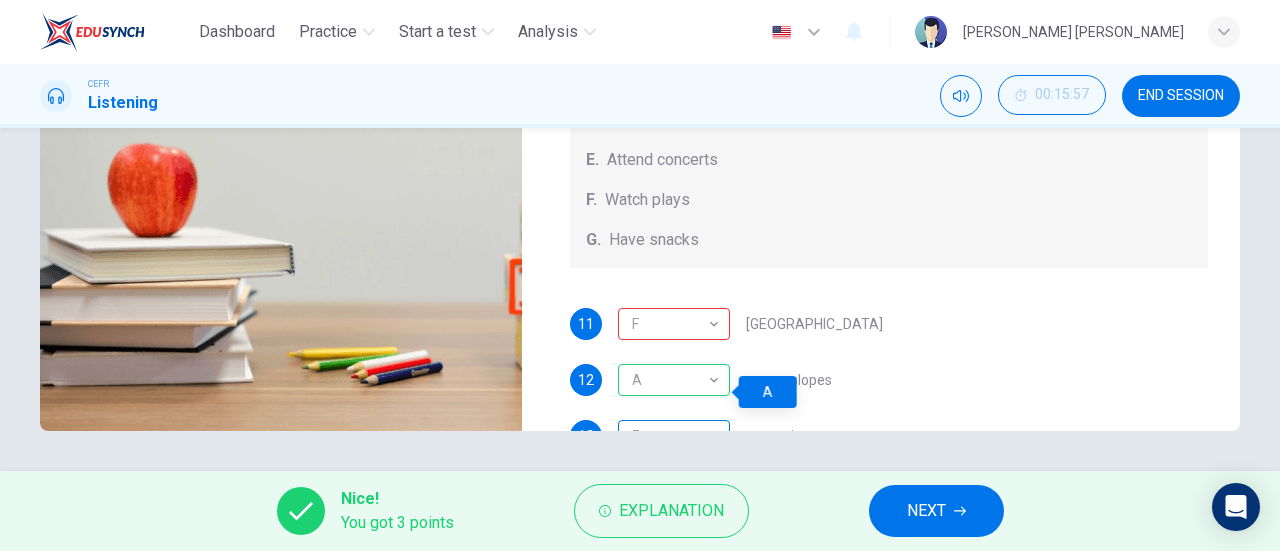 scroll, scrollTop: 0, scrollLeft: 0, axis: both 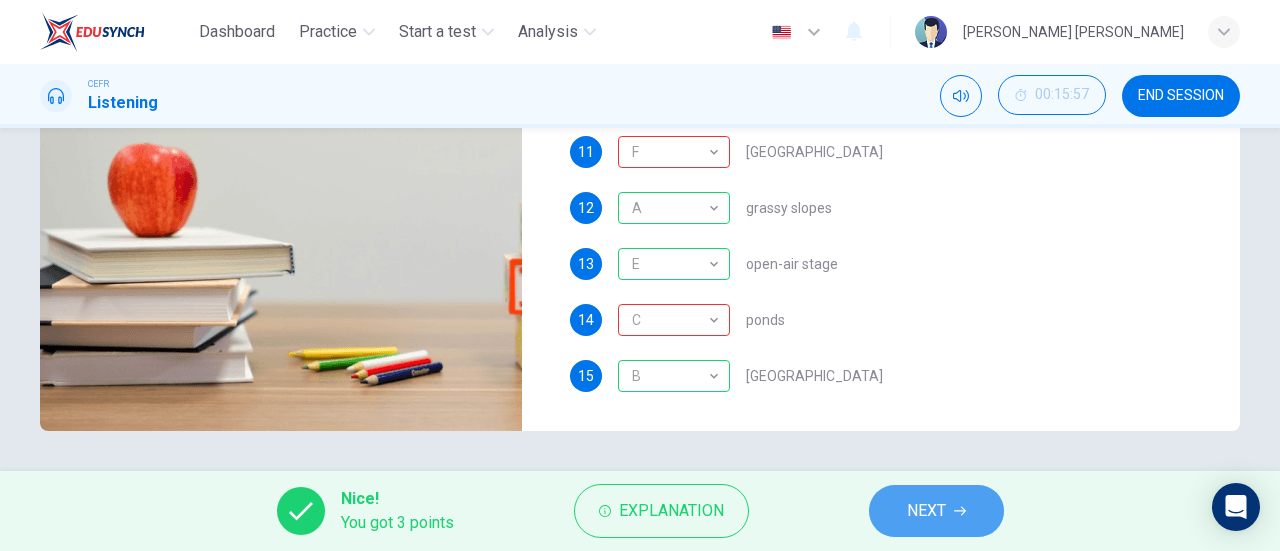 click on "NEXT" at bounding box center [936, 511] 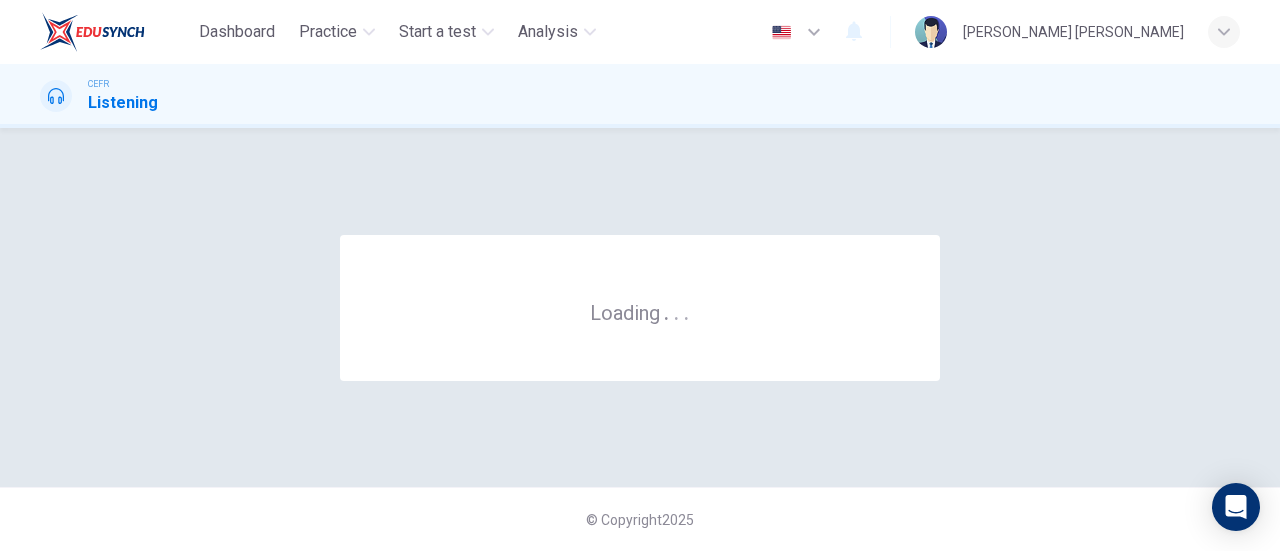 scroll, scrollTop: 0, scrollLeft: 0, axis: both 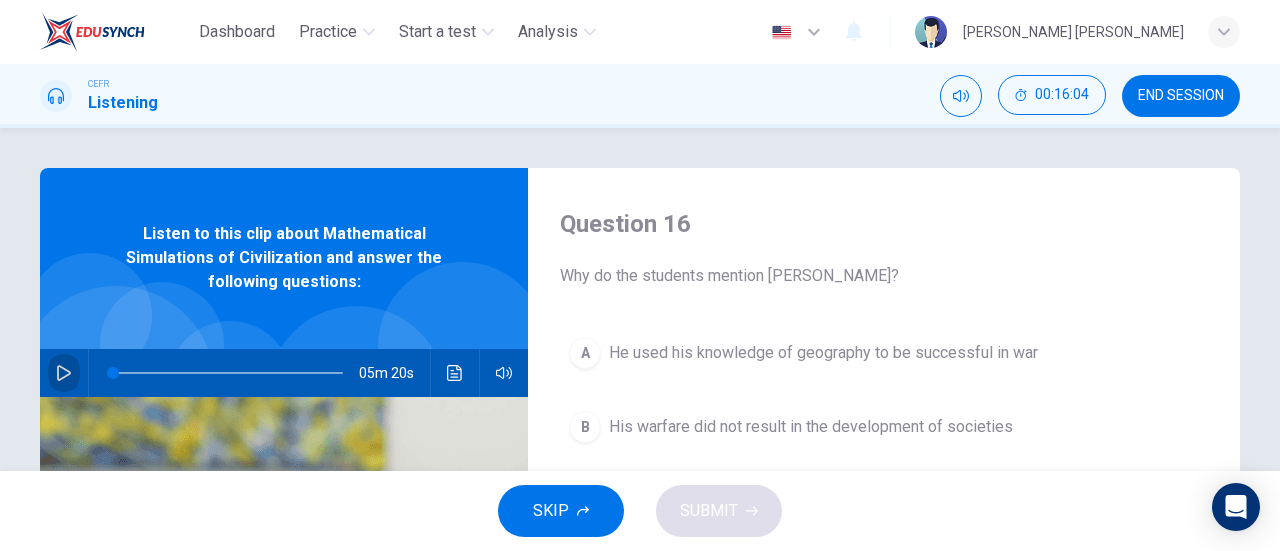 click at bounding box center [64, 373] 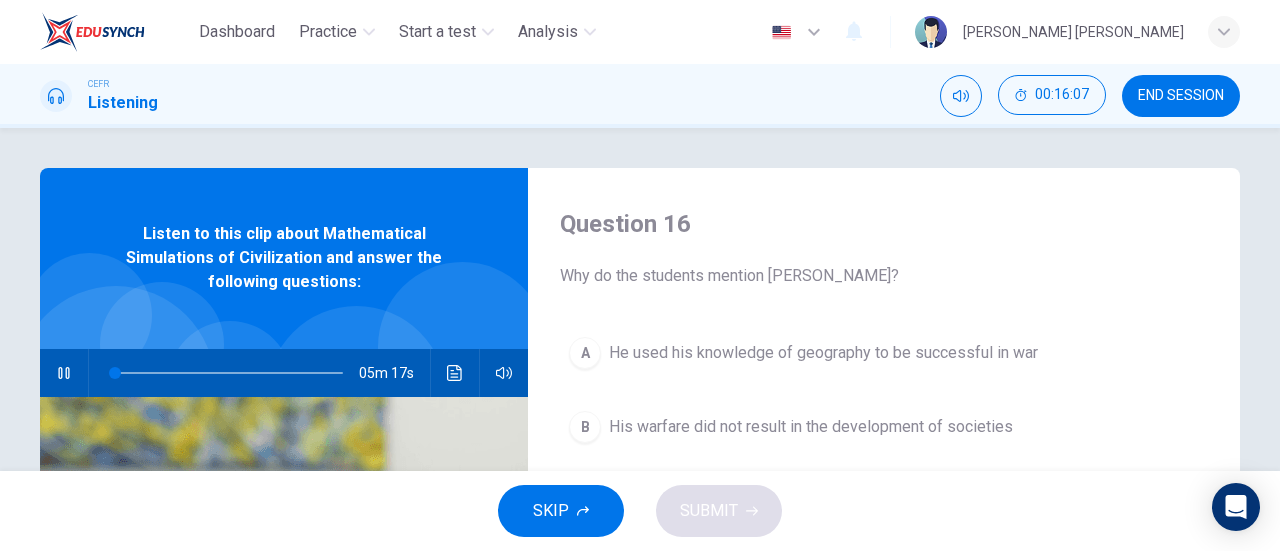 type on "1" 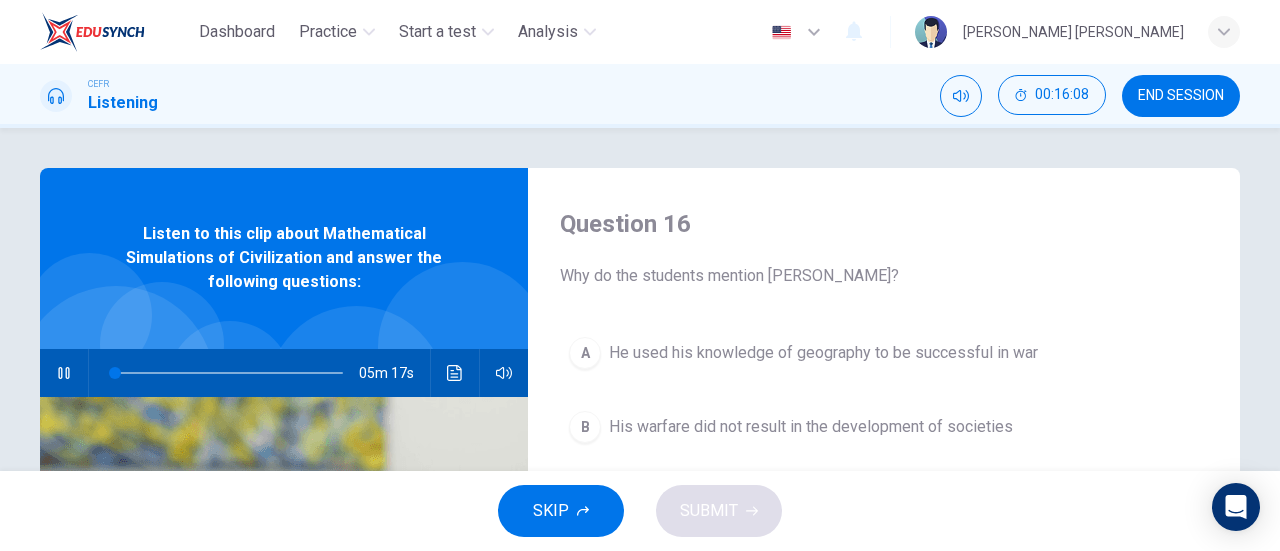 type 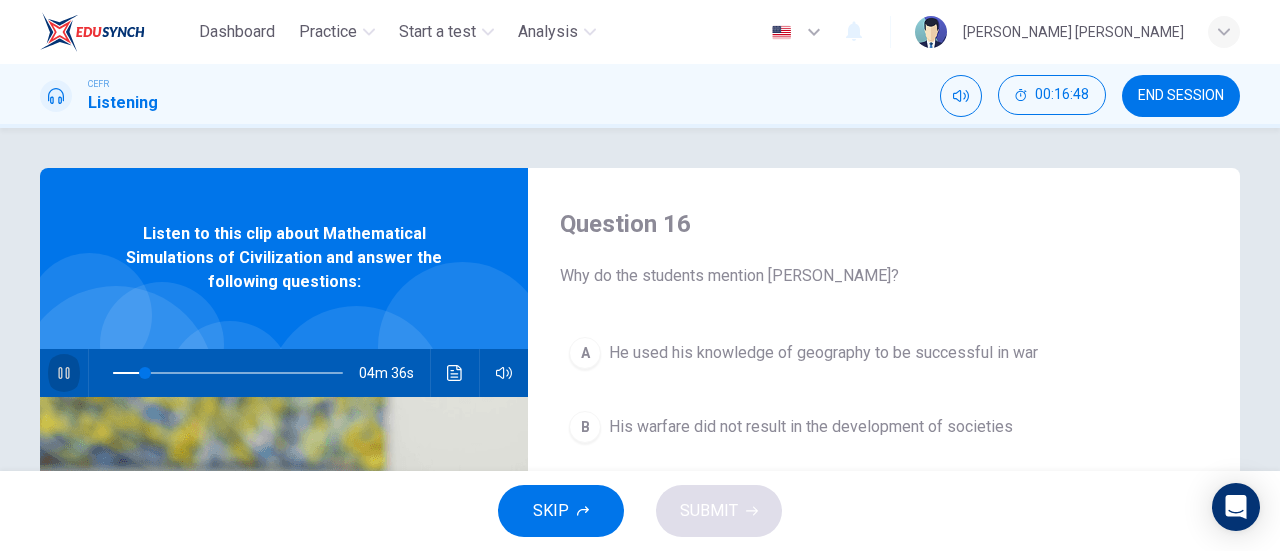 click at bounding box center (64, 373) 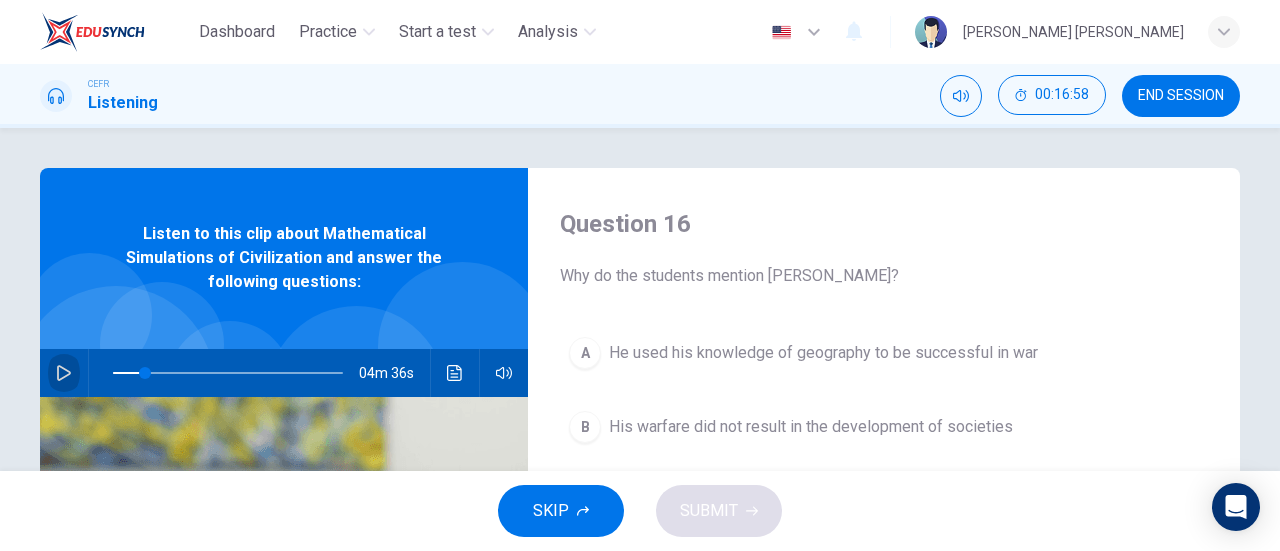 click at bounding box center [64, 373] 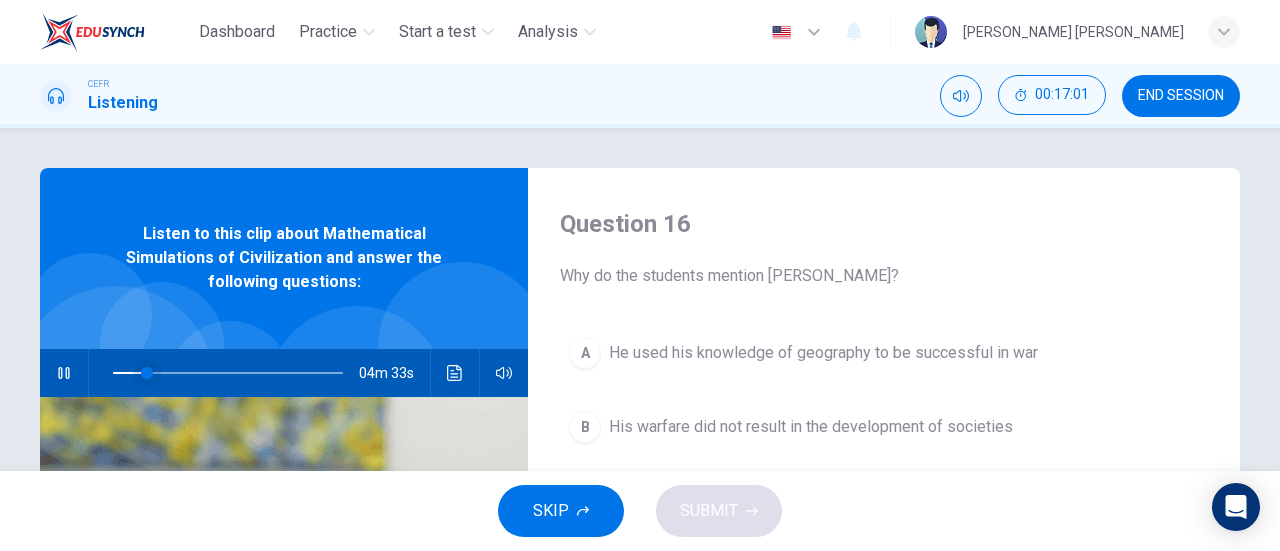 click at bounding box center (147, 373) 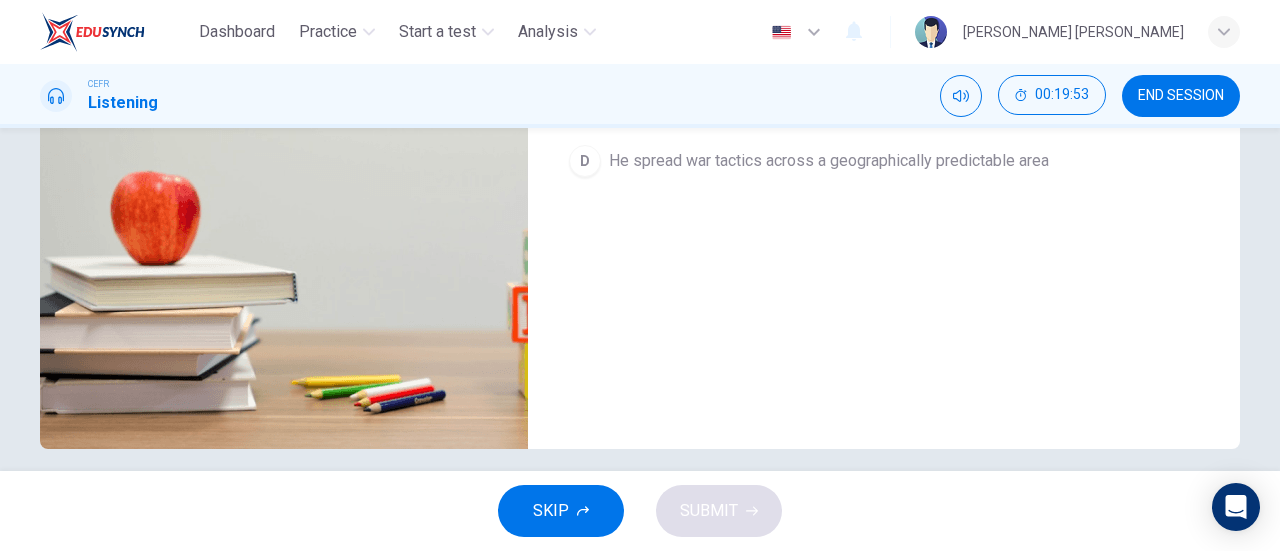 scroll, scrollTop: 0, scrollLeft: 0, axis: both 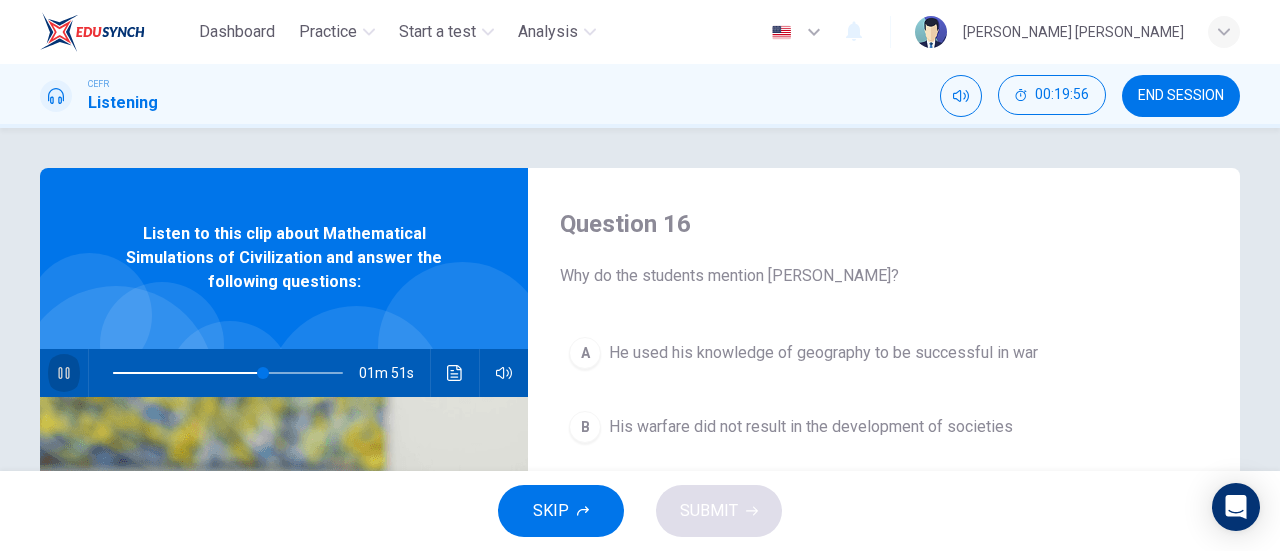 click at bounding box center [64, 373] 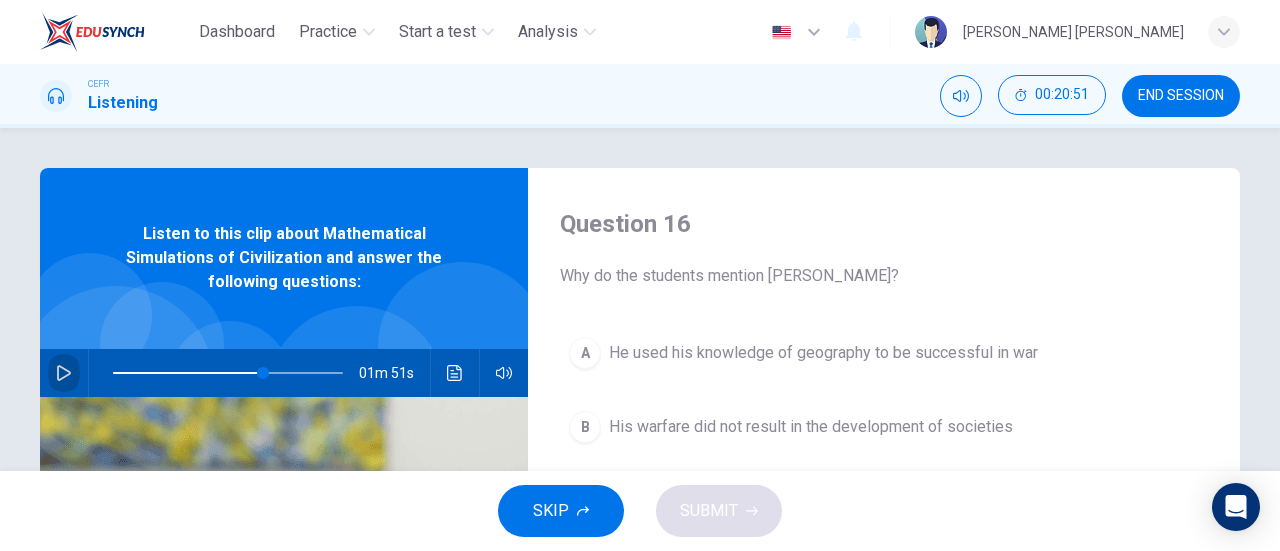 click at bounding box center [64, 373] 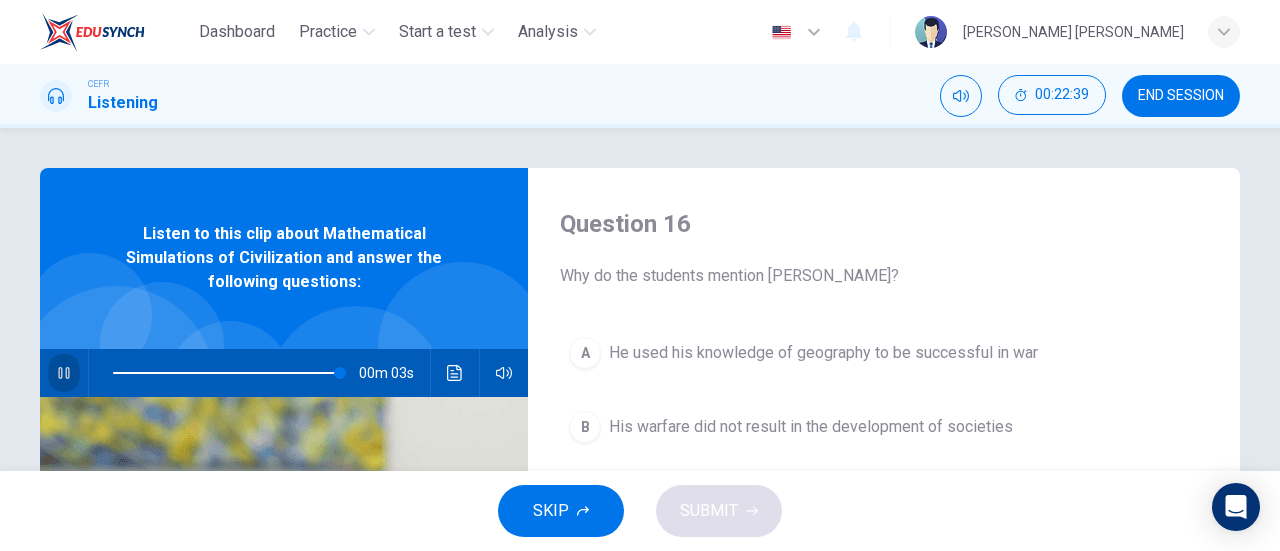 click at bounding box center [64, 373] 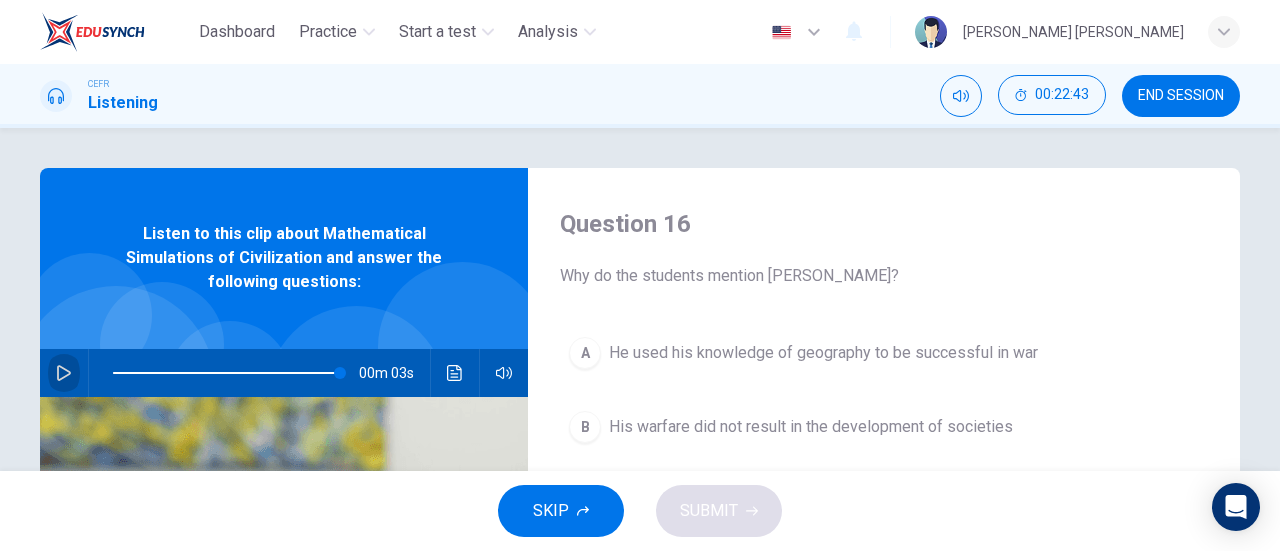 click at bounding box center (64, 373) 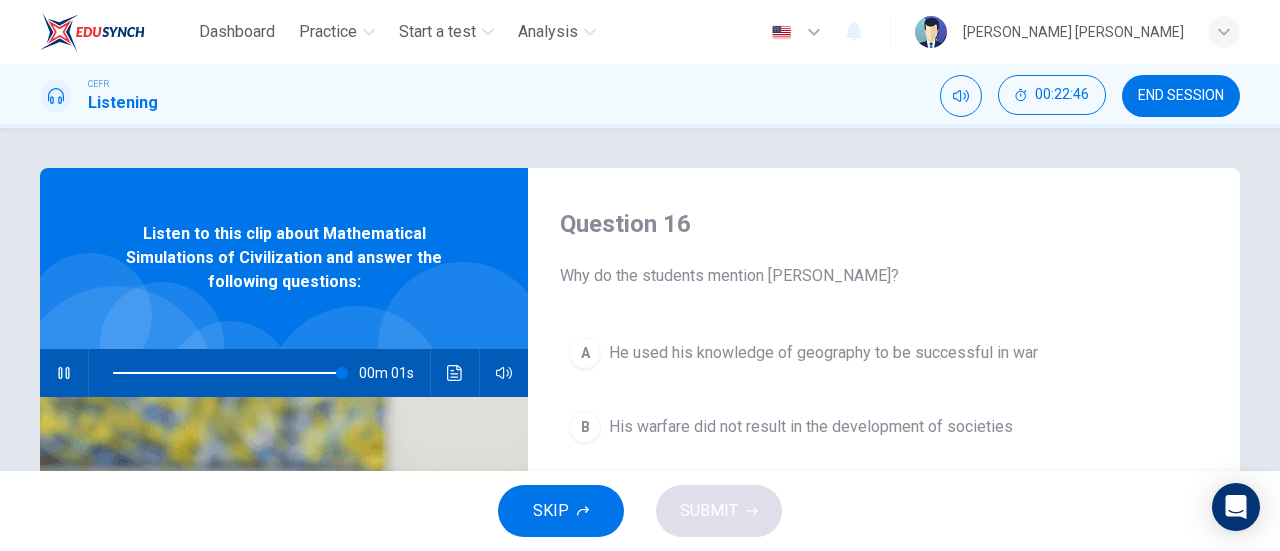 type on "0" 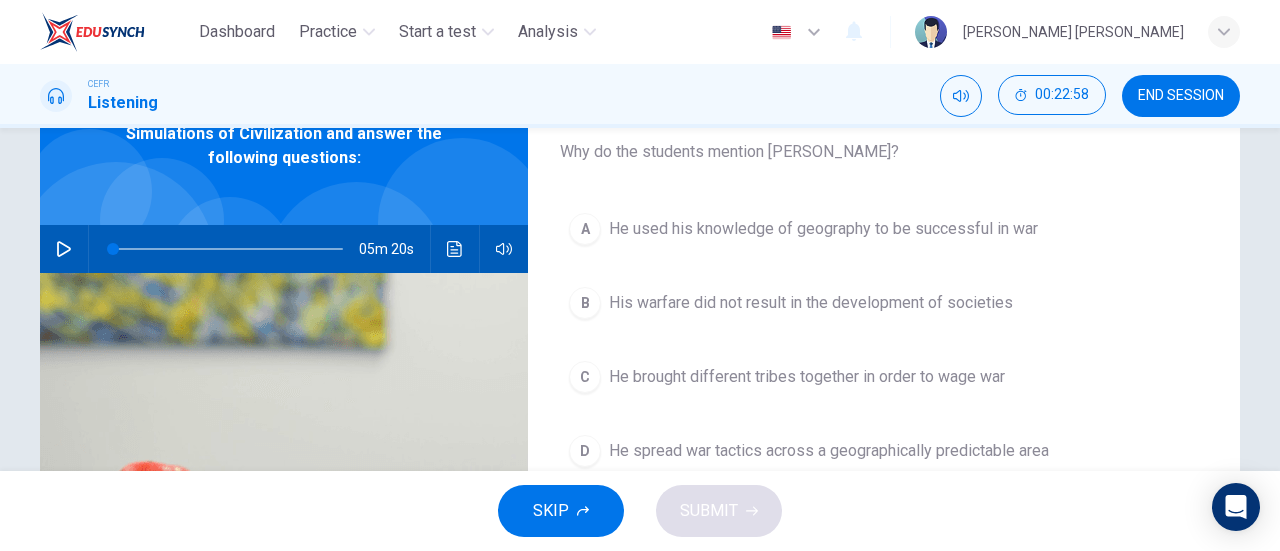 scroll, scrollTop: 121, scrollLeft: 0, axis: vertical 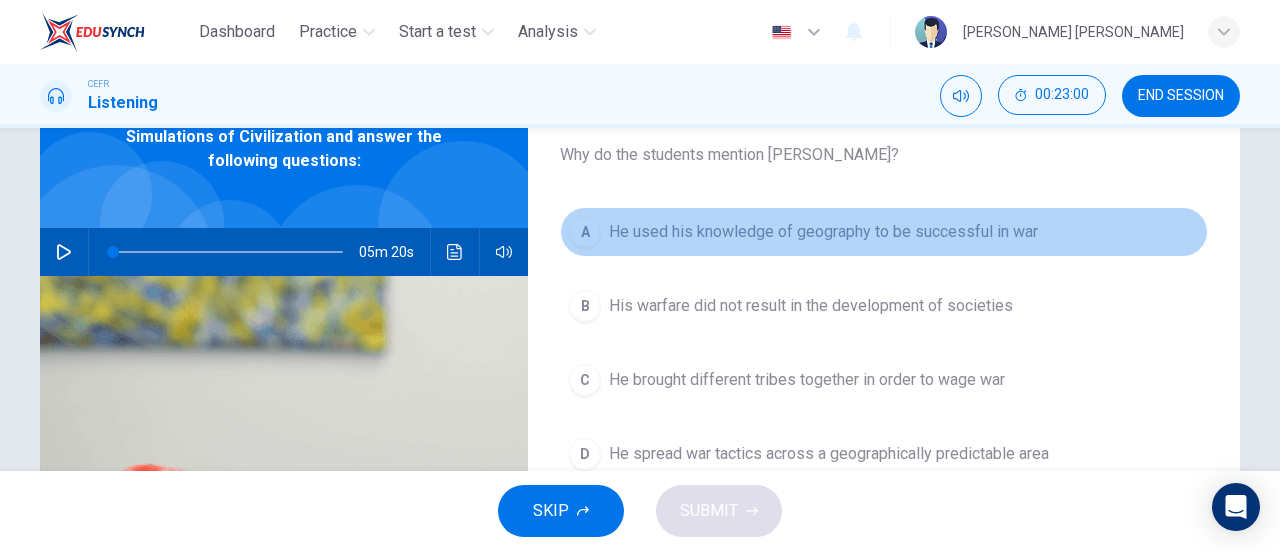 click on "A He used his knowledge of geography to be successful in war" at bounding box center (884, 232) 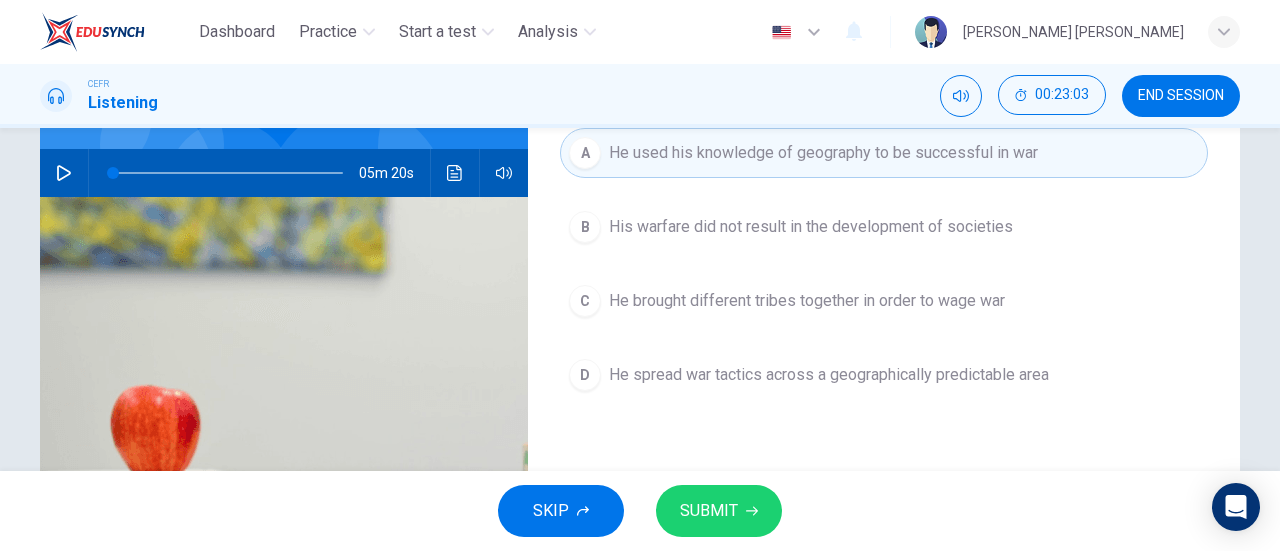 scroll, scrollTop: 199, scrollLeft: 0, axis: vertical 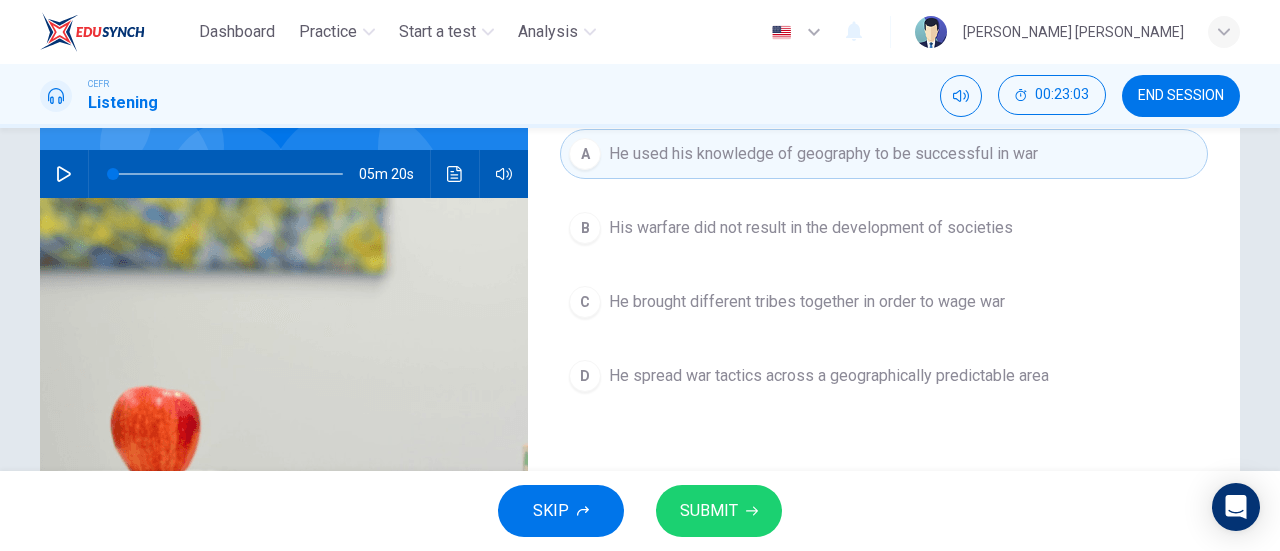 click on "He spread war tactics across a geographically predictable area" at bounding box center (829, 376) 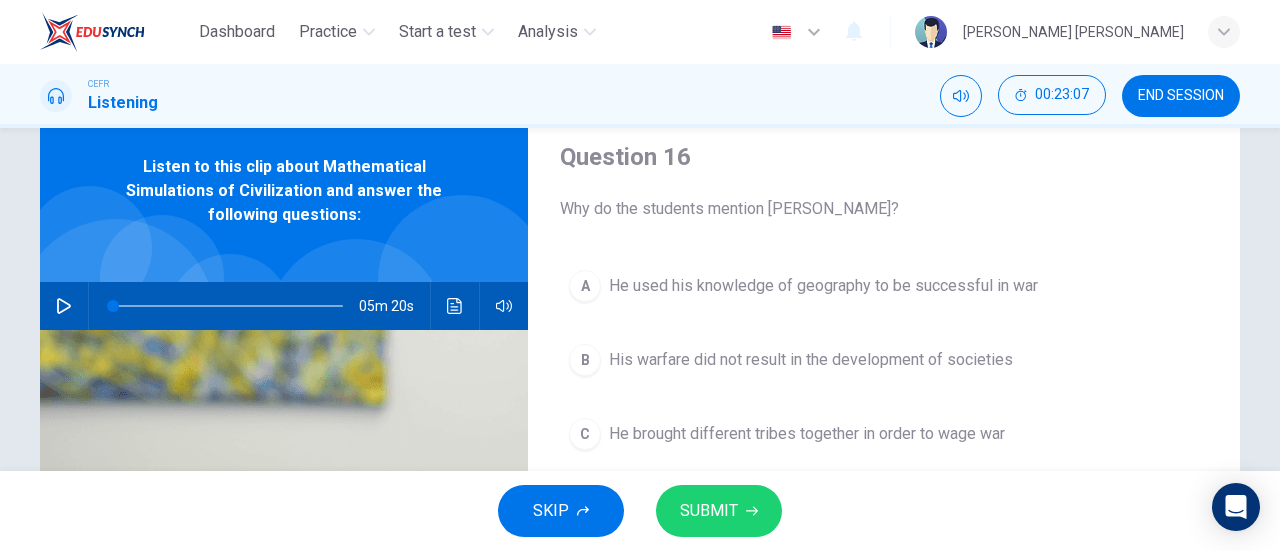 scroll, scrollTop: 66, scrollLeft: 0, axis: vertical 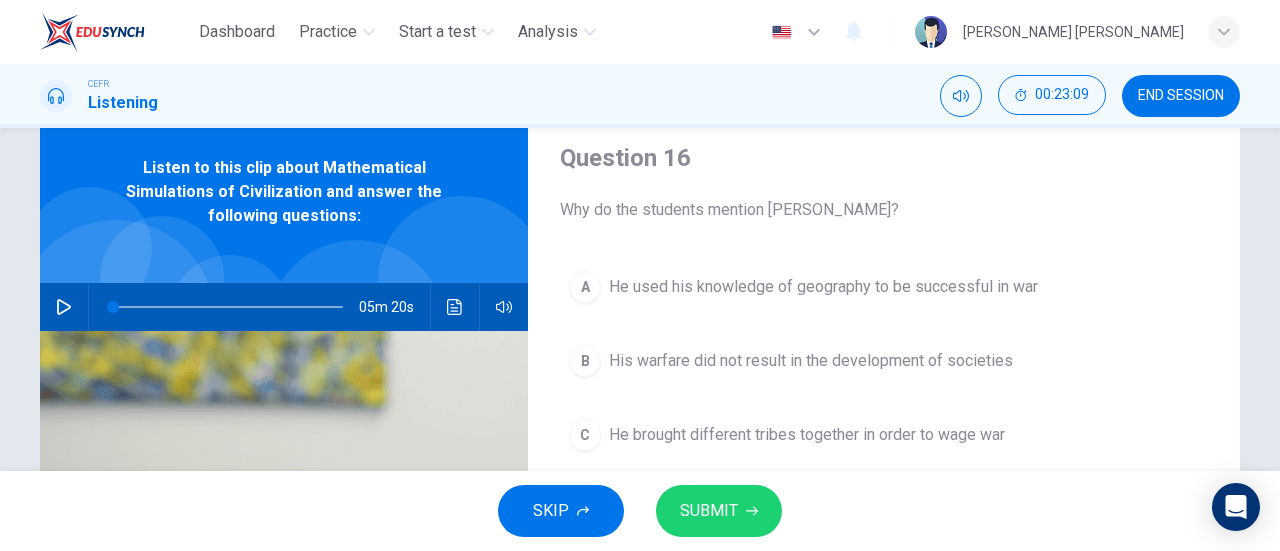 click on "He used his knowledge of geography to be successful in war" at bounding box center [823, 287] 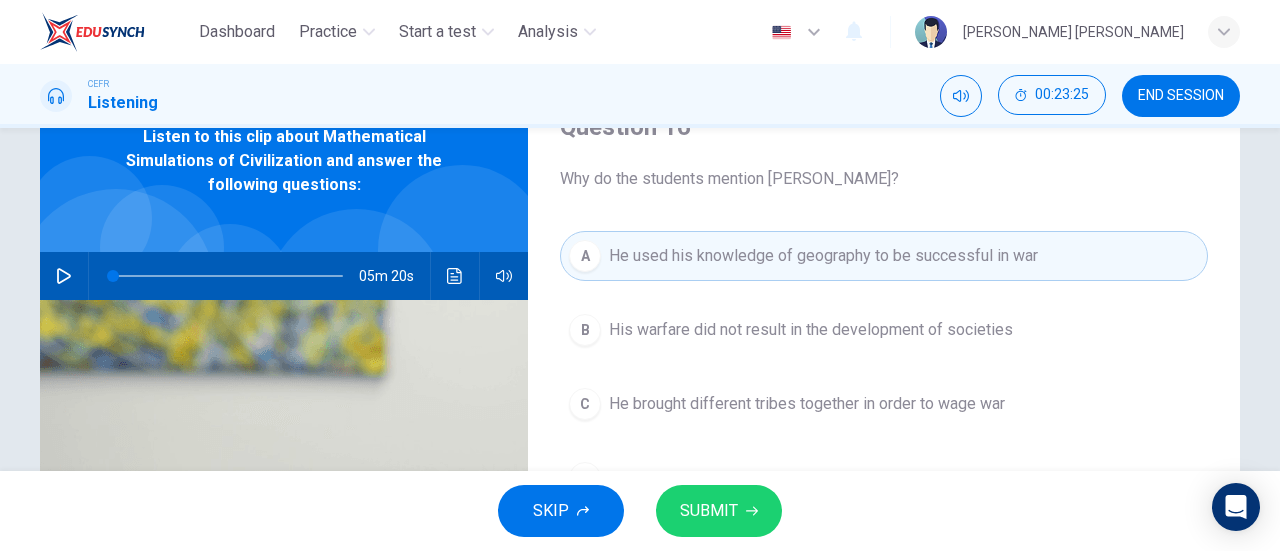 scroll, scrollTop: 97, scrollLeft: 0, axis: vertical 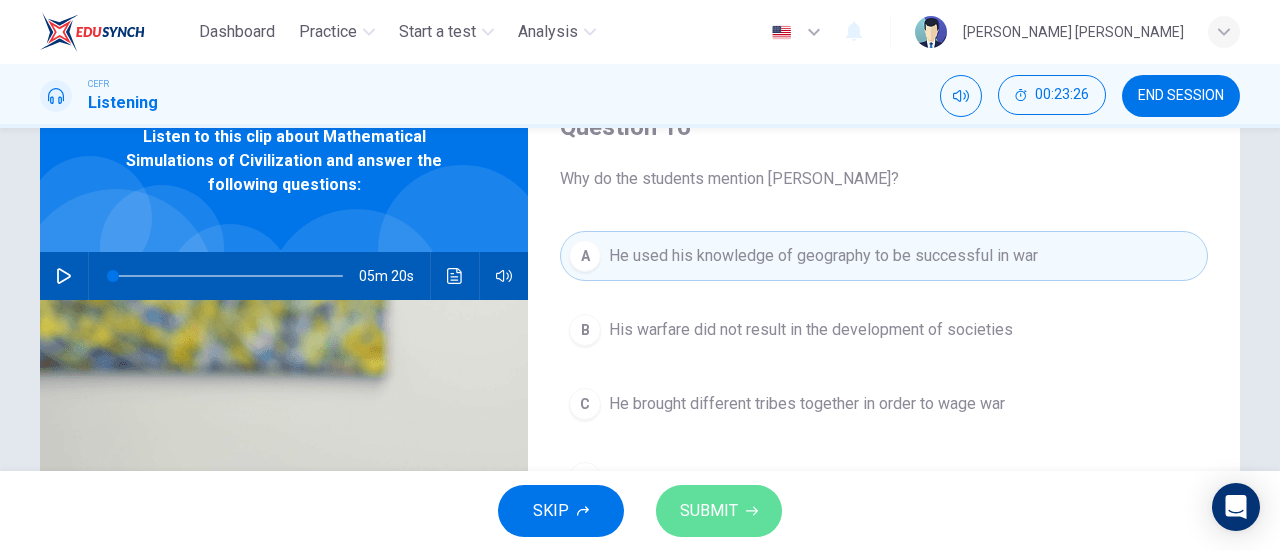click on "SUBMIT" at bounding box center (719, 511) 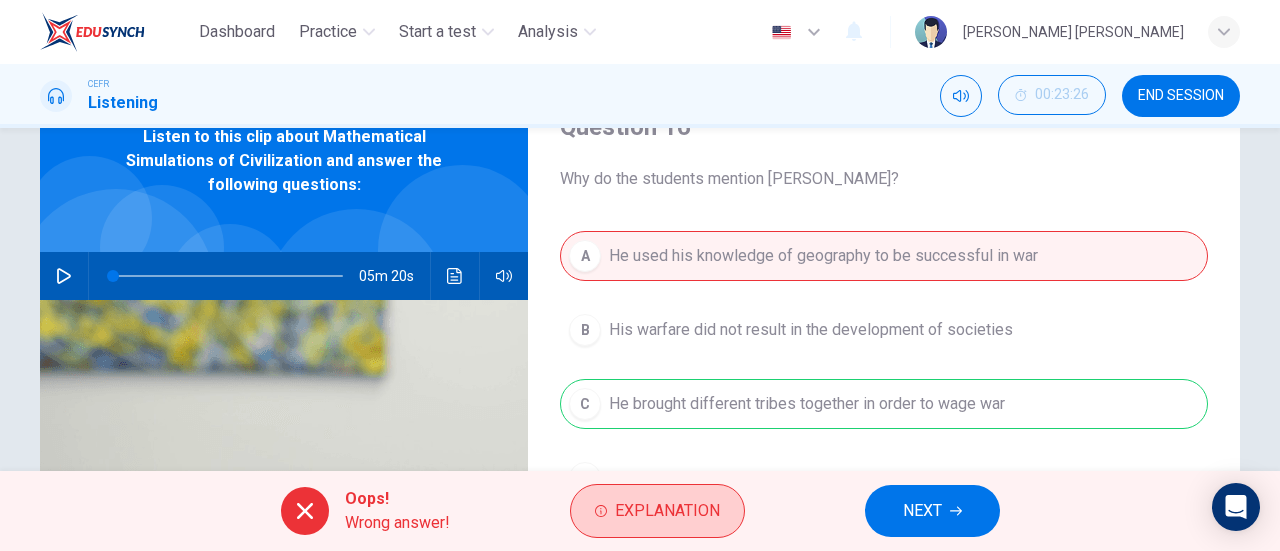 click on "Explanation" at bounding box center (657, 511) 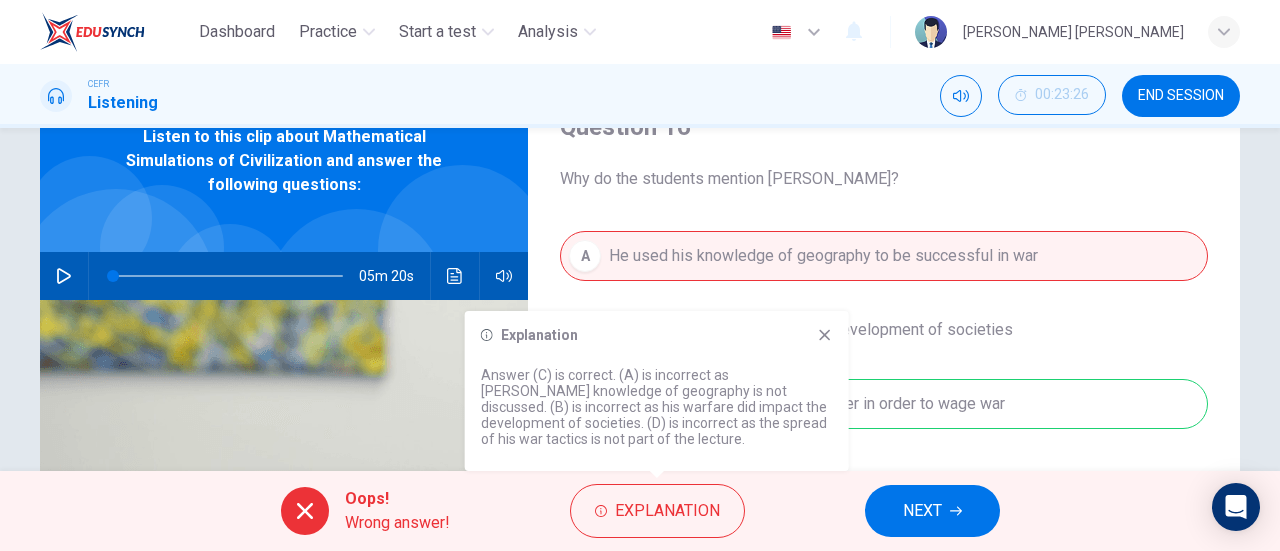 click on "Explanation" at bounding box center [657, 335] 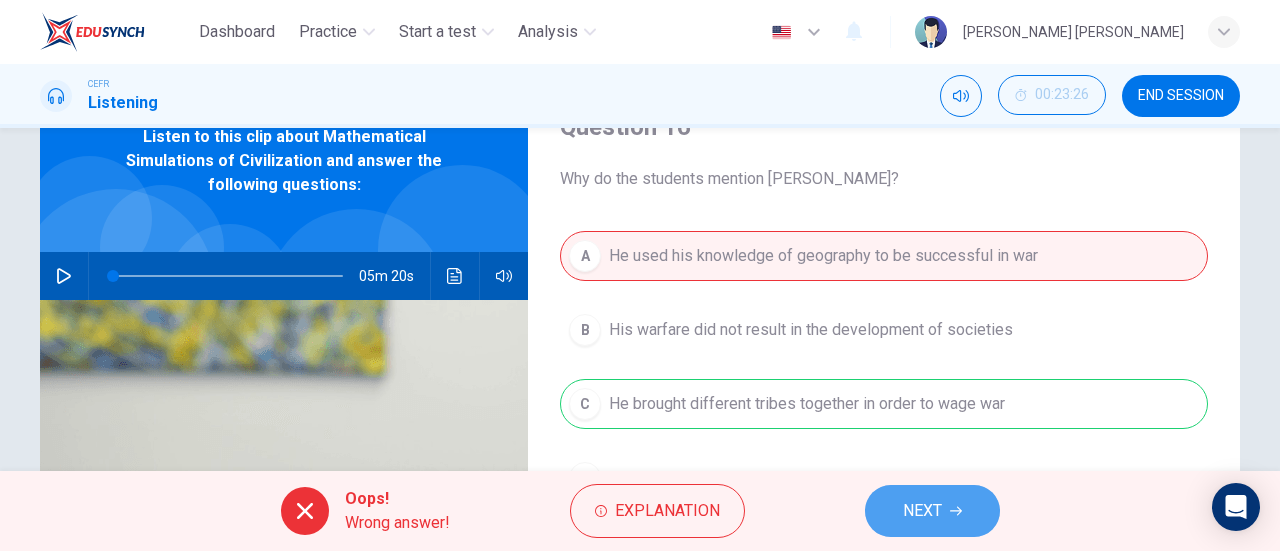 click on "NEXT" at bounding box center (932, 511) 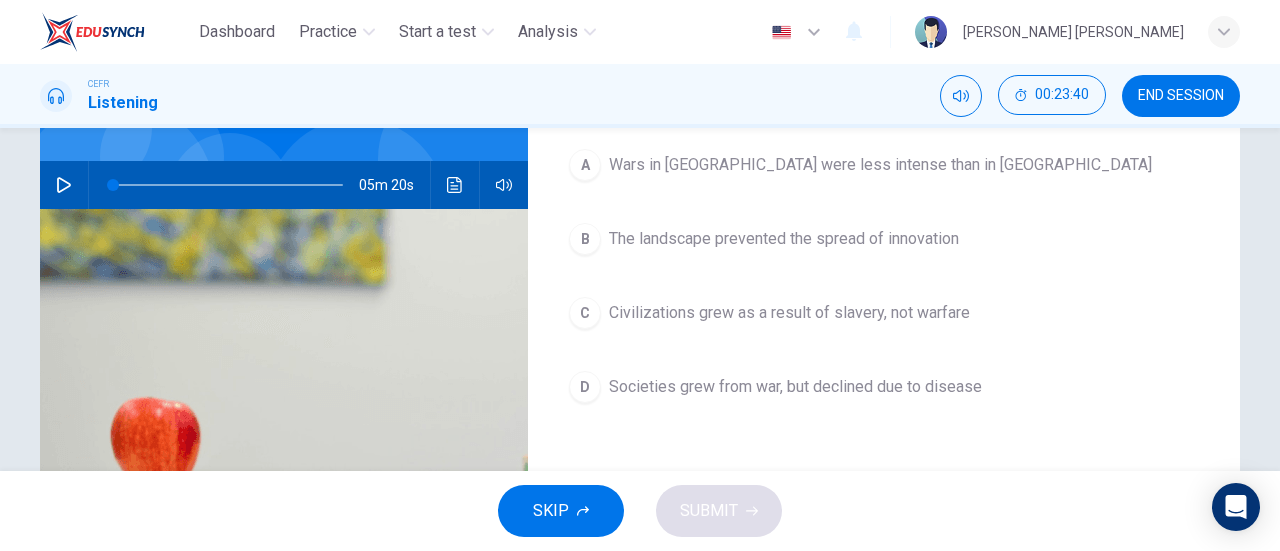 scroll, scrollTop: 190, scrollLeft: 0, axis: vertical 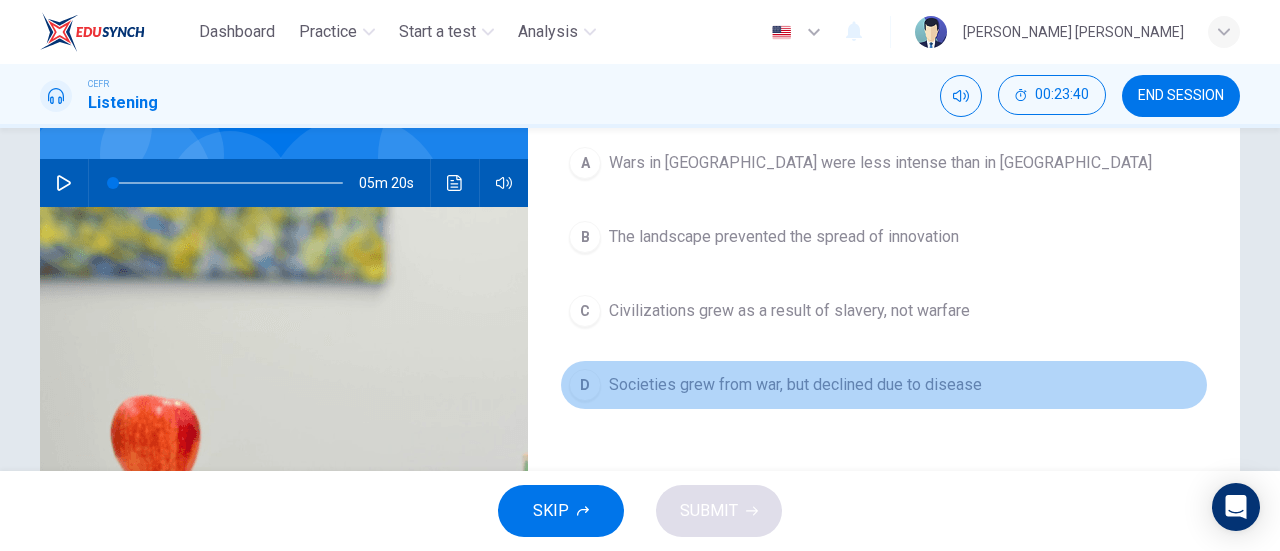 click on "Societies grew from war, but declined due to disease" at bounding box center (795, 385) 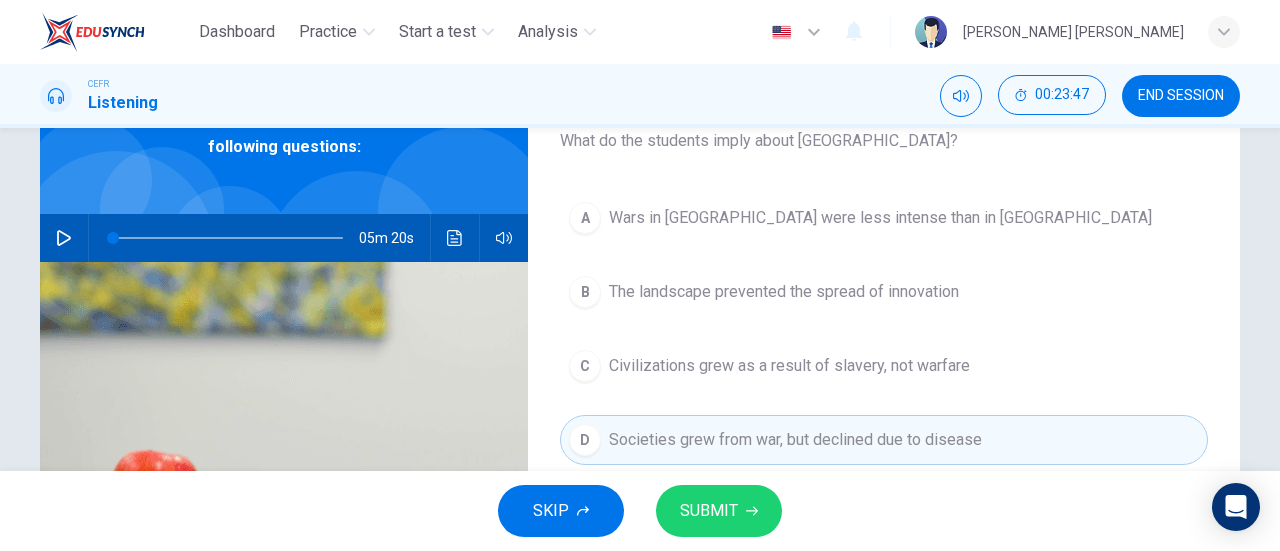 scroll, scrollTop: 134, scrollLeft: 0, axis: vertical 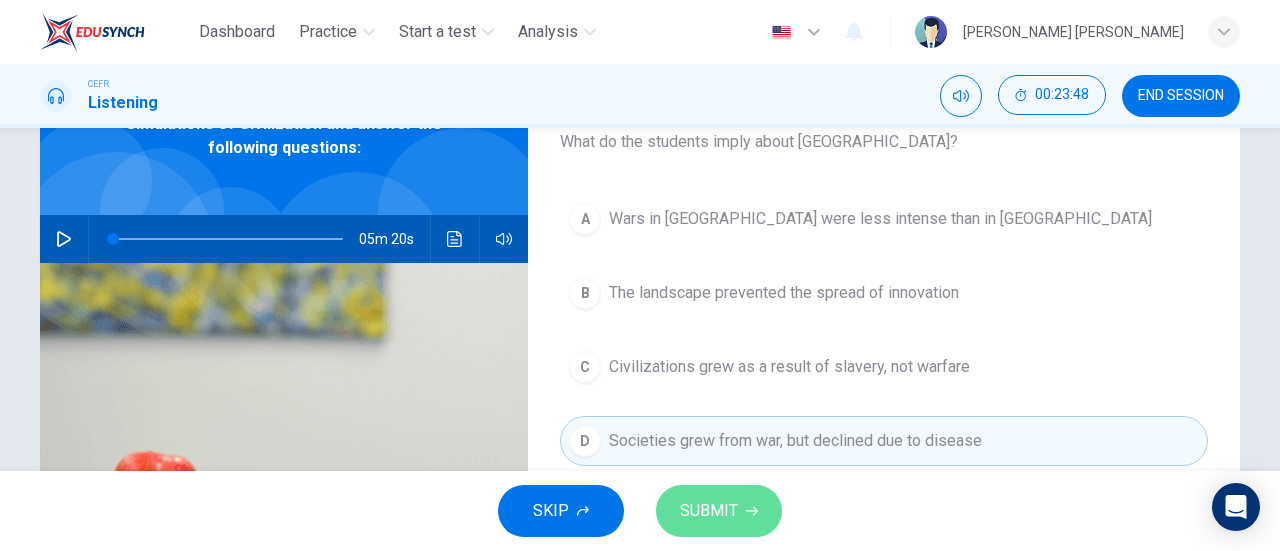 click on "SUBMIT" at bounding box center (719, 511) 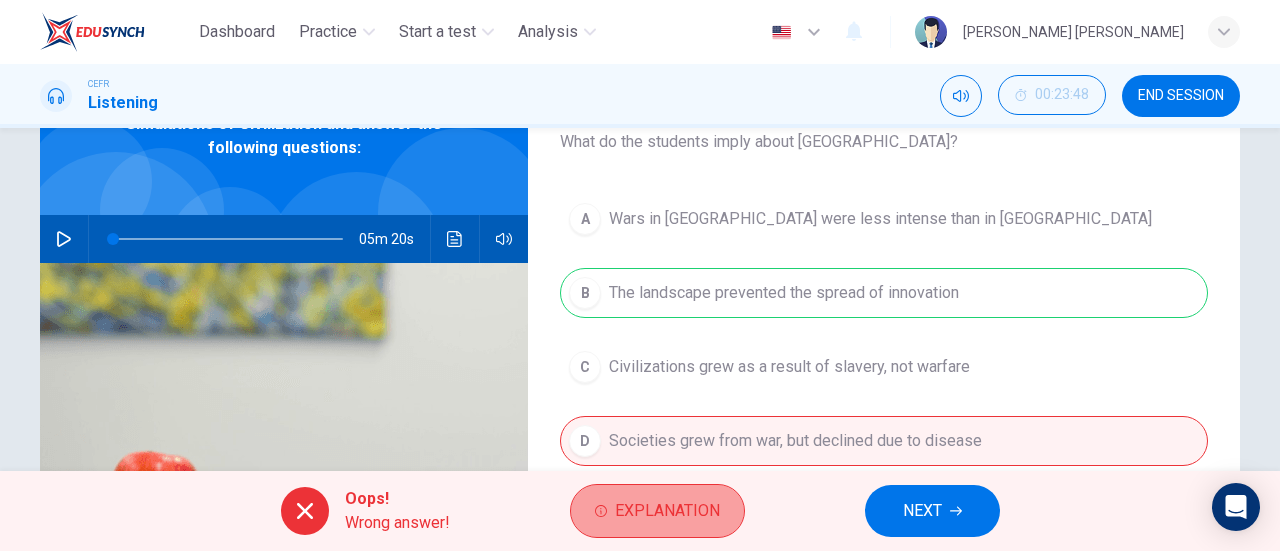 click on "Explanation" at bounding box center [667, 511] 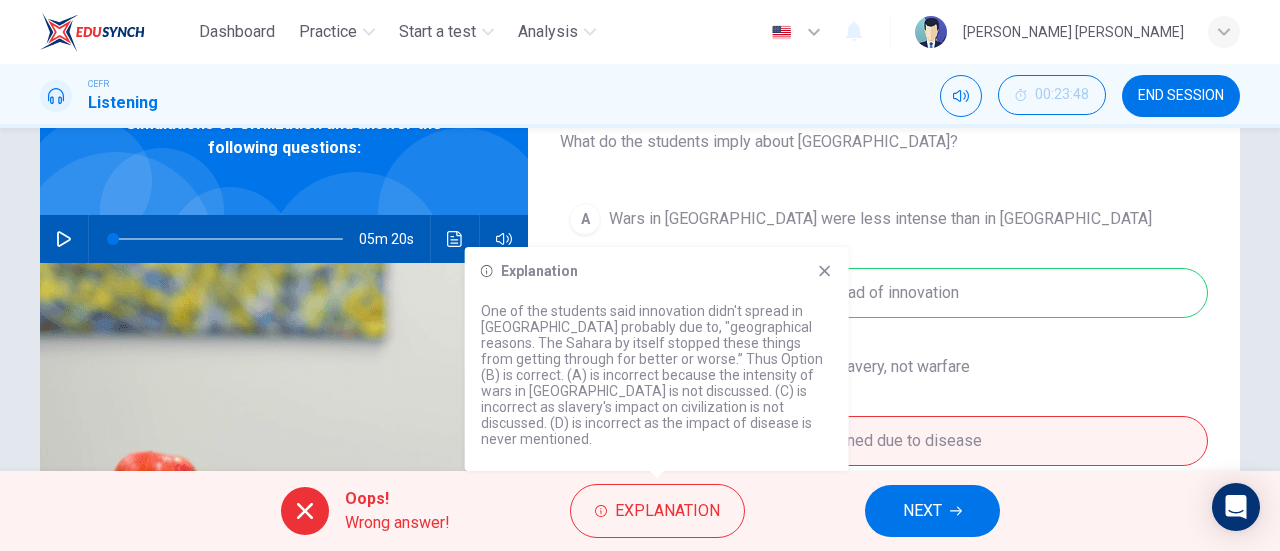 click 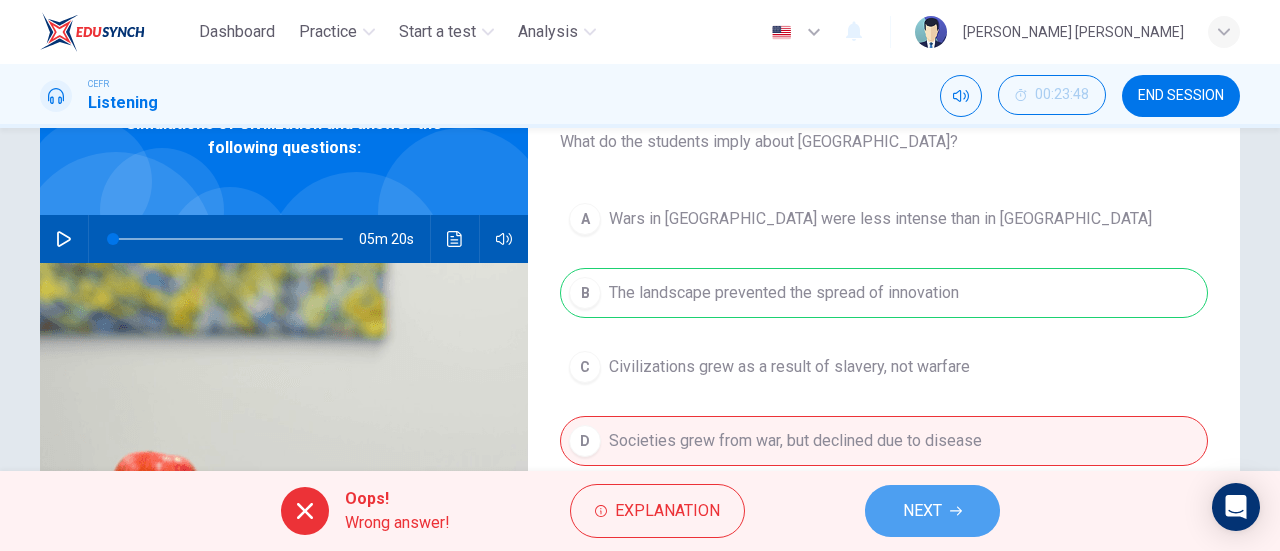 click 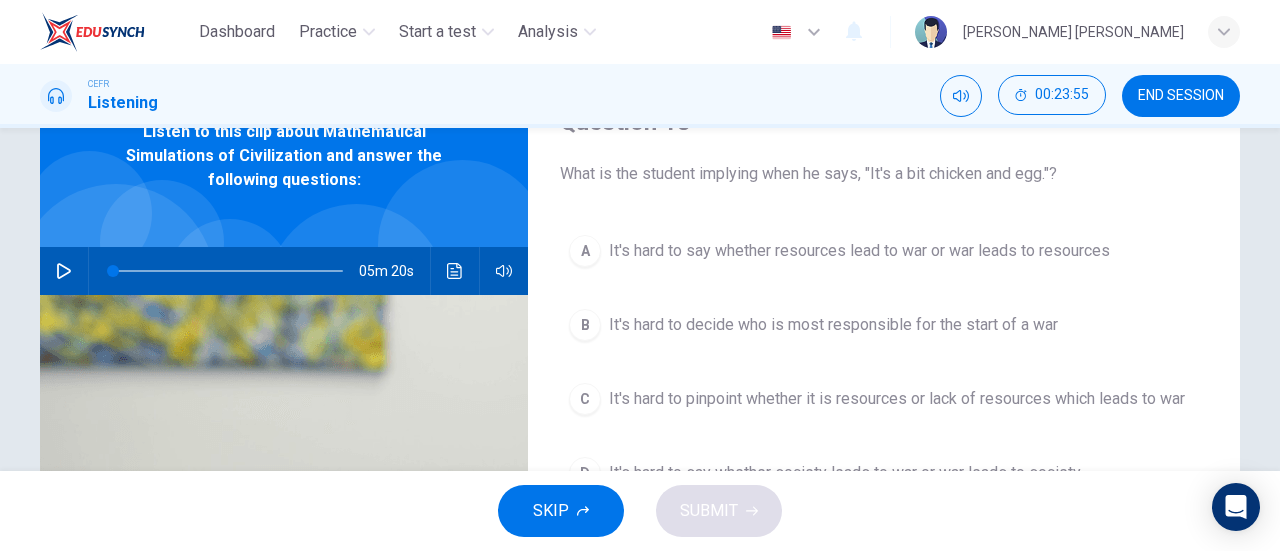 scroll, scrollTop: 104, scrollLeft: 0, axis: vertical 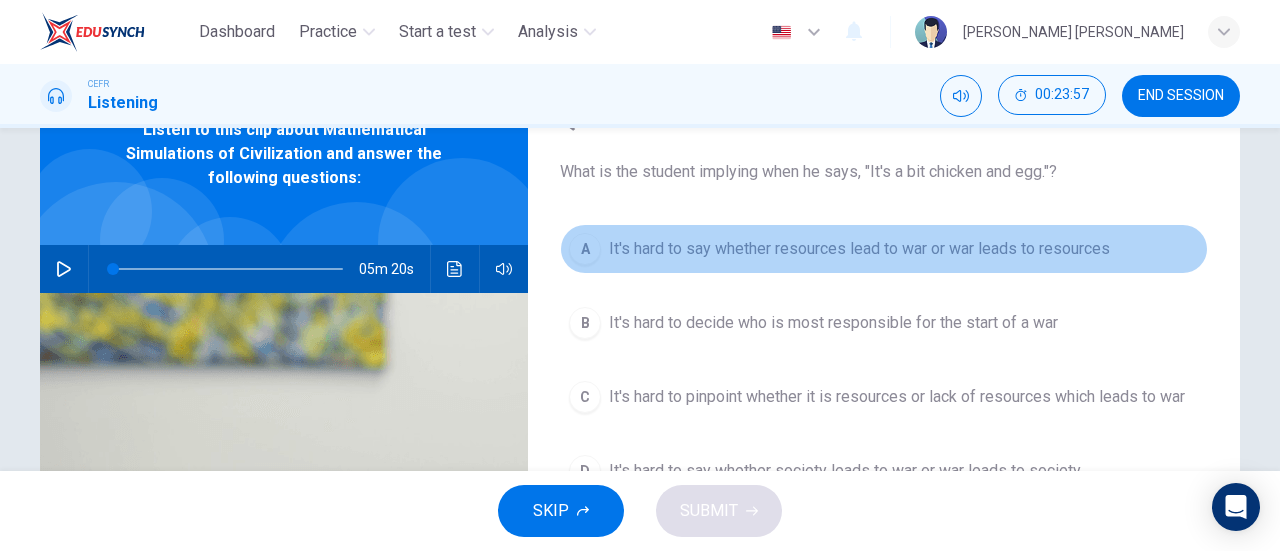 click on "It's hard to say whether resources lead to war or war leads to resources" at bounding box center (859, 249) 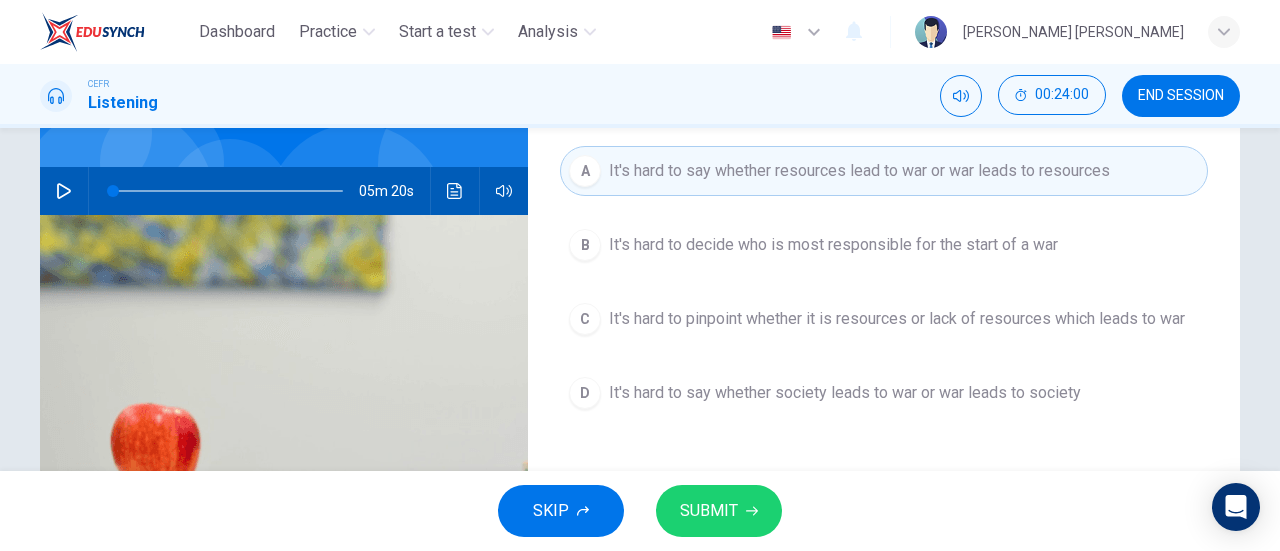 scroll, scrollTop: 183, scrollLeft: 0, axis: vertical 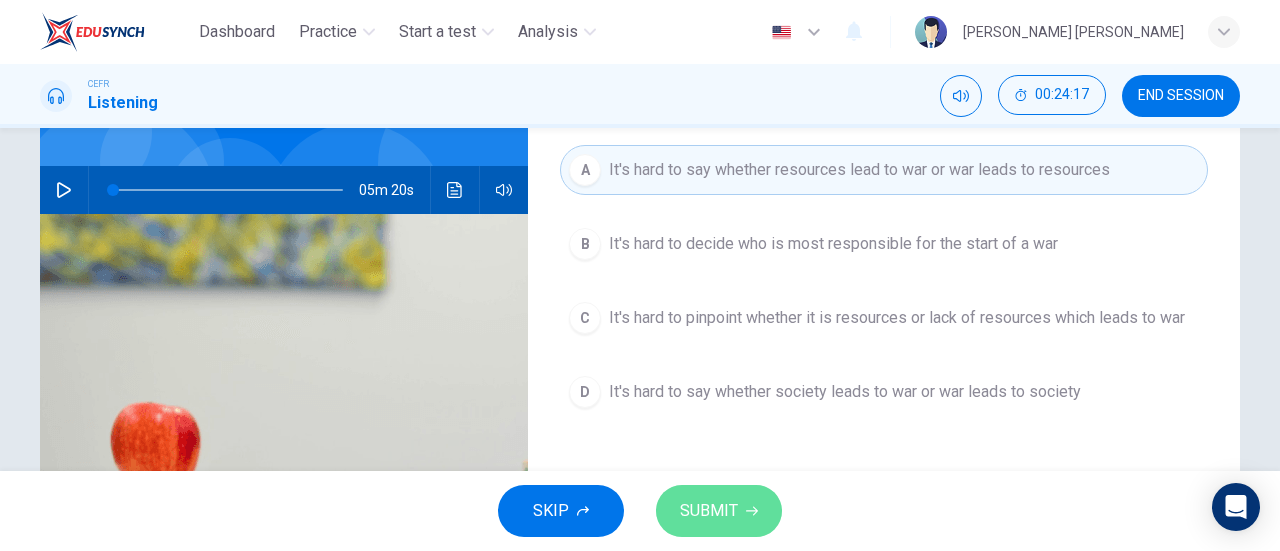 click on "SUBMIT" at bounding box center (709, 511) 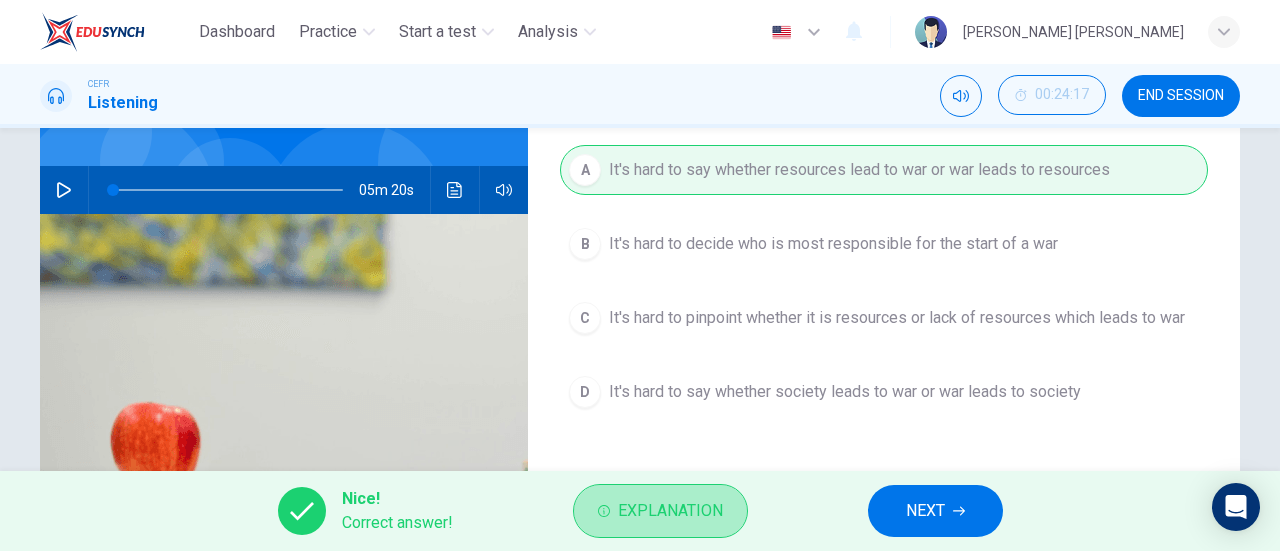 click on "Explanation" at bounding box center [670, 511] 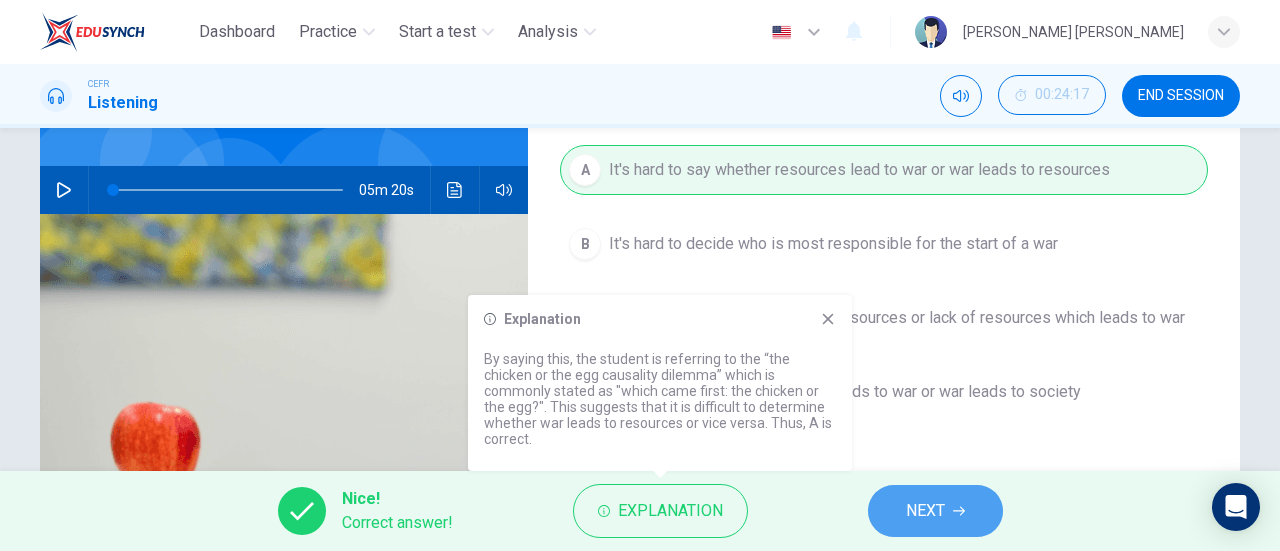 click on "NEXT" at bounding box center [925, 511] 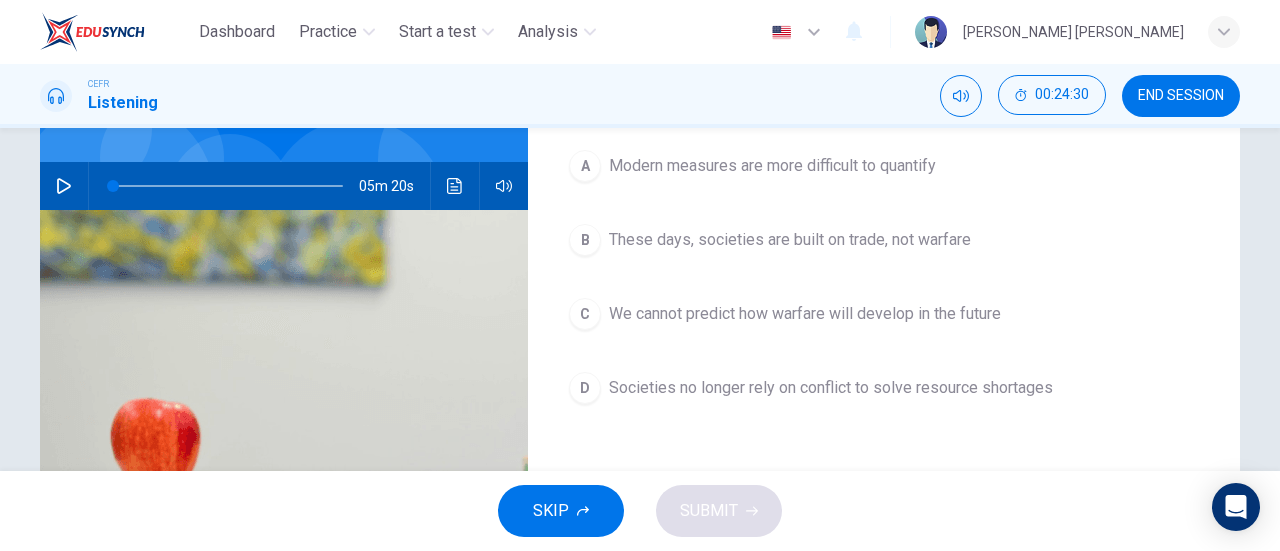 scroll, scrollTop: 188, scrollLeft: 0, axis: vertical 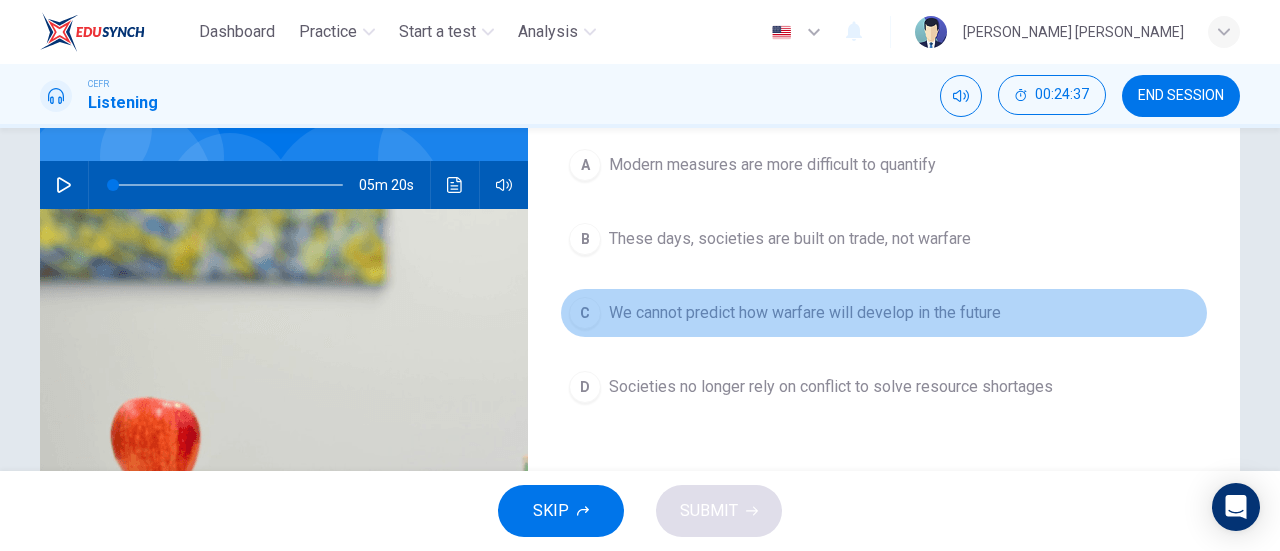 click on "We cannot predict how warfare will develop in the future" at bounding box center (805, 313) 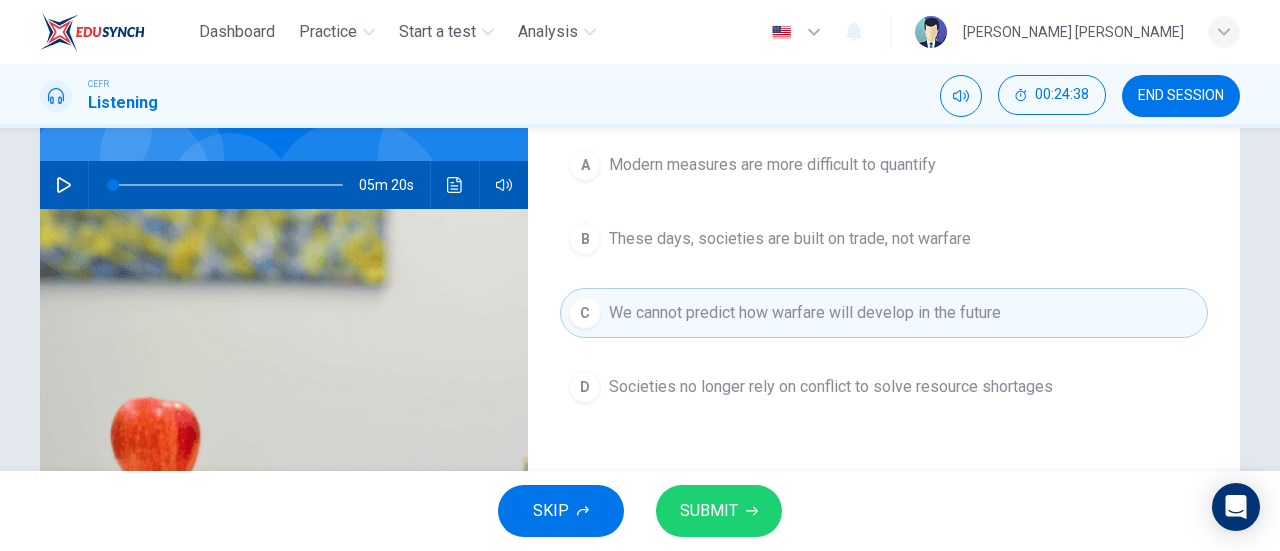 scroll, scrollTop: 167, scrollLeft: 0, axis: vertical 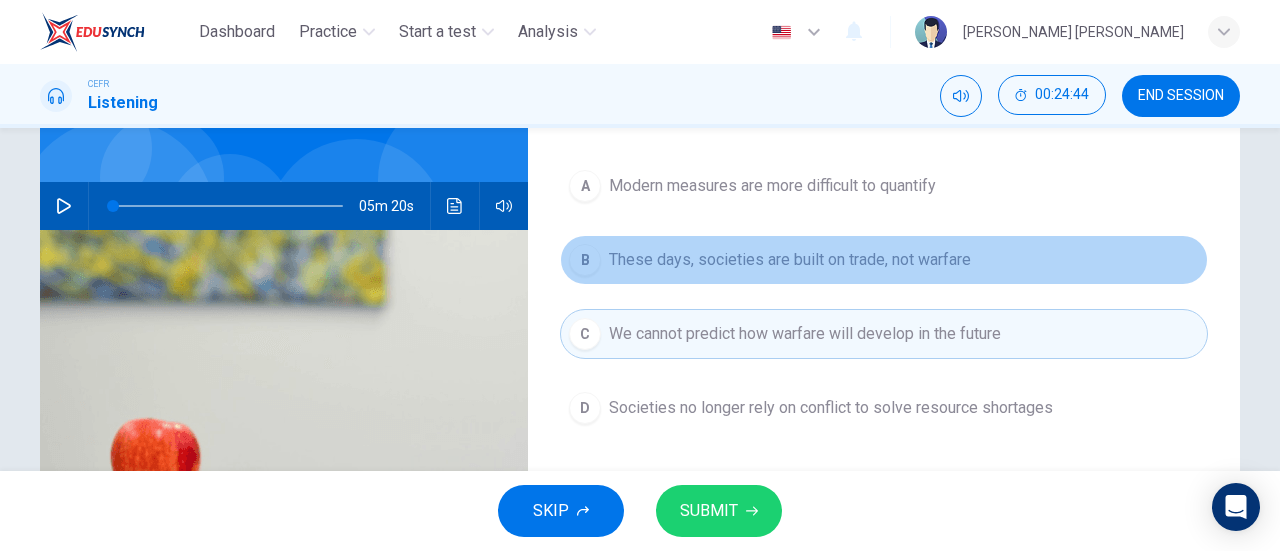 click on "These days, societies are built on trade, not warfare" at bounding box center [790, 260] 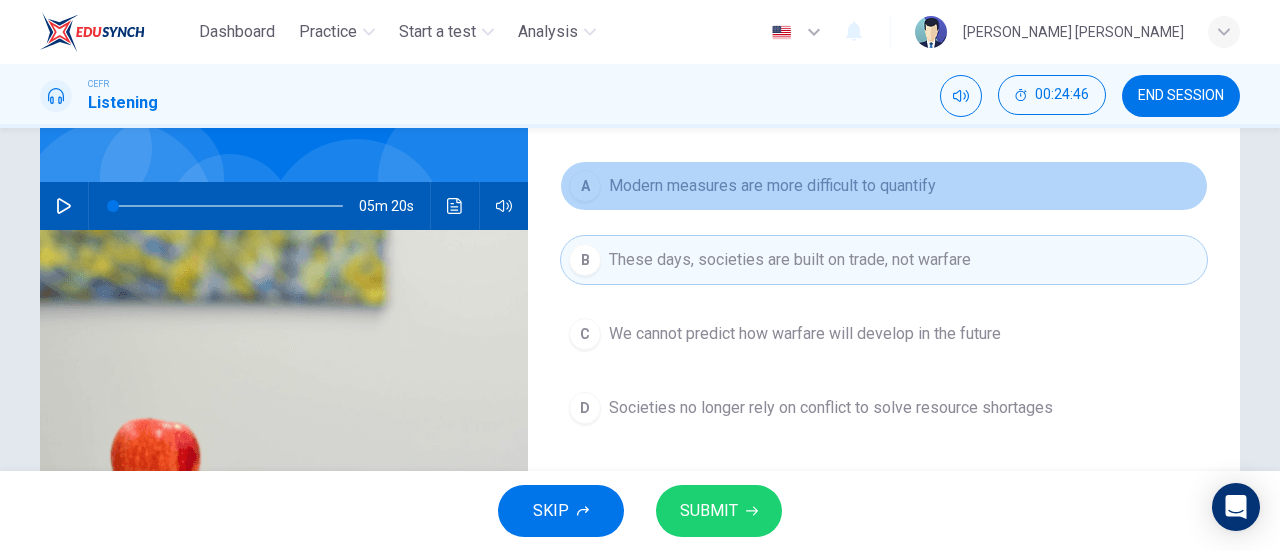 click on "Modern measures are more difficult to quantify" at bounding box center [772, 186] 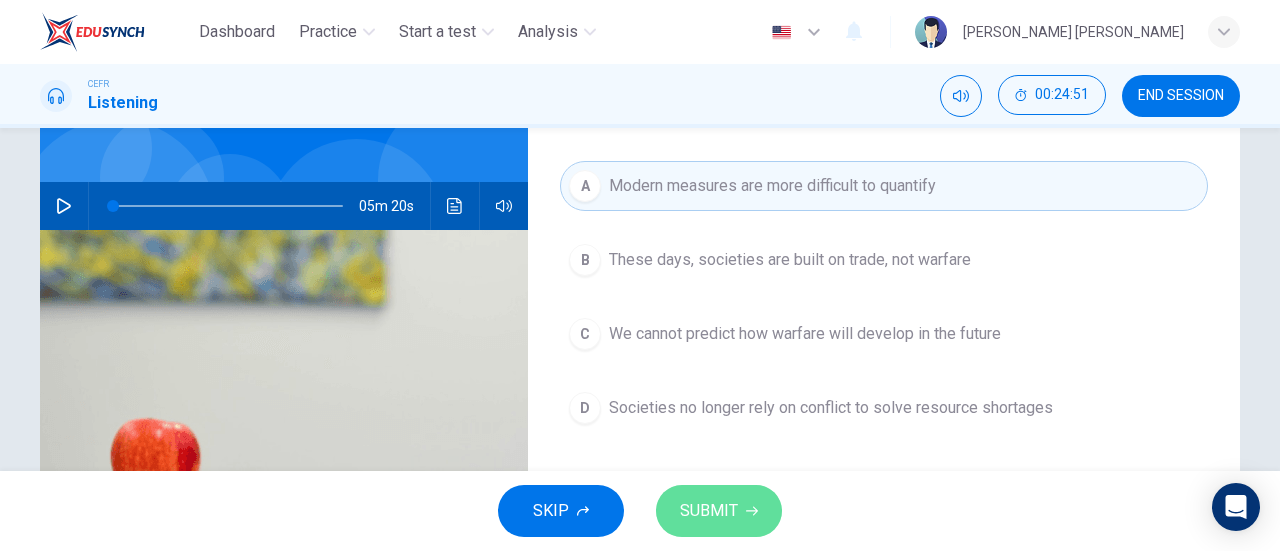 click on "SUBMIT" at bounding box center [719, 511] 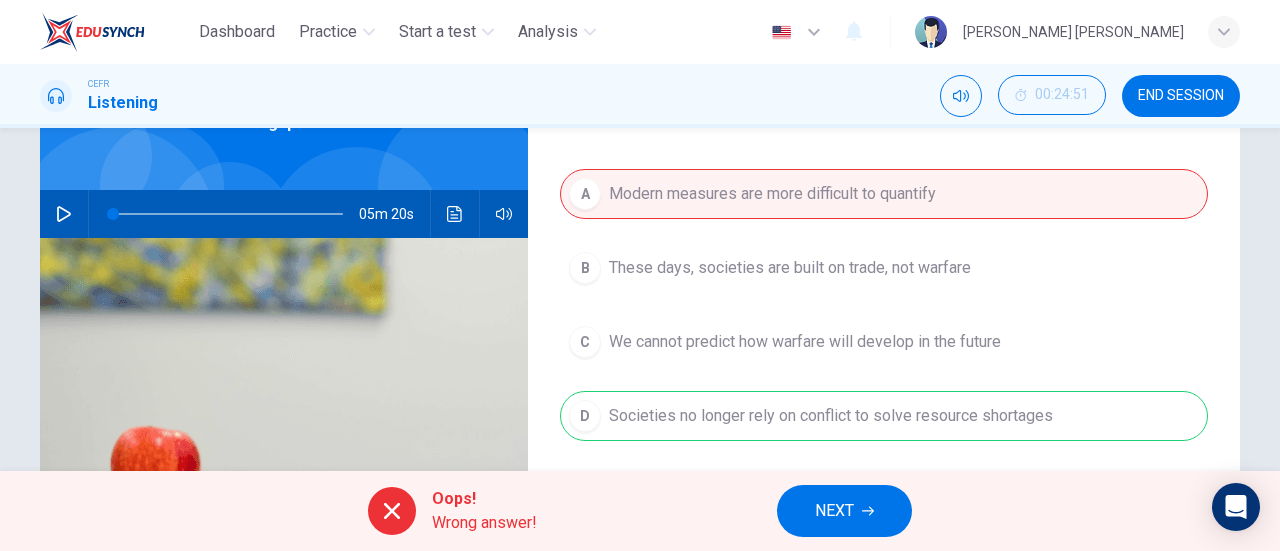 scroll, scrollTop: 0, scrollLeft: 0, axis: both 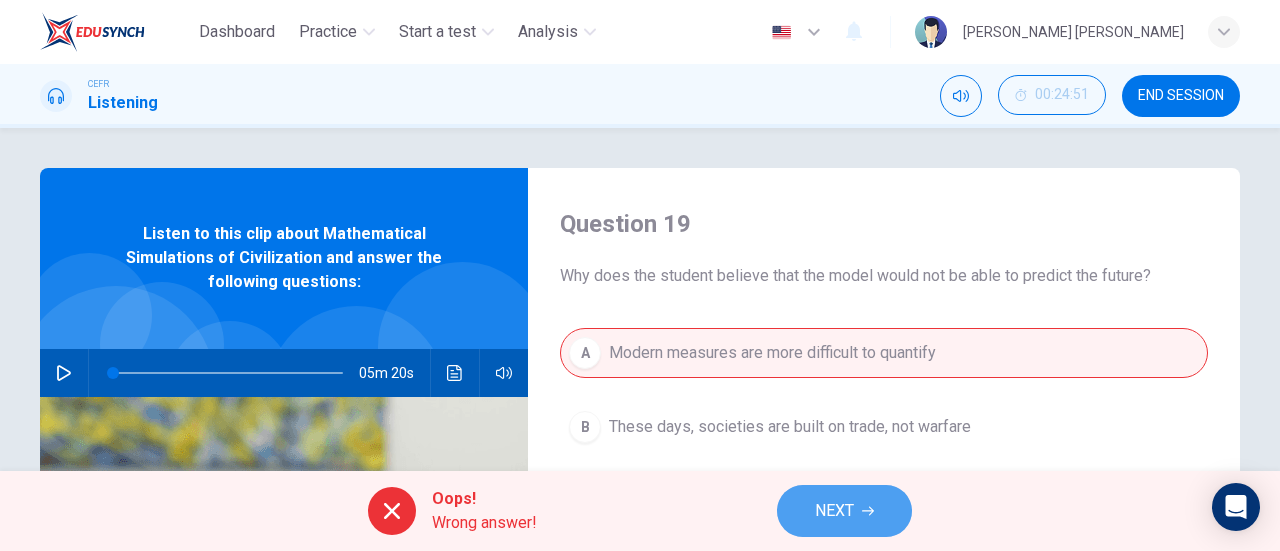 click on "NEXT" at bounding box center [844, 511] 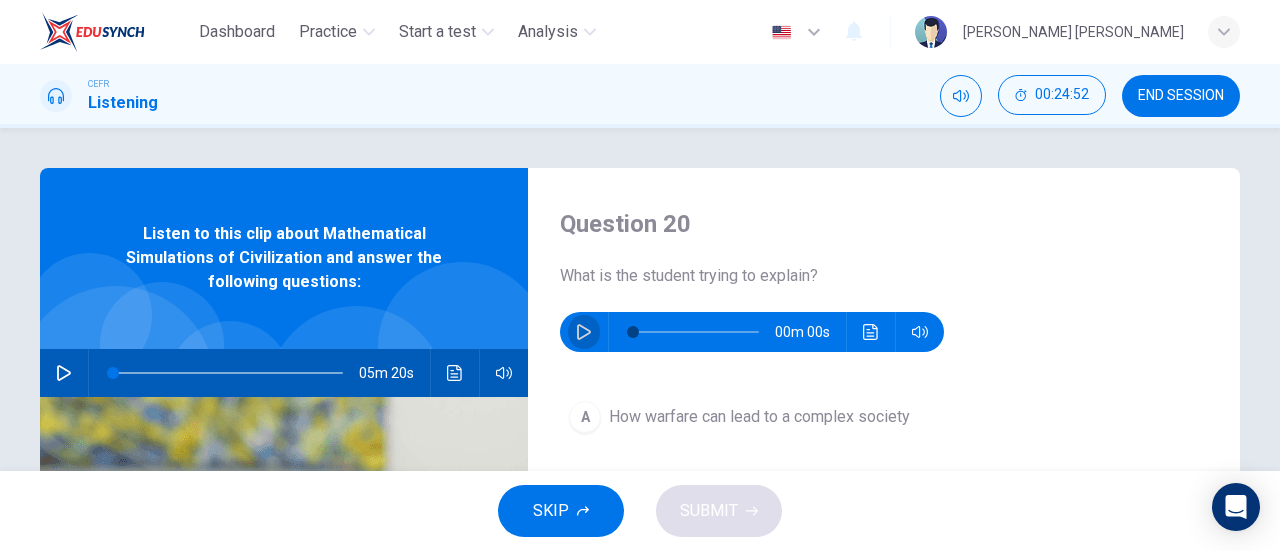 click 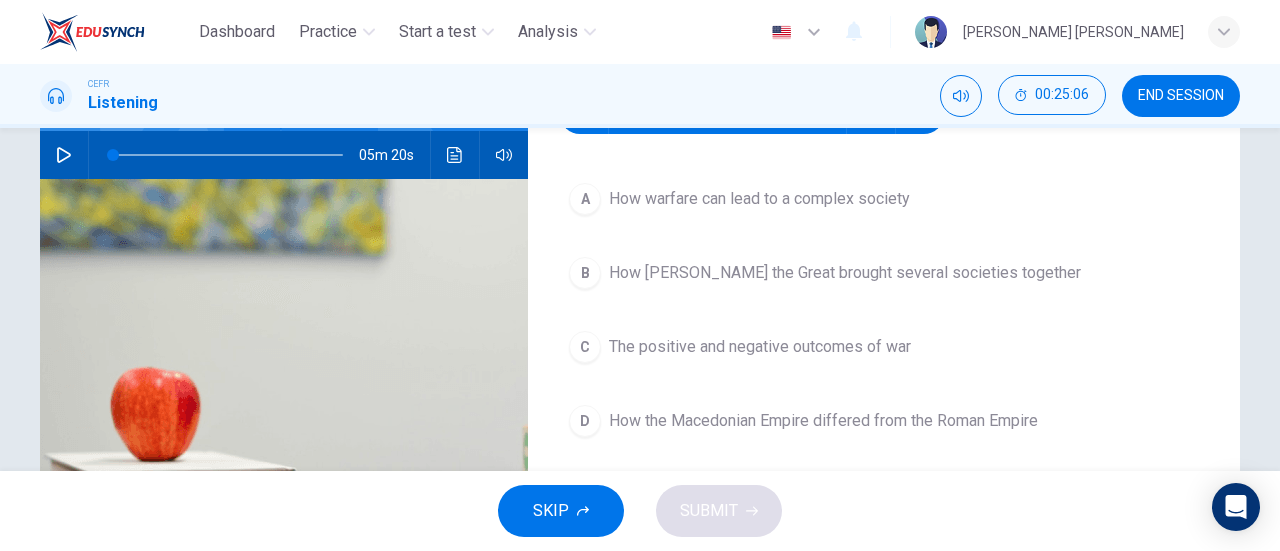 scroll, scrollTop: 219, scrollLeft: 0, axis: vertical 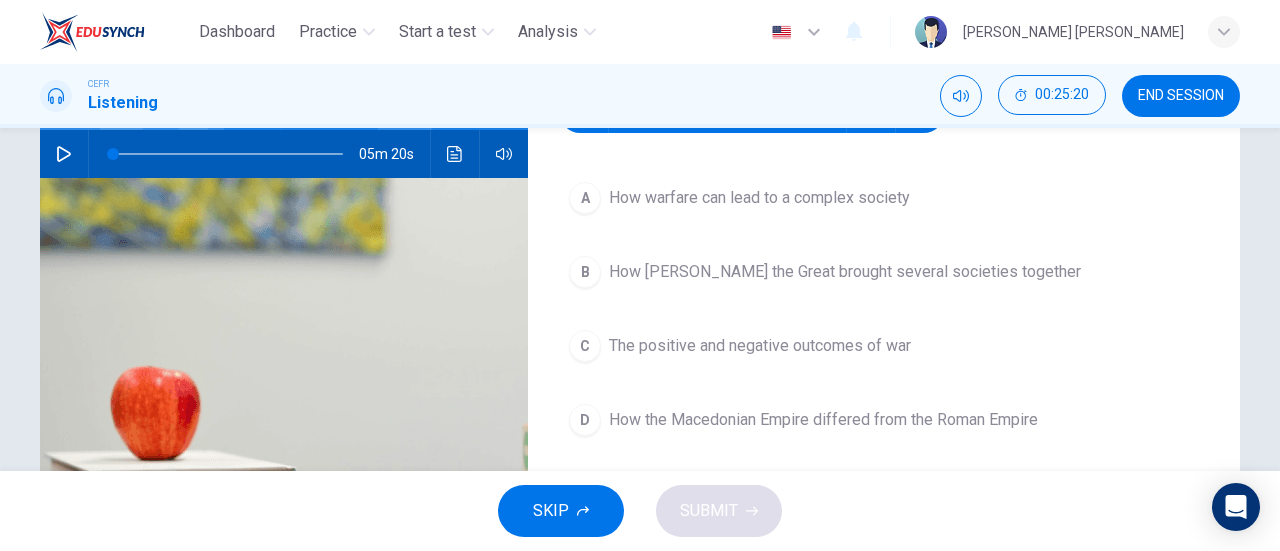 type on "0" 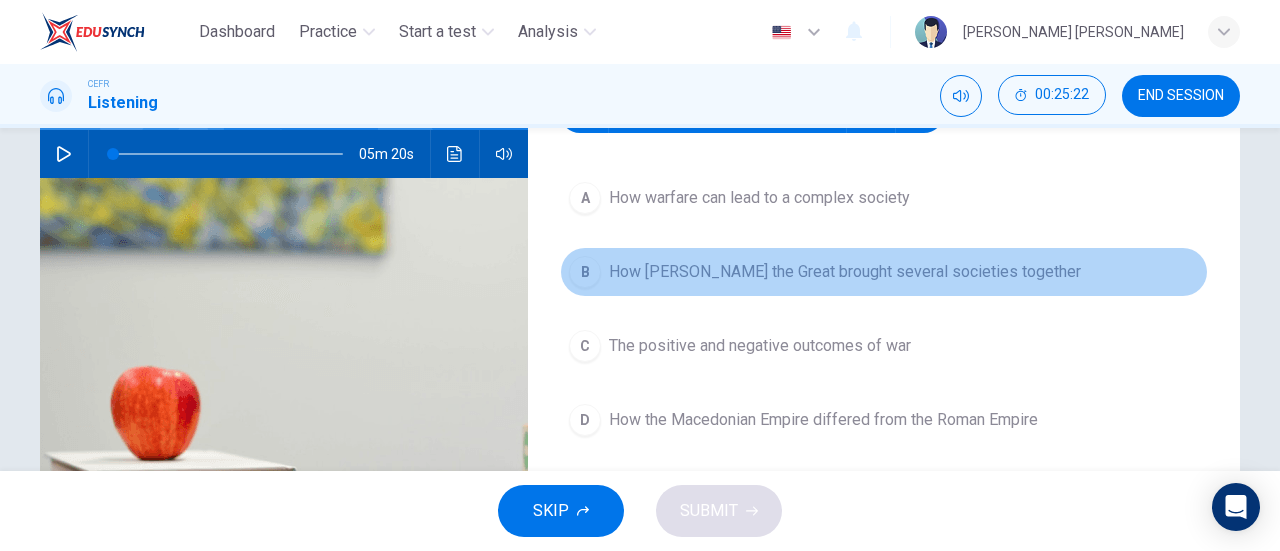 click on "How Alexander the Great brought several societies together" at bounding box center (845, 272) 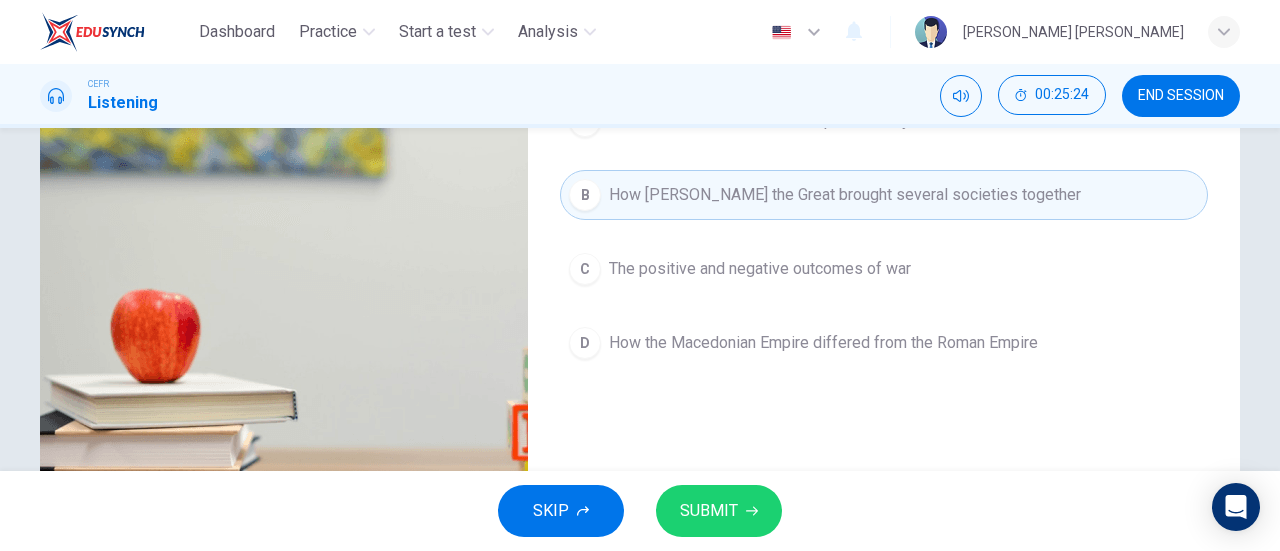 scroll, scrollTop: 297, scrollLeft: 0, axis: vertical 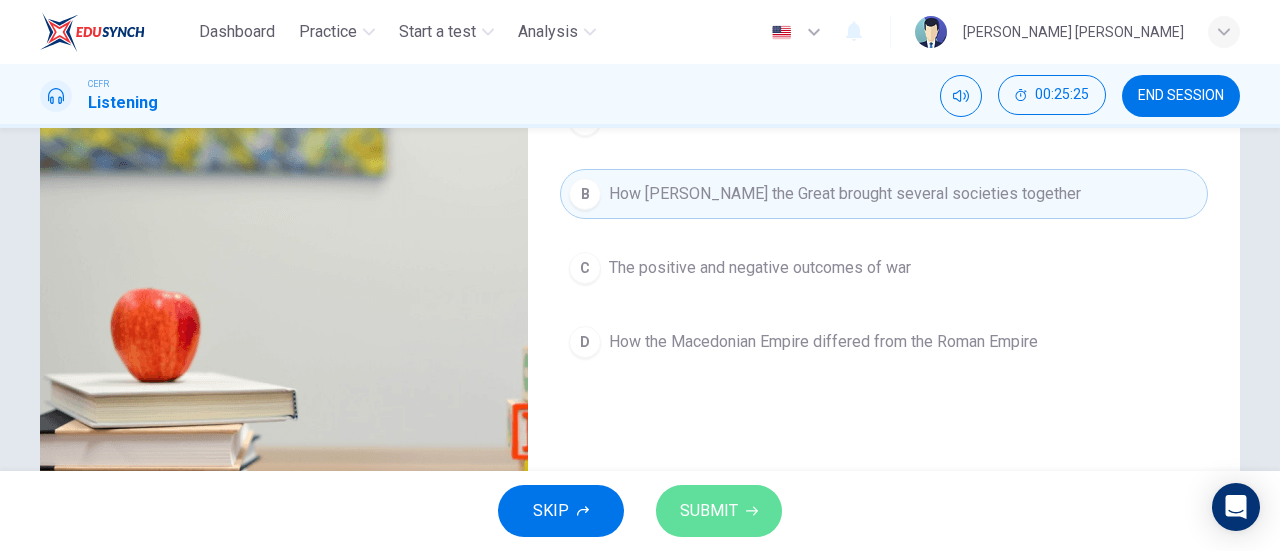 click on "SUBMIT" at bounding box center [709, 511] 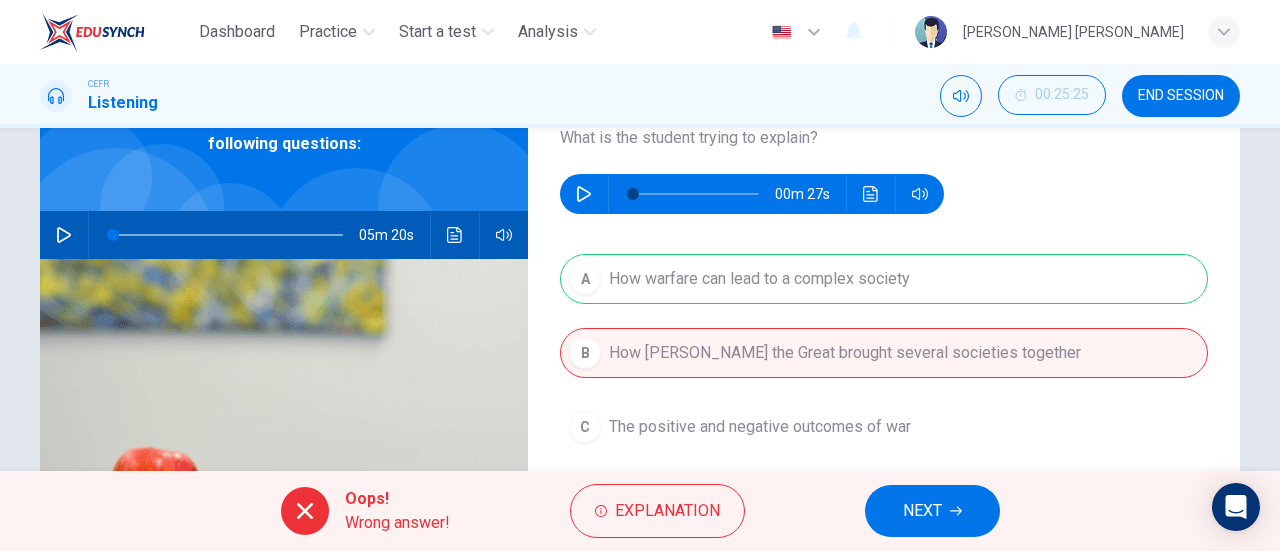 scroll, scrollTop: 134, scrollLeft: 0, axis: vertical 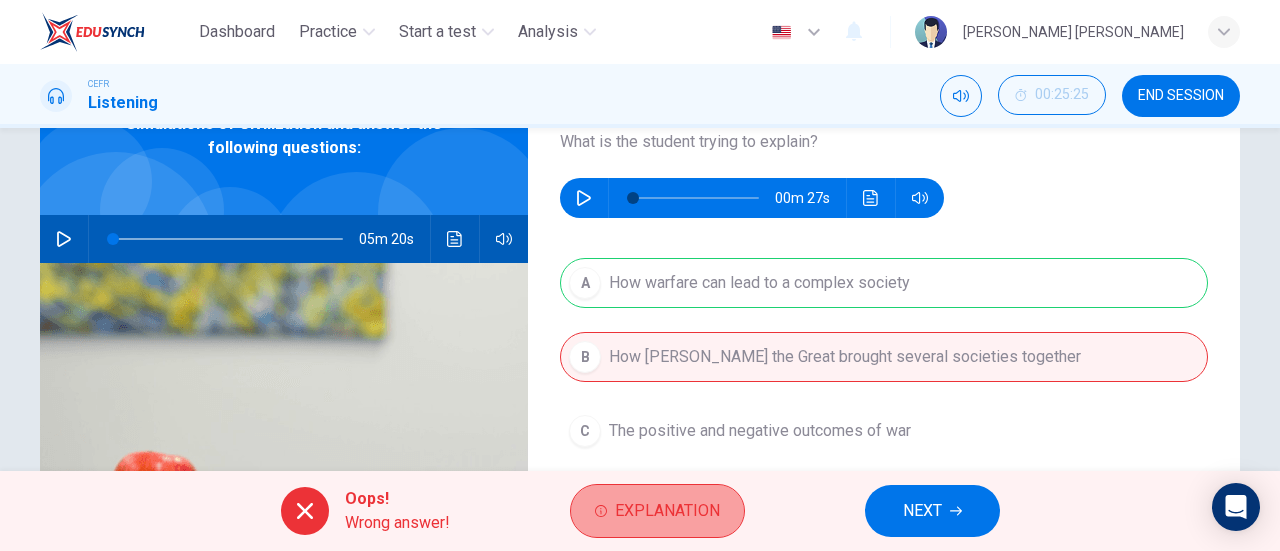click on "Explanation" at bounding box center [657, 511] 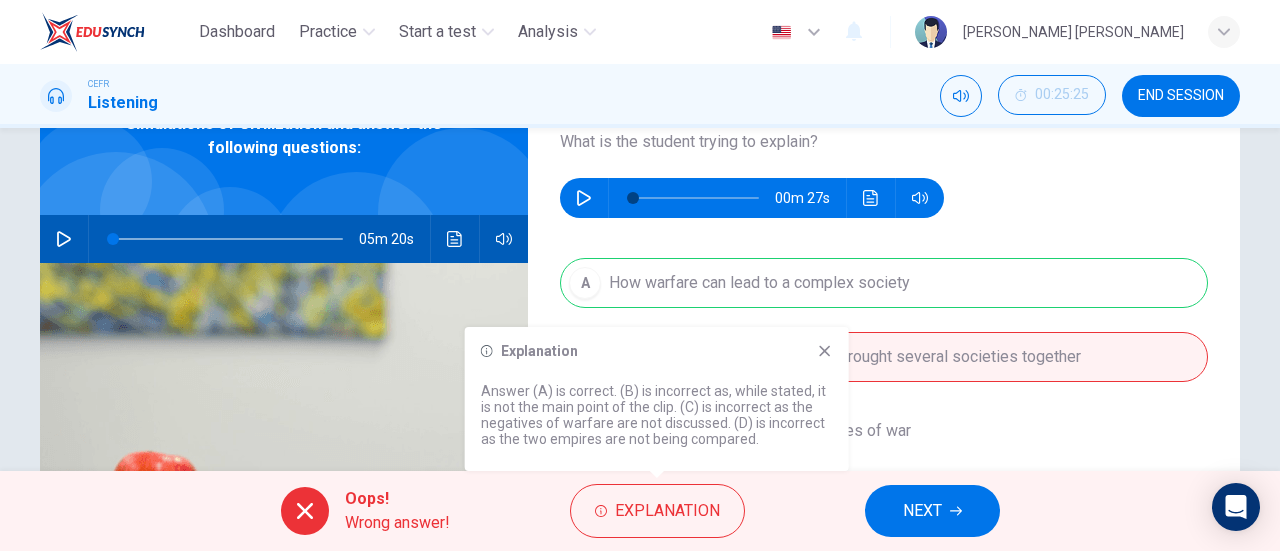 drag, startPoint x: 467, startPoint y: 255, endPoint x: 438, endPoint y: 235, distance: 35.22783 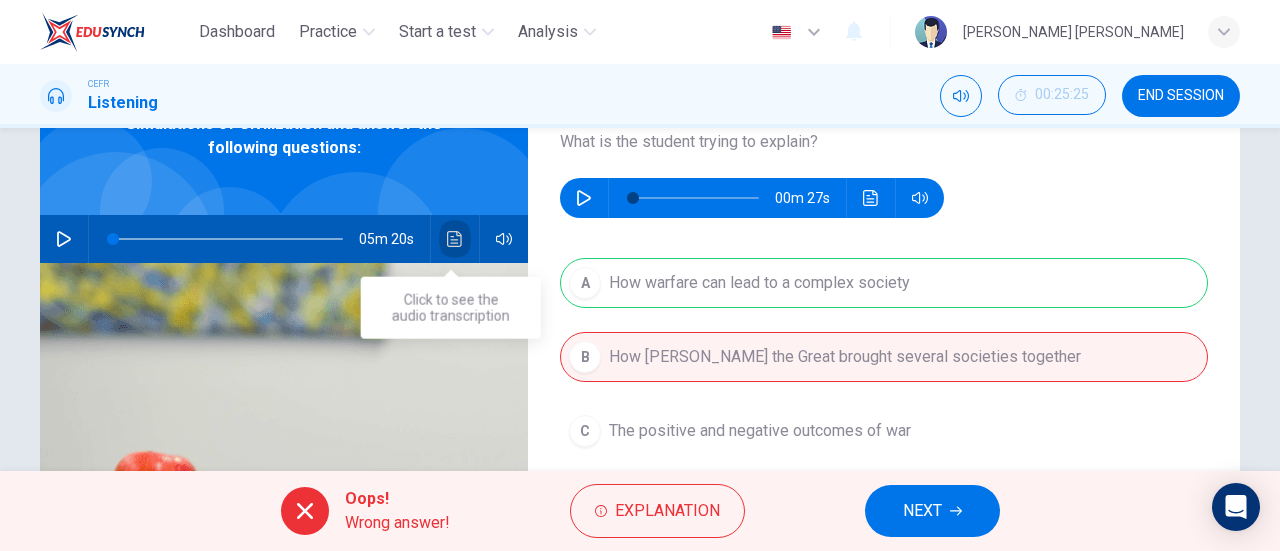 click at bounding box center (455, 239) 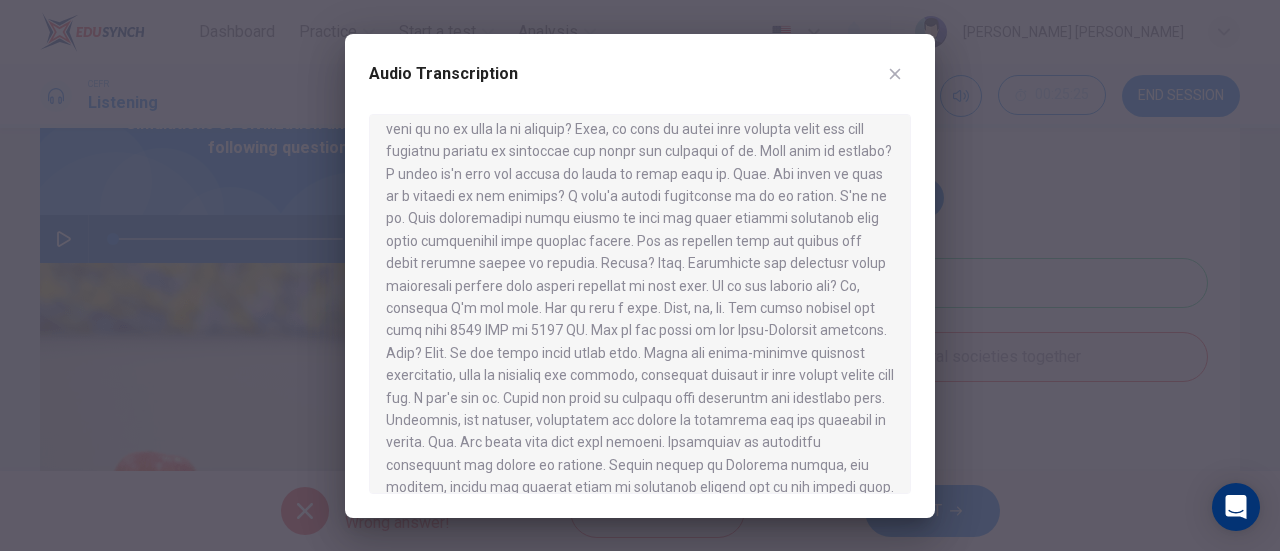 scroll, scrollTop: 0, scrollLeft: 0, axis: both 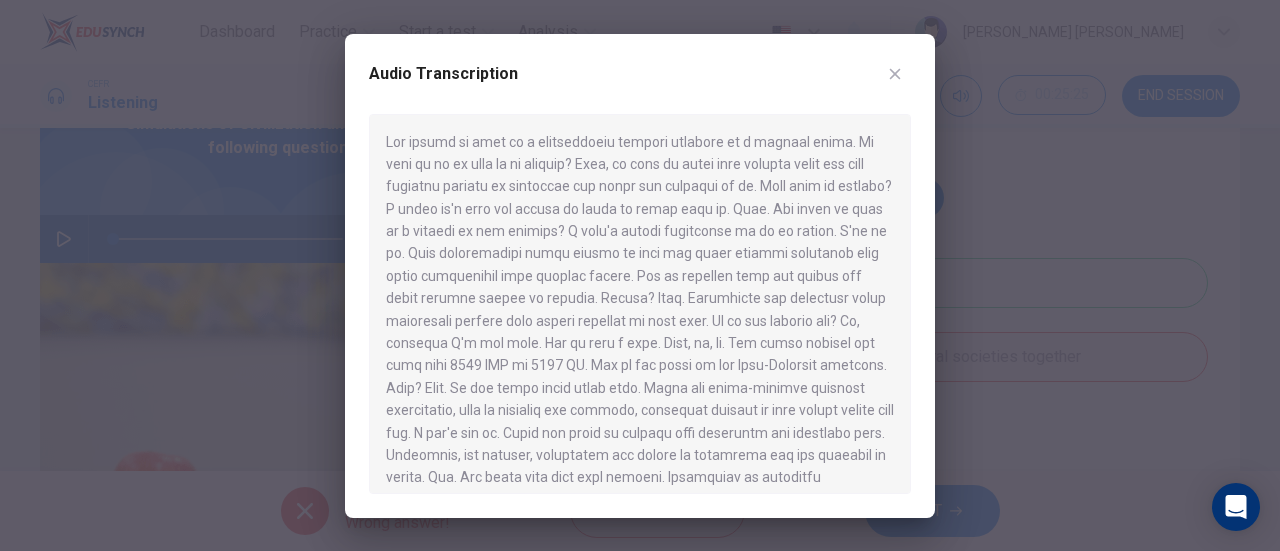 click at bounding box center (640, 304) 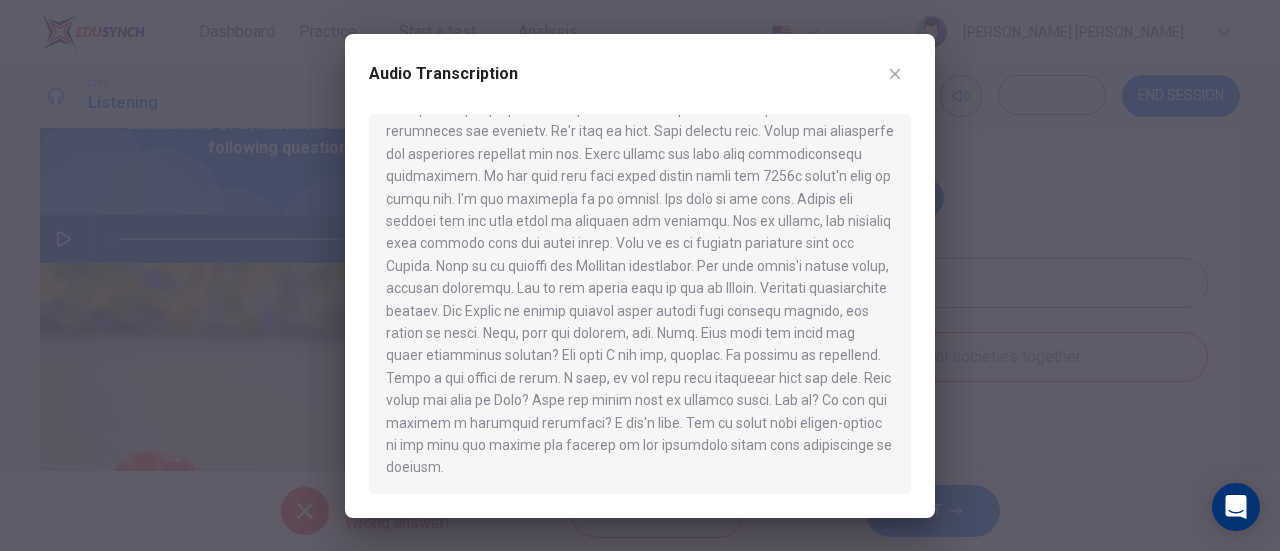 scroll, scrollTop: 1153, scrollLeft: 0, axis: vertical 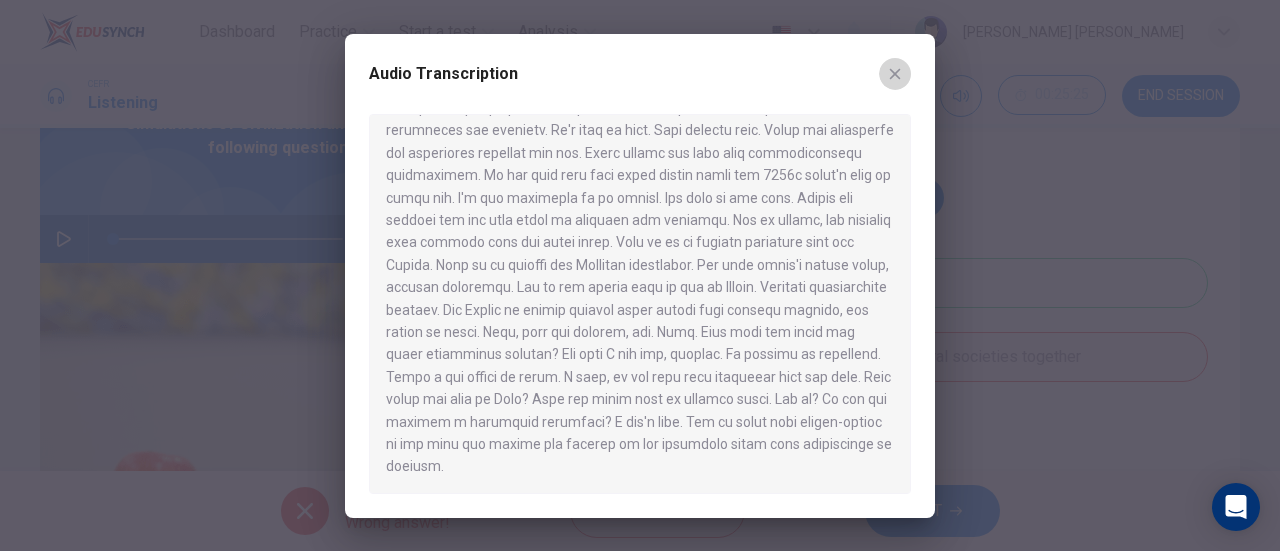 click at bounding box center [895, 74] 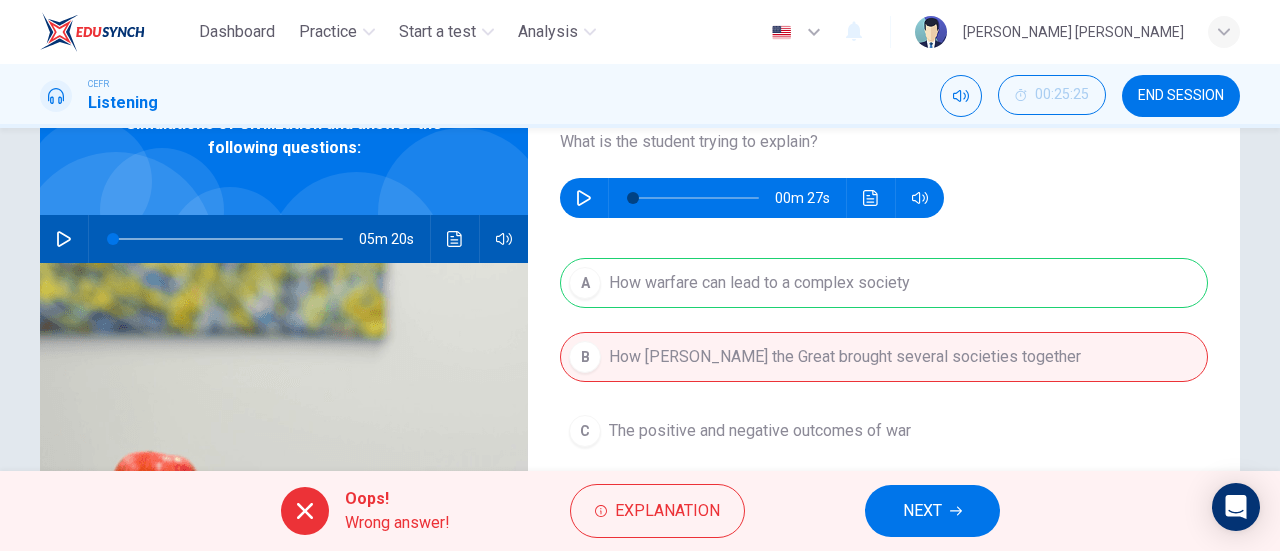 scroll, scrollTop: 0, scrollLeft: 0, axis: both 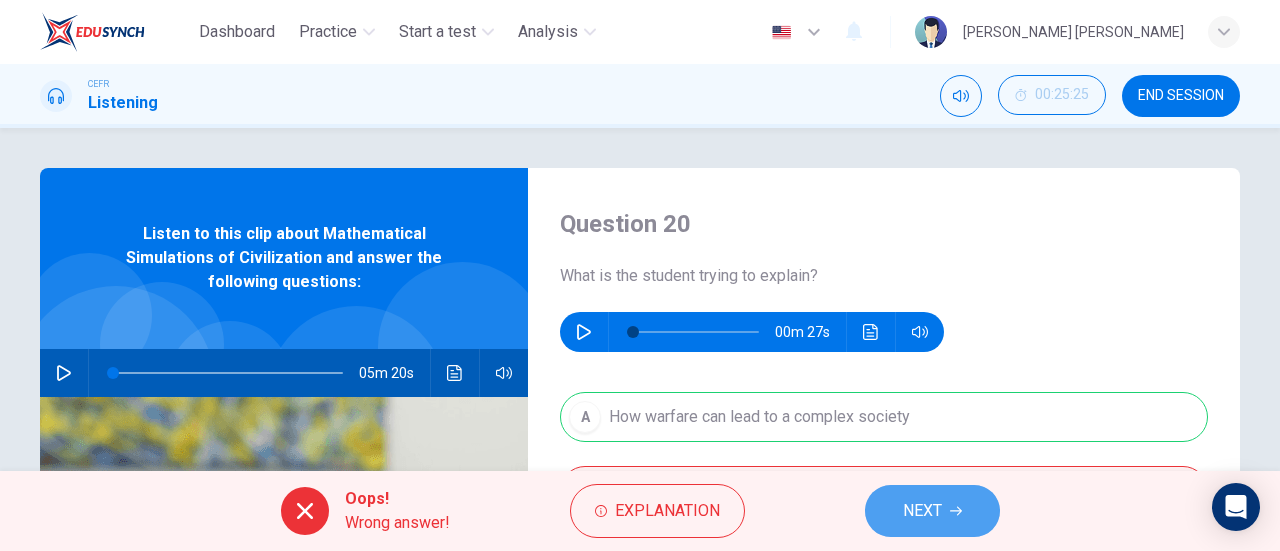 click on "NEXT" at bounding box center [932, 511] 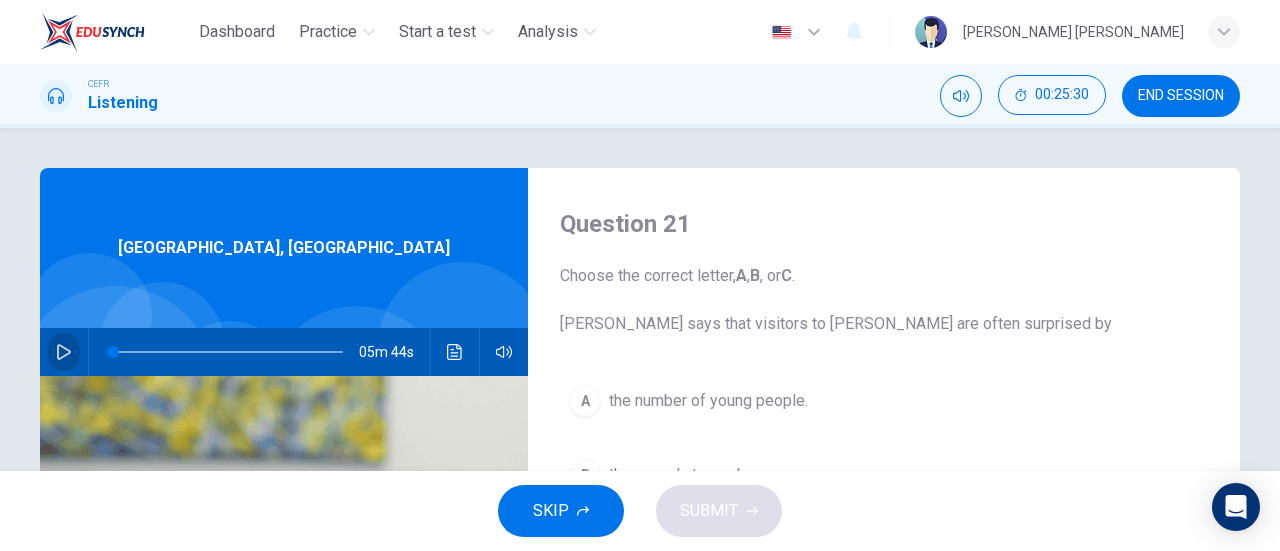 click at bounding box center [64, 352] 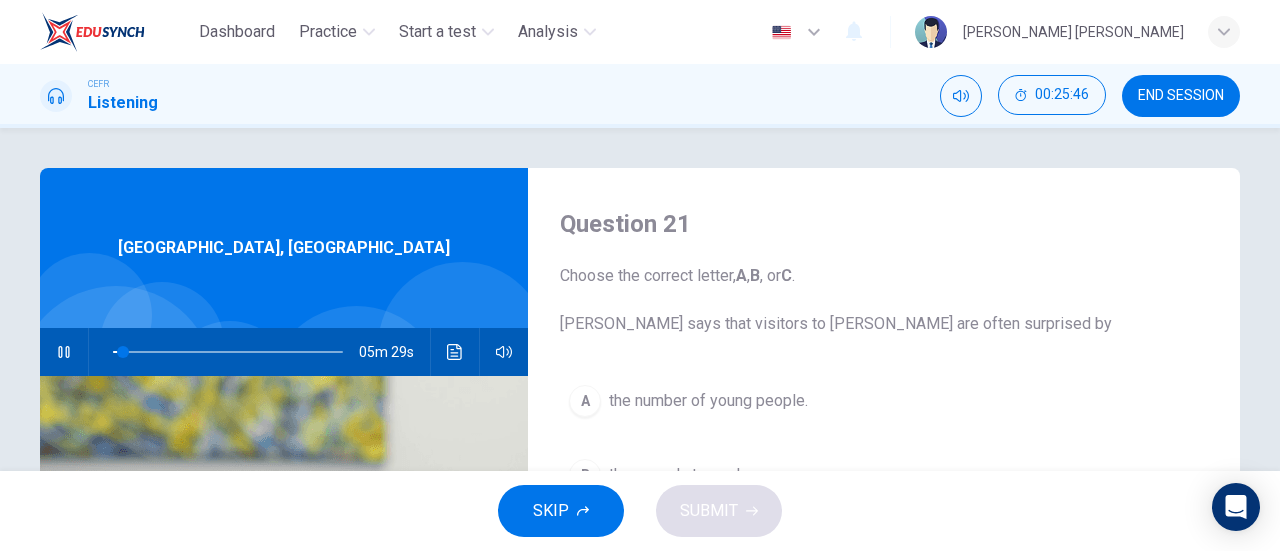 type on "5" 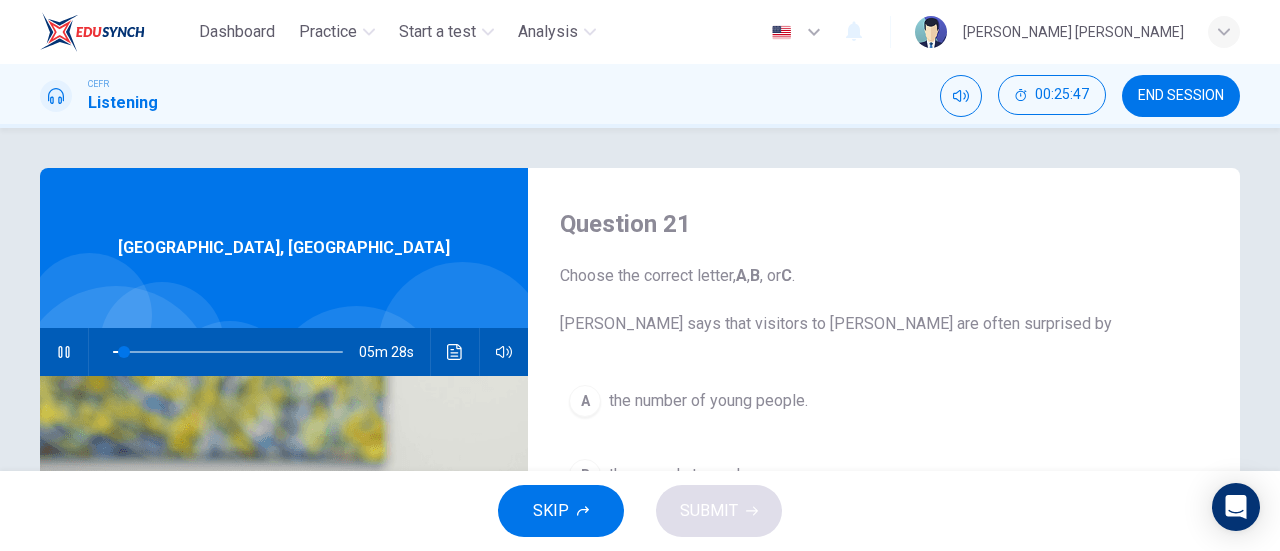 type 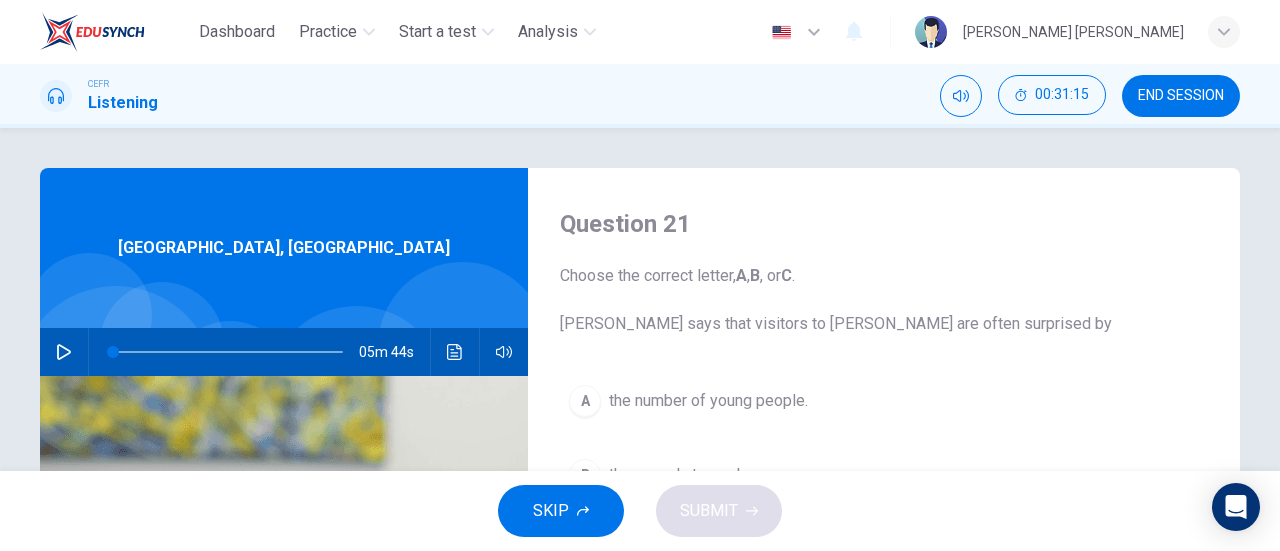 type on "0" 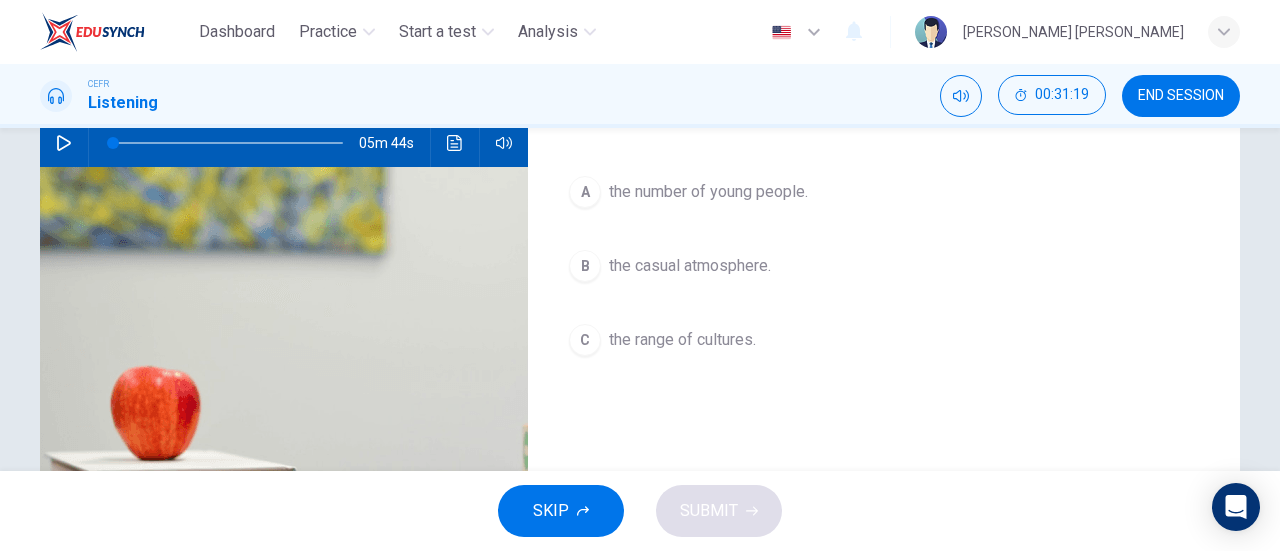 scroll, scrollTop: 215, scrollLeft: 0, axis: vertical 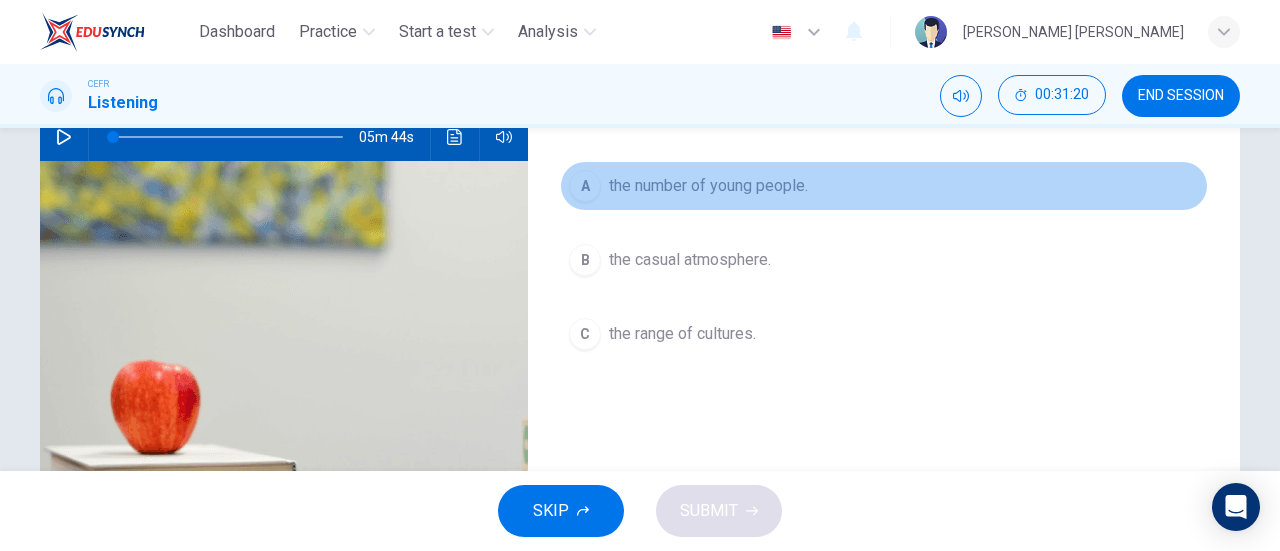 click on "the number of young people." at bounding box center (708, 186) 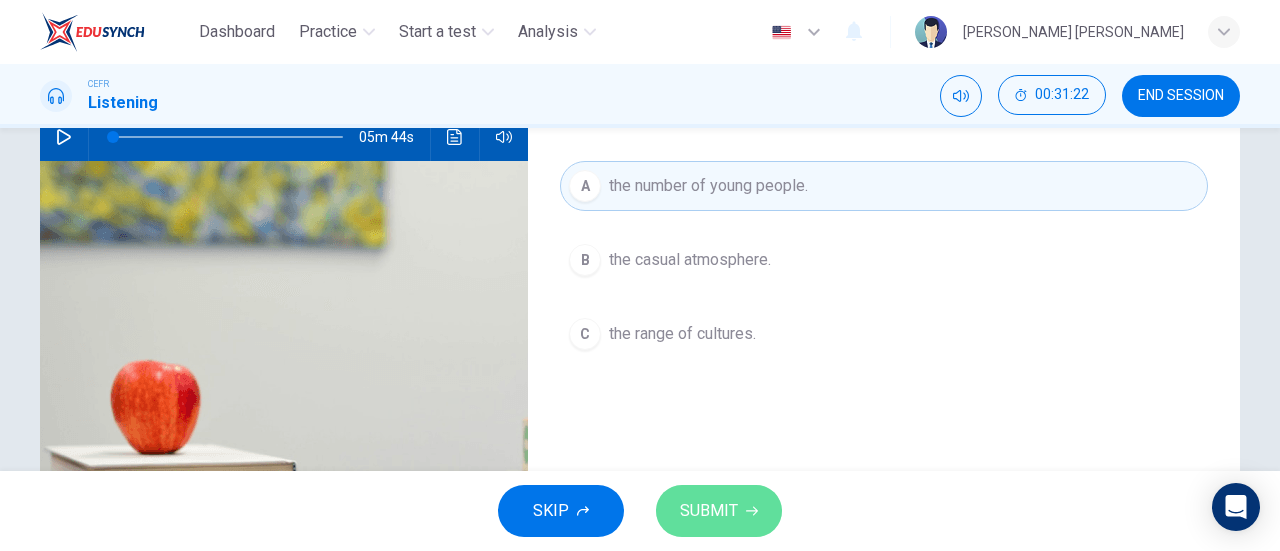 click on "SUBMIT" at bounding box center (719, 511) 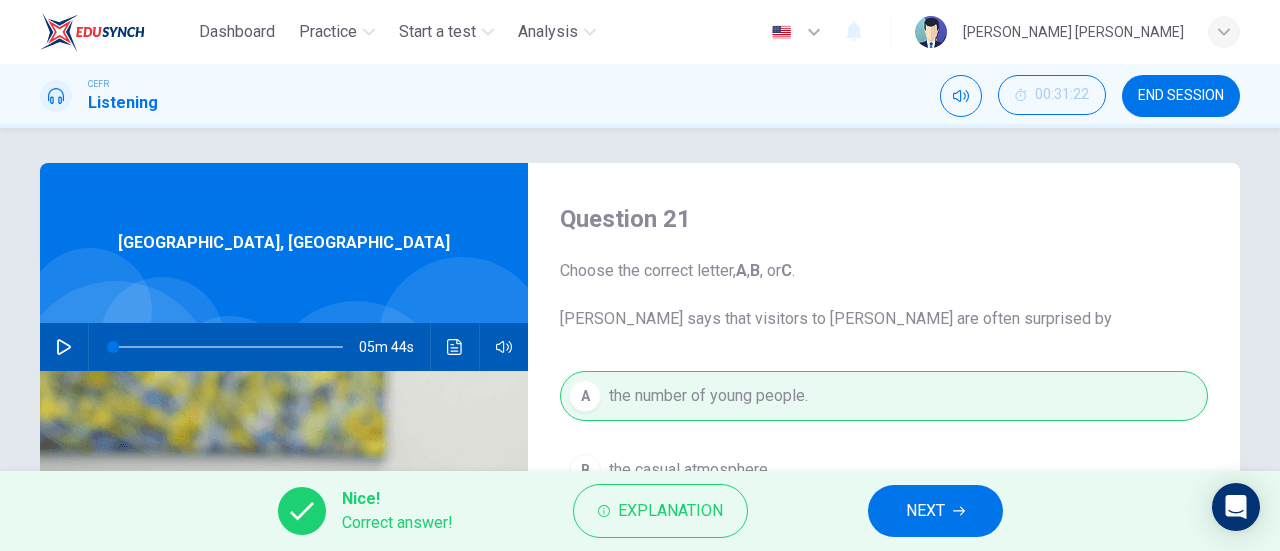 scroll, scrollTop: 0, scrollLeft: 0, axis: both 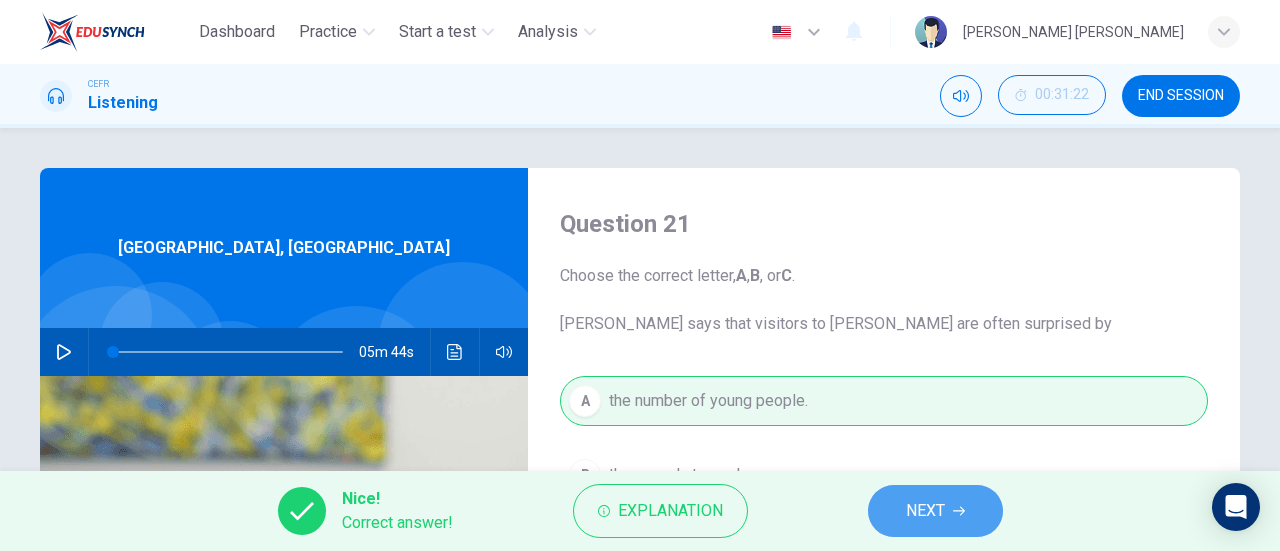 click on "NEXT" at bounding box center [935, 511] 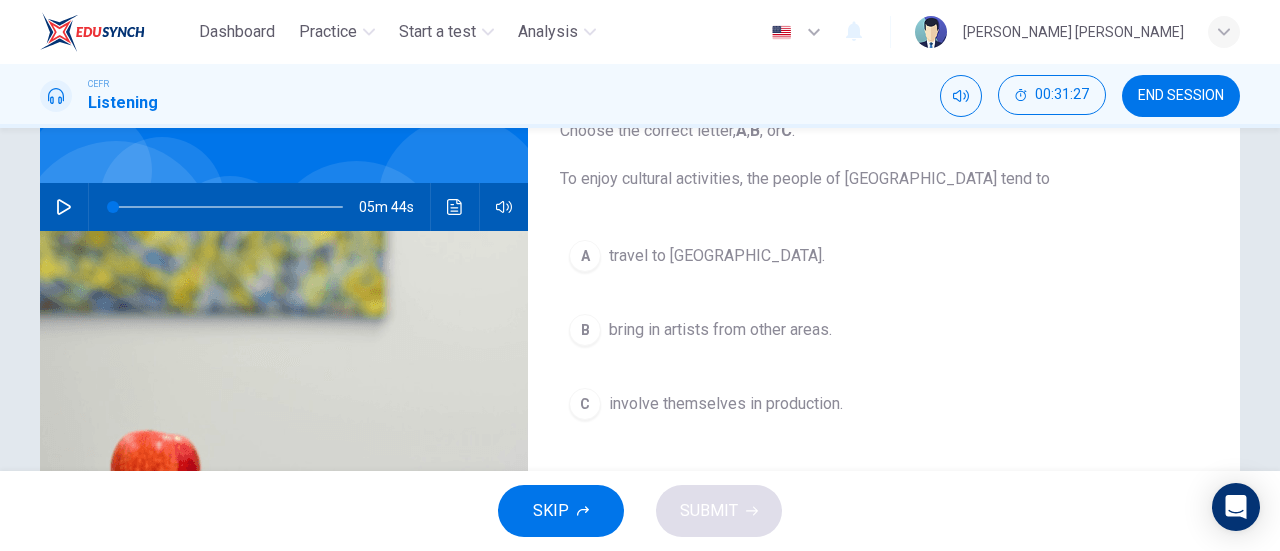 scroll, scrollTop: 155, scrollLeft: 0, axis: vertical 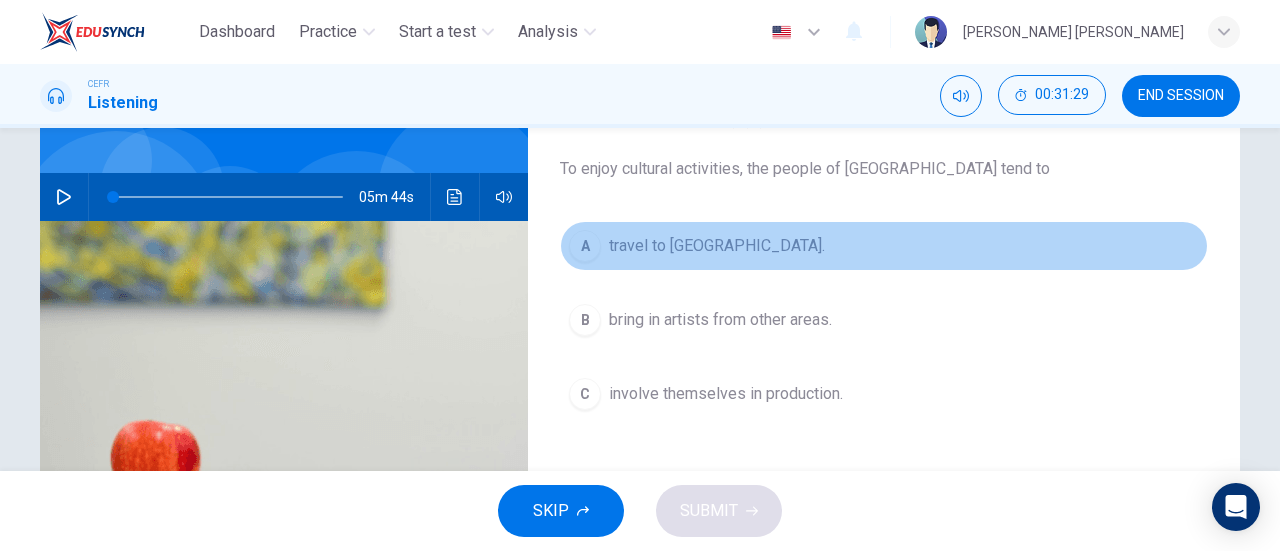 click on "travel to southern Australia." at bounding box center (717, 246) 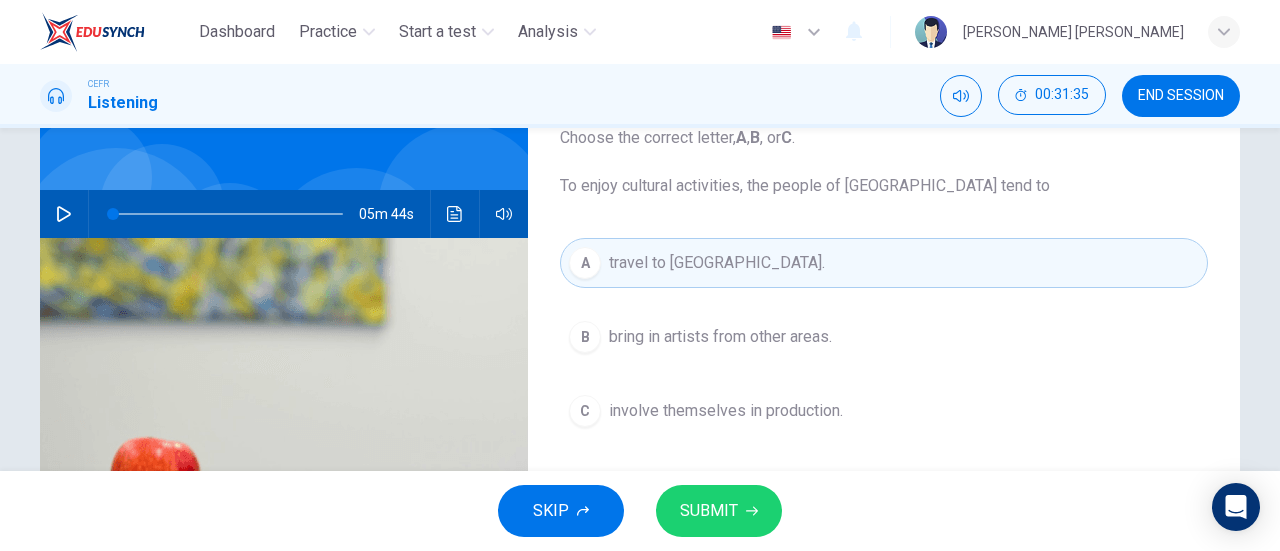 scroll, scrollTop: 156, scrollLeft: 0, axis: vertical 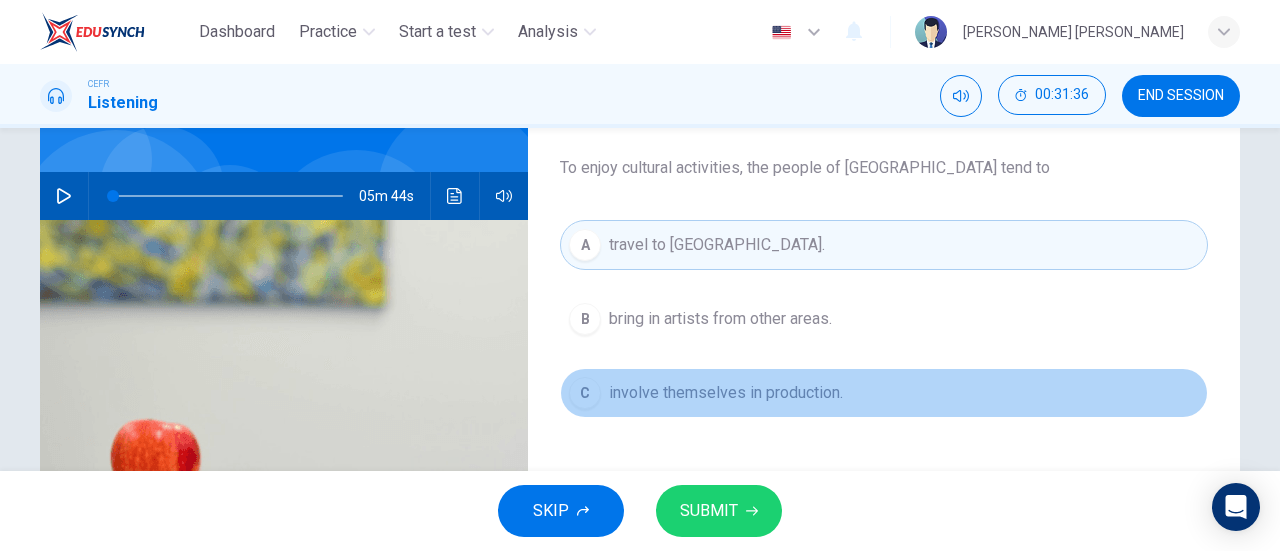 click on "C involve themselves in production." at bounding box center (884, 393) 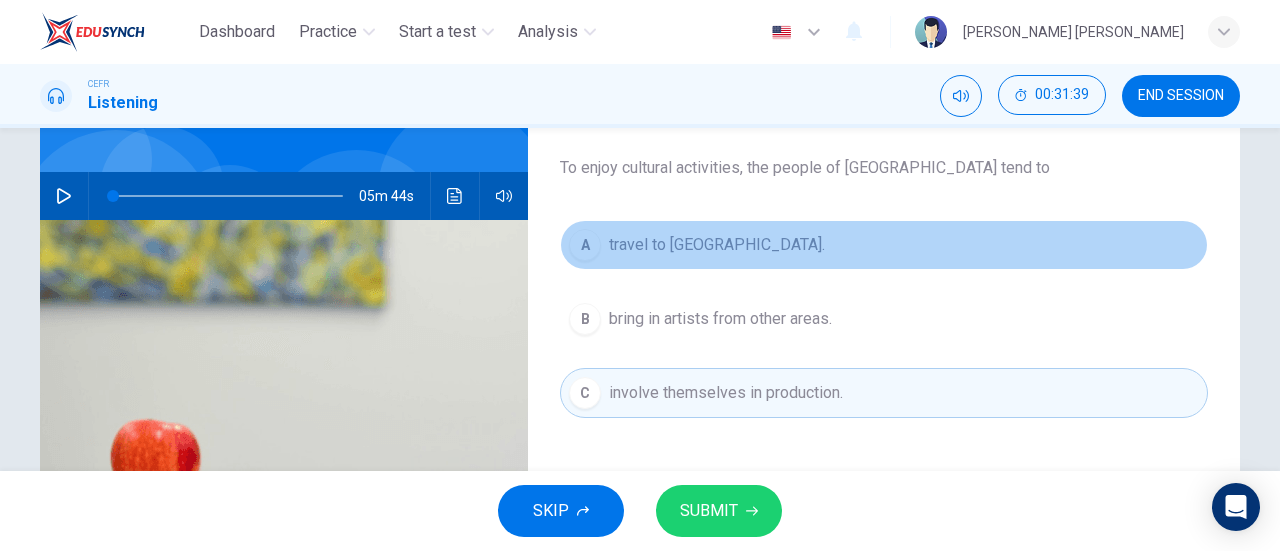 click on "travel to southern Australia." at bounding box center [717, 245] 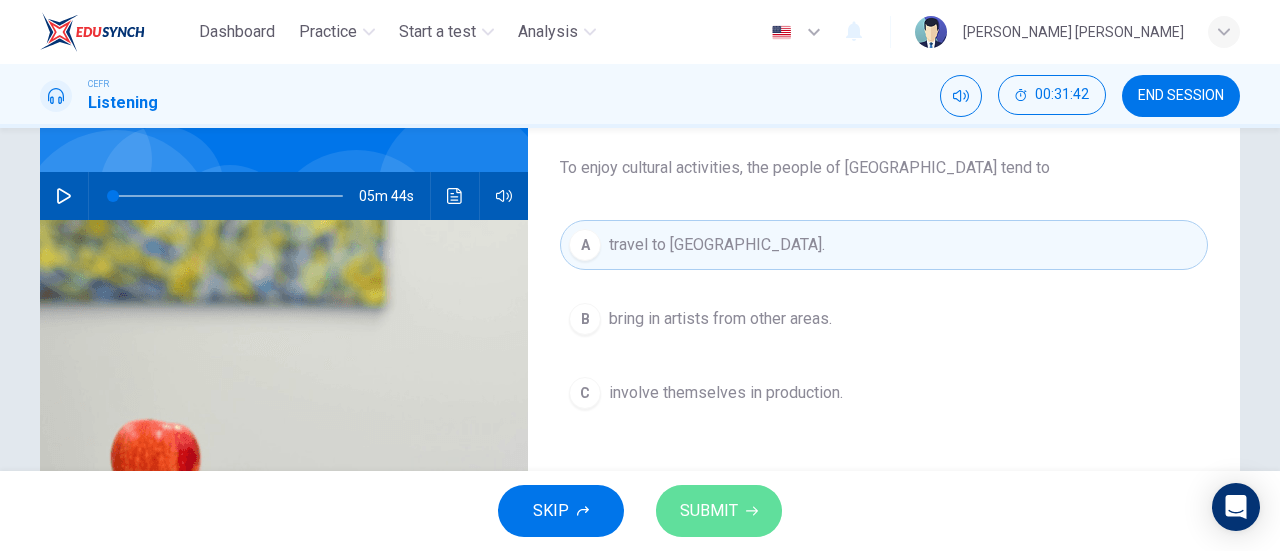 click on "SUBMIT" at bounding box center (719, 511) 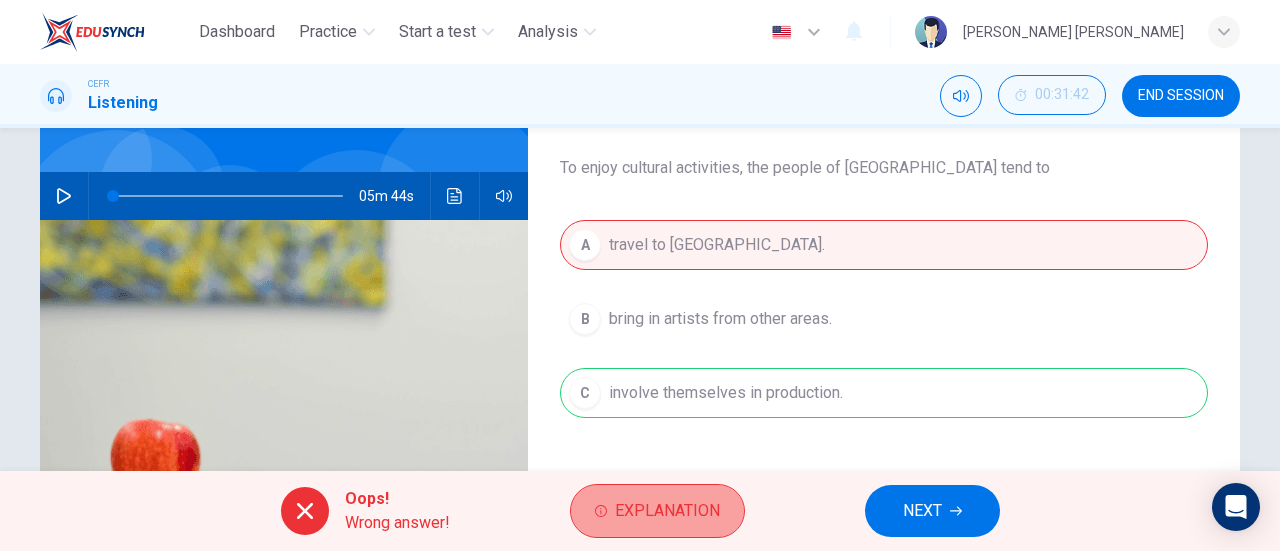 click on "Explanation" at bounding box center [657, 511] 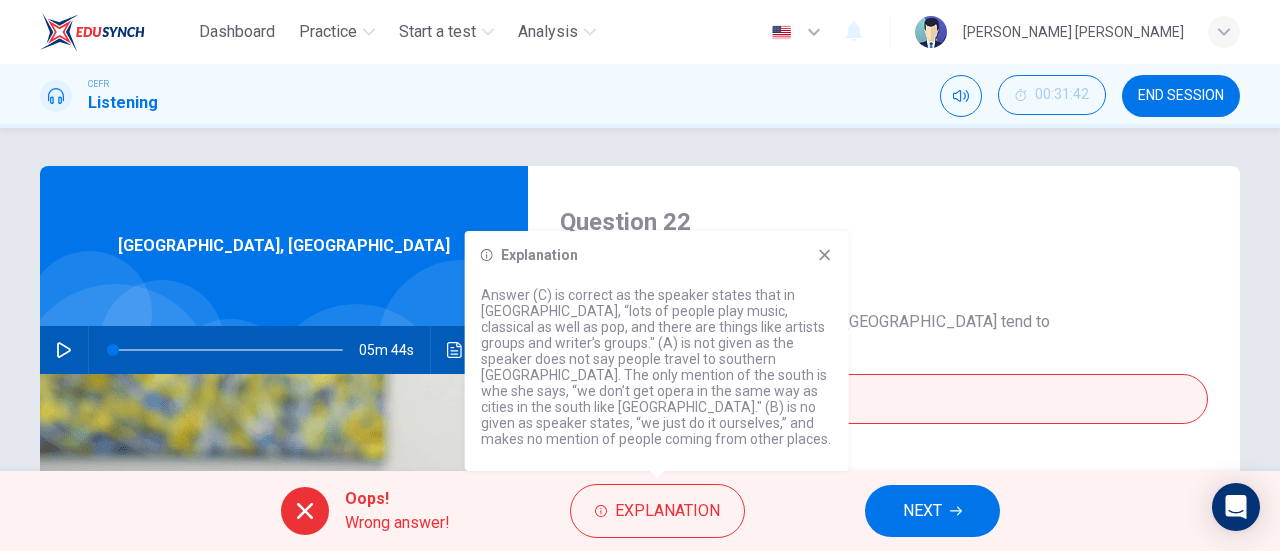 scroll, scrollTop: 0, scrollLeft: 0, axis: both 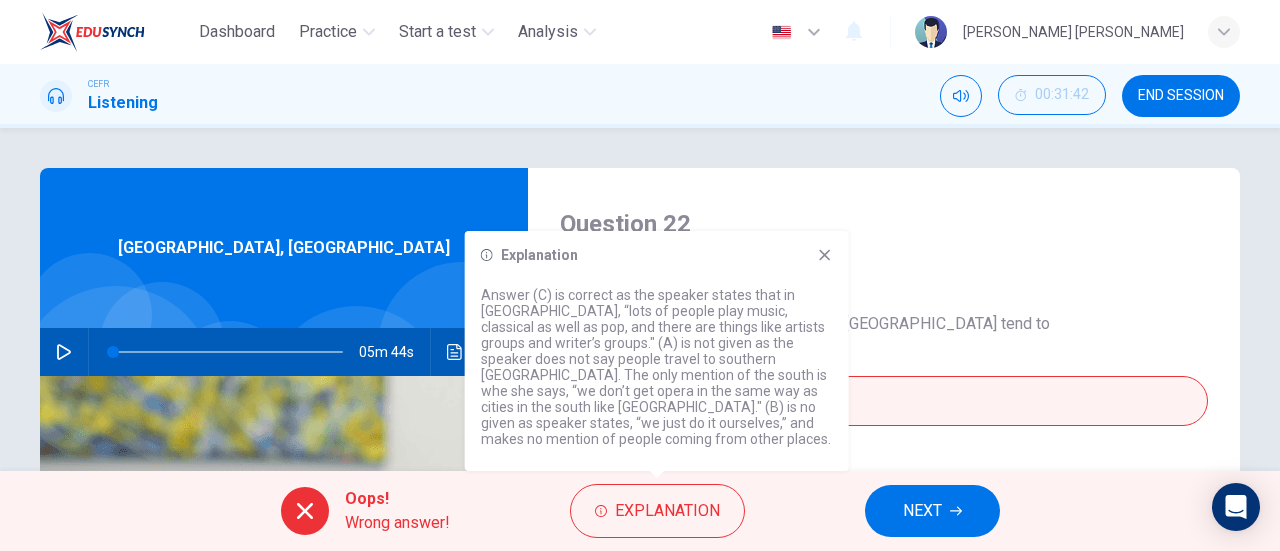 click 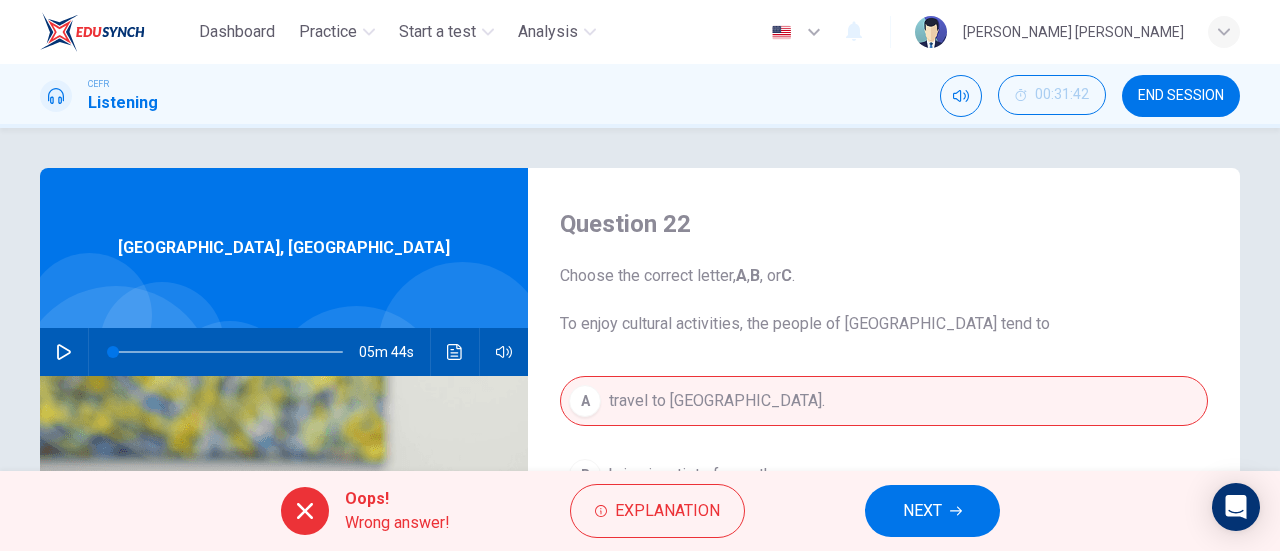 click on "NEXT" at bounding box center (922, 511) 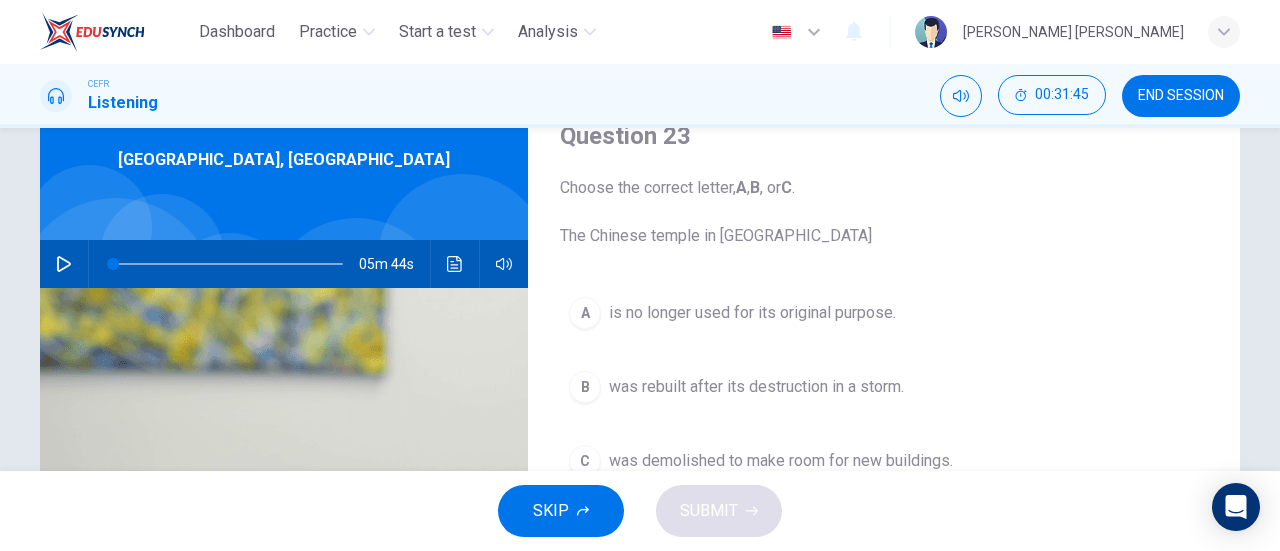 scroll, scrollTop: 138, scrollLeft: 0, axis: vertical 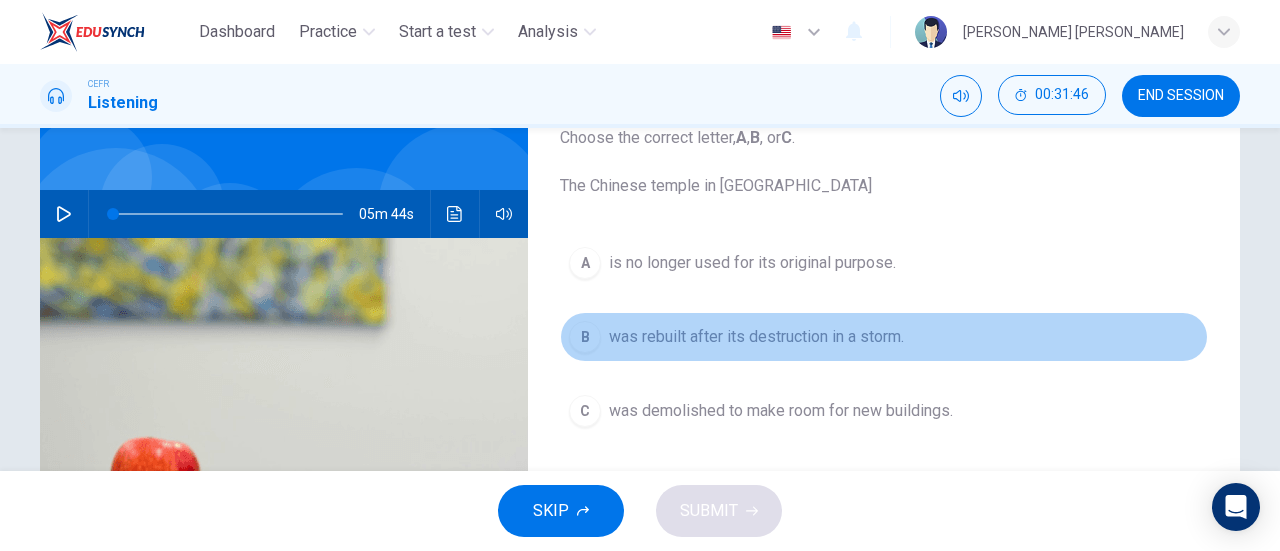 click on "B was rebuilt after its destruction in a storm." at bounding box center [884, 337] 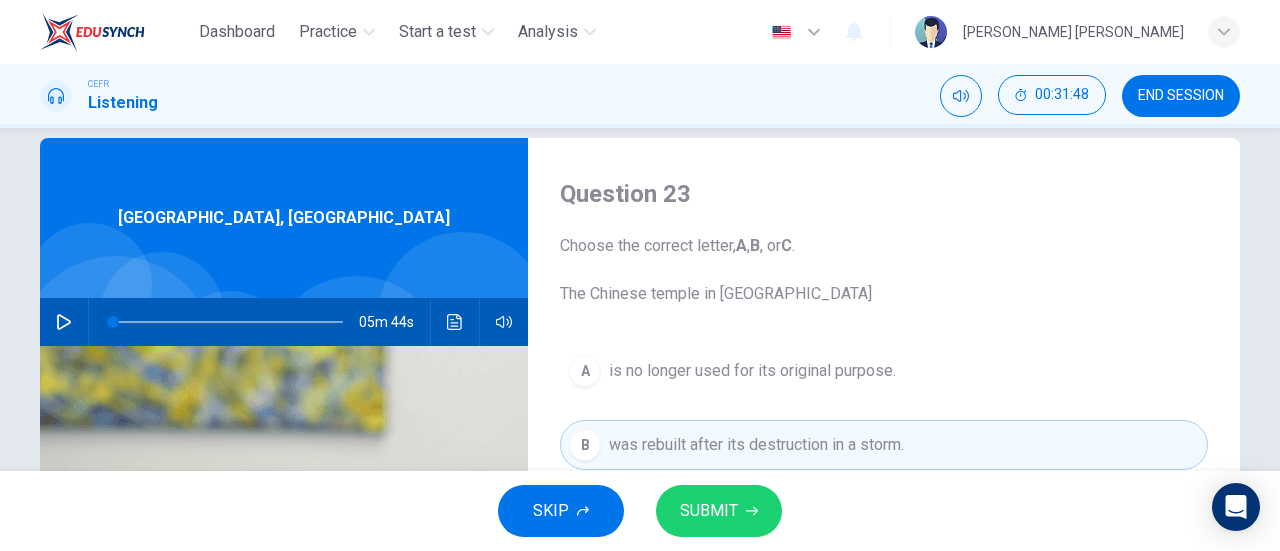 scroll, scrollTop: 0, scrollLeft: 0, axis: both 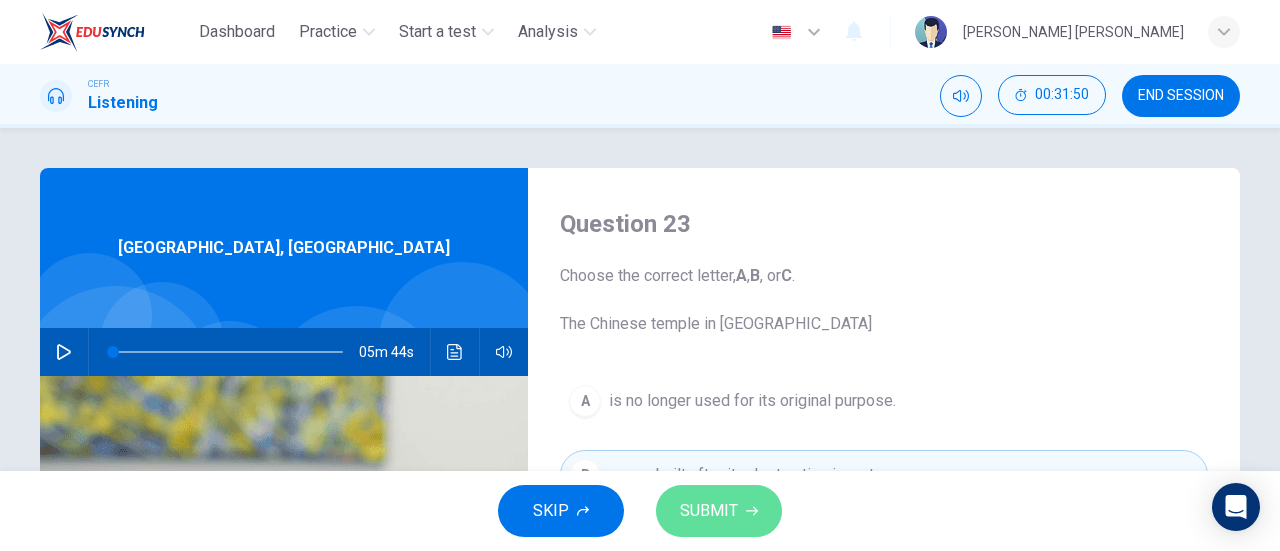 click on "SUBMIT" at bounding box center [709, 511] 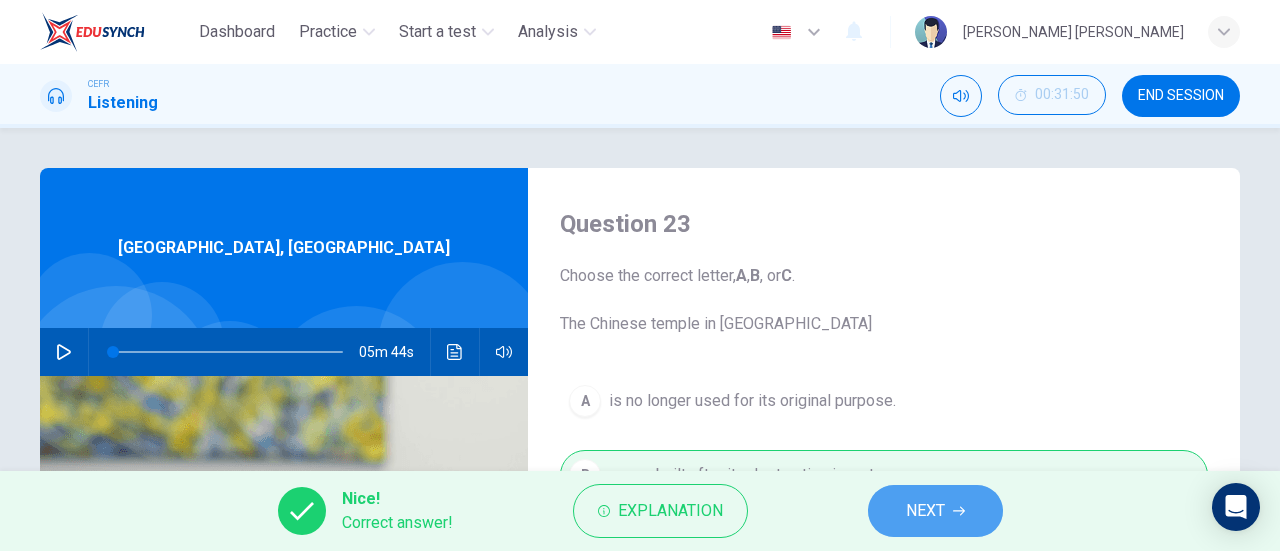 click on "NEXT" at bounding box center (935, 511) 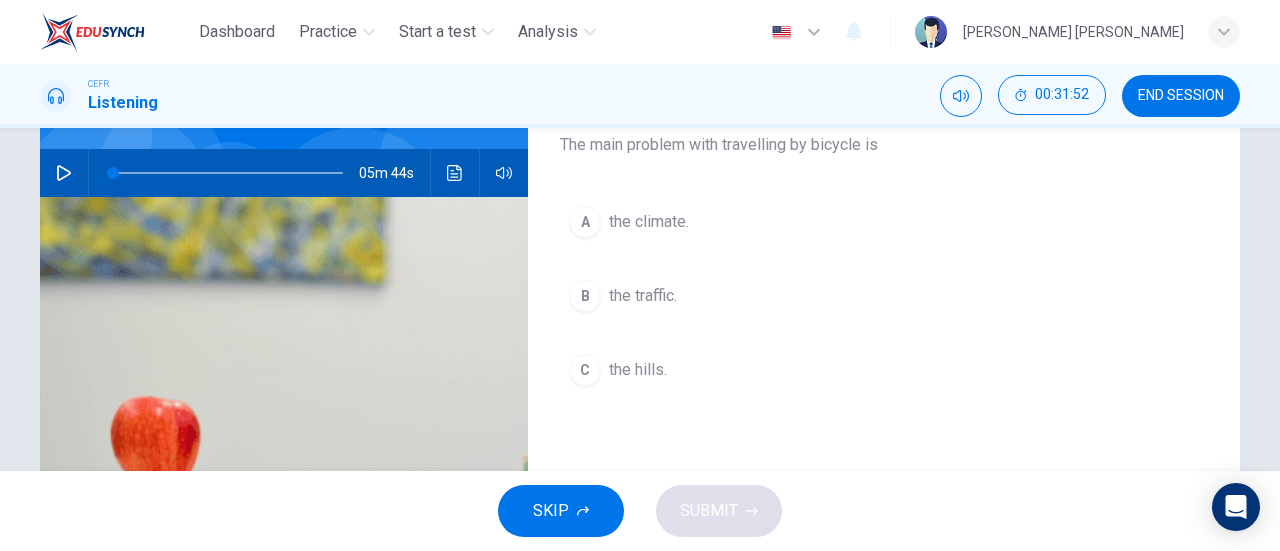 scroll, scrollTop: 180, scrollLeft: 0, axis: vertical 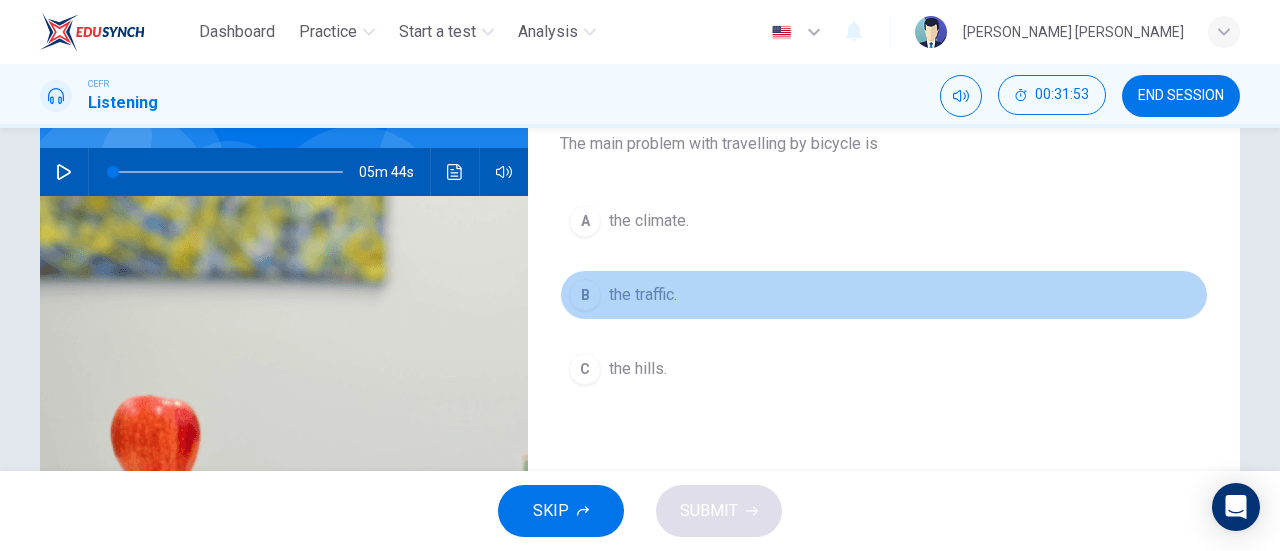 click on "B the traffic." at bounding box center (884, 295) 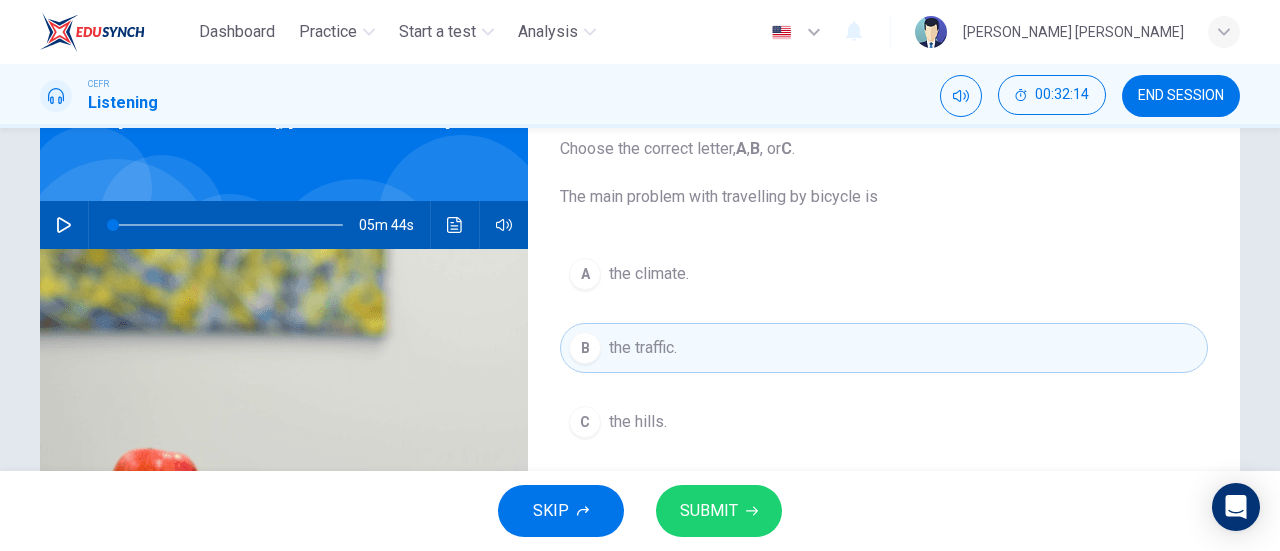 scroll, scrollTop: 128, scrollLeft: 0, axis: vertical 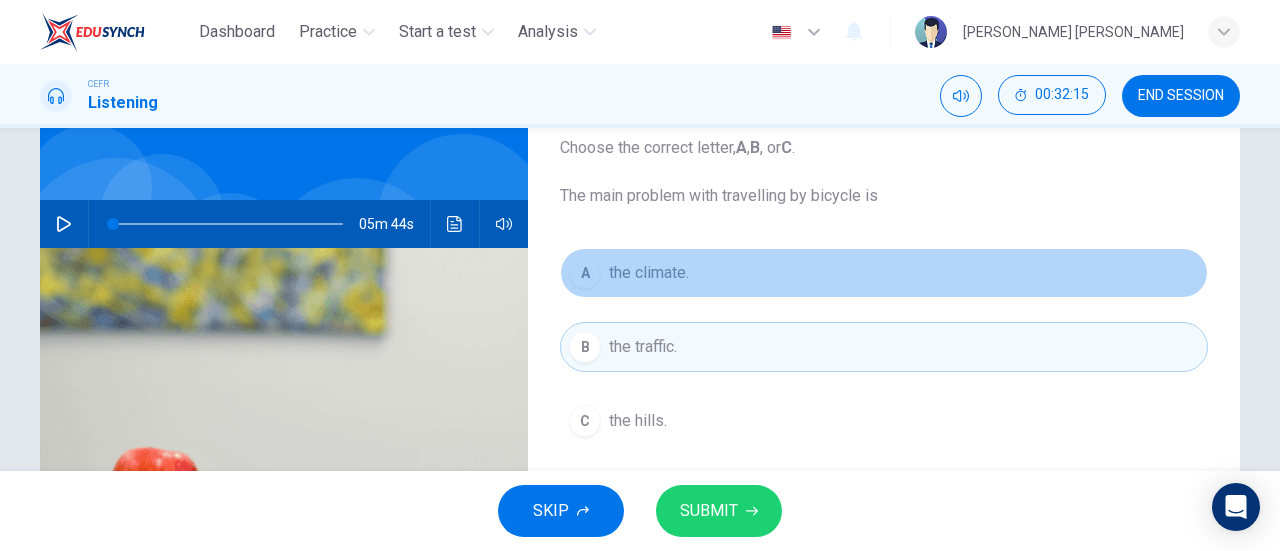 click on "A the climate." at bounding box center (884, 273) 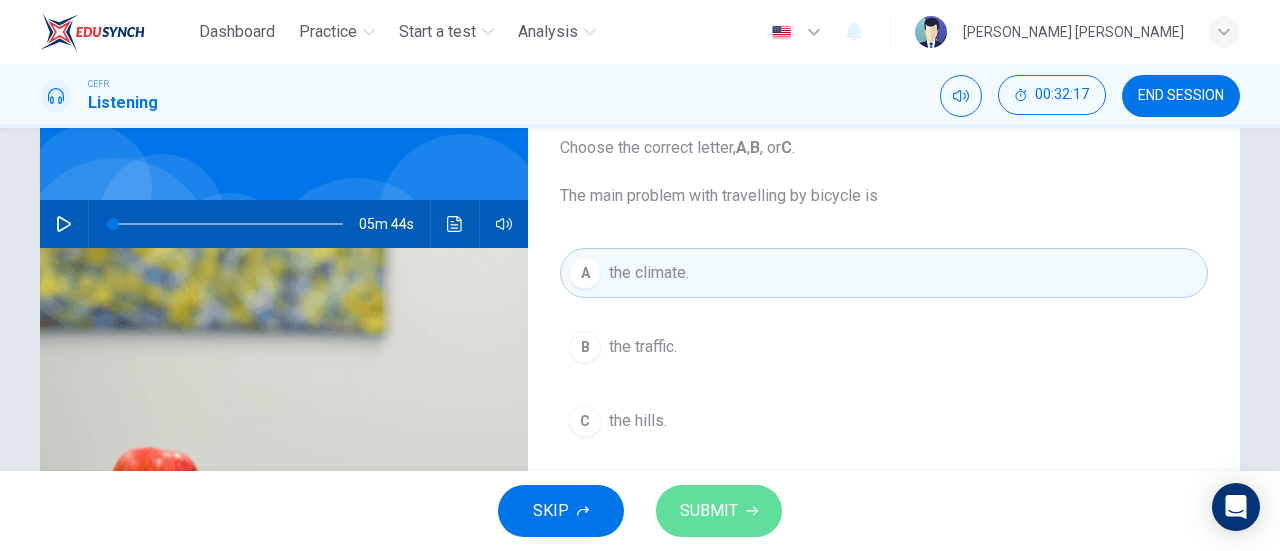 click on "SUBMIT" at bounding box center [719, 511] 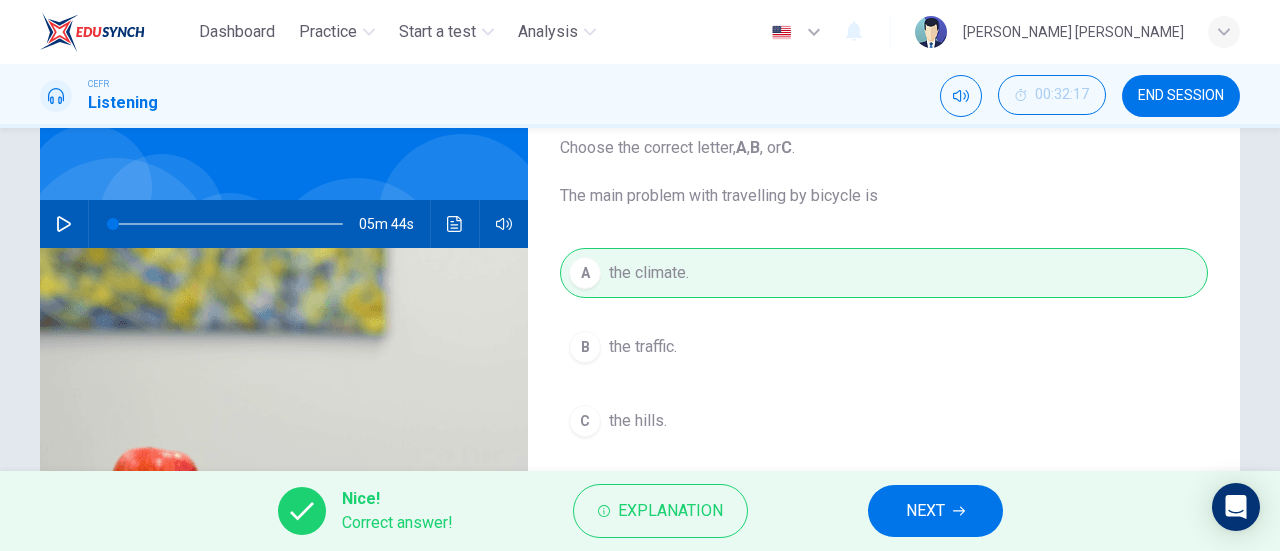 scroll, scrollTop: 0, scrollLeft: 0, axis: both 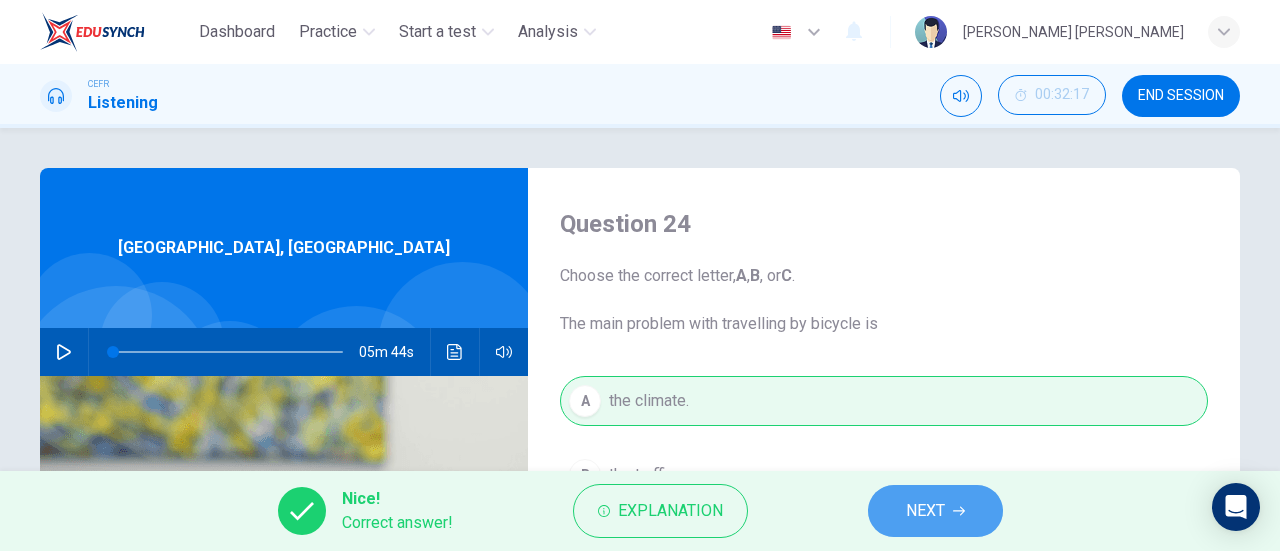 click on "NEXT" at bounding box center (925, 511) 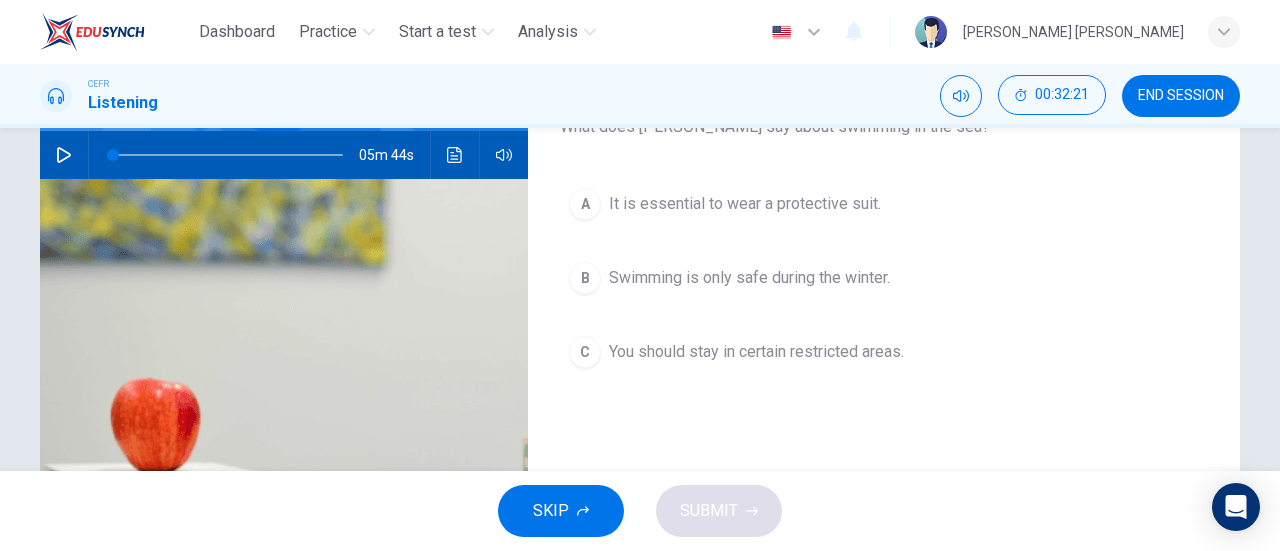 scroll, scrollTop: 198, scrollLeft: 0, axis: vertical 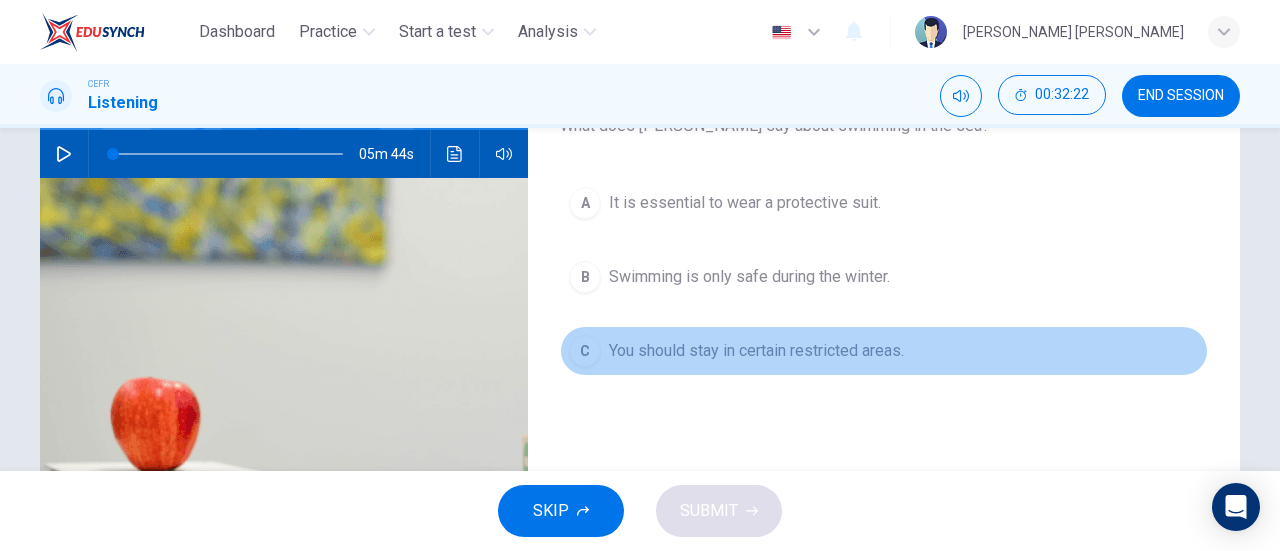 click on "You should stay in certain restricted areas." at bounding box center [756, 351] 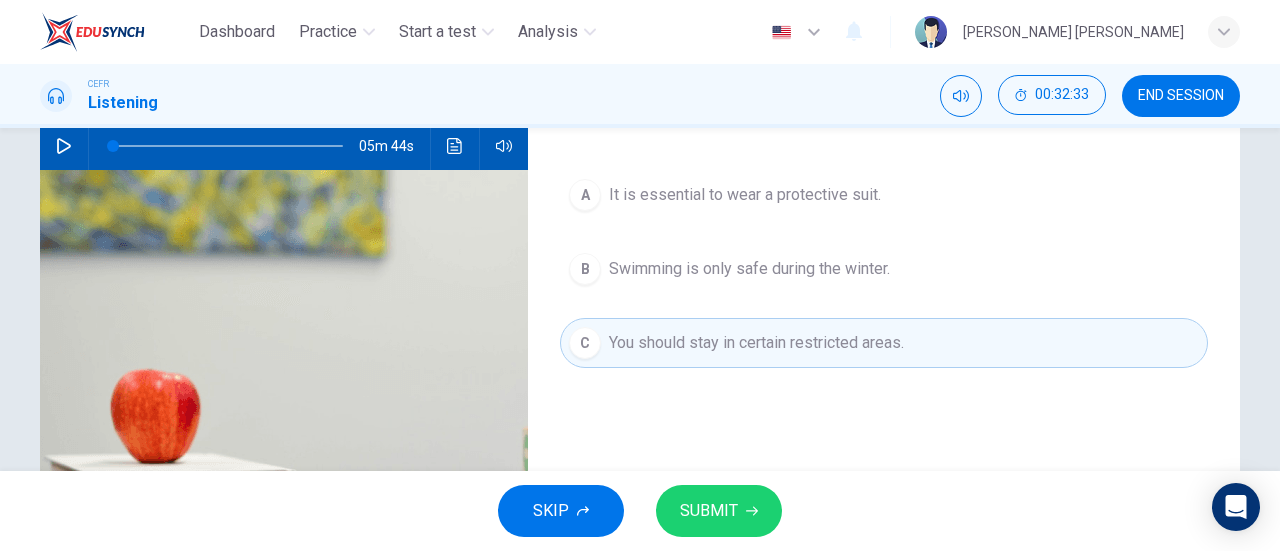 scroll, scrollTop: 0, scrollLeft: 0, axis: both 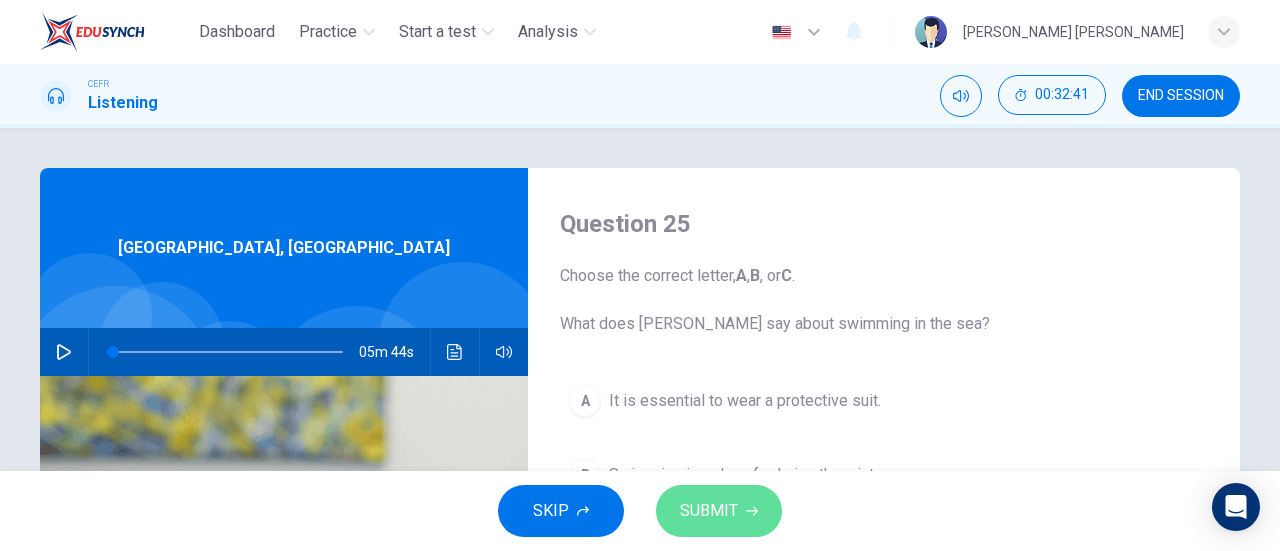 click on "SUBMIT" at bounding box center (719, 511) 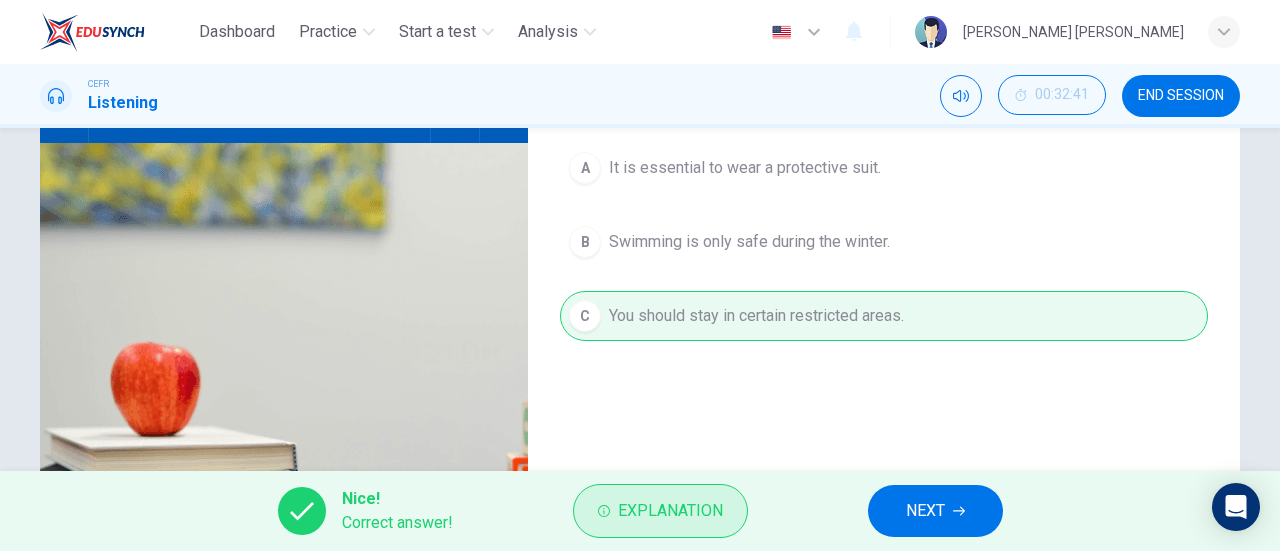 scroll, scrollTop: 234, scrollLeft: 0, axis: vertical 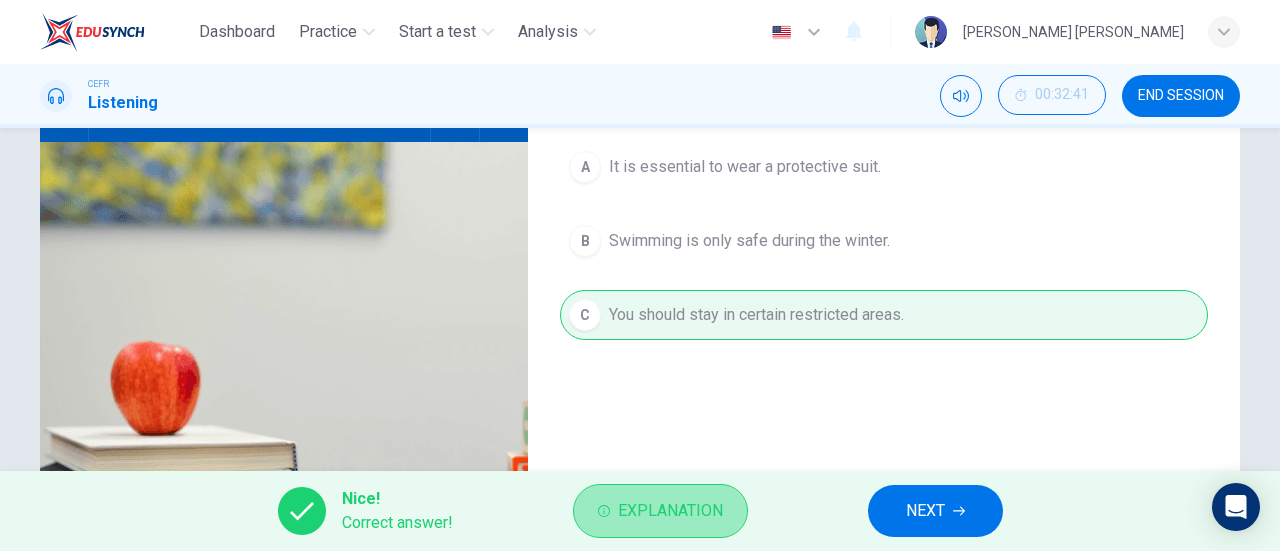 click on "Explanation" at bounding box center [670, 511] 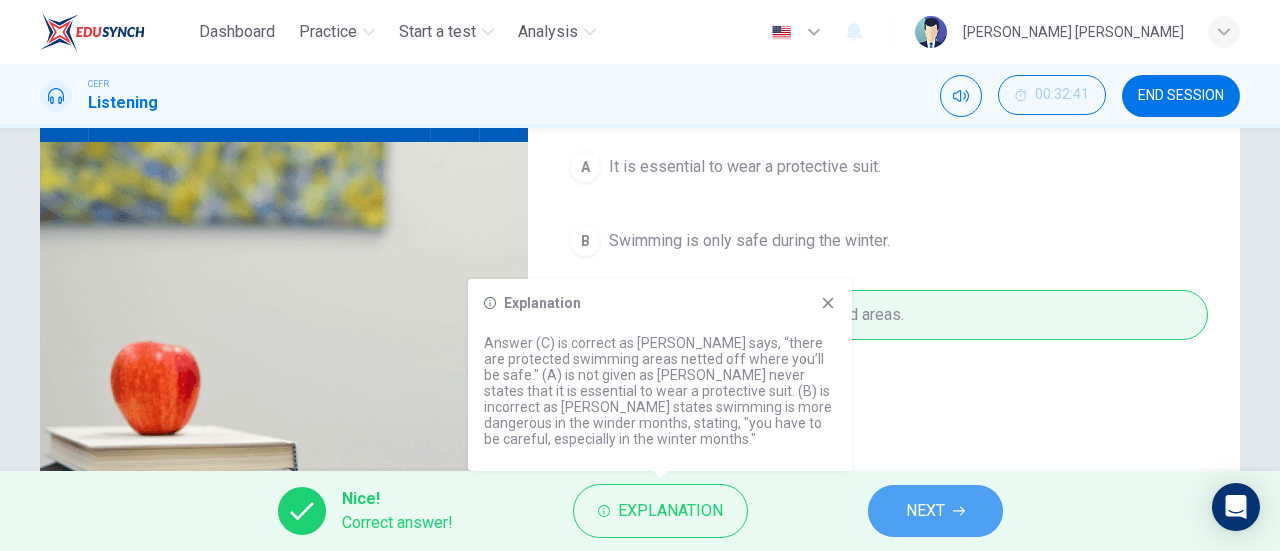 click on "NEXT" at bounding box center (935, 511) 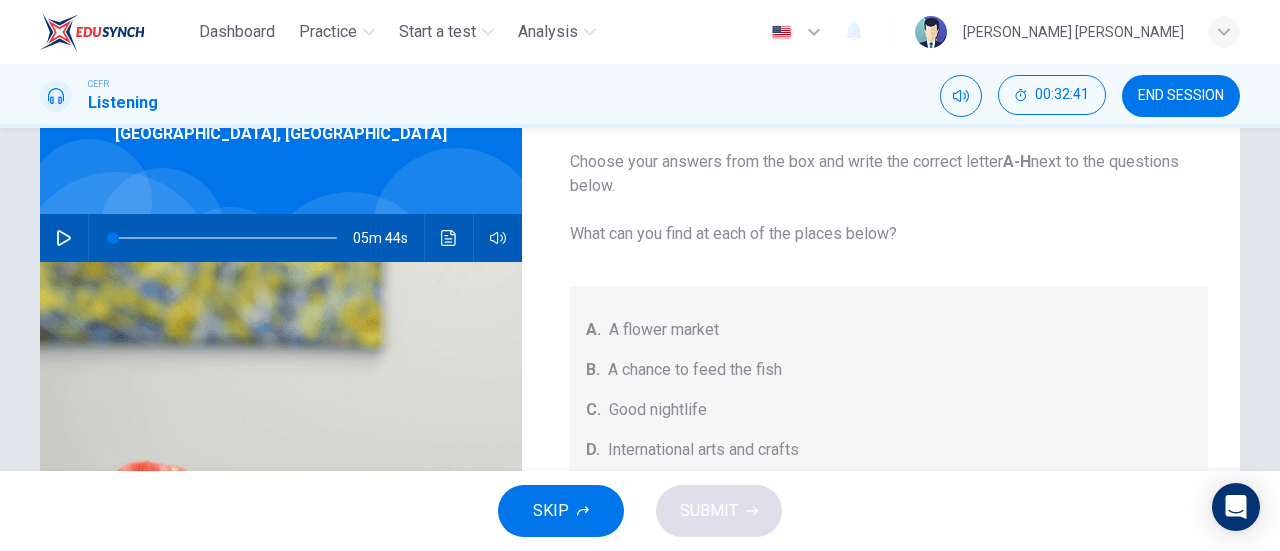 scroll, scrollTop: 68, scrollLeft: 0, axis: vertical 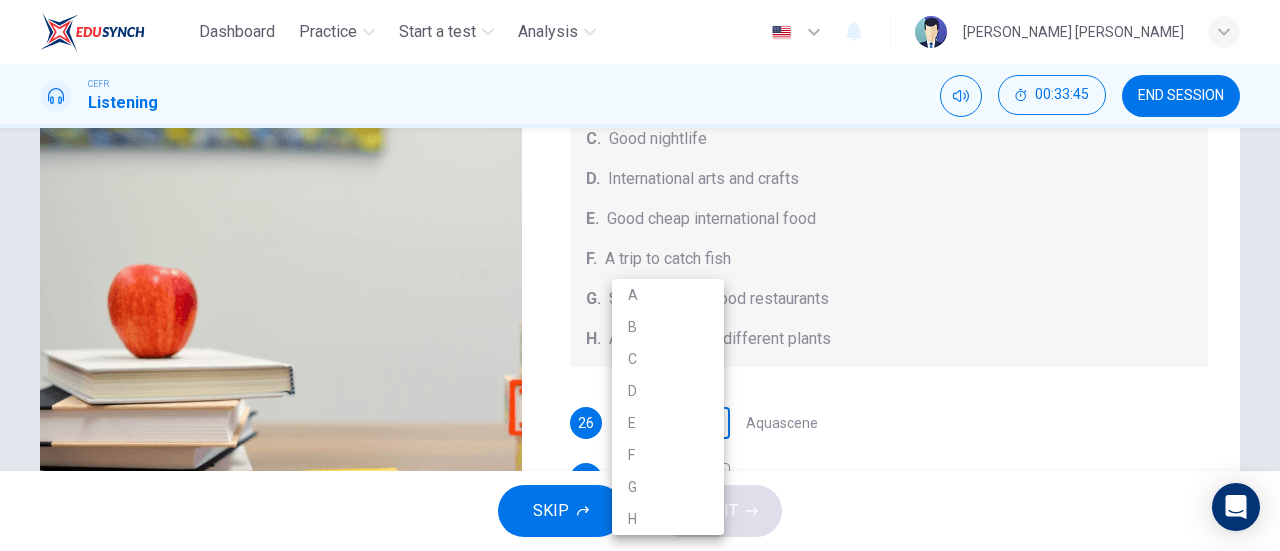 click on "Dashboard Practice Start a test Analysis English en ​ AMIRA SYUHADA BINTI AZMAN CEFR Listening 00:33:45 END SESSION Questions 26 - 30 Choose your answers from the box and write the correct letter  A-H  next to the questions below.
What can you find at each of the places below? A. A flower market B. A chance to feed the fish C. Good nightlife D. International arts and crafts E. Good cheap international food F. A trip to catch fish G. Shops and seafood restaurants H. A wide range of different plants 26 ​ ​ Aquascene 27 ​ ​ Smith Street Mall 28 ​ ​ Cullen Bay Marina 29 ​ ​ Fannie Bay 30 ​ ​ Mitchell Street Darwin, Australia 05m 44s SKIP SUBMIT EduSynch - Online Language Proficiency Testing
Dashboard Practice Start a test Analysis Notifications © Copyright  2025 A B C D E F G H" at bounding box center [640, 275] 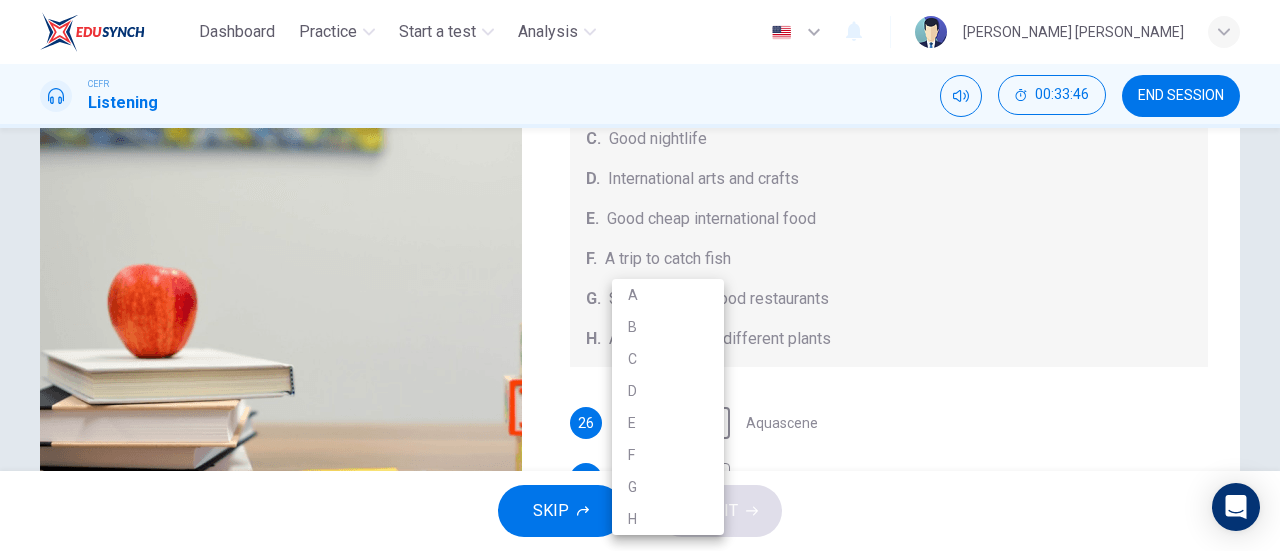 click at bounding box center (640, 275) 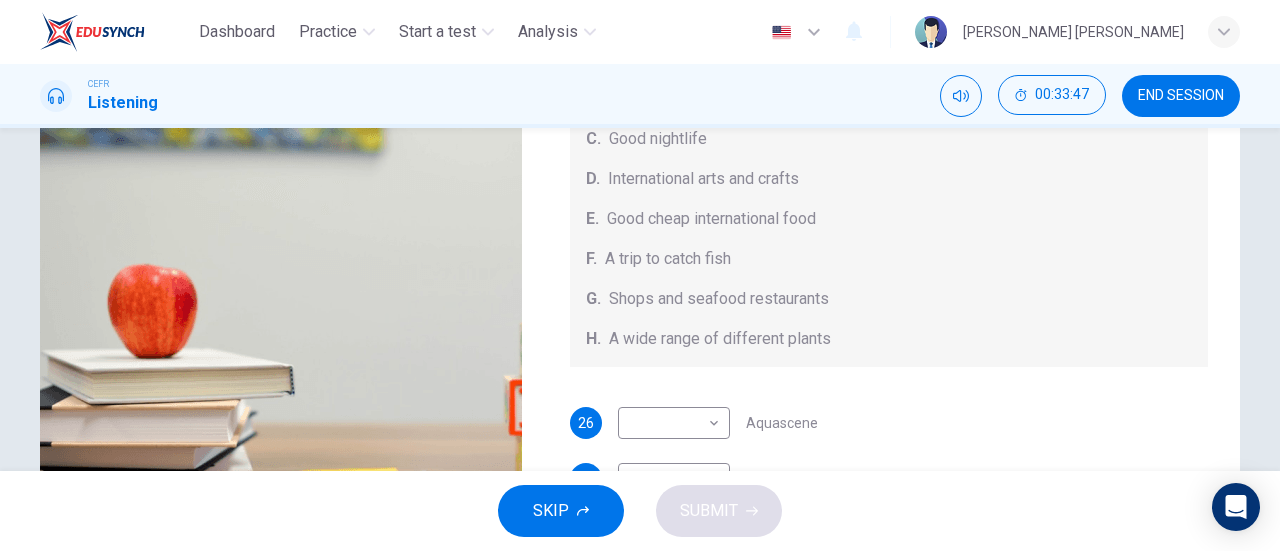 click on "F. A trip to catch fish" at bounding box center (889, 259) 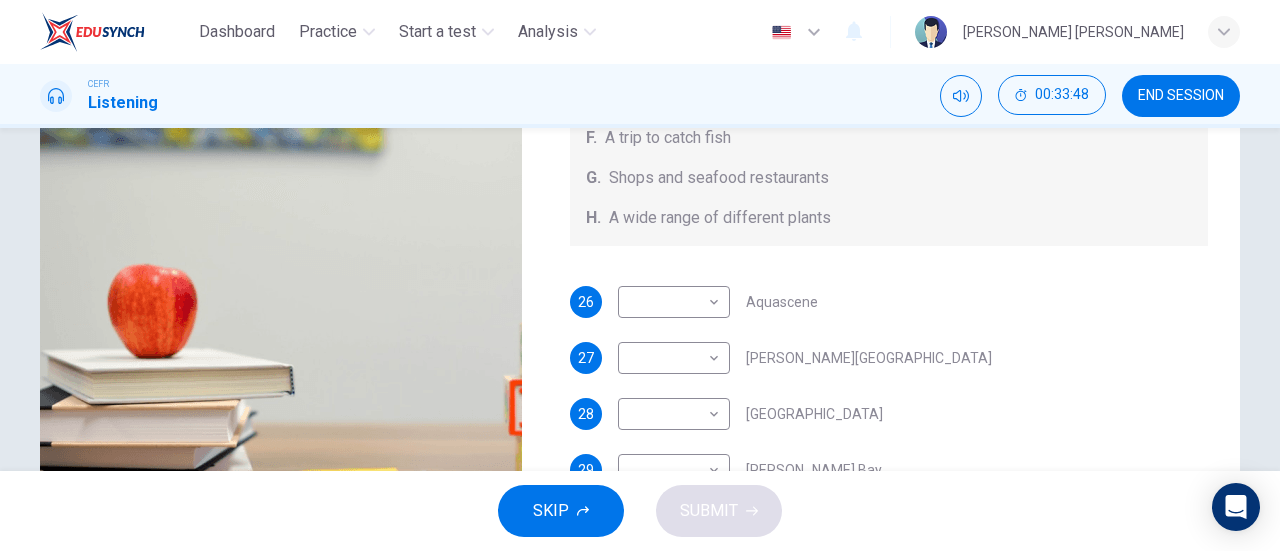 scroll, scrollTop: 224, scrollLeft: 0, axis: vertical 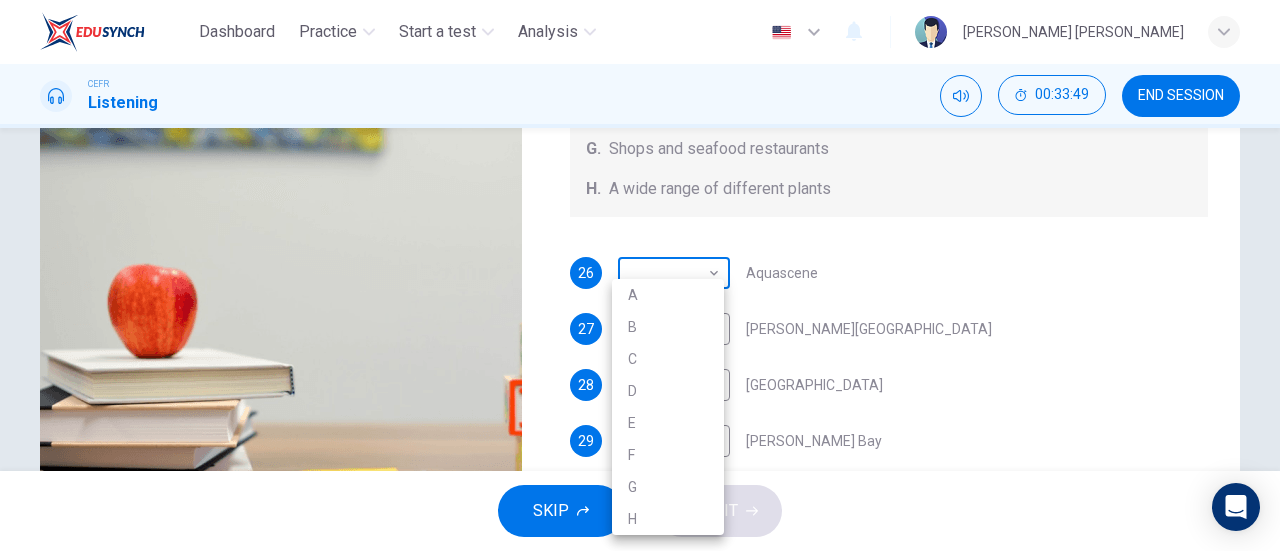 click on "Dashboard Practice Start a test Analysis English en ​ AMIRA SYUHADA BINTI AZMAN CEFR Listening 00:33:49 END SESSION Questions 26 - 30 Choose your answers from the box and write the correct letter  A-H  next to the questions below.
What can you find at each of the places below? A. A flower market B. A chance to feed the fish C. Good nightlife D. International arts and crafts E. Good cheap international food F. A trip to catch fish G. Shops and seafood restaurants H. A wide range of different plants 26 ​ ​ Aquascene 27 ​ ​ Smith Street Mall 28 ​ ​ Cullen Bay Marina 29 ​ ​ Fannie Bay 30 ​ ​ Mitchell Street Darwin, Australia 05m 44s SKIP SUBMIT EduSynch - Online Language Proficiency Testing
Dashboard Practice Start a test Analysis Notifications © Copyright  2025 A B C D E F G H" at bounding box center (640, 275) 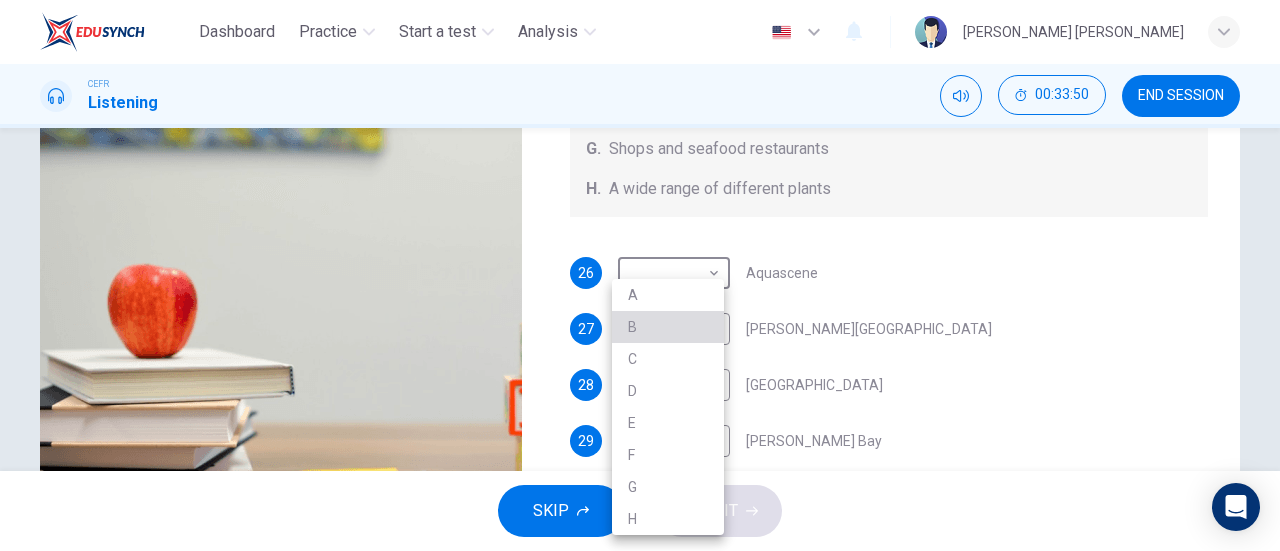 click on "B" at bounding box center [668, 327] 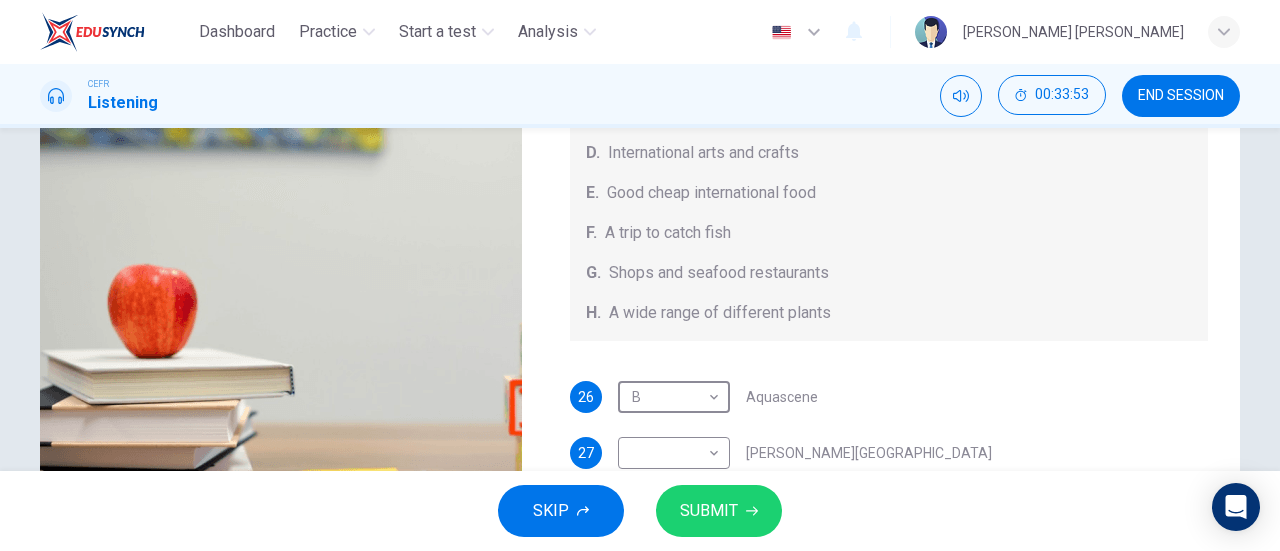scroll, scrollTop: 0, scrollLeft: 0, axis: both 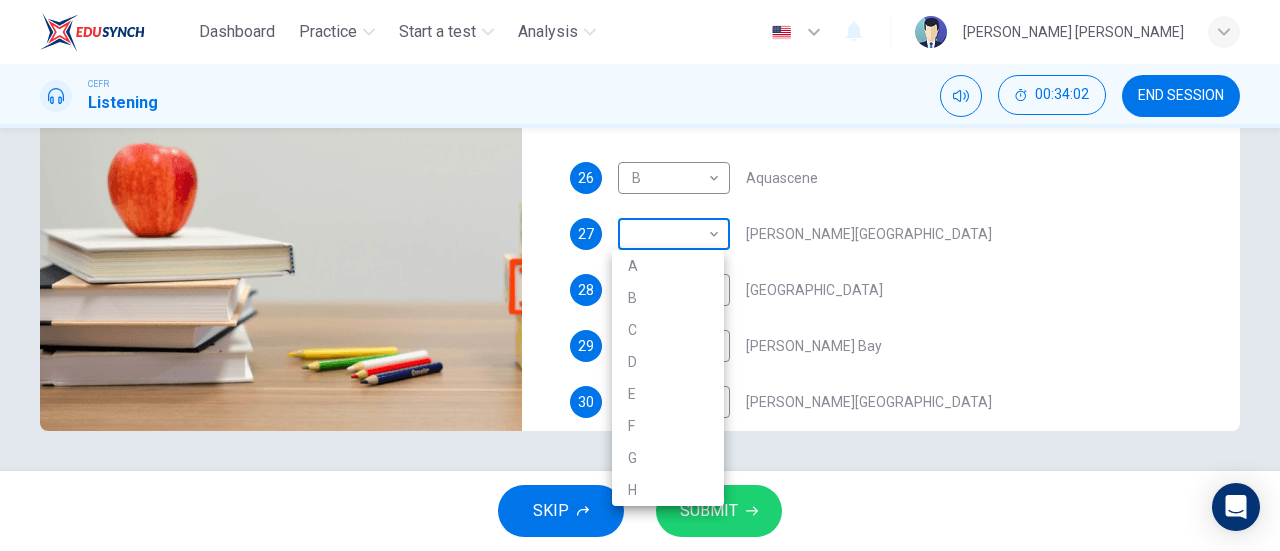 click on "Dashboard Practice Start a test Analysis English en ​ AMIRA SYUHADA BINTI AZMAN CEFR Listening 00:34:02 END SESSION Questions 26 - 30 Choose your answers from the box and write the correct letter  A-H  next to the questions below.
What can you find at each of the places below? A. A flower market B. A chance to feed the fish C. Good nightlife D. International arts and crafts E. Good cheap international food F. A trip to catch fish G. Shops and seafood restaurants H. A wide range of different plants 26 B B ​ Aquascene 27 ​ ​ Smith Street Mall 28 ​ ​ Cullen Bay Marina 29 ​ ​ Fannie Bay 30 ​ ​ Mitchell Street Darwin, Australia 05m 44s SKIP SUBMIT EduSynch - Online Language Proficiency Testing
Dashboard Practice Start a test Analysis Notifications © Copyright  2025 A B C D E F G H" at bounding box center [640, 275] 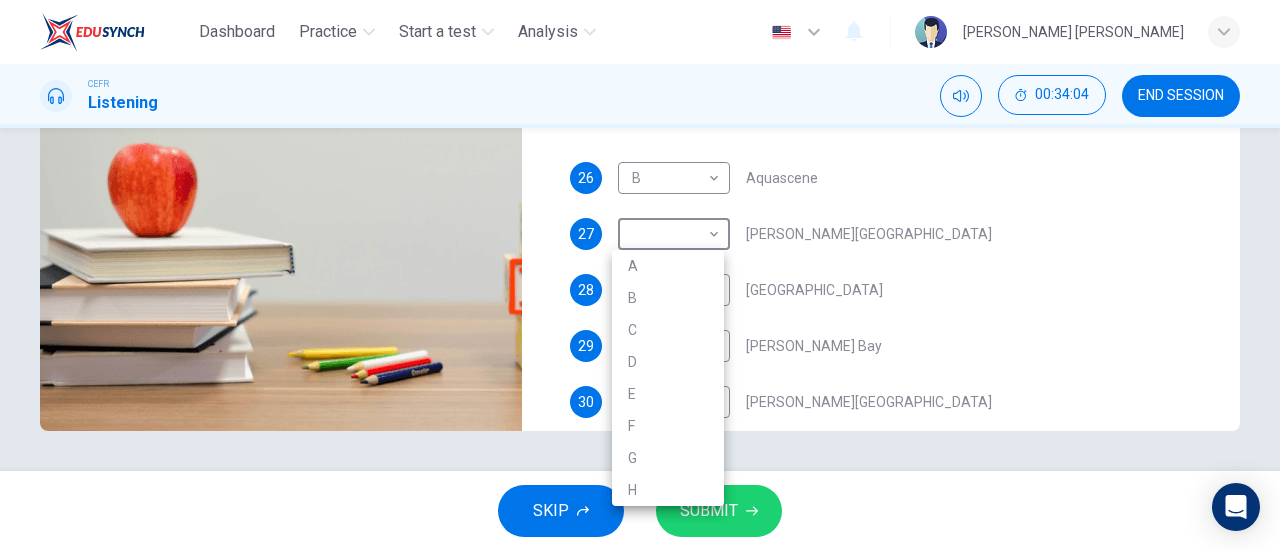 click at bounding box center (640, 275) 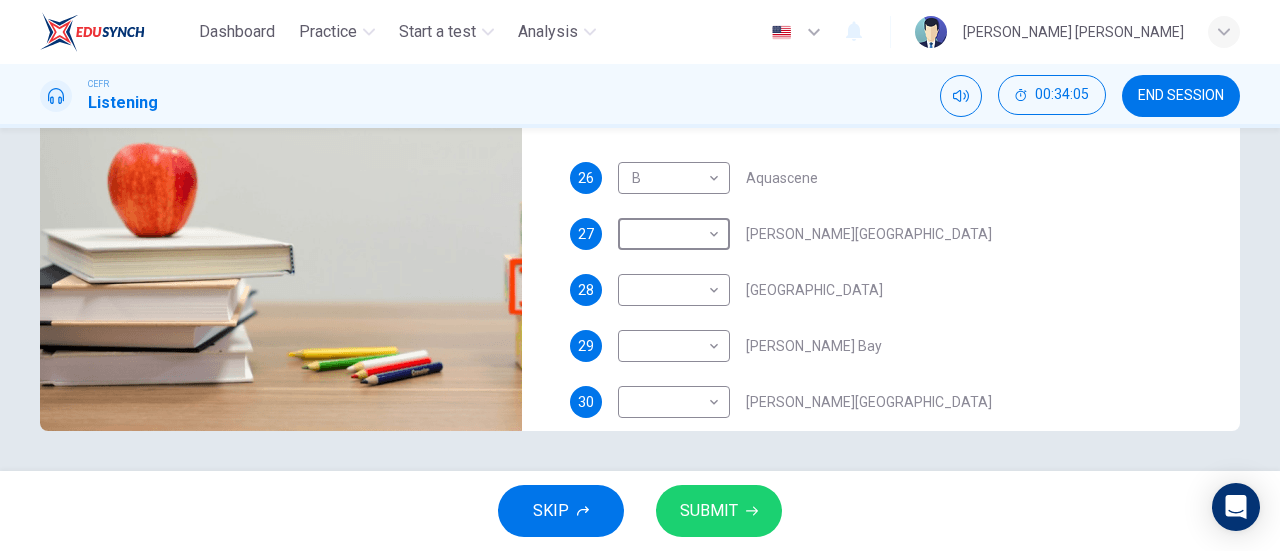 scroll, scrollTop: 0, scrollLeft: 0, axis: both 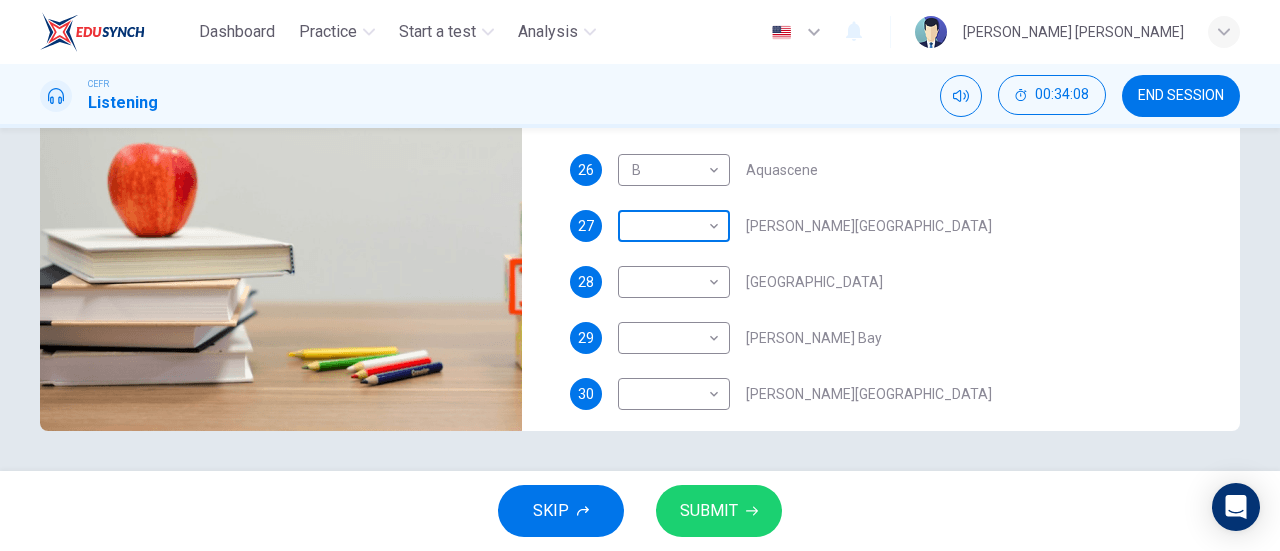 click on "Dashboard Practice Start a test Analysis English en ​ AMIRA SYUHADA BINTI AZMAN CEFR Listening 00:34:08 END SESSION Questions 26 - 30 Choose your answers from the box and write the correct letter  A-H  next to the questions below.
What can you find at each of the places below? A. A flower market B. A chance to feed the fish C. Good nightlife D. International arts and crafts E. Good cheap international food F. A trip to catch fish G. Shops and seafood restaurants H. A wide range of different plants 26 B B ​ Aquascene 27 ​ ​ Smith Street Mall 28 ​ ​ Cullen Bay Marina 29 ​ ​ Fannie Bay 30 ​ ​ Mitchell Street Darwin, Australia 05m 44s SKIP SUBMIT EduSynch - Online Language Proficiency Testing
Dashboard Practice Start a test Analysis Notifications © Copyright  2025" at bounding box center [640, 275] 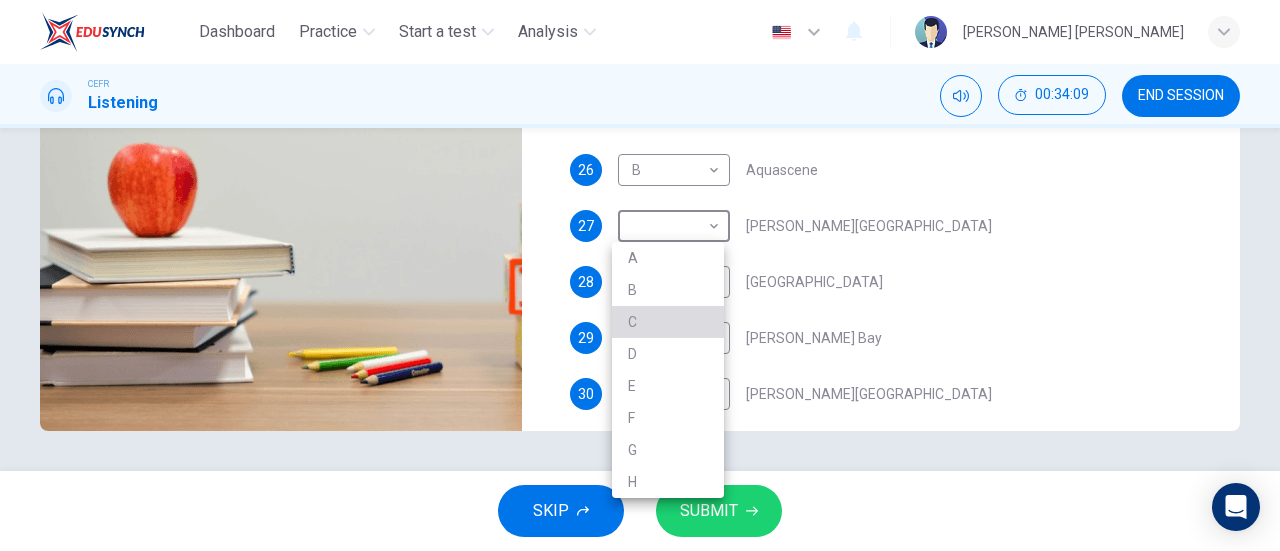click on "C" at bounding box center (668, 322) 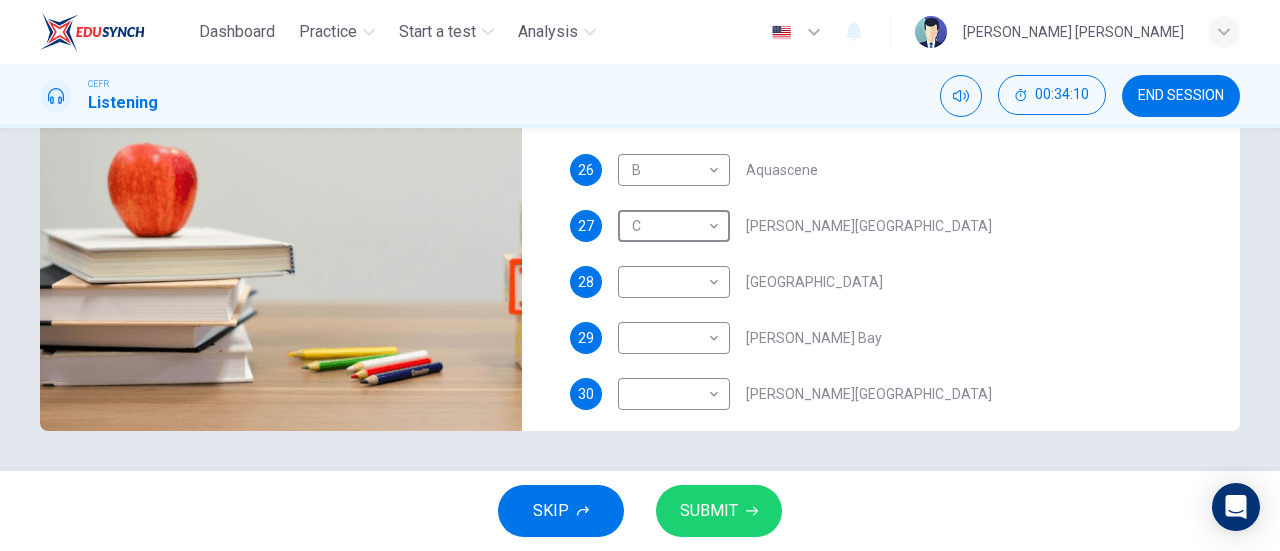 scroll, scrollTop: 0, scrollLeft: 0, axis: both 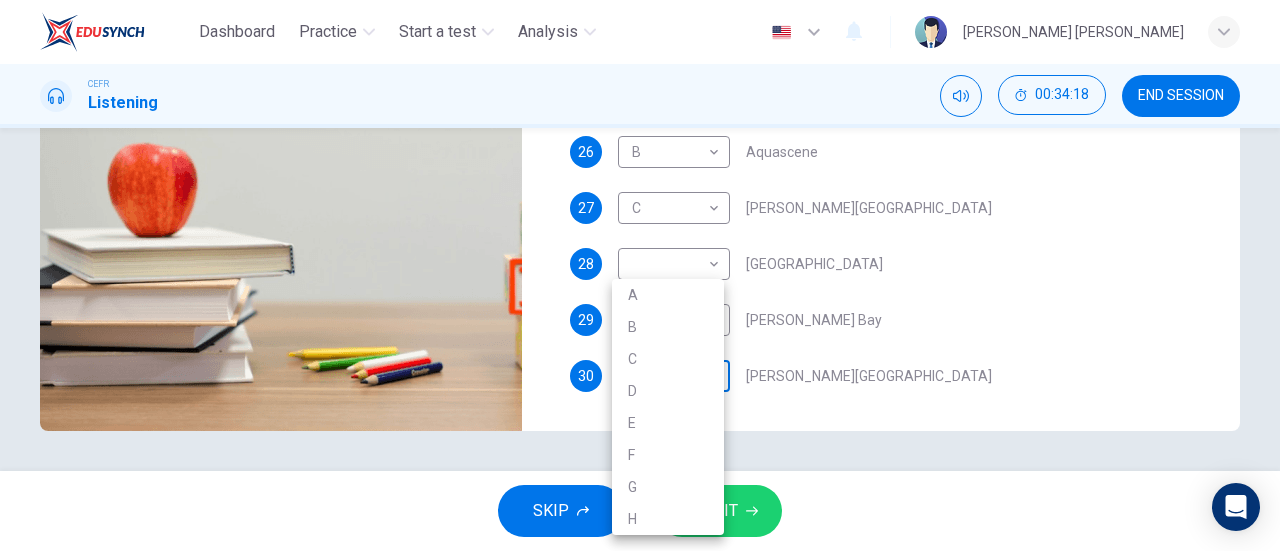 click on "Dashboard Practice Start a test Analysis English en ​ AMIRA SYUHADA BINTI AZMAN CEFR Listening 00:34:18 END SESSION Questions 26 - 30 Choose your answers from the box and write the correct letter  A-H  next to the questions below.
What can you find at each of the places below? A. A flower market B. A chance to feed the fish C. Good nightlife D. International arts and crafts E. Good cheap international food F. A trip to catch fish G. Shops and seafood restaurants H. A wide range of different plants 26 B B ​ Aquascene 27 C C ​ Smith Street Mall 28 ​ ​ Cullen Bay Marina 29 ​ ​ Fannie Bay 30 ​ ​ Mitchell Street Darwin, Australia 05m 44s SKIP SUBMIT EduSynch - Online Language Proficiency Testing
Dashboard Practice Start a test Analysis Notifications © Copyright  2025 A B C D E F G H" at bounding box center (640, 275) 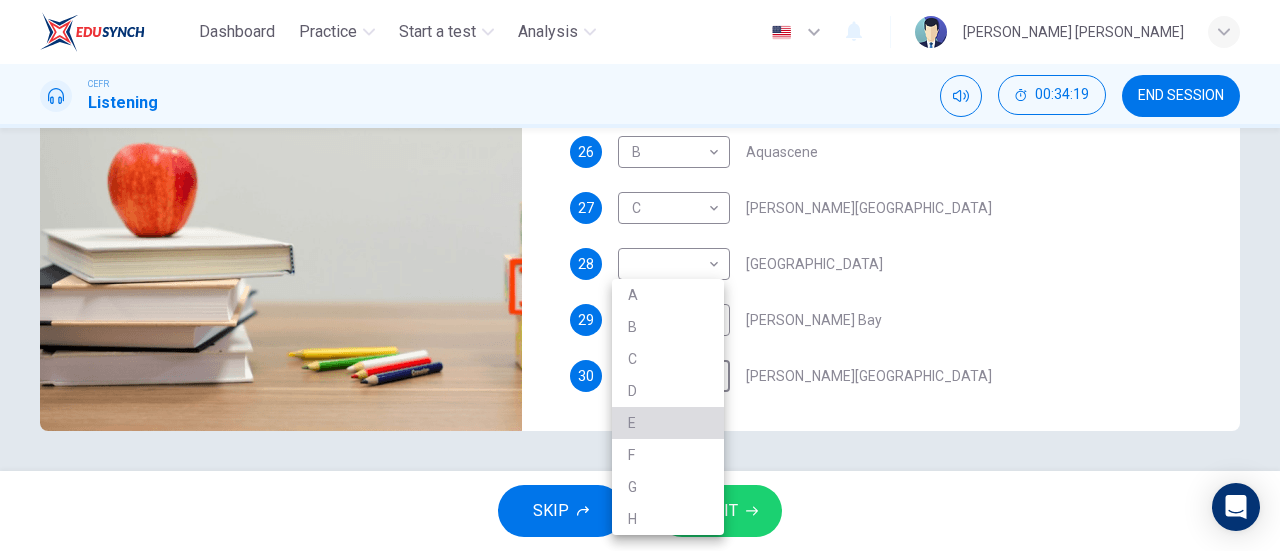 click on "E" at bounding box center [668, 423] 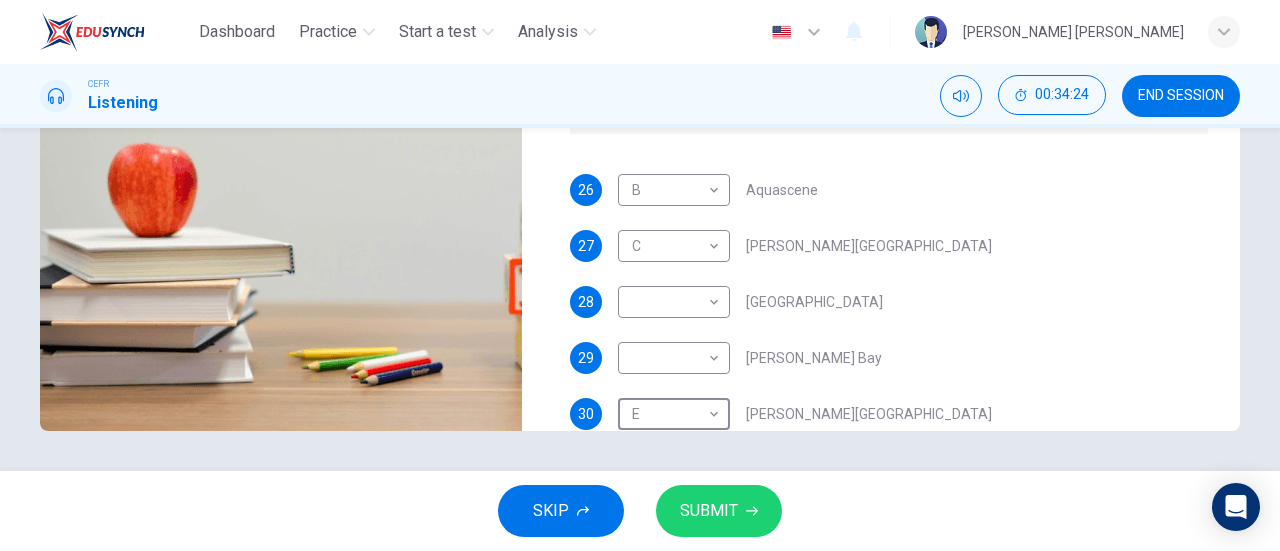 scroll, scrollTop: 196, scrollLeft: 0, axis: vertical 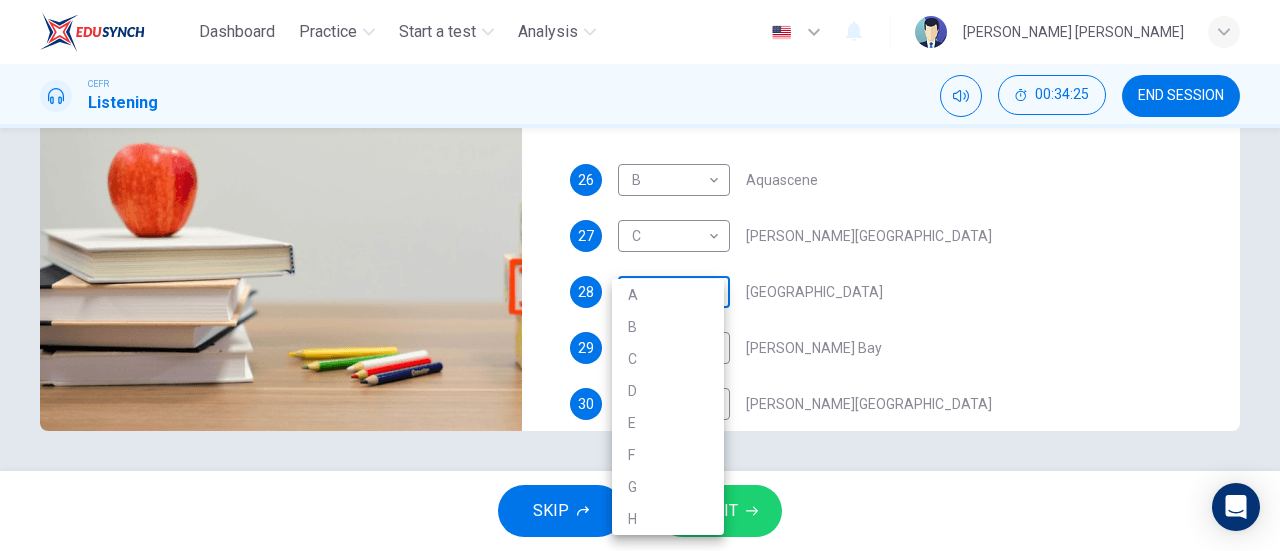 click on "Dashboard Practice Start a test Analysis English en ​ AMIRA SYUHADA BINTI AZMAN CEFR Listening 00:34:25 END SESSION Questions 26 - 30 Choose your answers from the box and write the correct letter  A-H  next to the questions below.
What can you find at each of the places below? A. A flower market B. A chance to feed the fish C. Good nightlife D. International arts and crafts E. Good cheap international food F. A trip to catch fish G. Shops and seafood restaurants H. A wide range of different plants 26 B B ​ Aquascene 27 C C ​ Smith Street Mall 28 ​ ​ Cullen Bay Marina 29 ​ ​ Fannie Bay 30 E E ​ Mitchell Street Darwin, Australia 05m 44s SKIP SUBMIT EduSynch - Online Language Proficiency Testing
Dashboard Practice Start a test Analysis Notifications © Copyright  2025 A B C D E F G H" at bounding box center (640, 275) 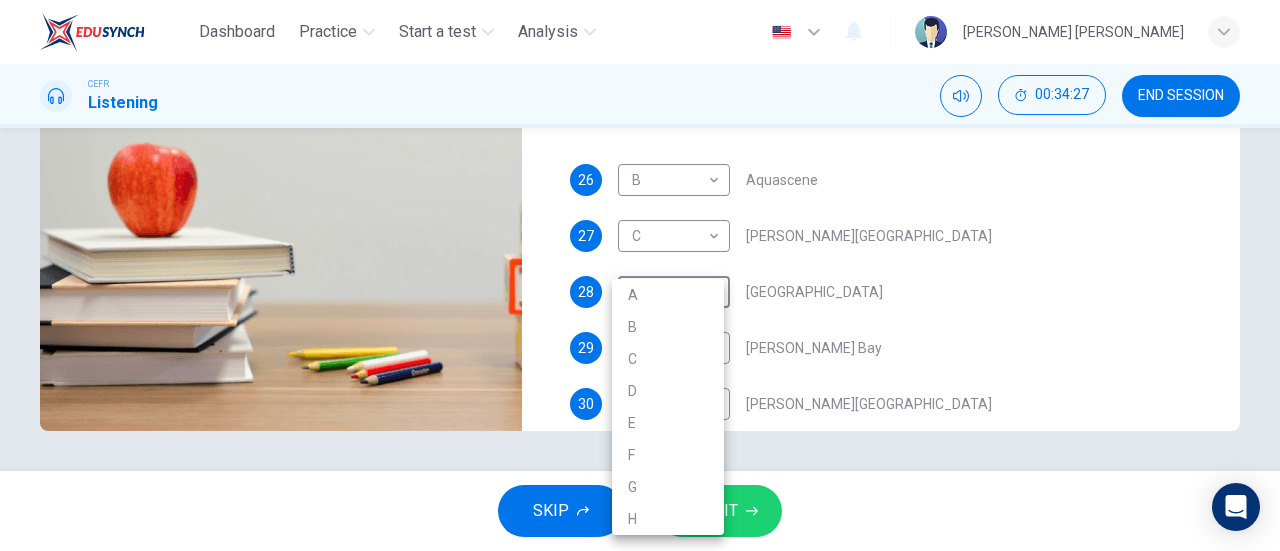 click at bounding box center (640, 275) 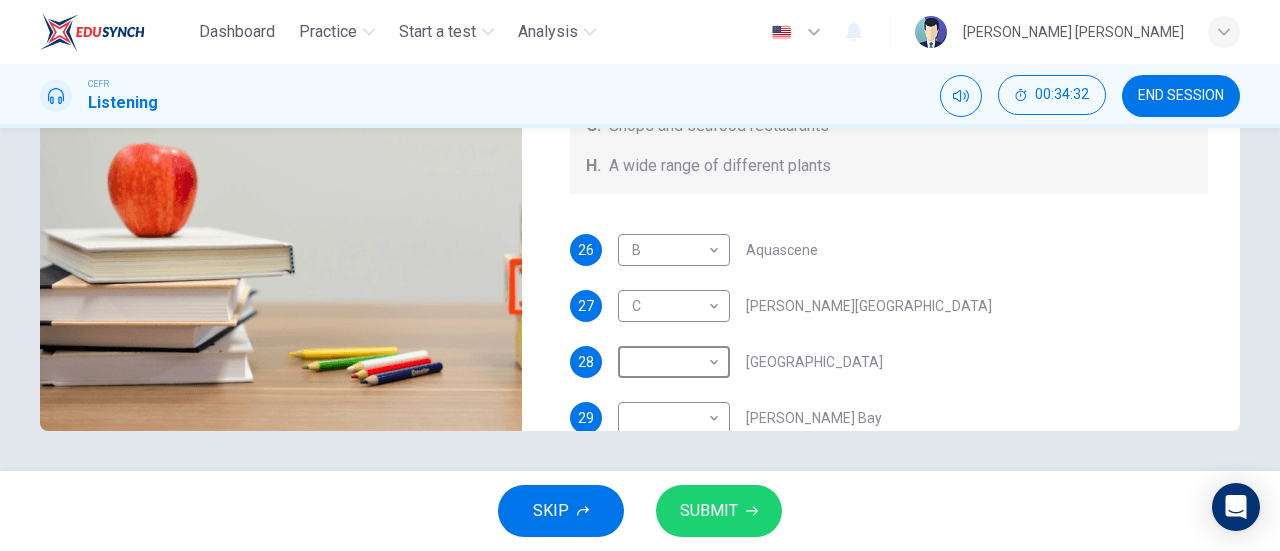 scroll, scrollTop: 164, scrollLeft: 0, axis: vertical 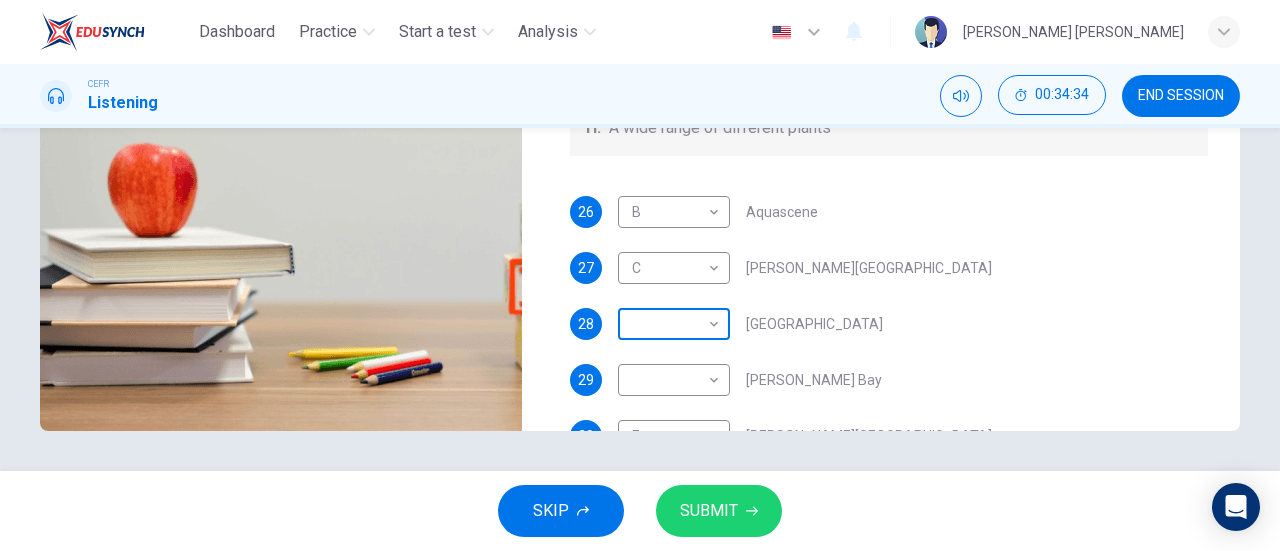 click on "Dashboard Practice Start a test Analysis English en ​ AMIRA SYUHADA BINTI AZMAN CEFR Listening 00:34:34 END SESSION Questions 26 - 30 Choose your answers from the box and write the correct letter  A-H  next to the questions below.
What can you find at each of the places below? A. A flower market B. A chance to feed the fish C. Good nightlife D. International arts and crafts E. Good cheap international food F. A trip to catch fish G. Shops and seafood restaurants H. A wide range of different plants 26 B B ​ Aquascene 27 C C ​ Smith Street Mall 28 ​ ​ Cullen Bay Marina 29 ​ ​ Fannie Bay 30 E E ​ Mitchell Street Darwin, Australia 05m 44s SKIP SUBMIT EduSynch - Online Language Proficiency Testing
Dashboard Practice Start a test Analysis Notifications © Copyright  2025" at bounding box center (640, 275) 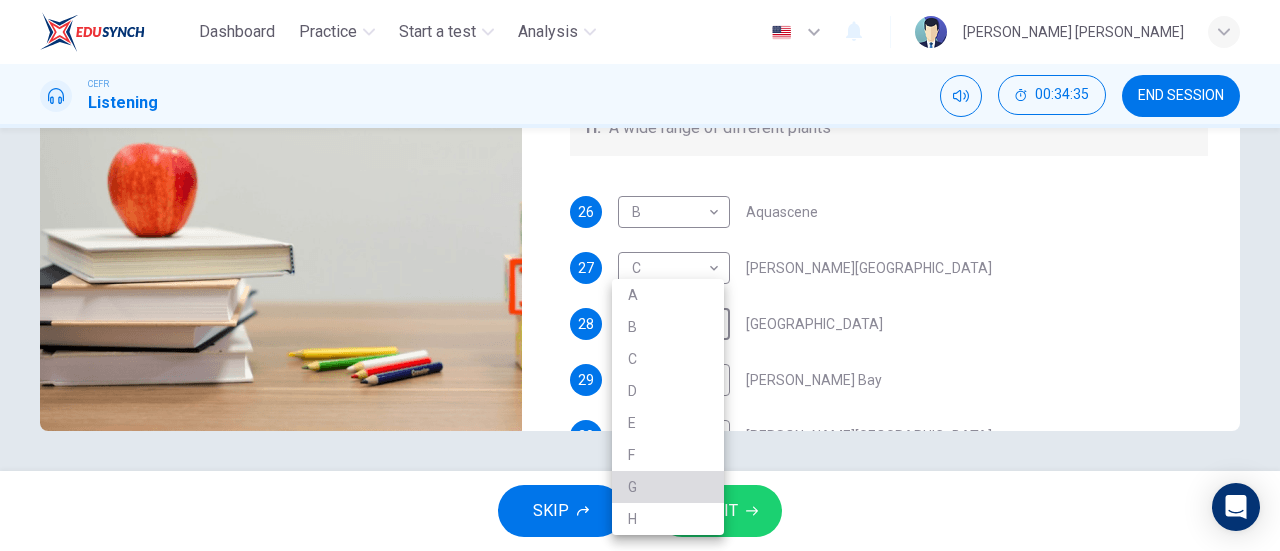 click on "G" at bounding box center (668, 487) 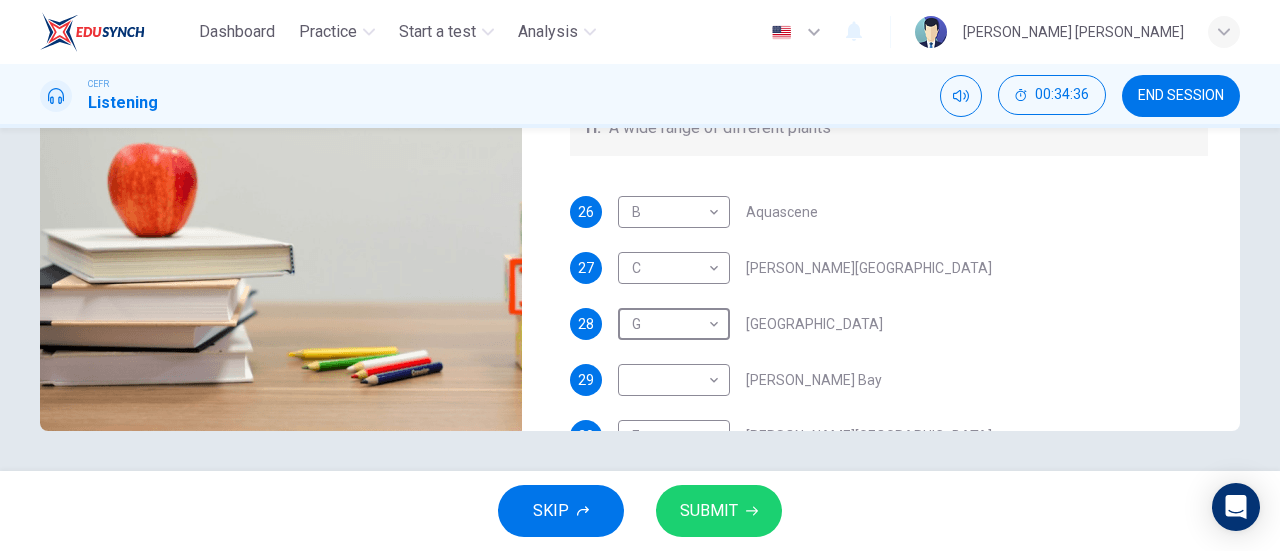scroll, scrollTop: 0, scrollLeft: 0, axis: both 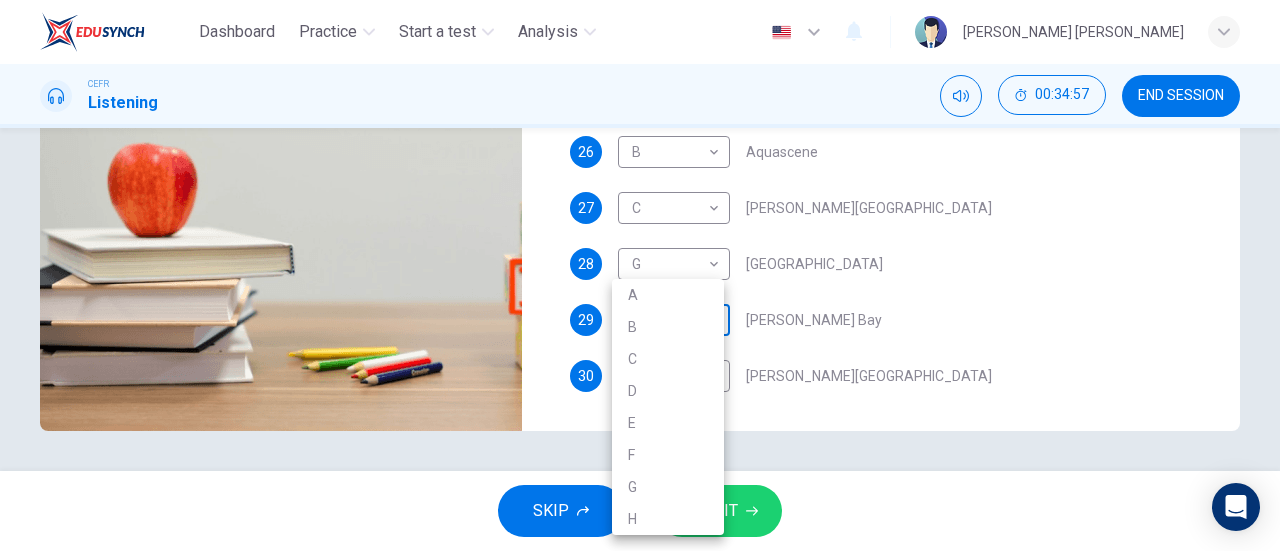 click on "Dashboard Practice Start a test Analysis English en ​ AMIRA SYUHADA BINTI AZMAN CEFR Listening 00:34:57 END SESSION Questions 26 - 30 Choose your answers from the box and write the correct letter  A-H  next to the questions below.
What can you find at each of the places below? A. A flower market B. A chance to feed the fish C. Good nightlife D. International arts and crafts E. Good cheap international food F. A trip to catch fish G. Shops and seafood restaurants H. A wide range of different plants 26 B B ​ Aquascene 27 C C ​ Smith Street Mall 28 G G ​ Cullen Bay Marina 29 ​ ​ Fannie Bay 30 E E ​ Mitchell Street Darwin, Australia 05m 44s SKIP SUBMIT EduSynch - Online Language Proficiency Testing
Dashboard Practice Start a test Analysis Notifications © Copyright  2025 A B C D E F G H" at bounding box center (640, 275) 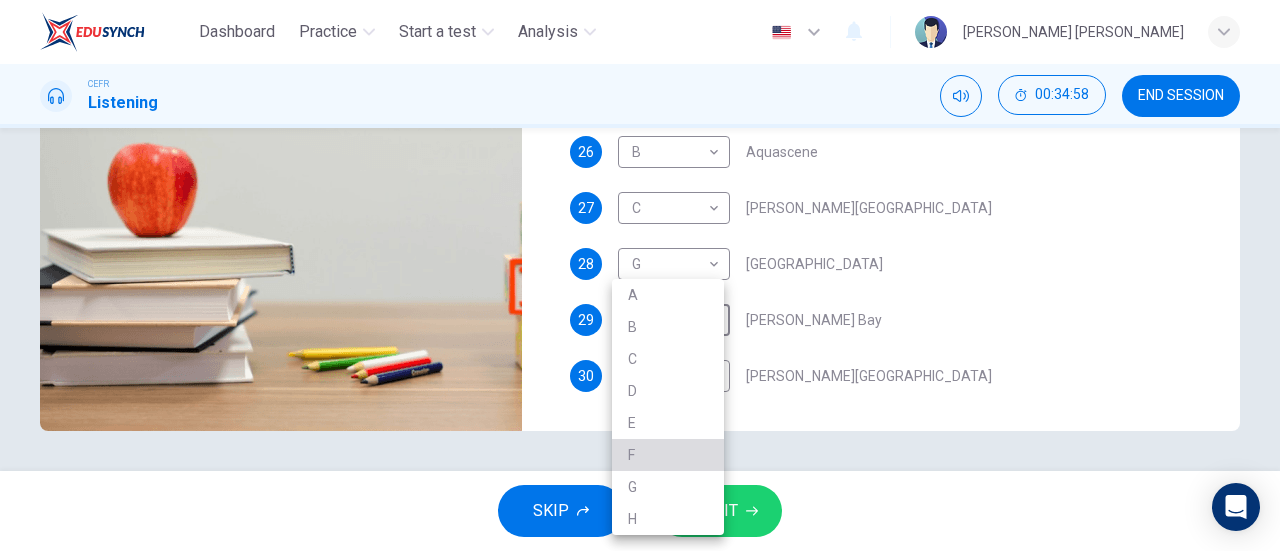 click on "F" at bounding box center (668, 455) 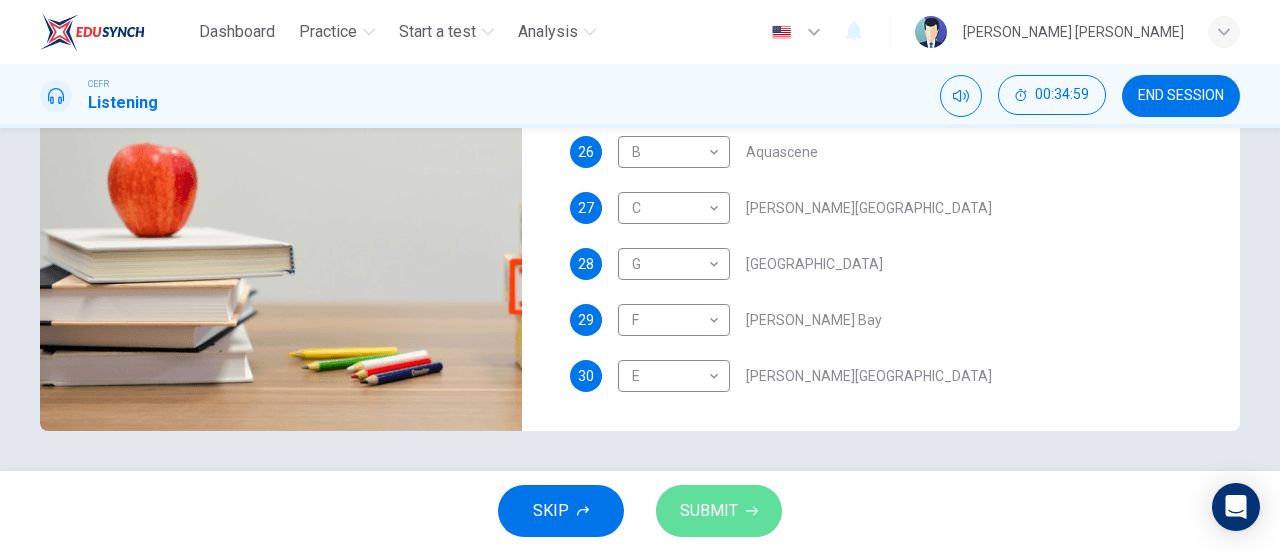 click 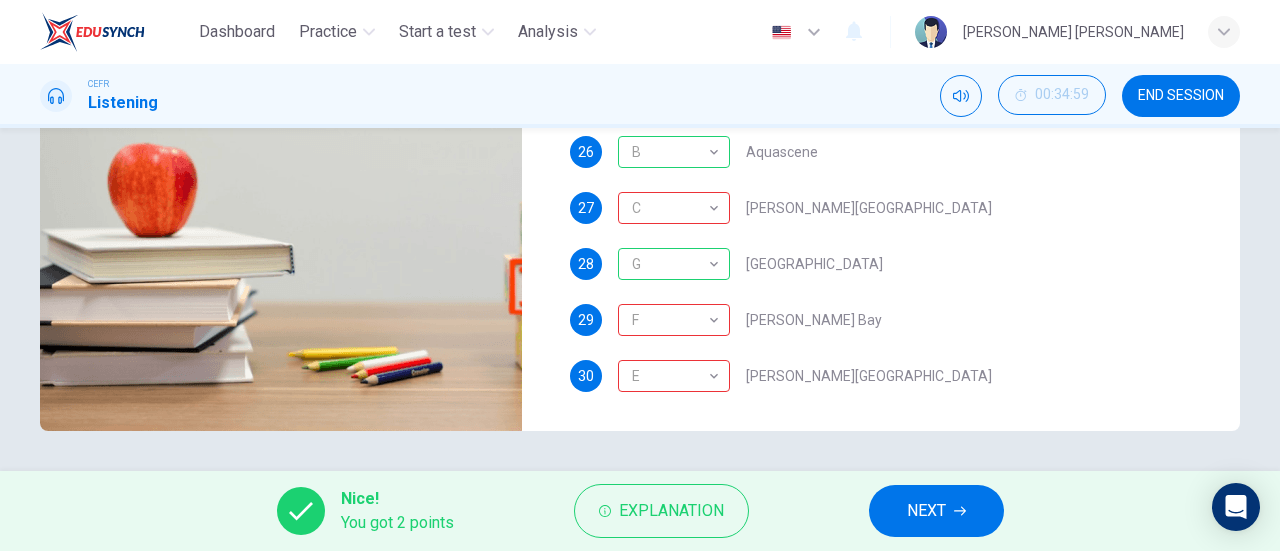 scroll, scrollTop: 0, scrollLeft: 0, axis: both 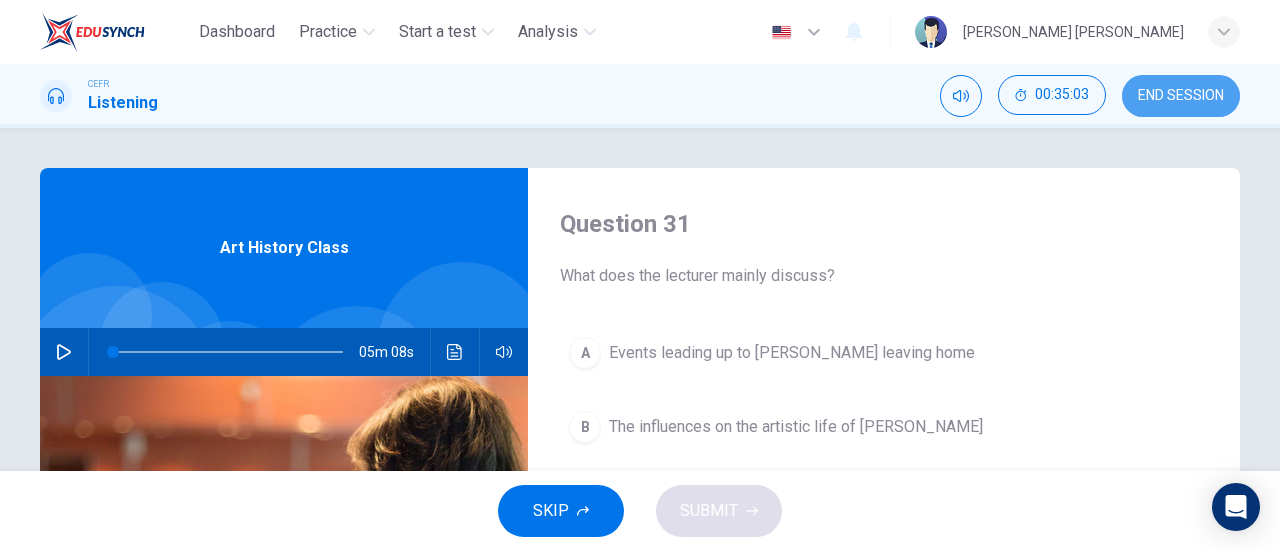 click on "END SESSION" at bounding box center [1181, 96] 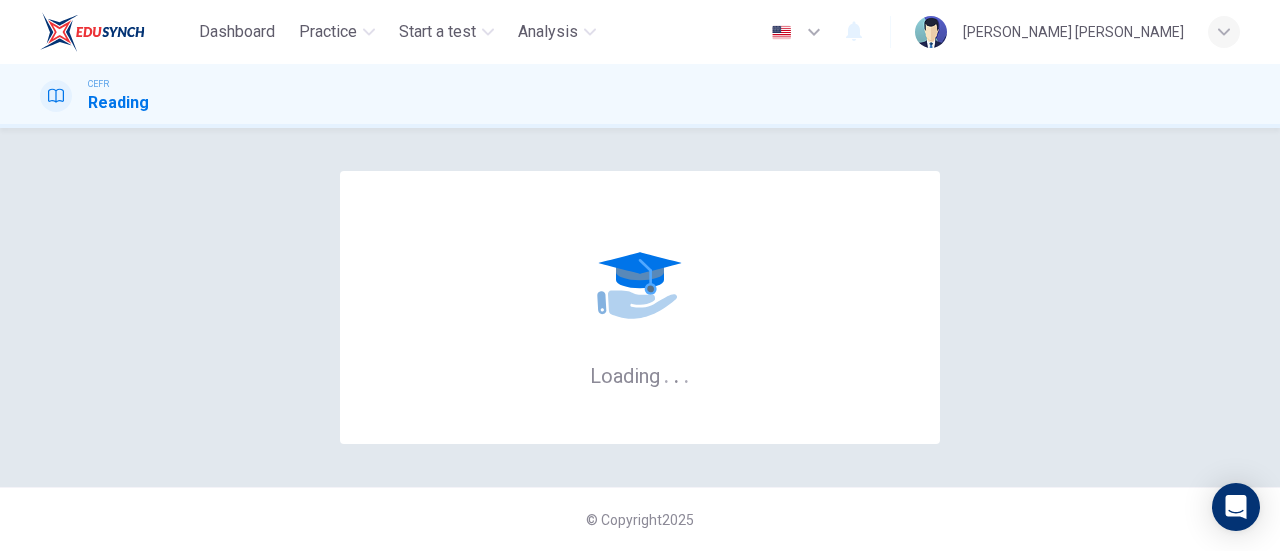 scroll, scrollTop: 0, scrollLeft: 0, axis: both 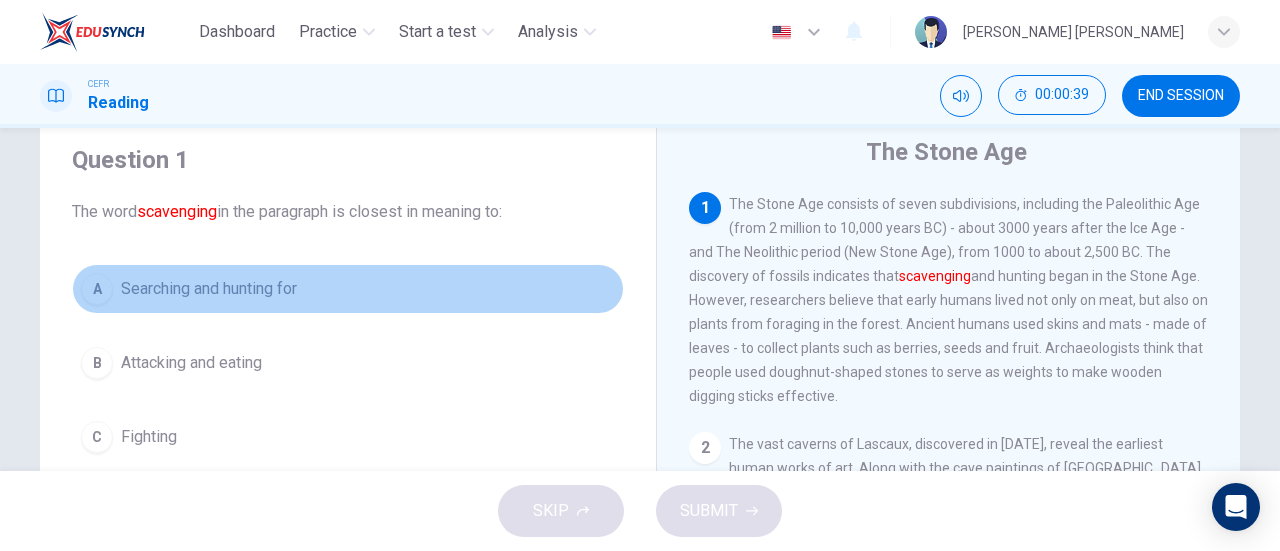 click on "A Searching and hunting for" at bounding box center [348, 289] 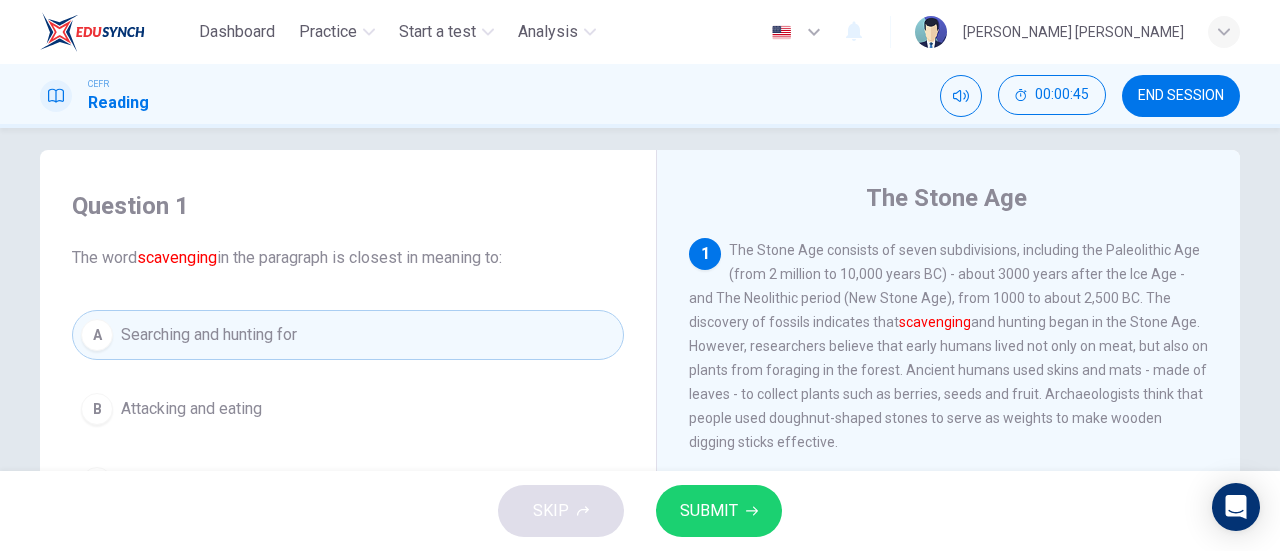 scroll, scrollTop: 0, scrollLeft: 0, axis: both 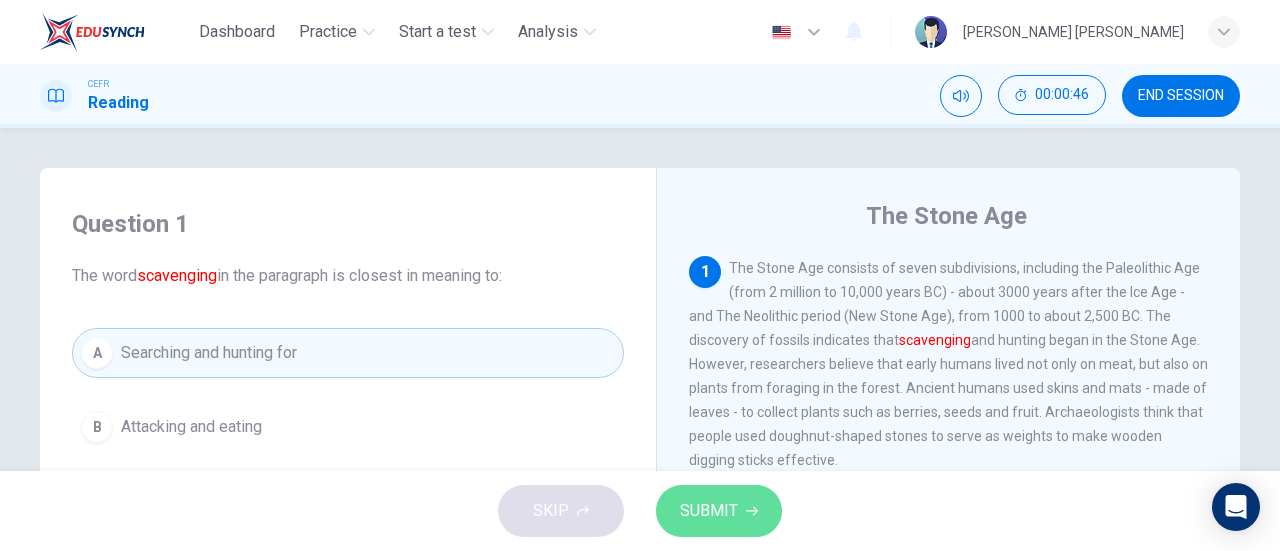 click on "SUBMIT" at bounding box center [709, 511] 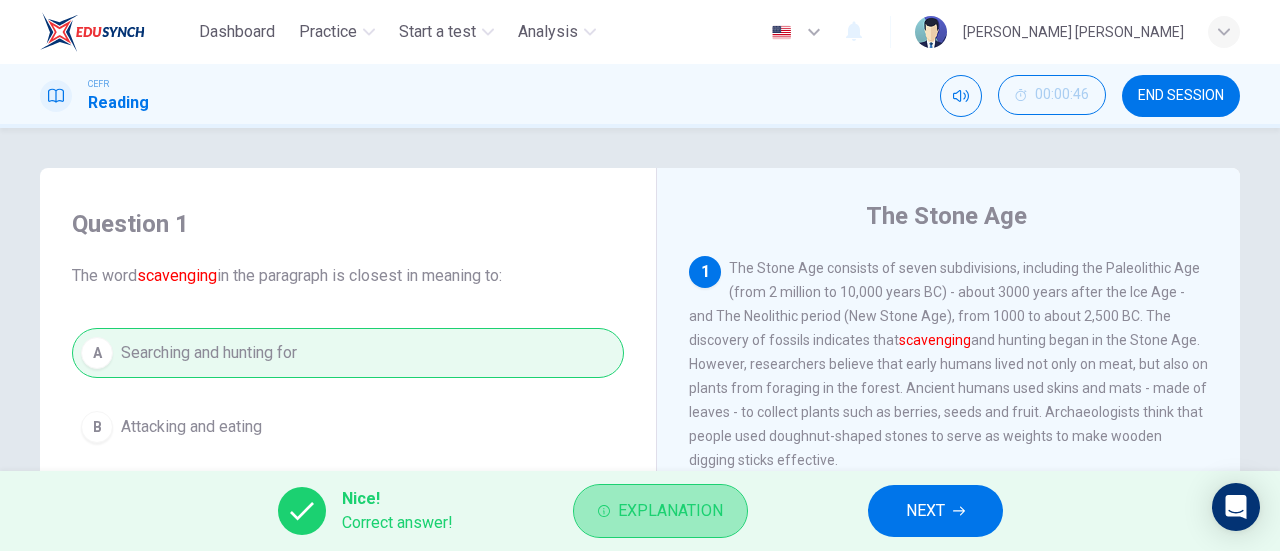 click on "Explanation" at bounding box center [670, 511] 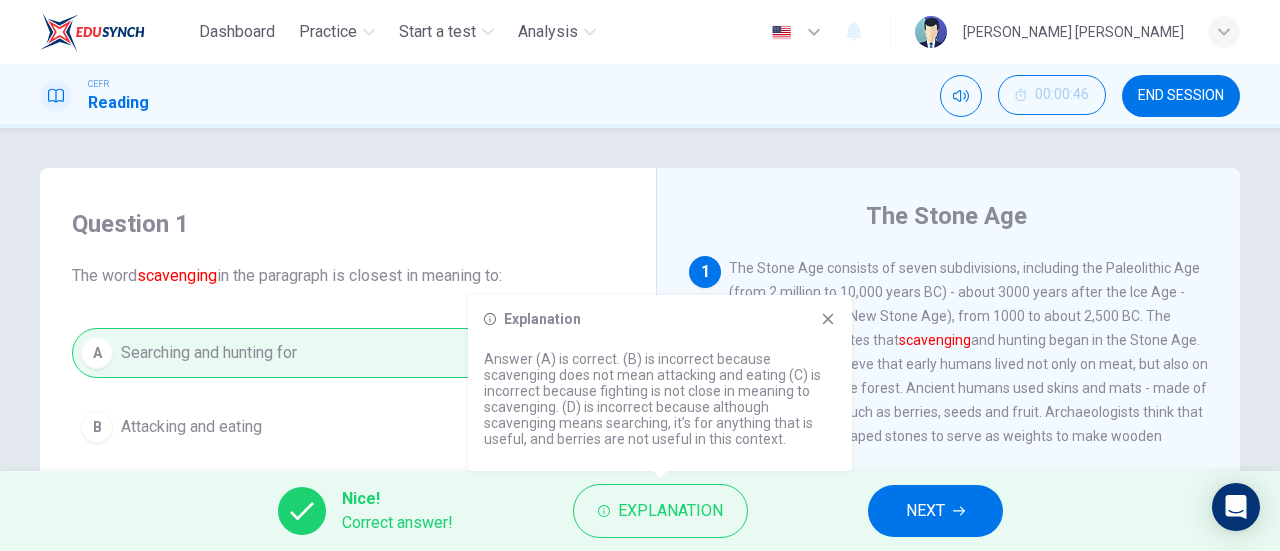 click 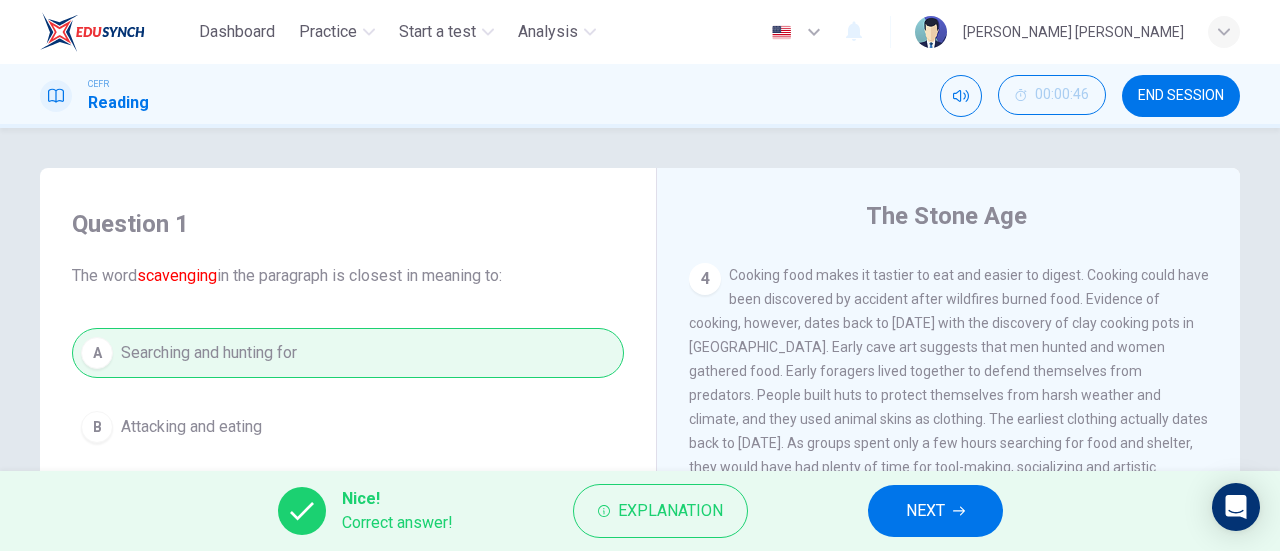 scroll, scrollTop: 696, scrollLeft: 0, axis: vertical 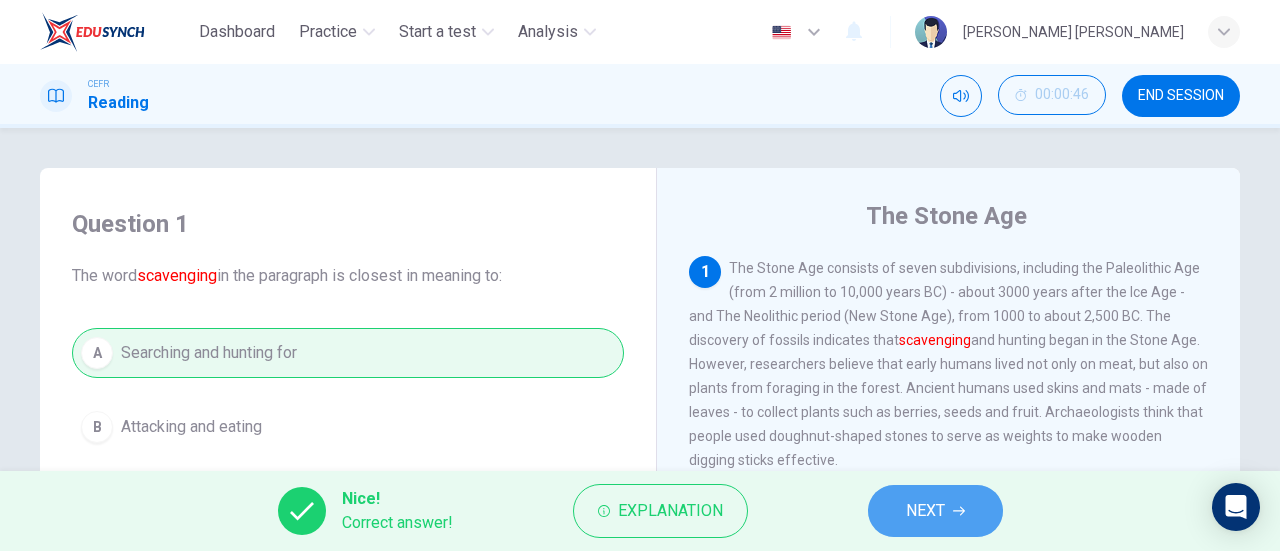 click on "NEXT" at bounding box center (935, 511) 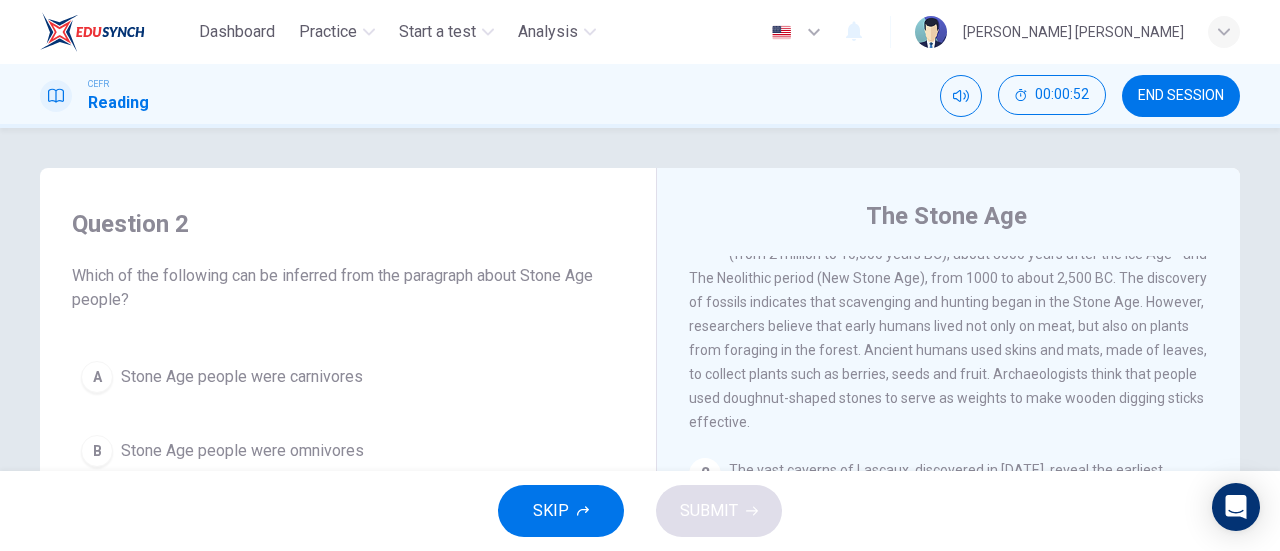 scroll, scrollTop: 26, scrollLeft: 0, axis: vertical 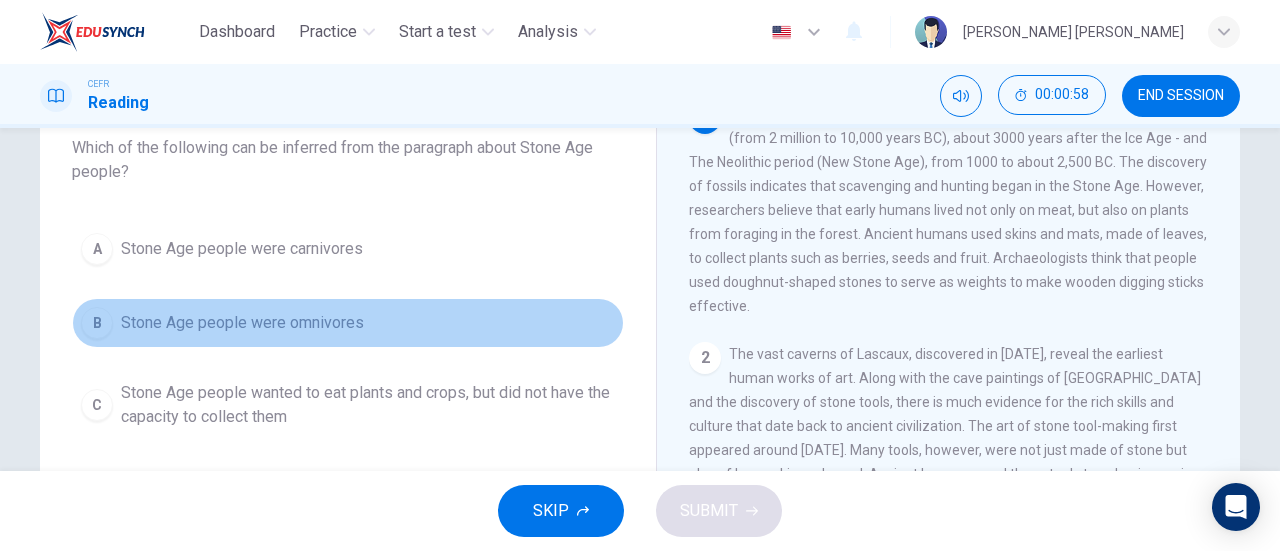 click on "B Stone Age people were omnivores" at bounding box center [348, 323] 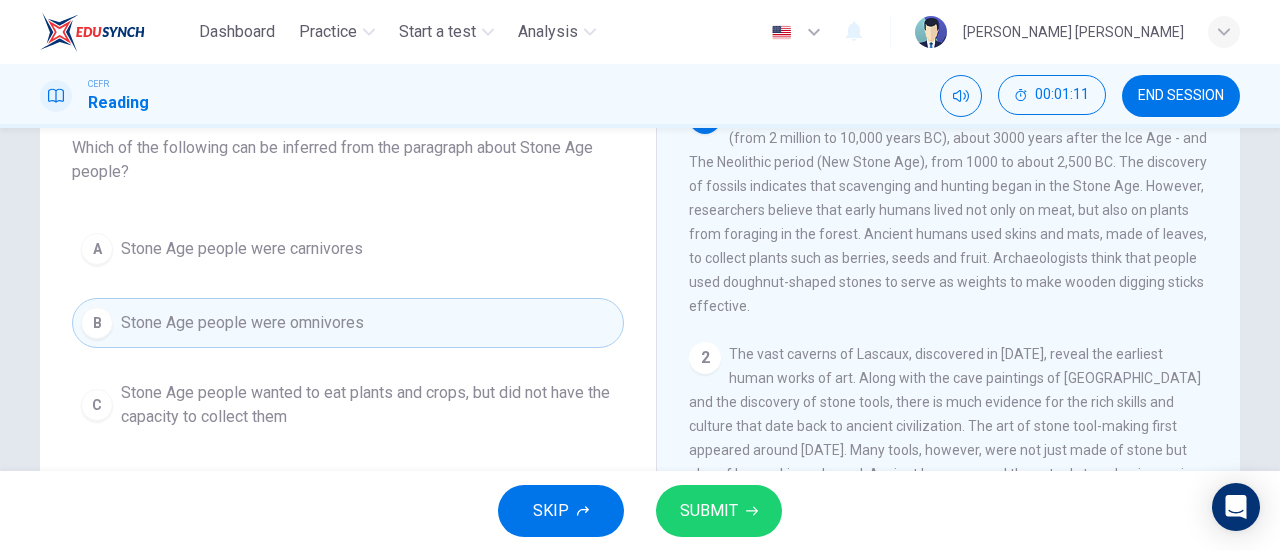 scroll, scrollTop: 0, scrollLeft: 0, axis: both 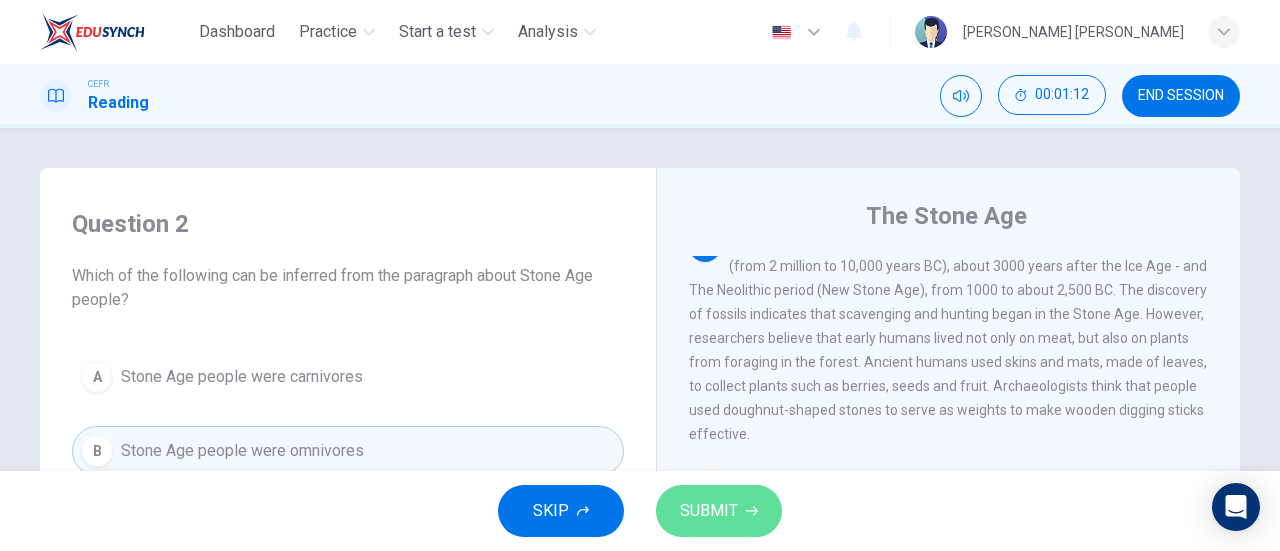 click on "SUBMIT" at bounding box center (709, 511) 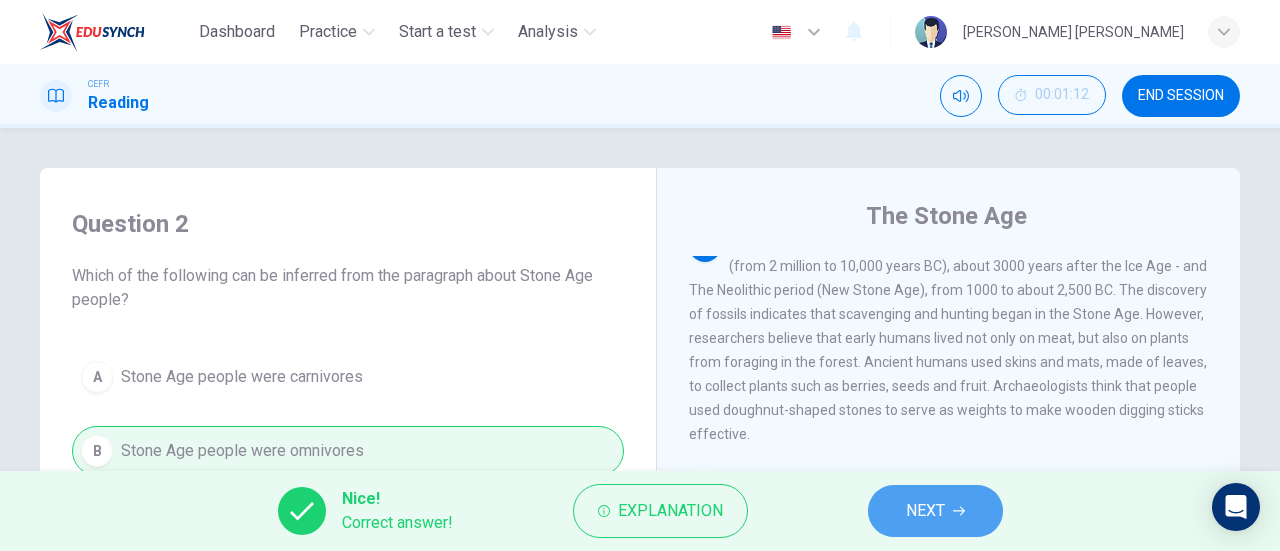 click on "NEXT" at bounding box center [925, 511] 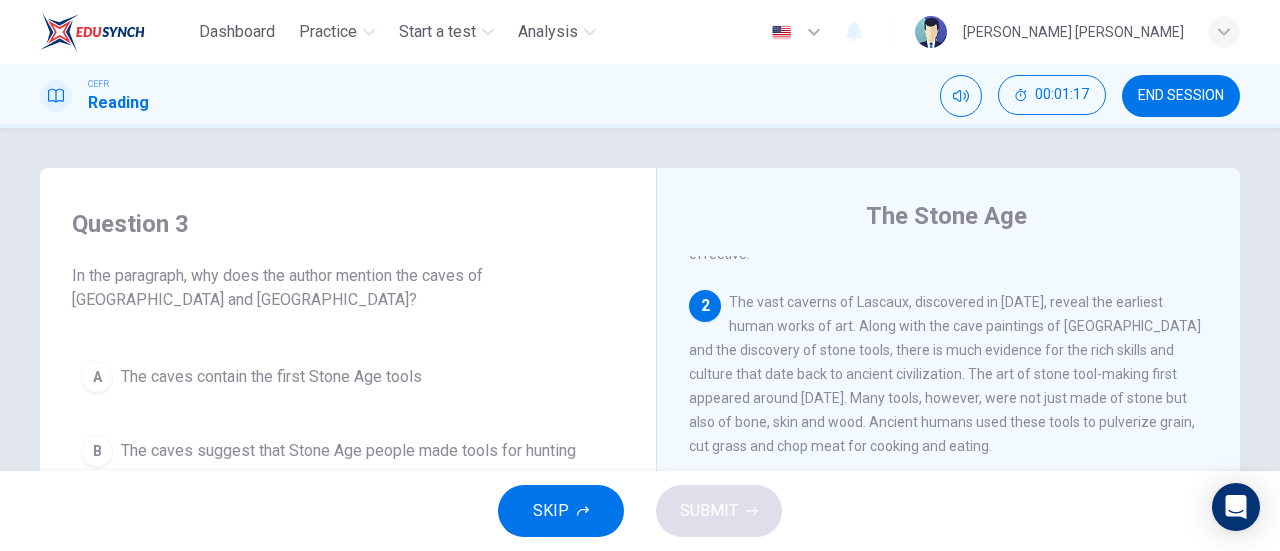 scroll, scrollTop: 207, scrollLeft: 0, axis: vertical 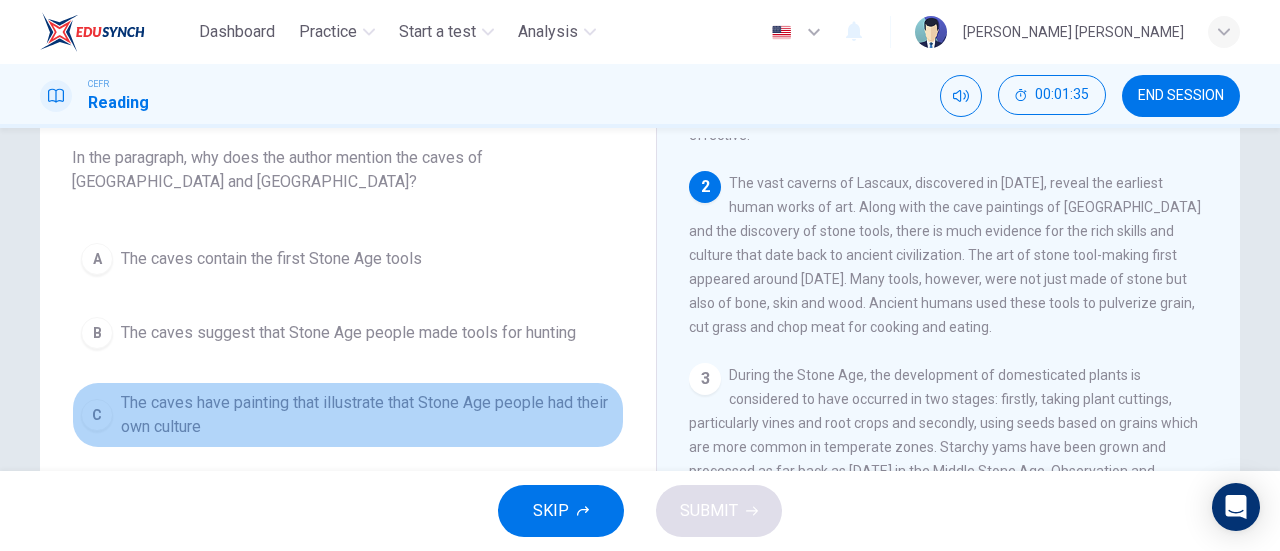 click on "The caves have painting that illustrate that Stone Age people had their own culture" at bounding box center [368, 415] 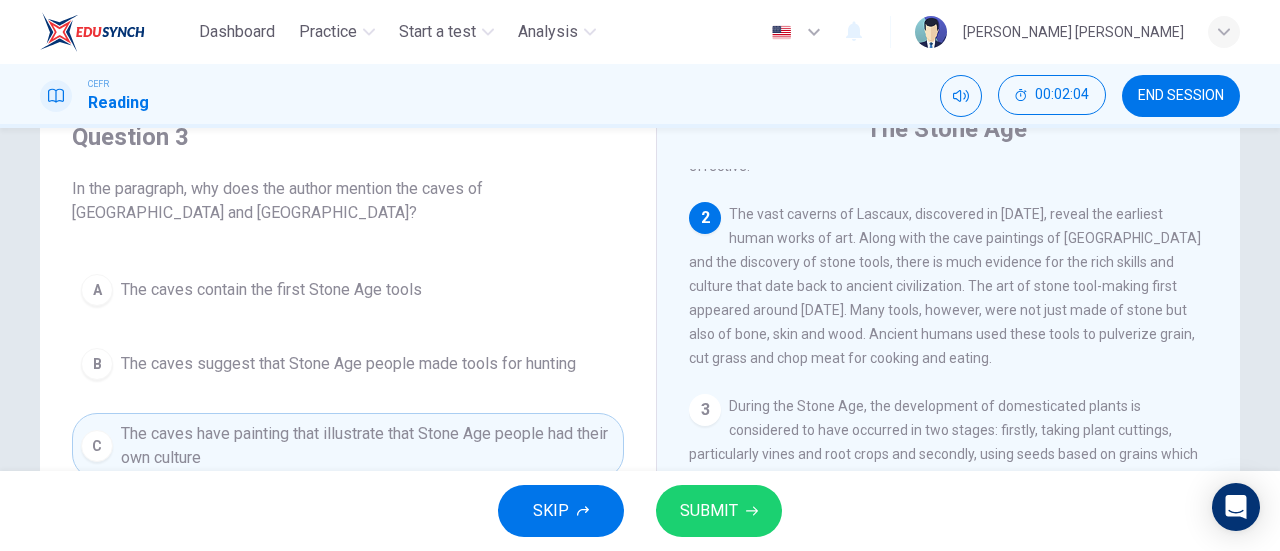 scroll, scrollTop: 132, scrollLeft: 0, axis: vertical 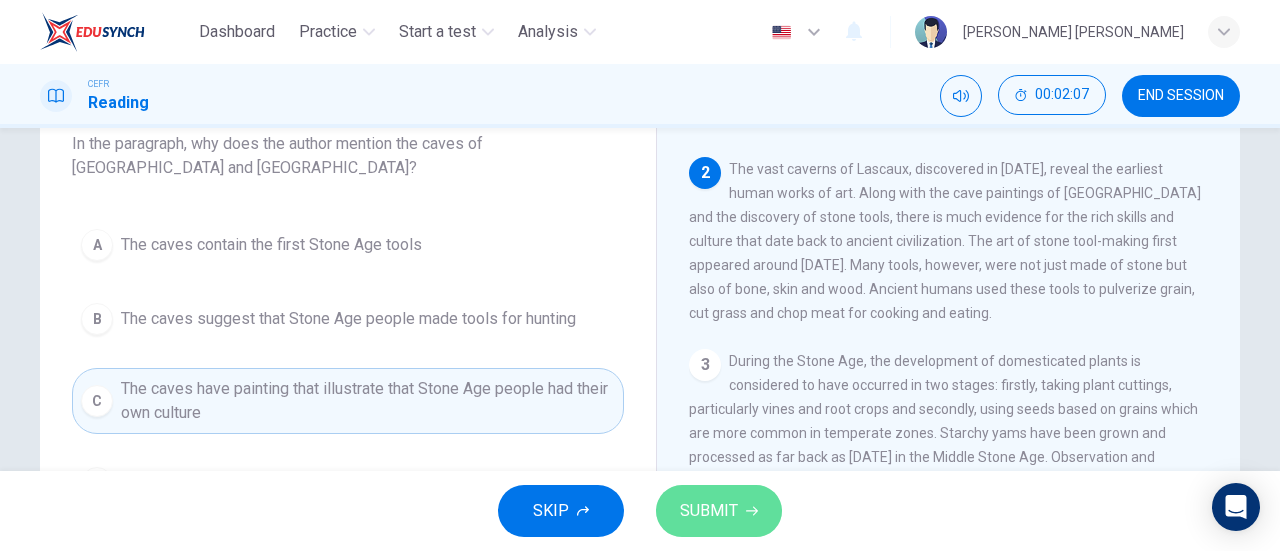 click on "SUBMIT" at bounding box center (709, 511) 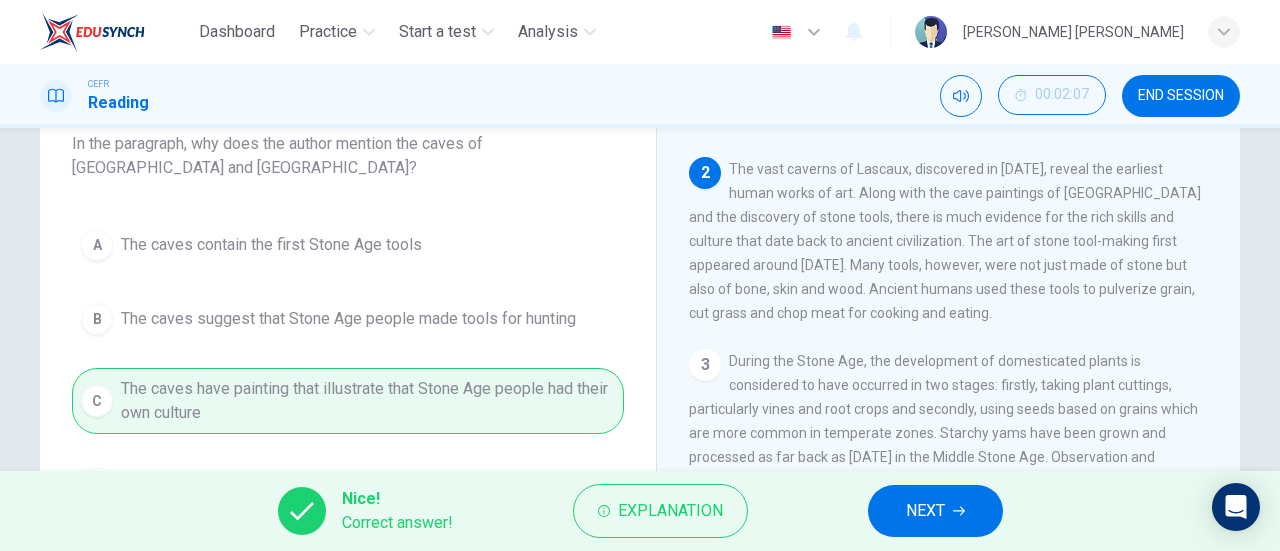 scroll, scrollTop: 0, scrollLeft: 0, axis: both 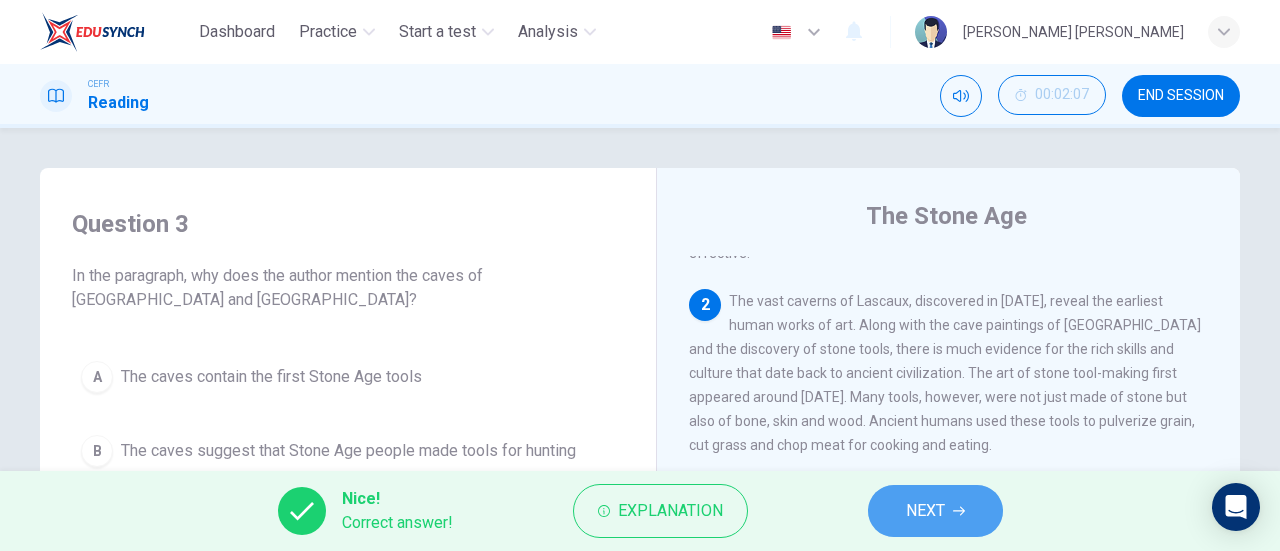 click on "NEXT" at bounding box center [935, 511] 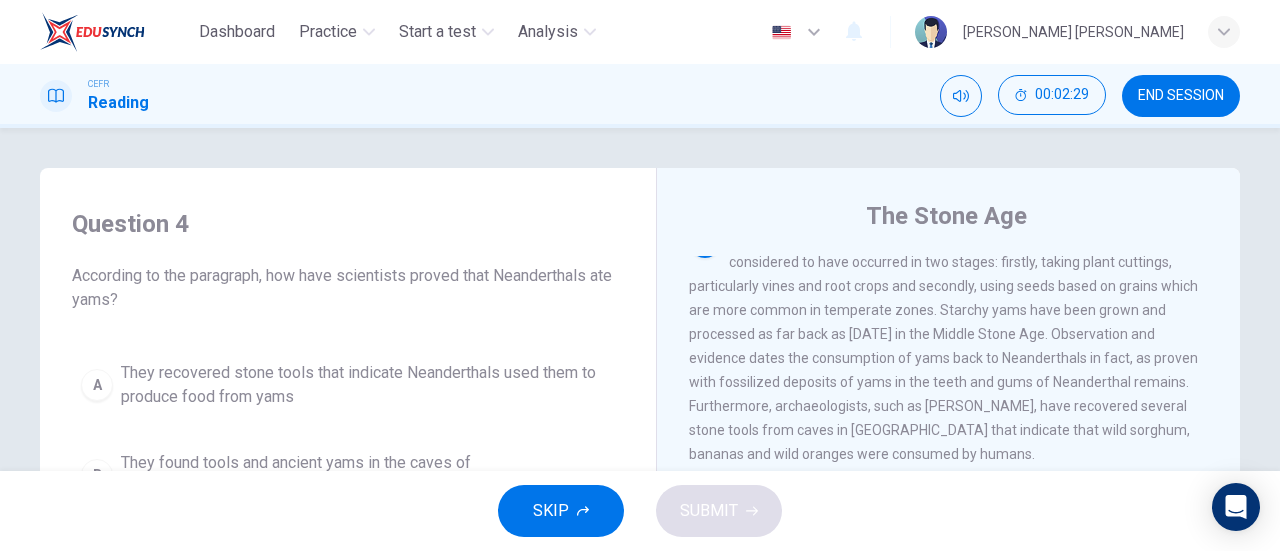 scroll, scrollTop: 463, scrollLeft: 0, axis: vertical 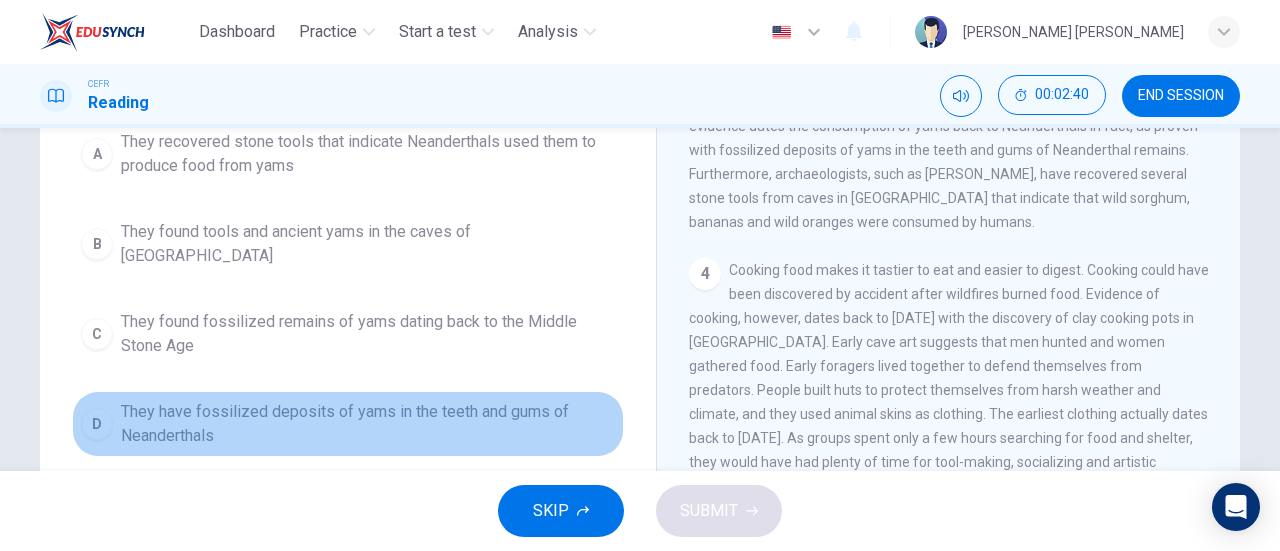 click on "They have fossilized deposits of yams in the teeth and gums of Neanderthals" at bounding box center [368, 424] 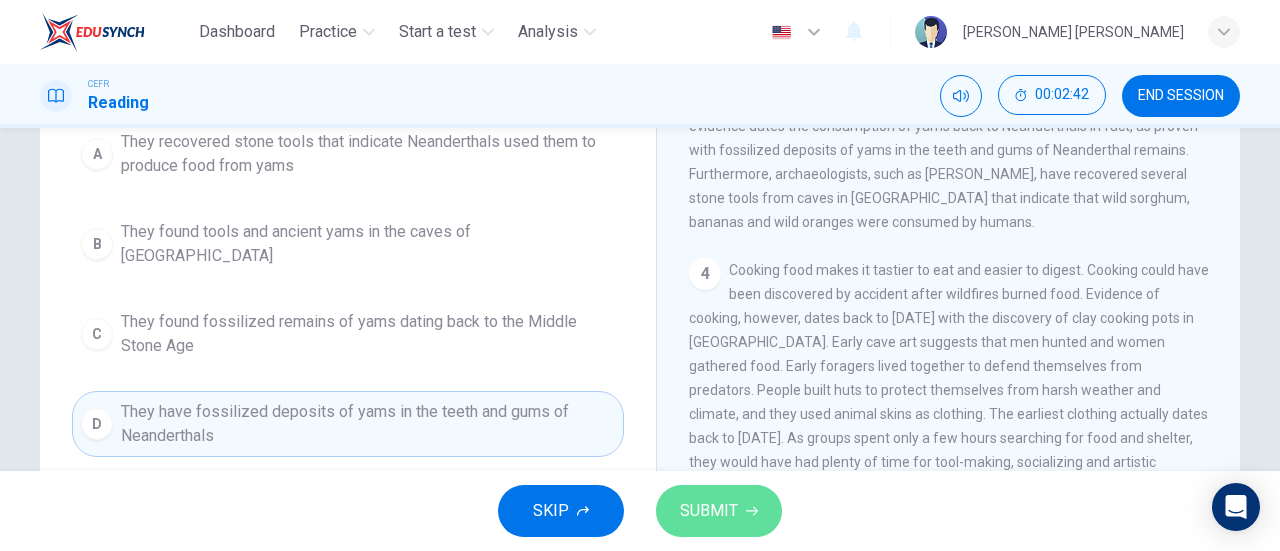 click on "SUBMIT" at bounding box center [709, 511] 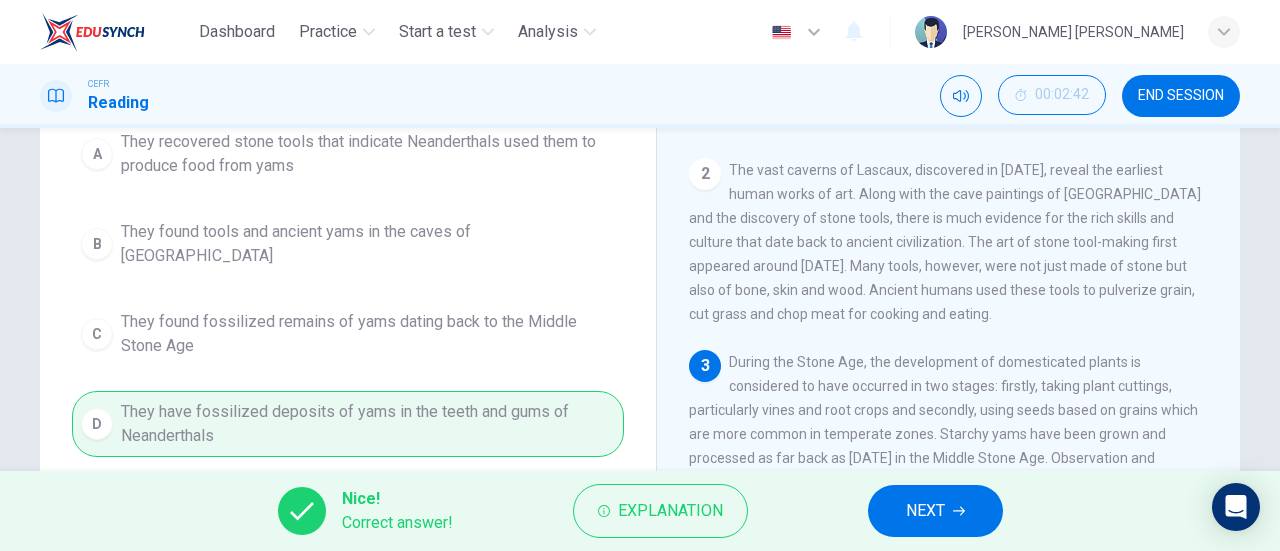 scroll, scrollTop: 0, scrollLeft: 0, axis: both 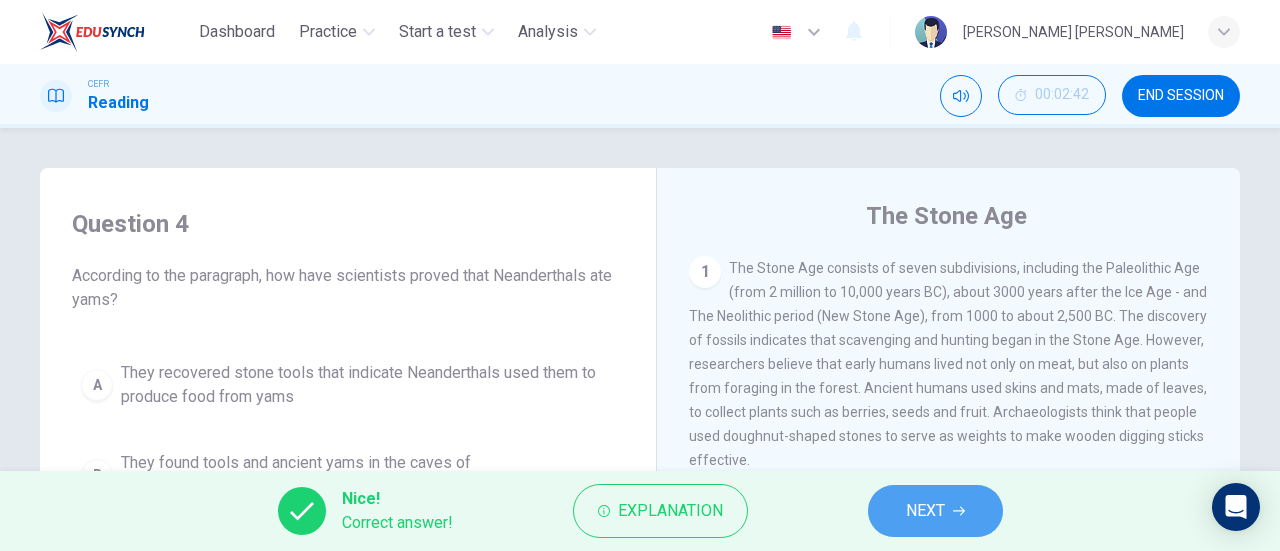 click on "NEXT" at bounding box center (935, 511) 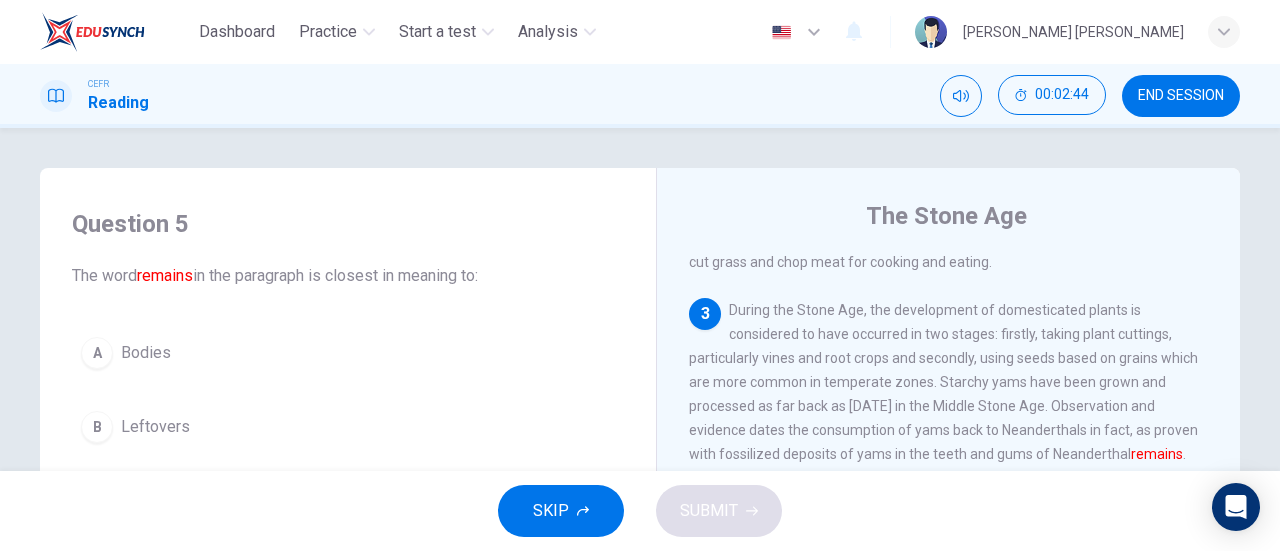 scroll, scrollTop: 498, scrollLeft: 0, axis: vertical 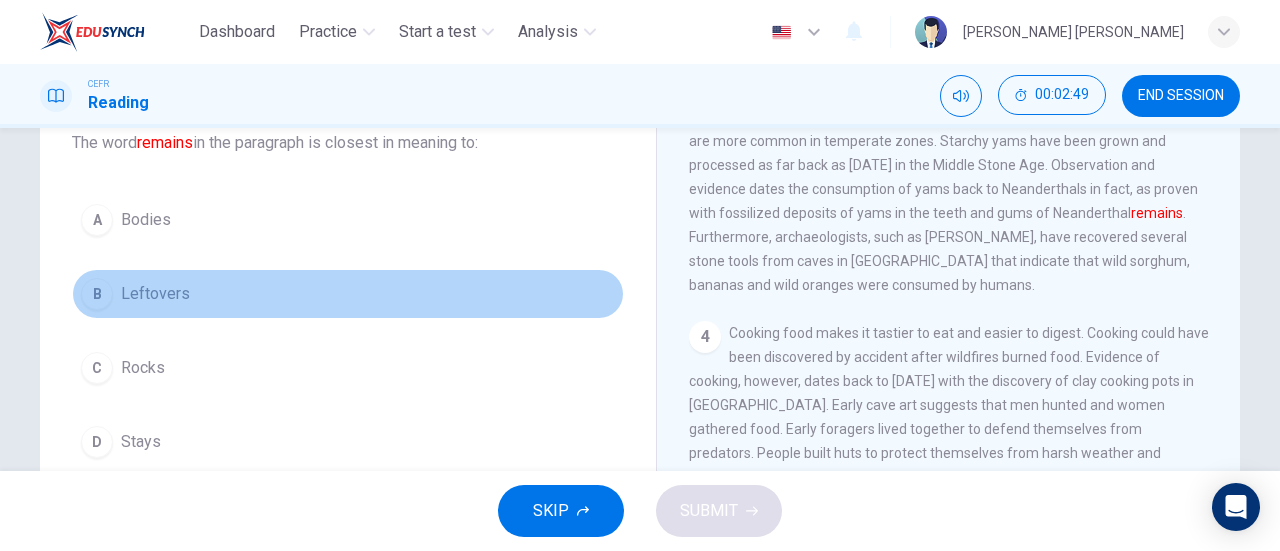 click on "Leftovers" at bounding box center (155, 294) 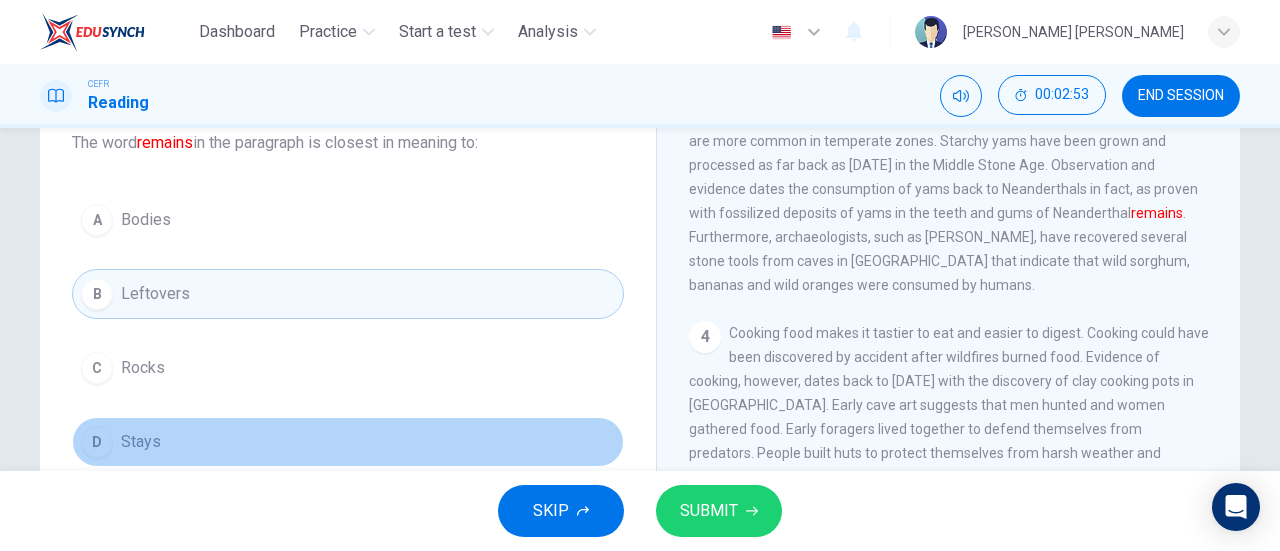 click on "Stays" at bounding box center (141, 442) 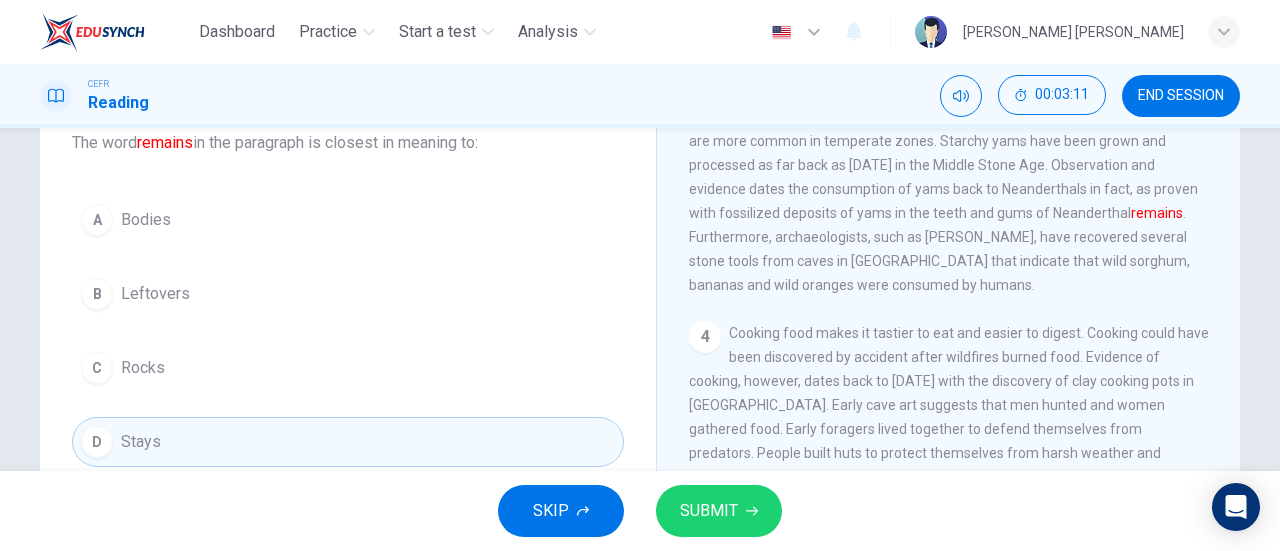 click on "SUBMIT" at bounding box center [719, 511] 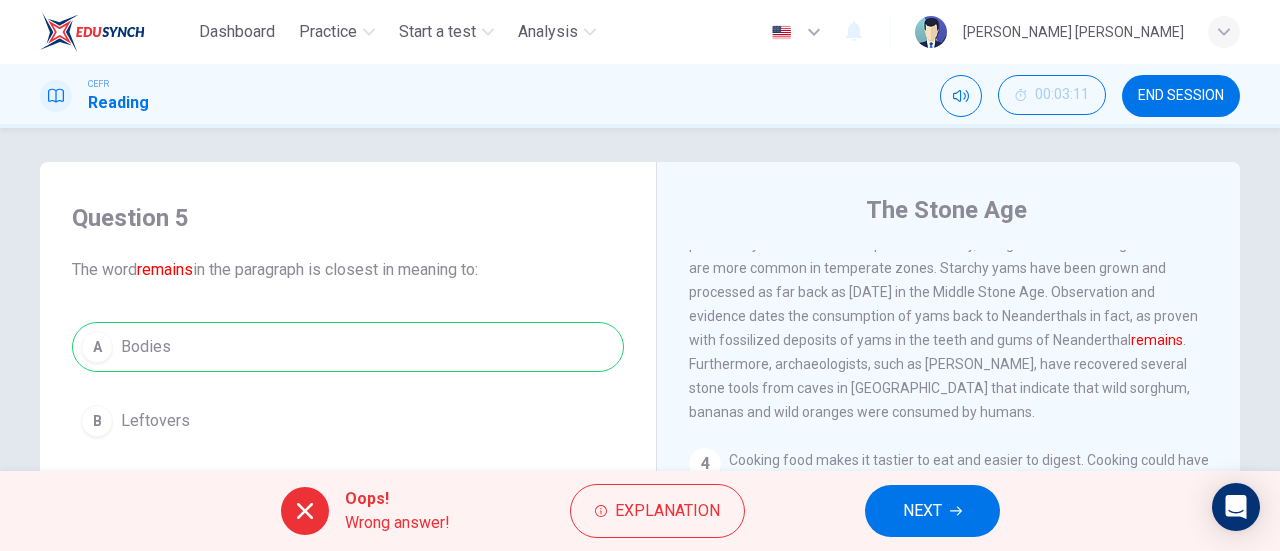 scroll, scrollTop: 0, scrollLeft: 0, axis: both 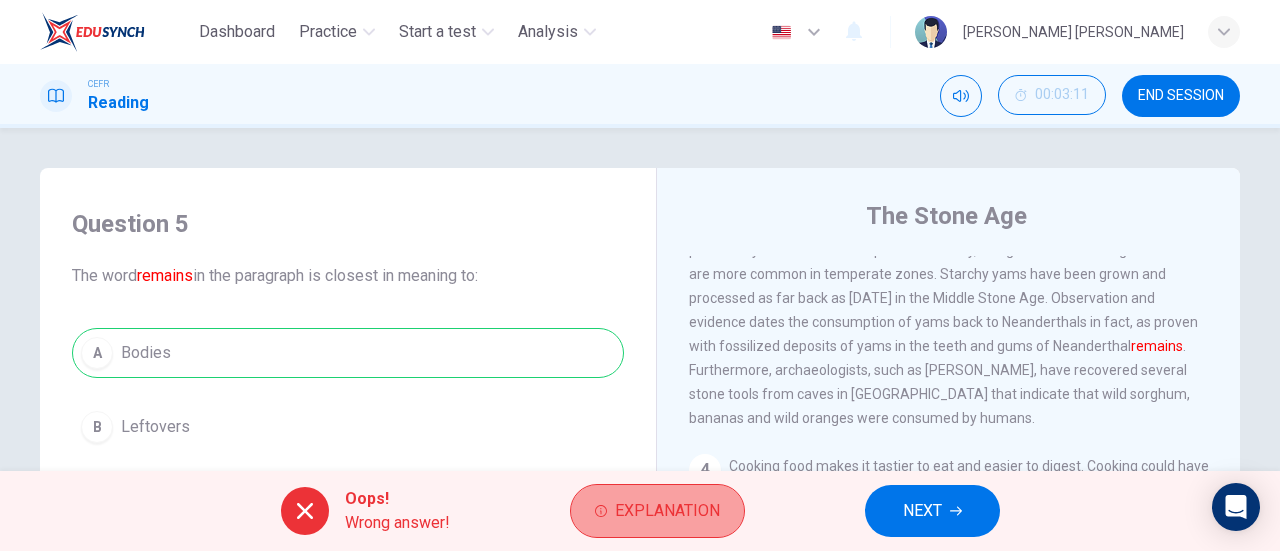 click on "Explanation" at bounding box center [667, 511] 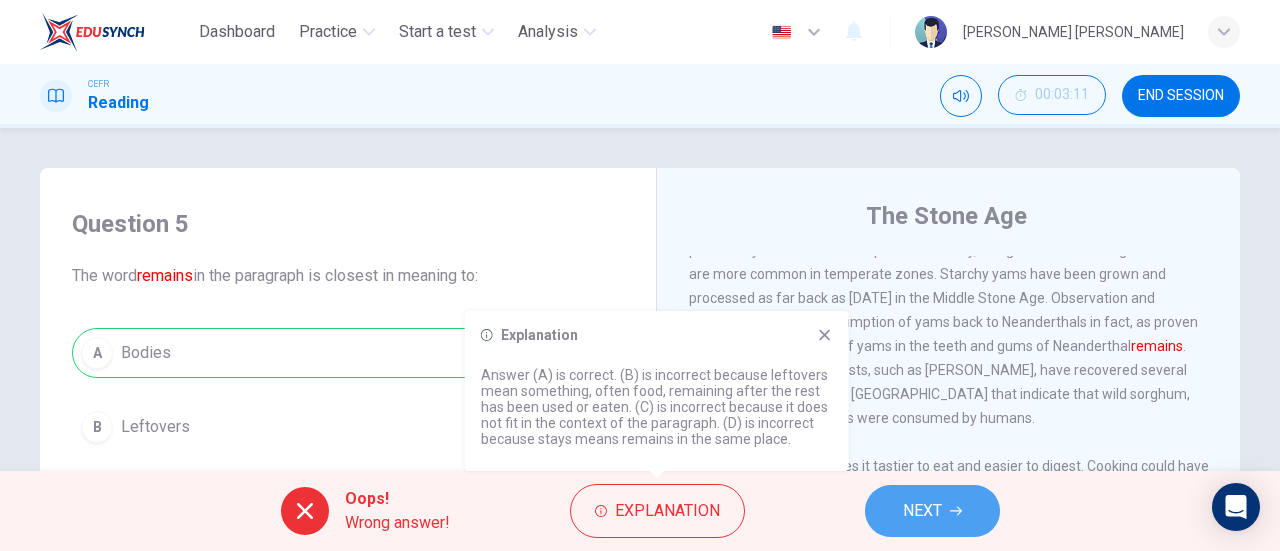 click on "NEXT" at bounding box center [932, 511] 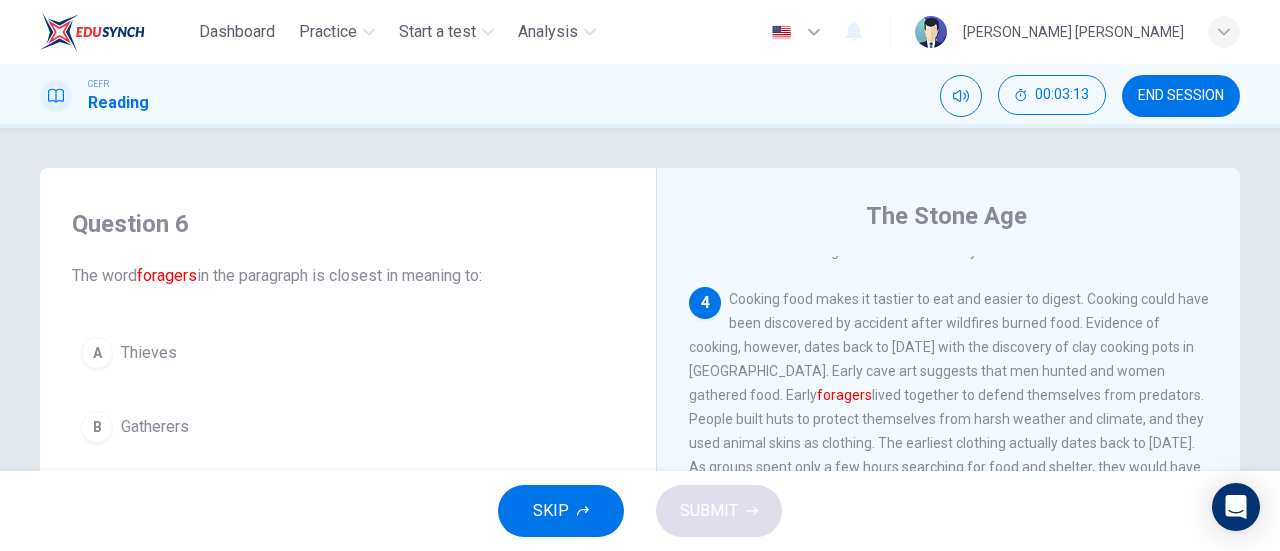 scroll, scrollTop: 696, scrollLeft: 0, axis: vertical 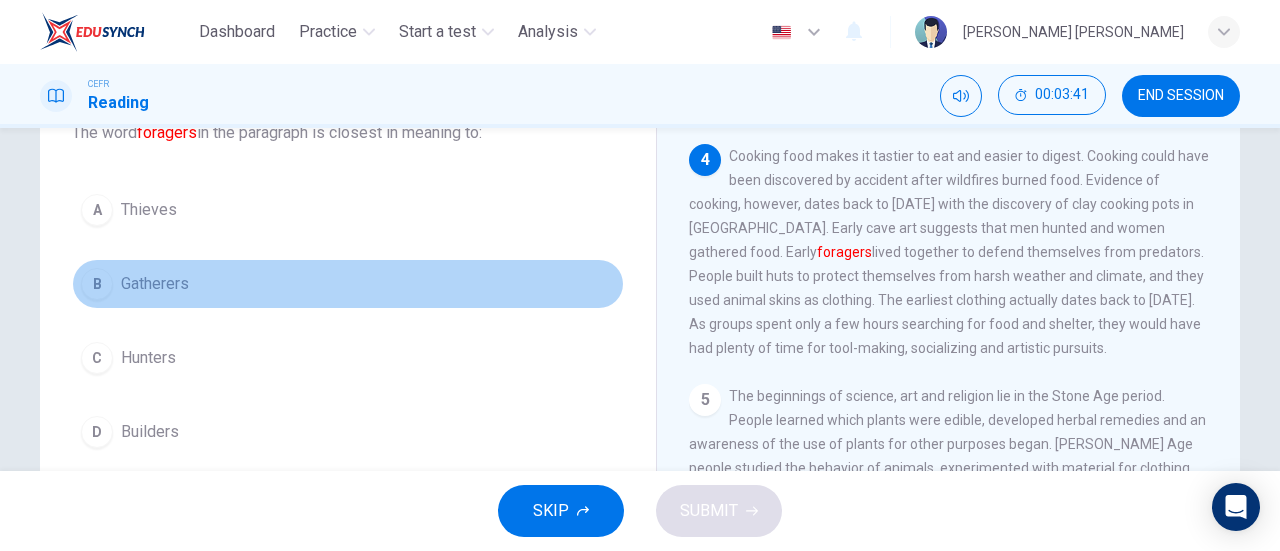 click on "Gatherers" at bounding box center (155, 284) 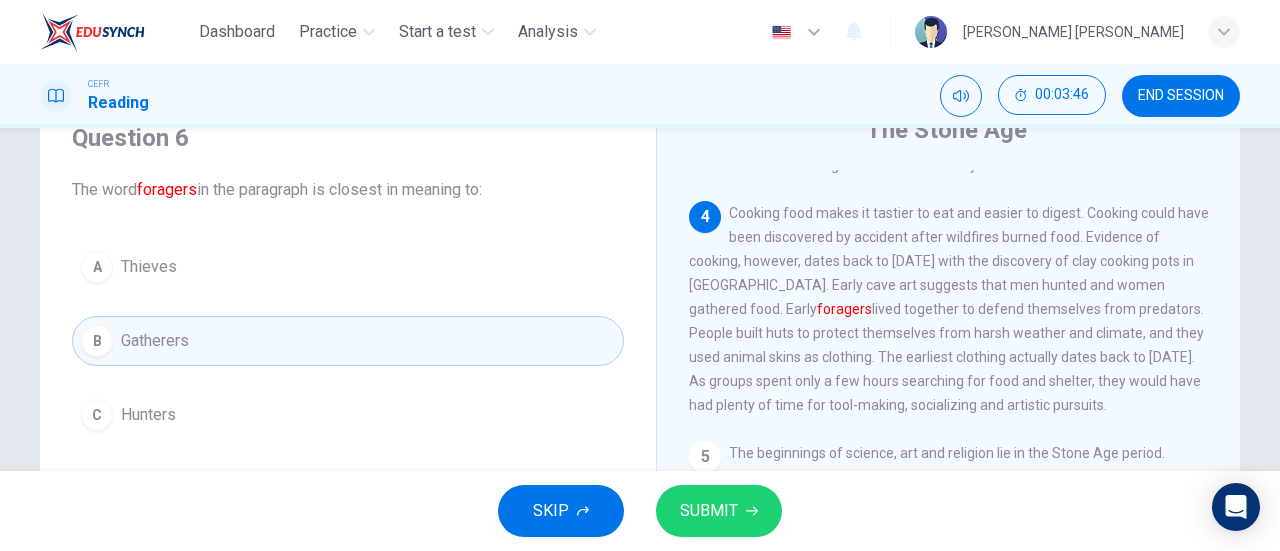 scroll, scrollTop: 149, scrollLeft: 0, axis: vertical 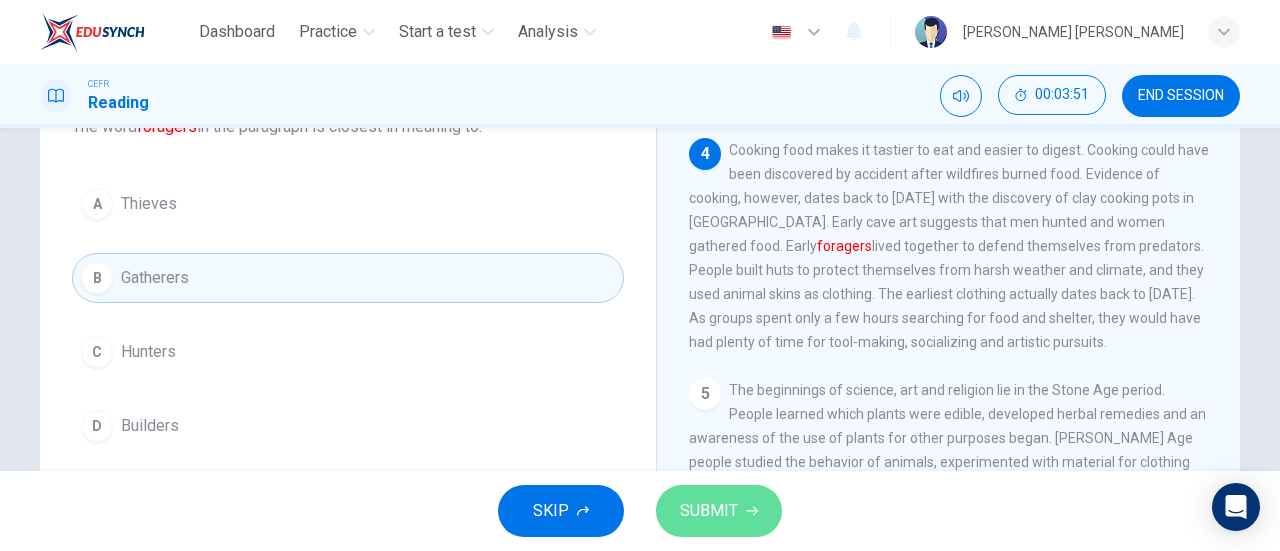 click on "SUBMIT" at bounding box center [719, 511] 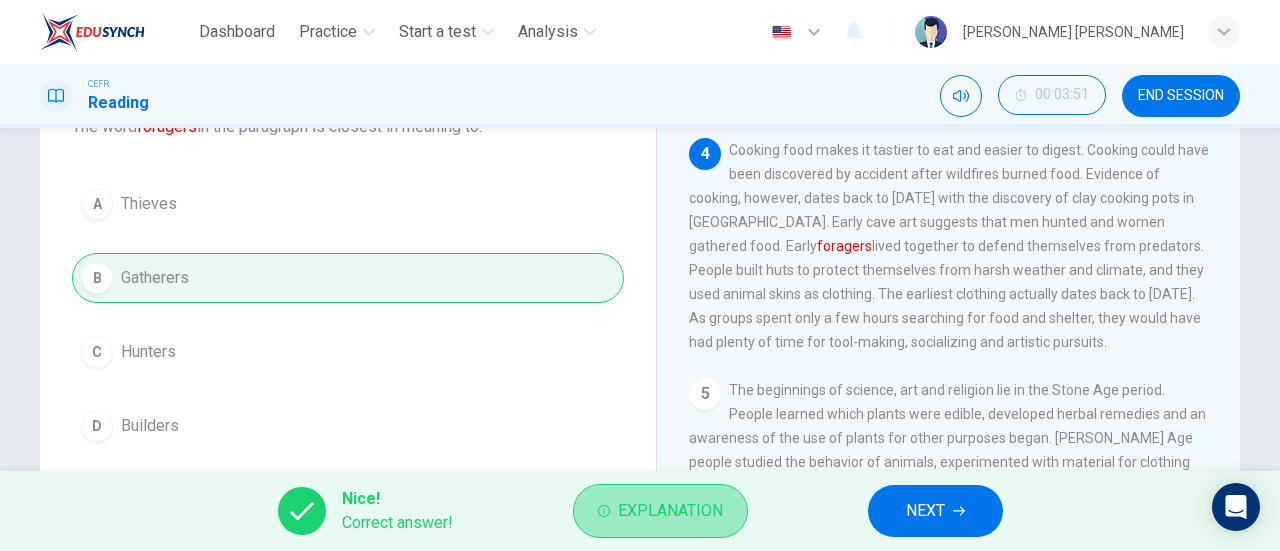 click on "Explanation" at bounding box center (670, 511) 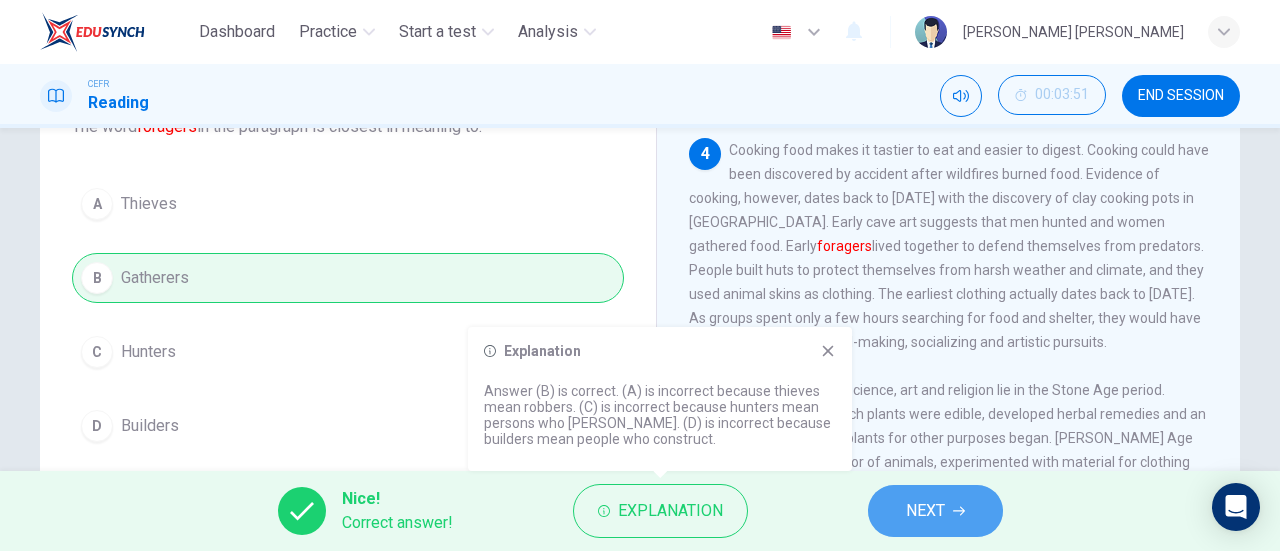 click on "NEXT" at bounding box center (935, 511) 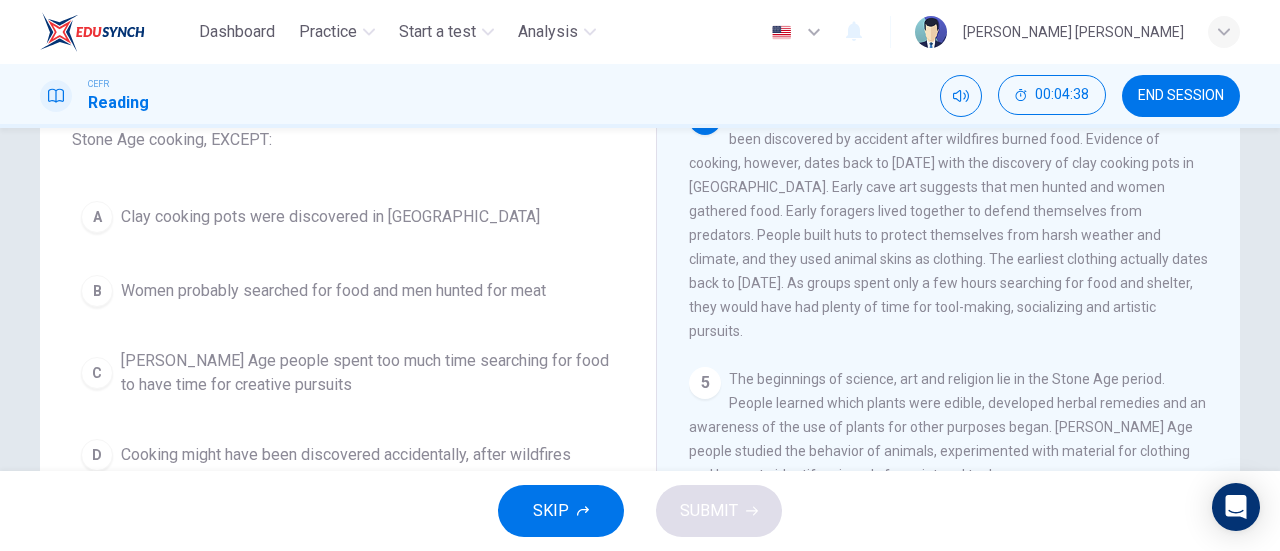 scroll, scrollTop: 165, scrollLeft: 0, axis: vertical 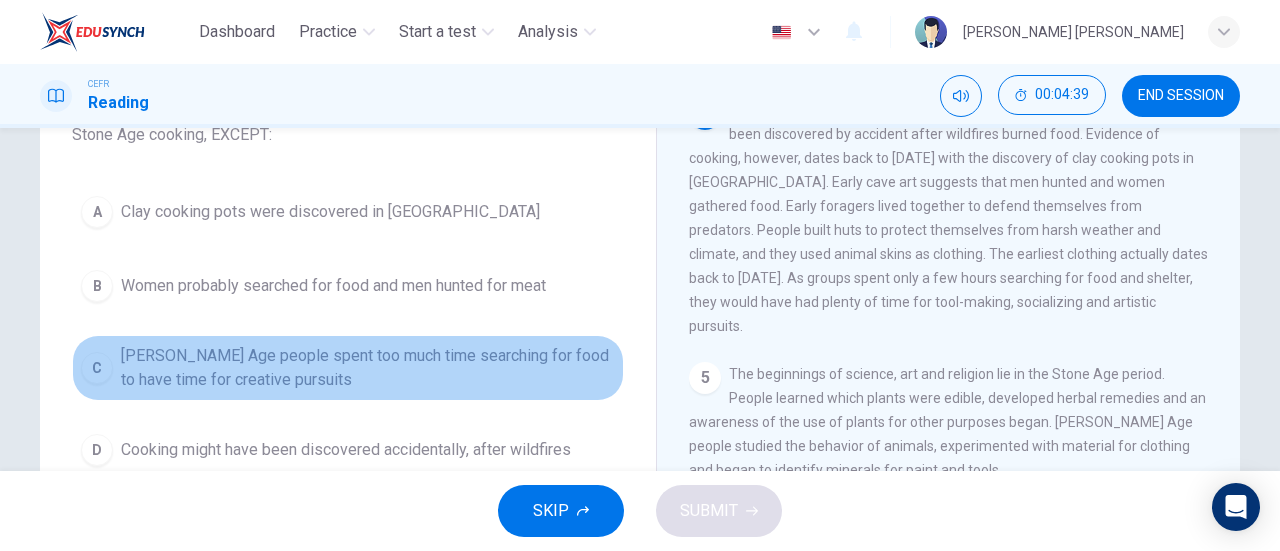 click on "[PERSON_NAME] Age people spent too much time searching for food to have time for creative pursuits" at bounding box center [368, 368] 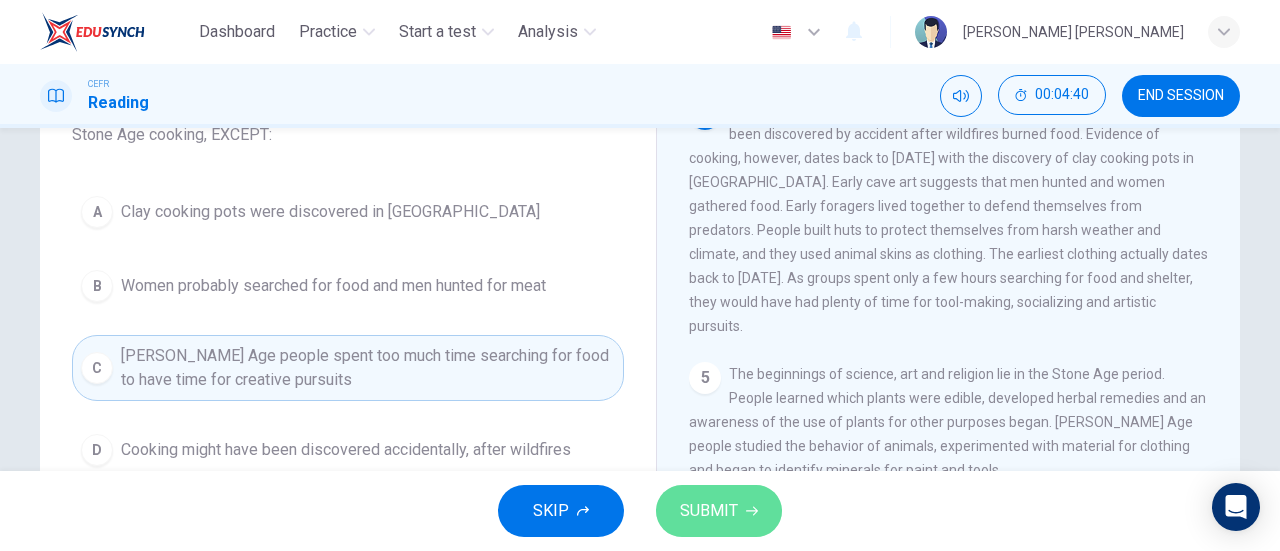 click on "SUBMIT" at bounding box center [719, 511] 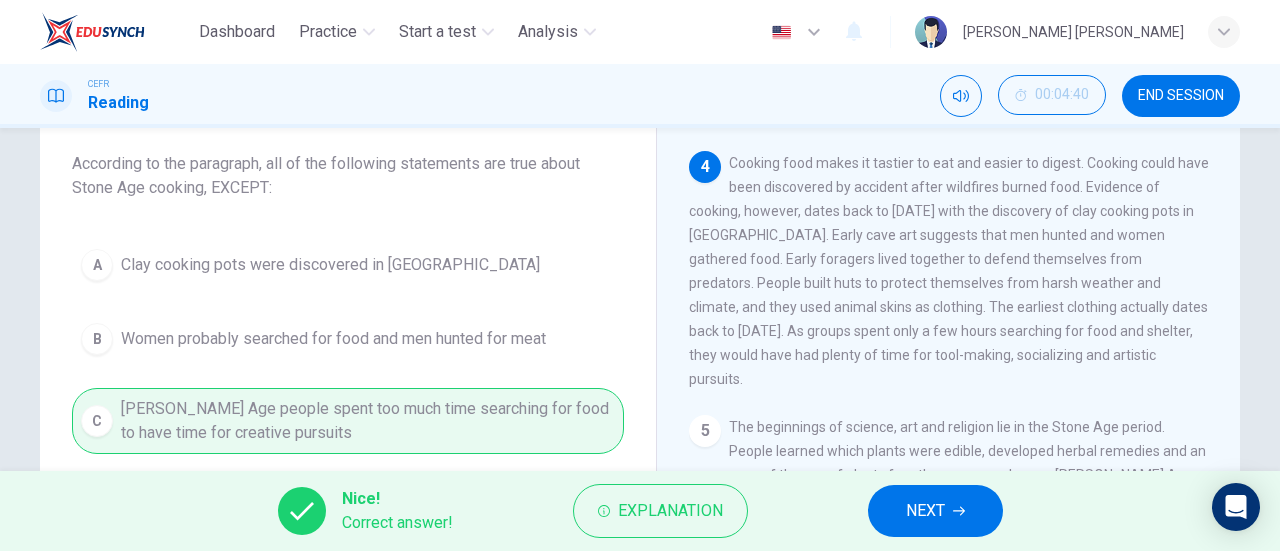 scroll, scrollTop: 0, scrollLeft: 0, axis: both 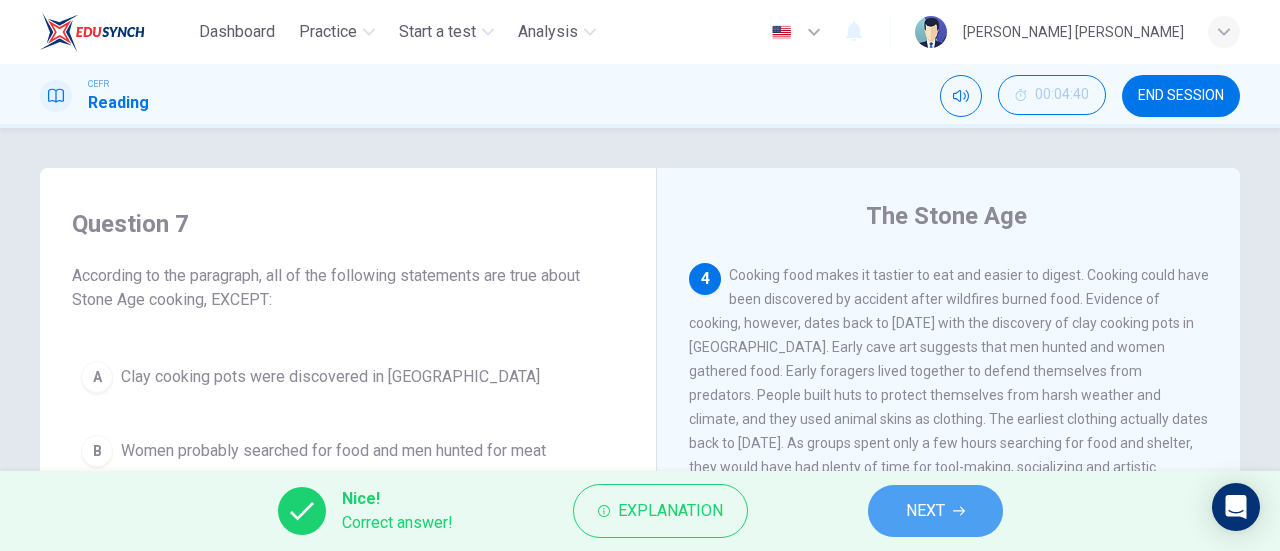 click on "NEXT" at bounding box center (935, 511) 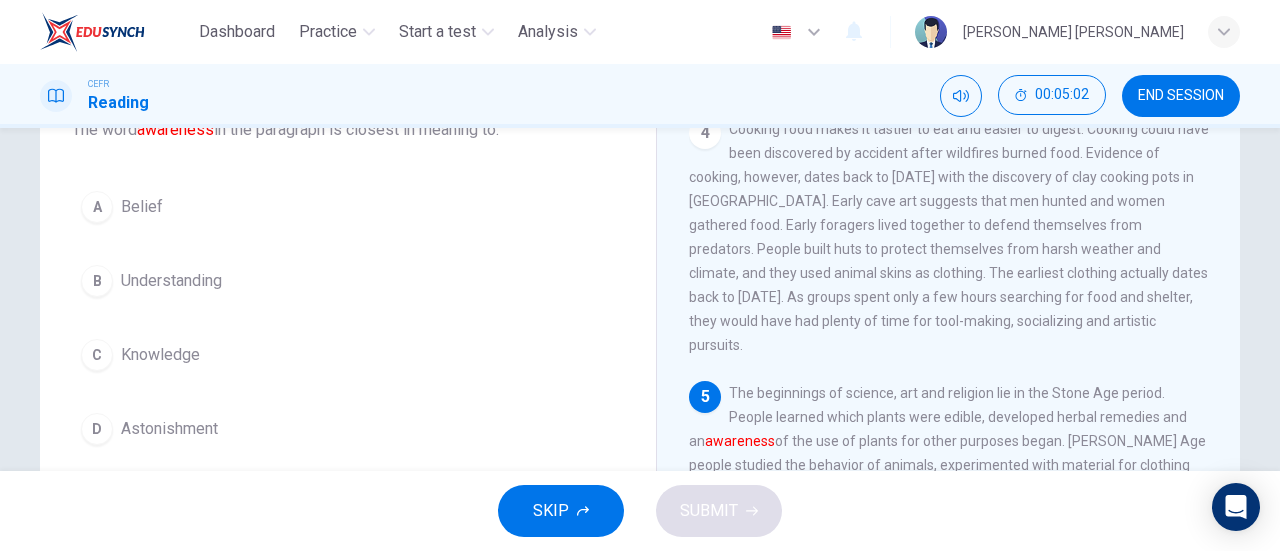 scroll, scrollTop: 148, scrollLeft: 0, axis: vertical 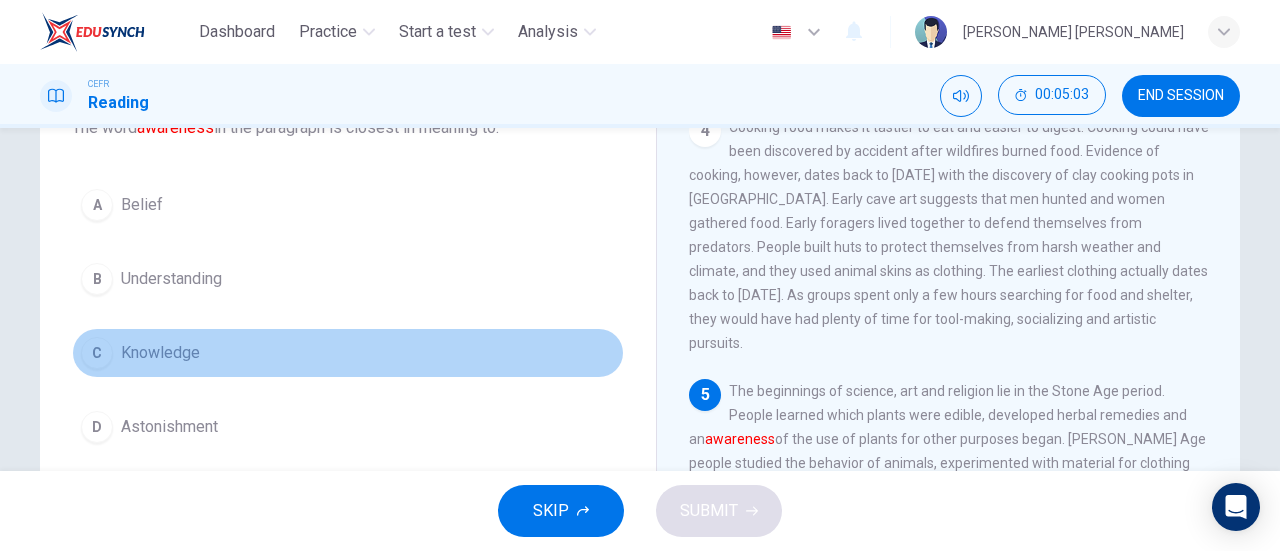 click on "C Knowledge" at bounding box center [348, 353] 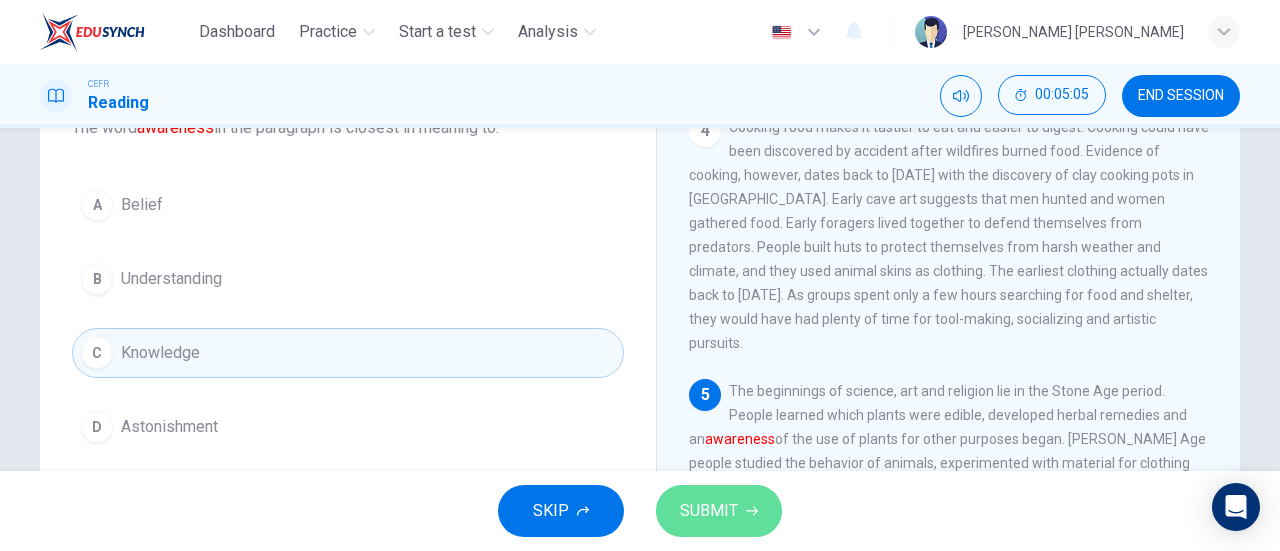 click on "SUBMIT" at bounding box center [719, 511] 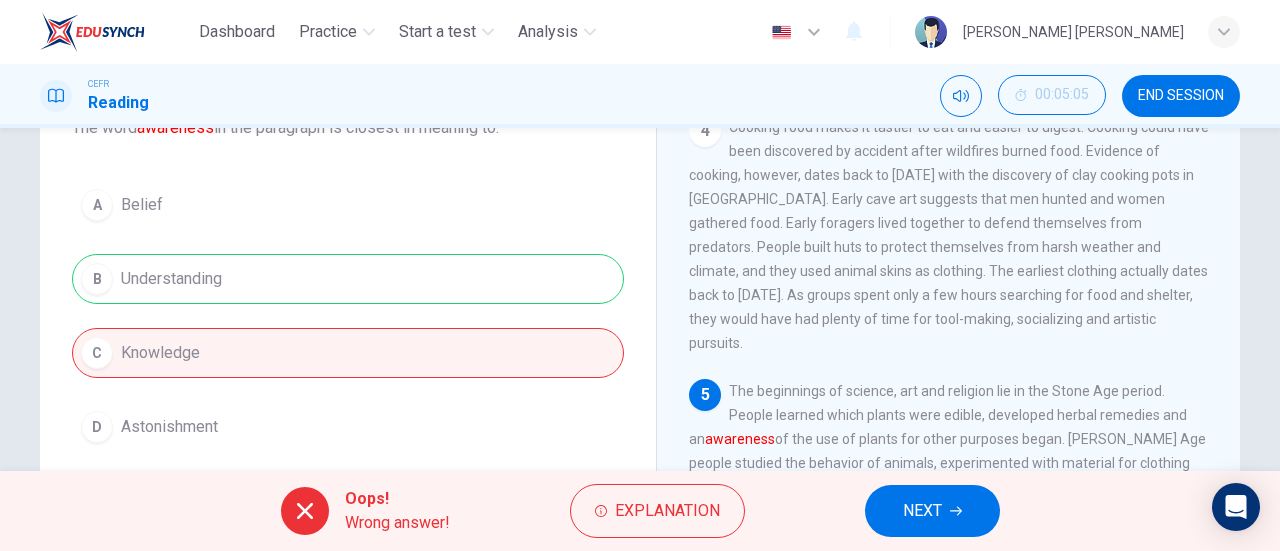 scroll, scrollTop: 0, scrollLeft: 0, axis: both 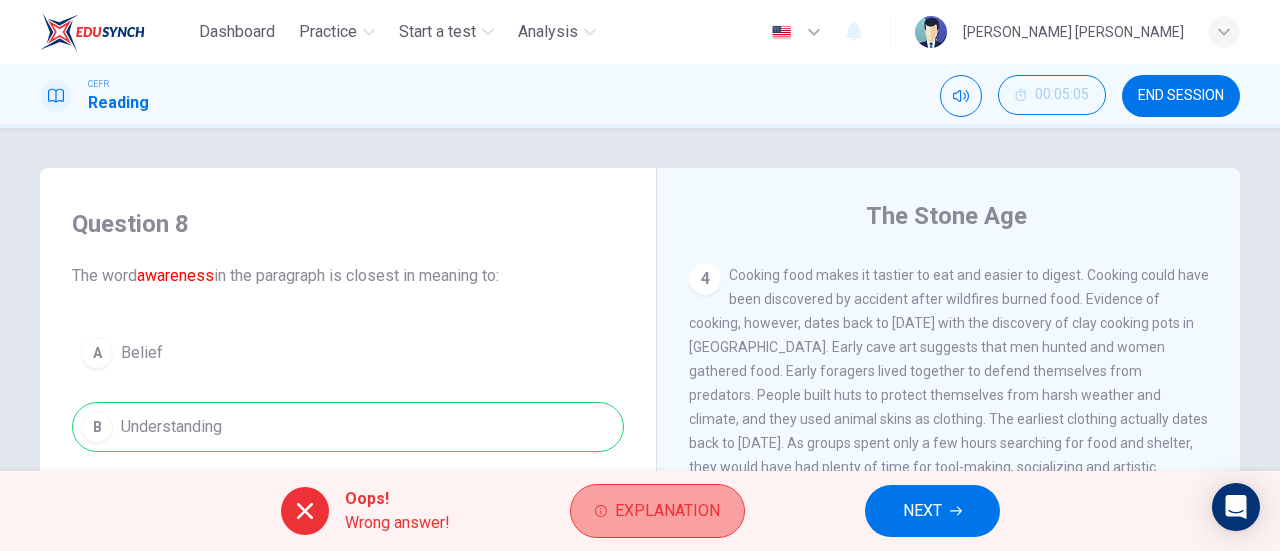 click on "Explanation" at bounding box center [667, 511] 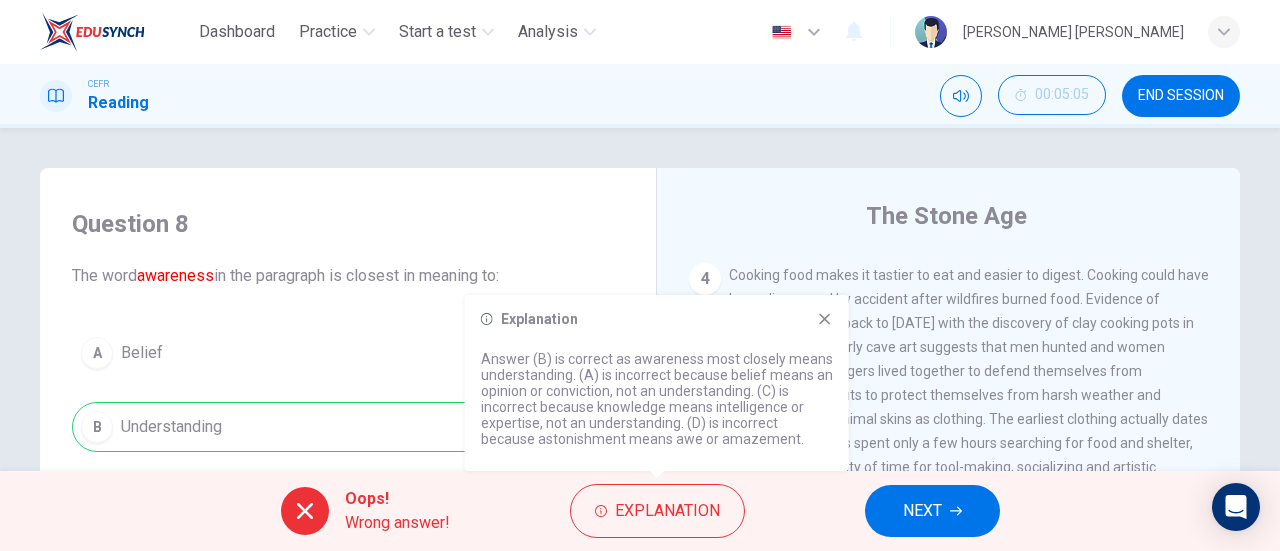 click on "Answer (B) is correct as awareness most closely means understanding. (A) is incorrect because belief means an opinion or conviction, not an understanding. (C) is incorrect because knowledge means intelligence or expertise, not an understanding. (D) is incorrect because astonishment means awe or amazement." at bounding box center (657, 399) 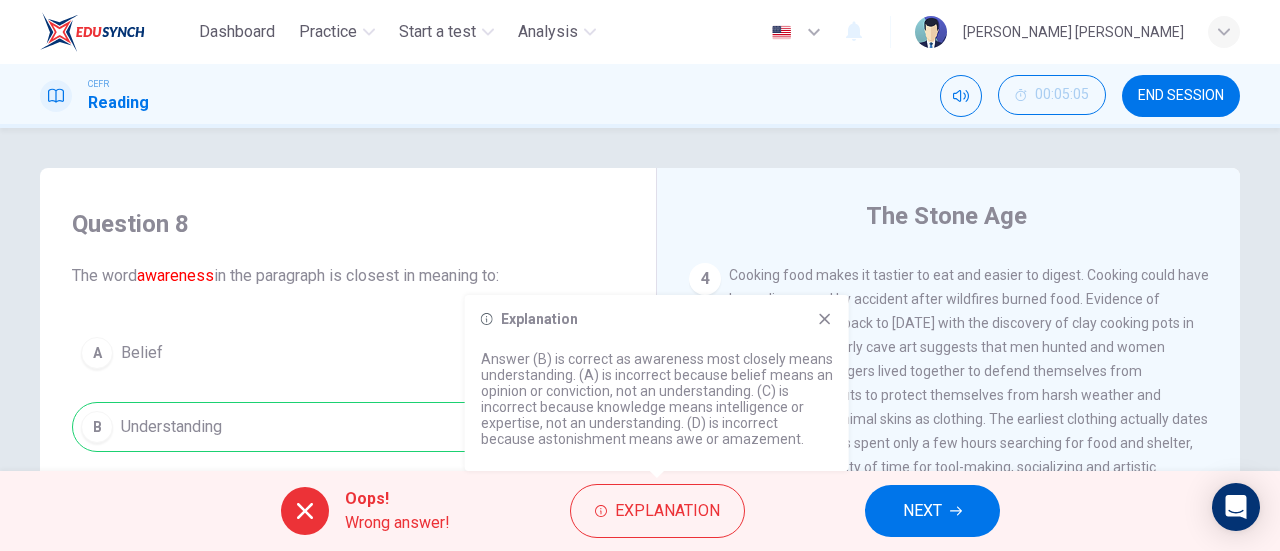 click on "Answer (B) is correct as awareness most closely means understanding. (A) is incorrect because belief means an opinion or conviction, not an understanding. (C) is incorrect because knowledge means intelligence or expertise, not an understanding. (D) is incorrect because astonishment means awe or amazement." at bounding box center (657, 399) 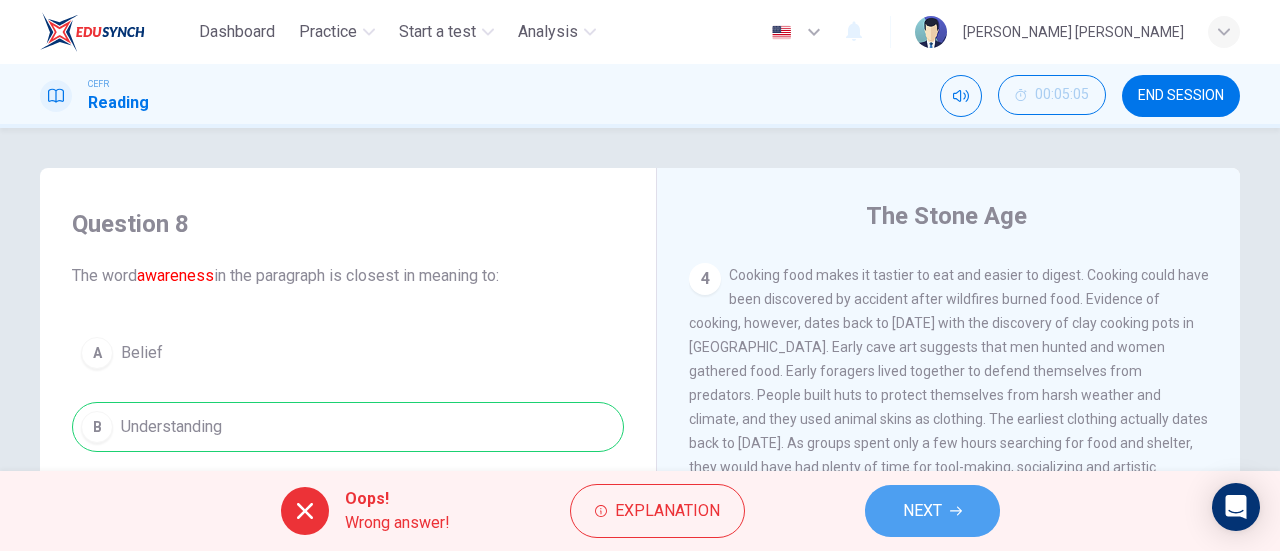 click on "NEXT" at bounding box center (932, 511) 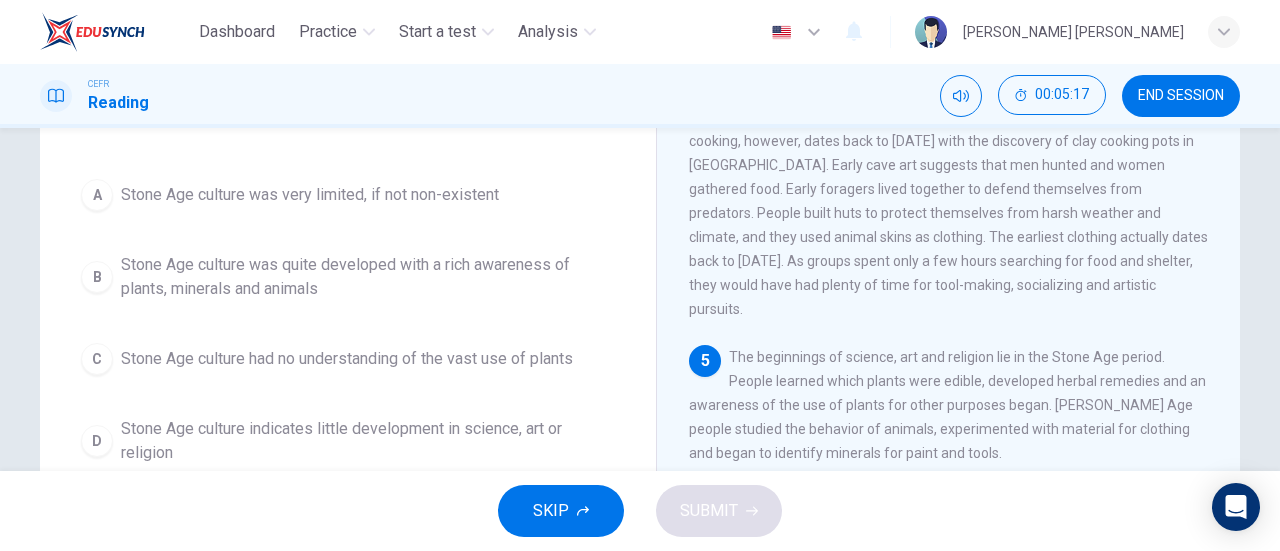 scroll, scrollTop: 183, scrollLeft: 0, axis: vertical 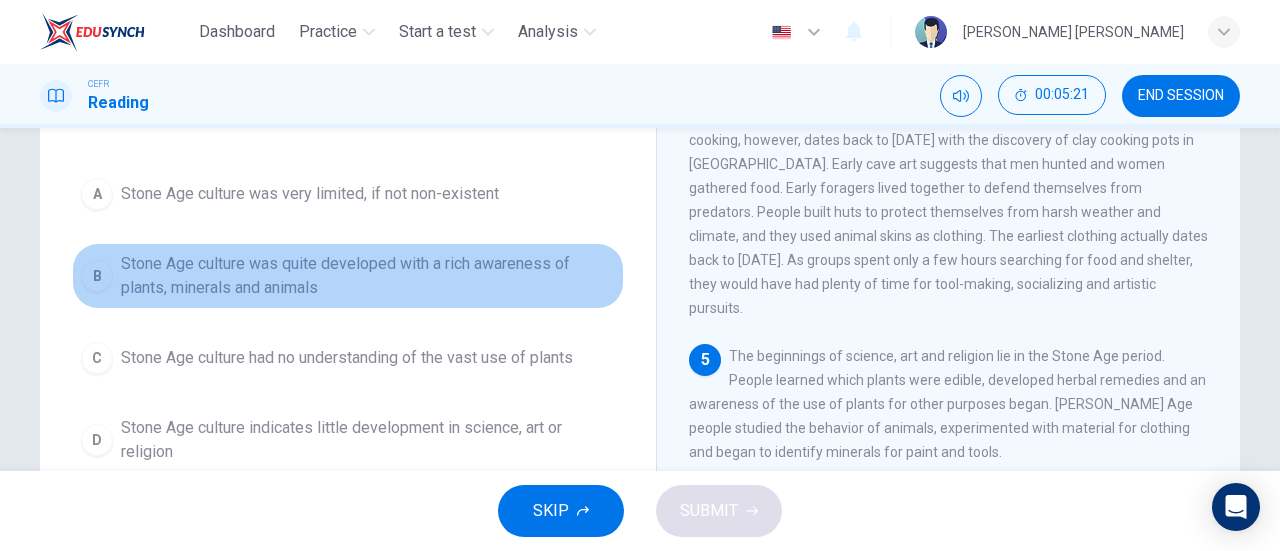 click on "Stone Age culture was quite developed with a rich awareness of plants, minerals and animals" at bounding box center [368, 276] 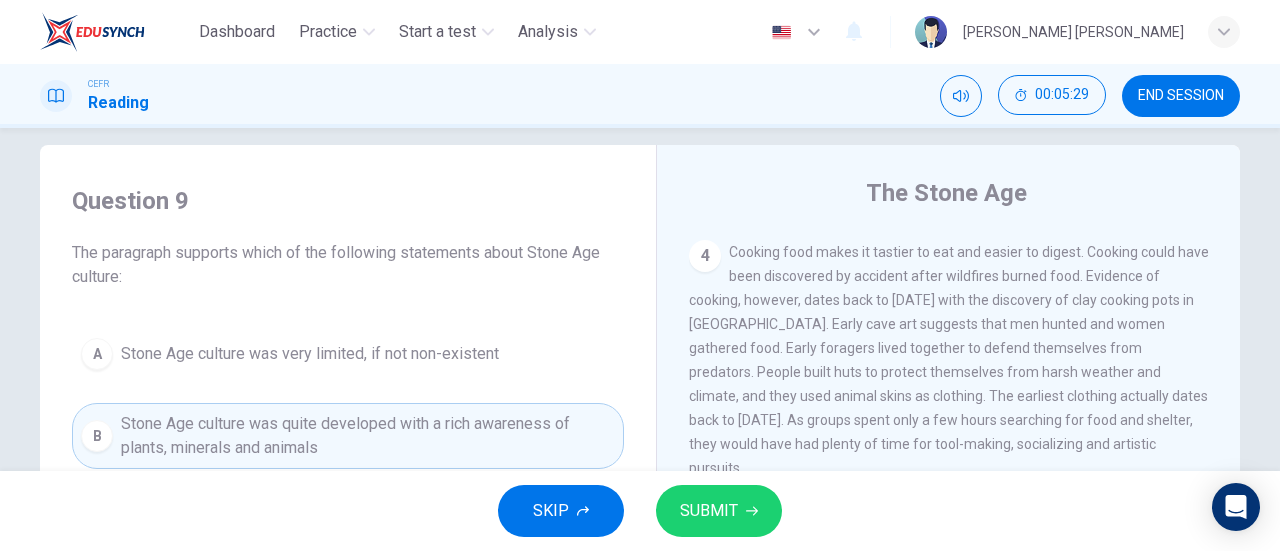 scroll, scrollTop: 0, scrollLeft: 0, axis: both 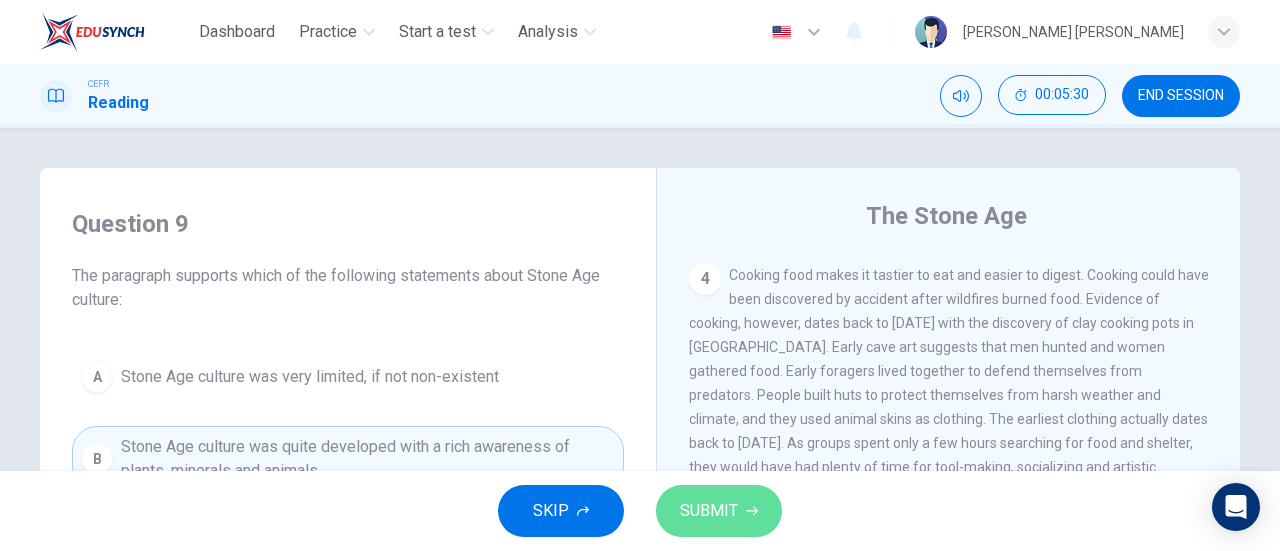 click on "SUBMIT" at bounding box center (709, 511) 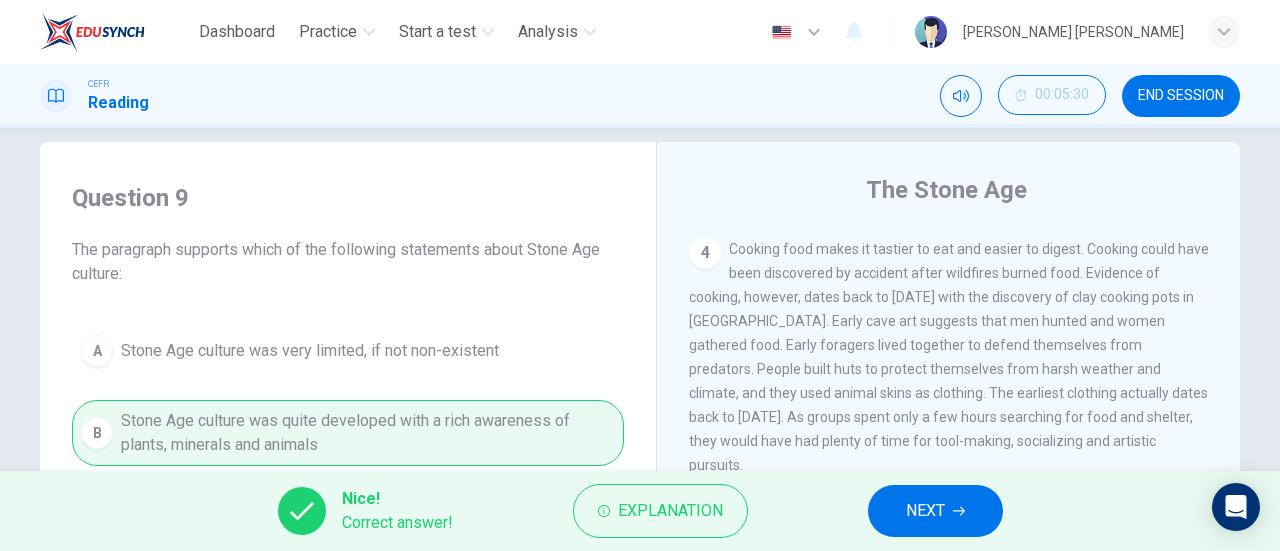 scroll, scrollTop: 0, scrollLeft: 0, axis: both 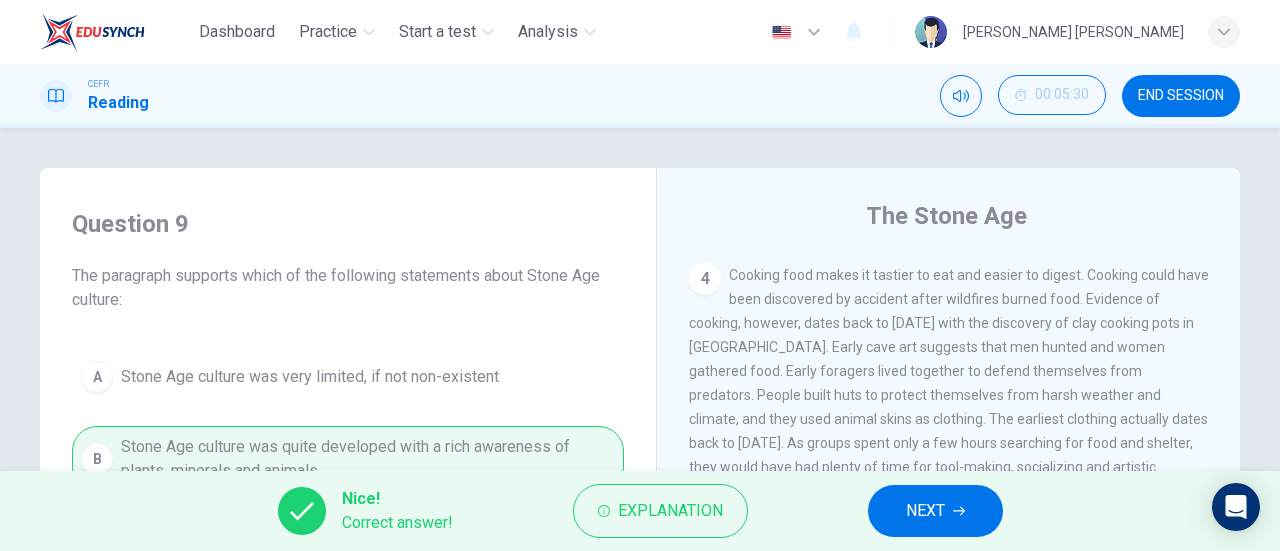 click on "NEXT" at bounding box center (935, 511) 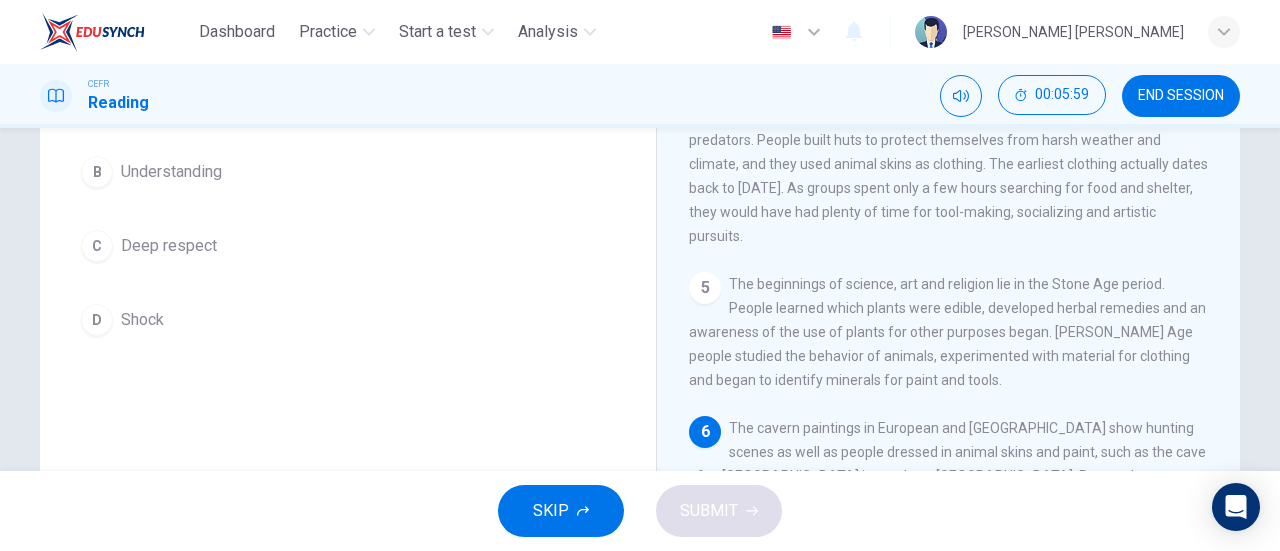 scroll, scrollTop: 253, scrollLeft: 0, axis: vertical 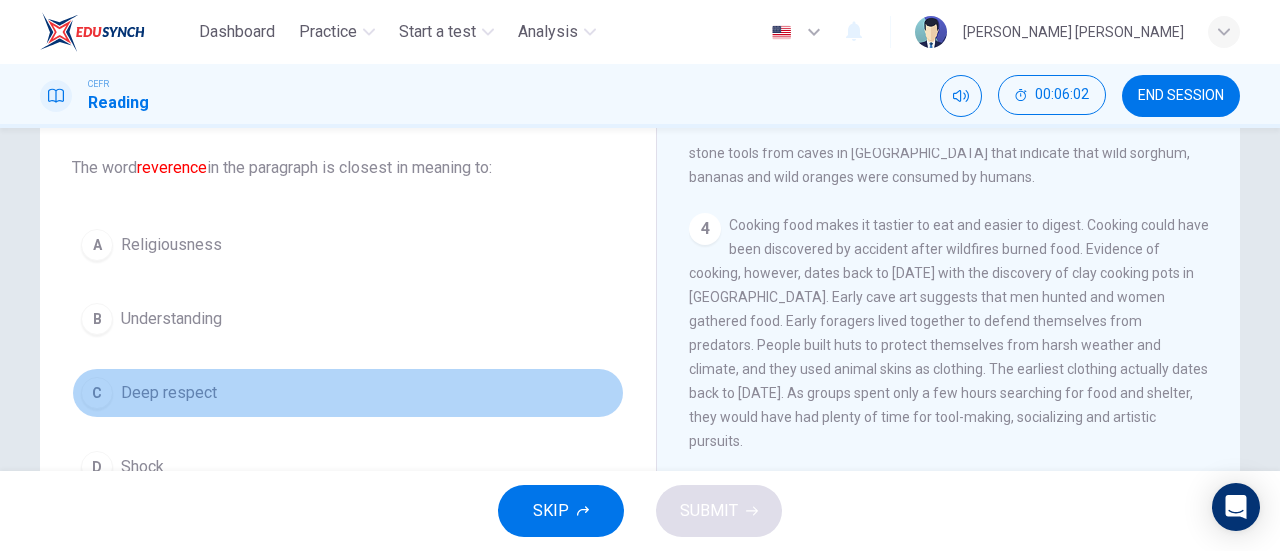 click on "Deep respect" at bounding box center [169, 393] 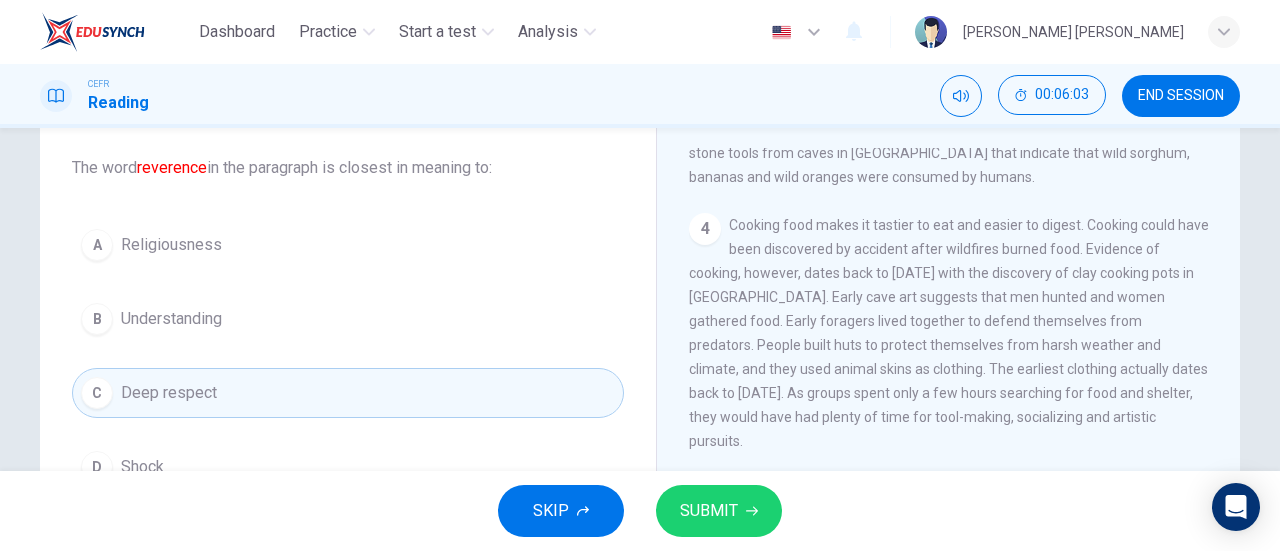 scroll, scrollTop: 432, scrollLeft: 0, axis: vertical 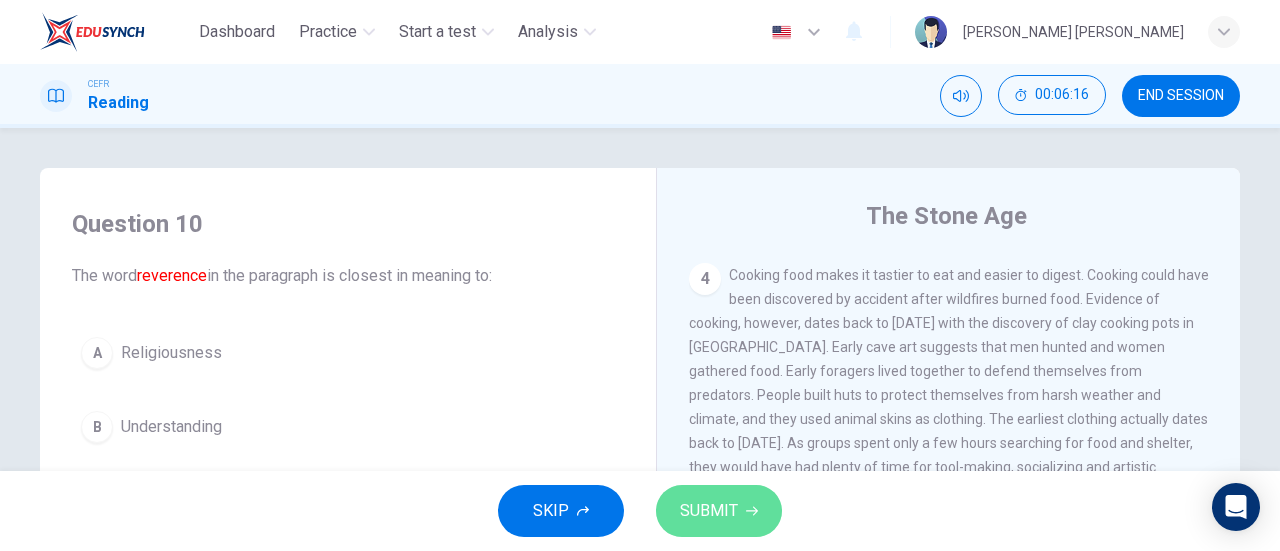 click on "SUBMIT" at bounding box center [709, 511] 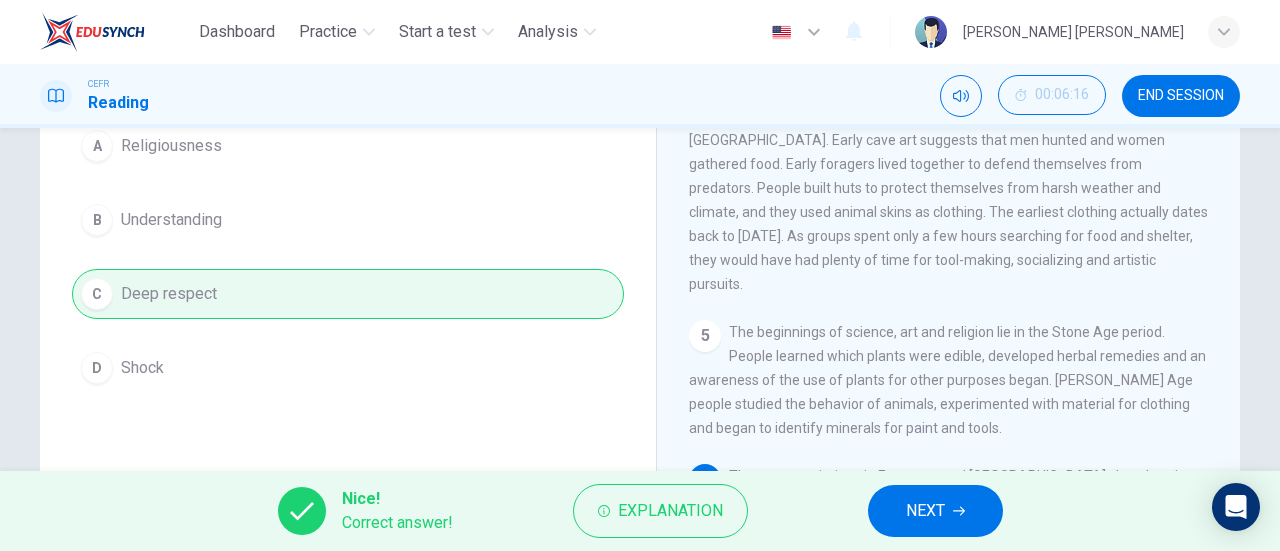 scroll, scrollTop: 212, scrollLeft: 0, axis: vertical 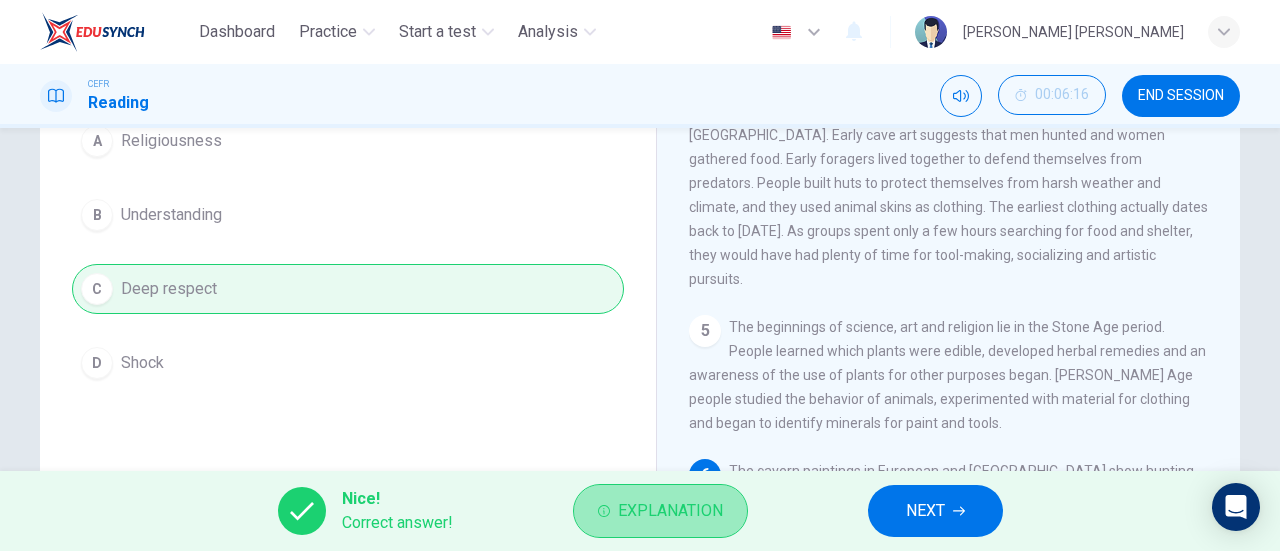 click on "Explanation" at bounding box center (670, 511) 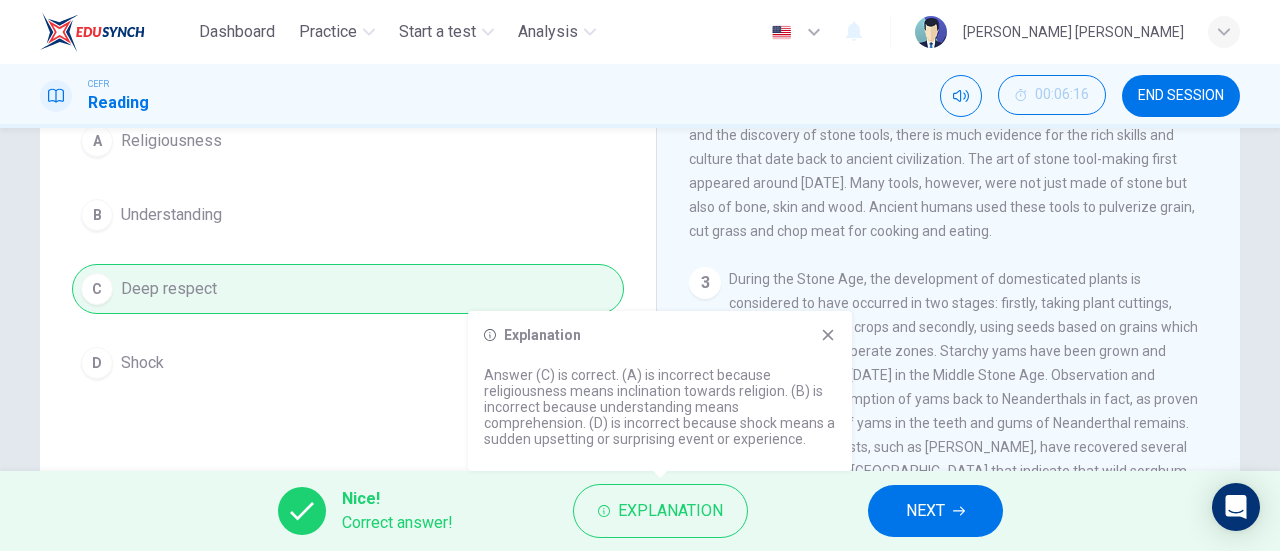 scroll, scrollTop: 0, scrollLeft: 0, axis: both 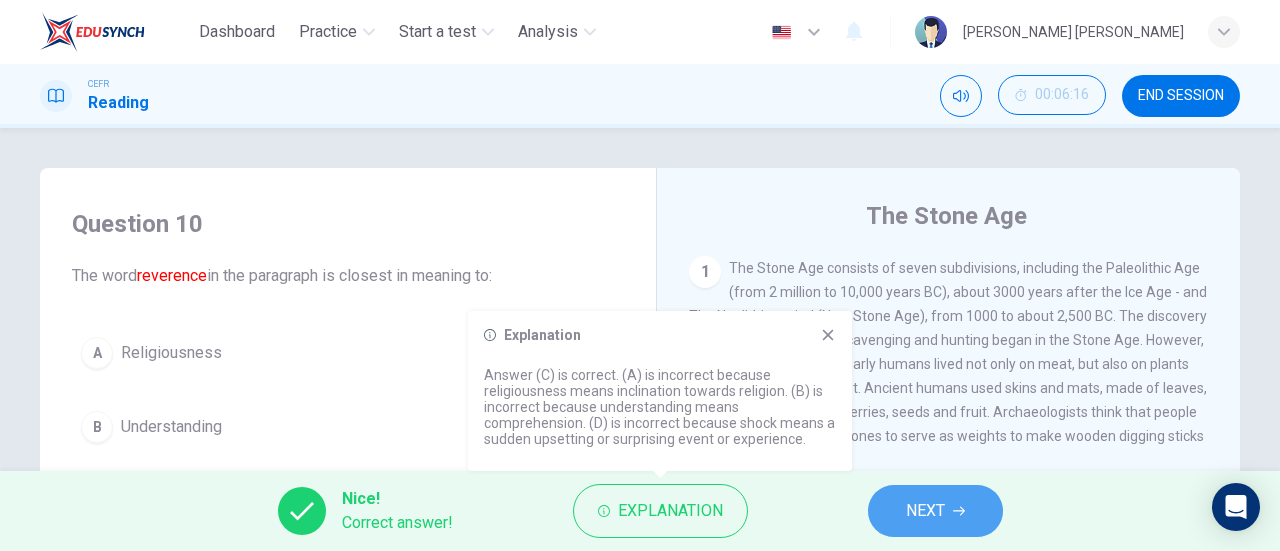 click on "NEXT" at bounding box center (925, 511) 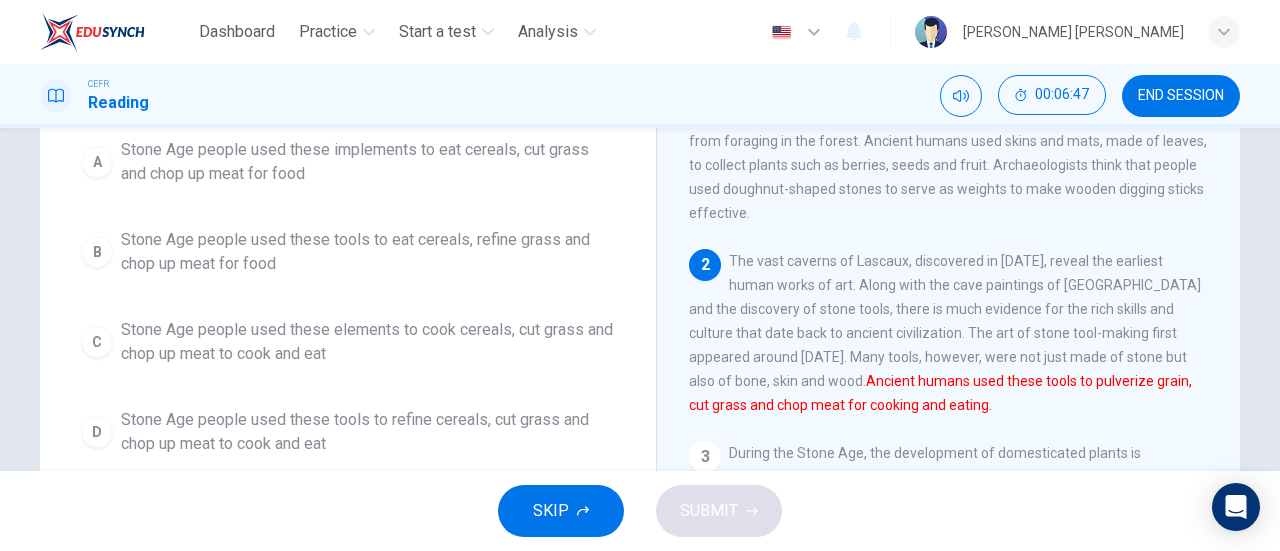 scroll, scrollTop: 248, scrollLeft: 0, axis: vertical 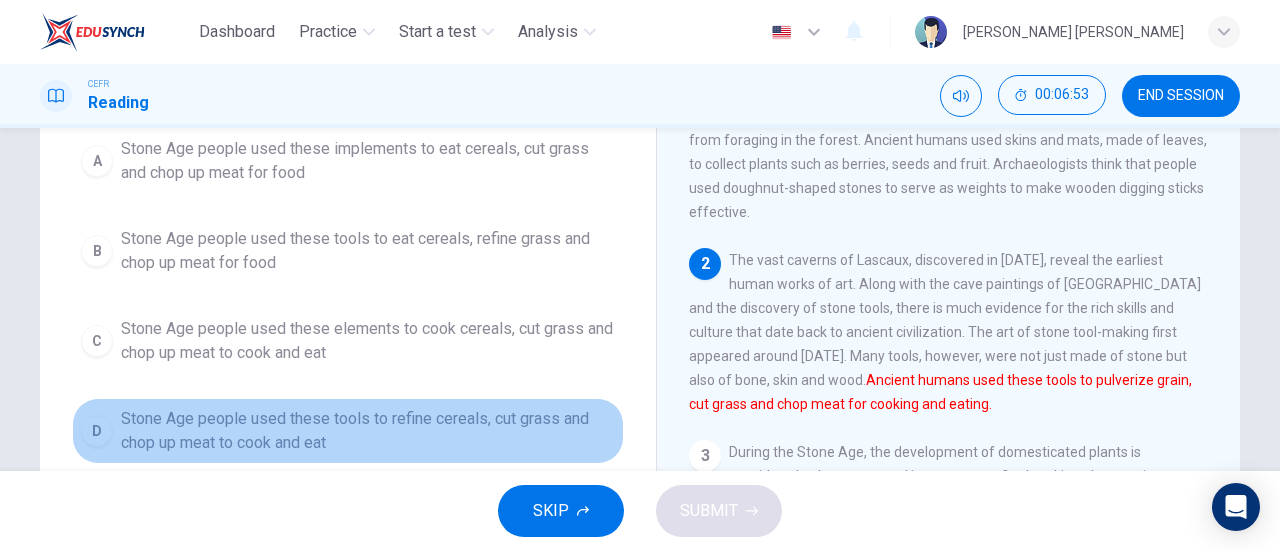 click on "Stone Age people used these tools to refine cereals, cut grass and chop up meat to cook and eat" at bounding box center (368, 431) 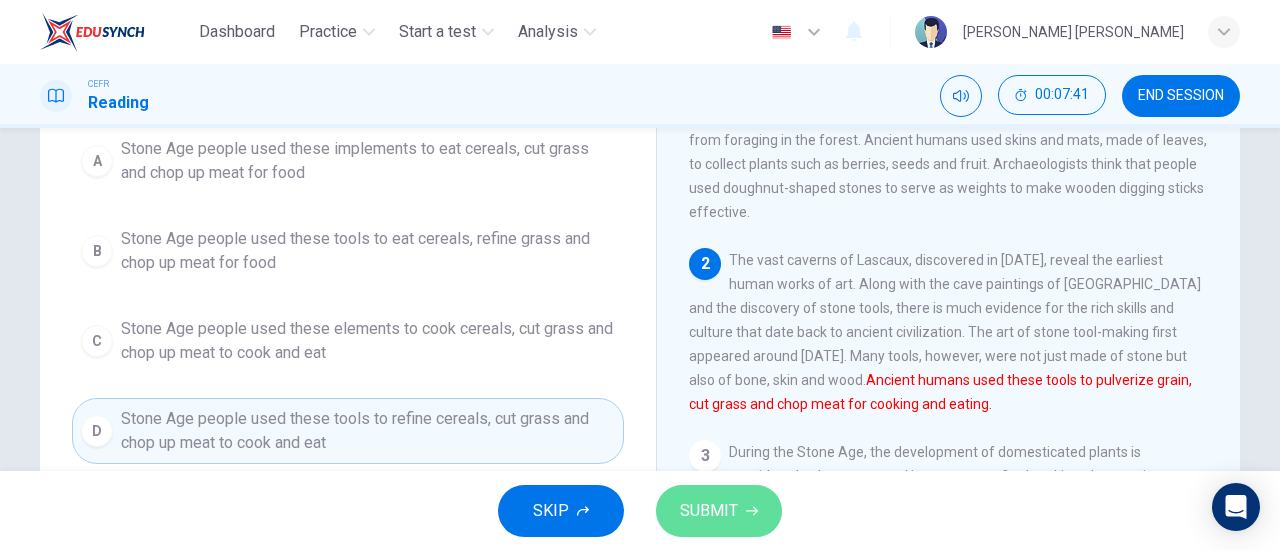 click on "SUBMIT" at bounding box center [709, 511] 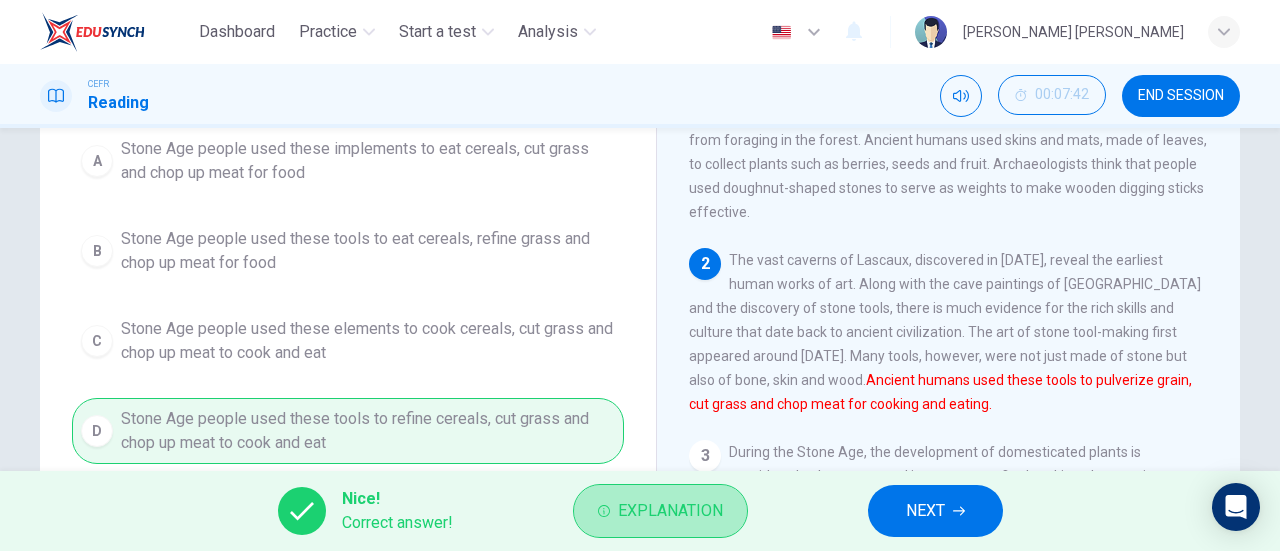 click on "Explanation" at bounding box center [670, 511] 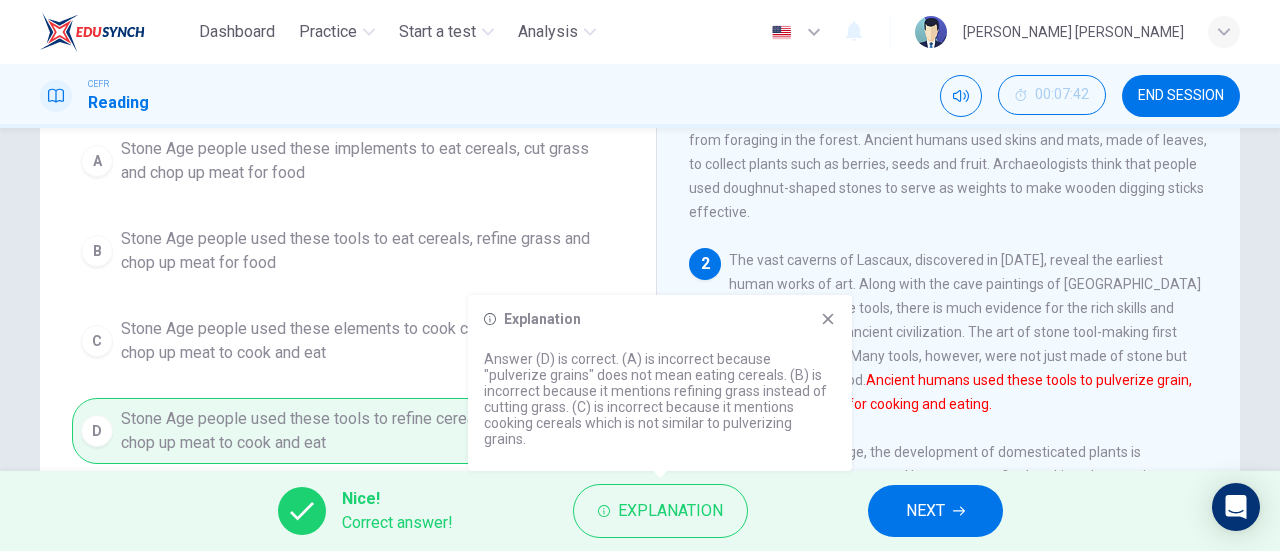 scroll, scrollTop: 0, scrollLeft: 0, axis: both 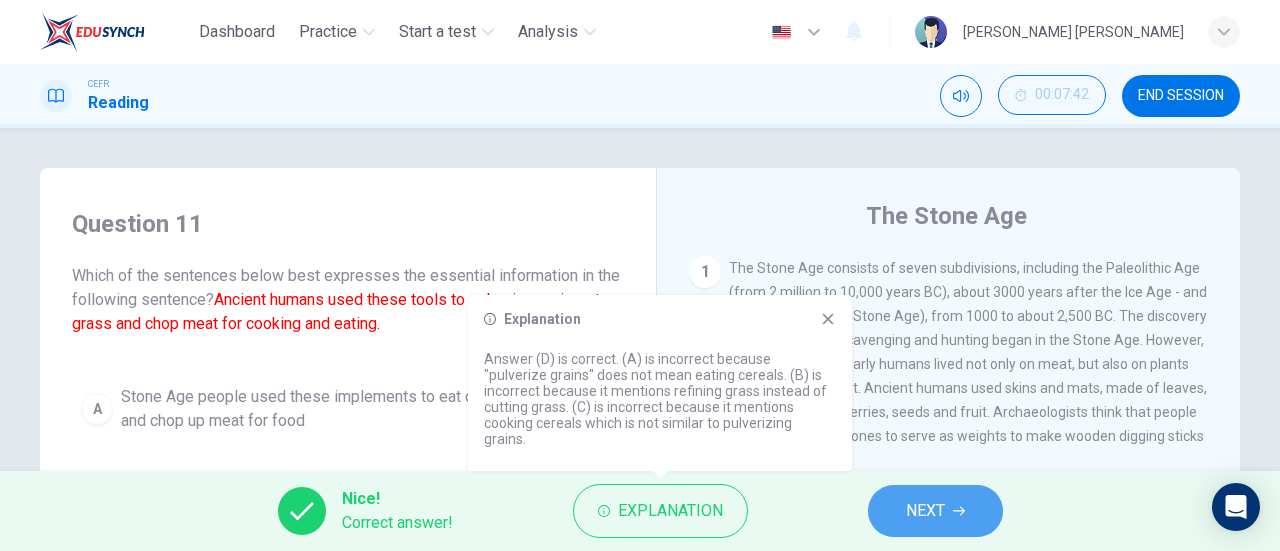 click on "NEXT" at bounding box center (925, 511) 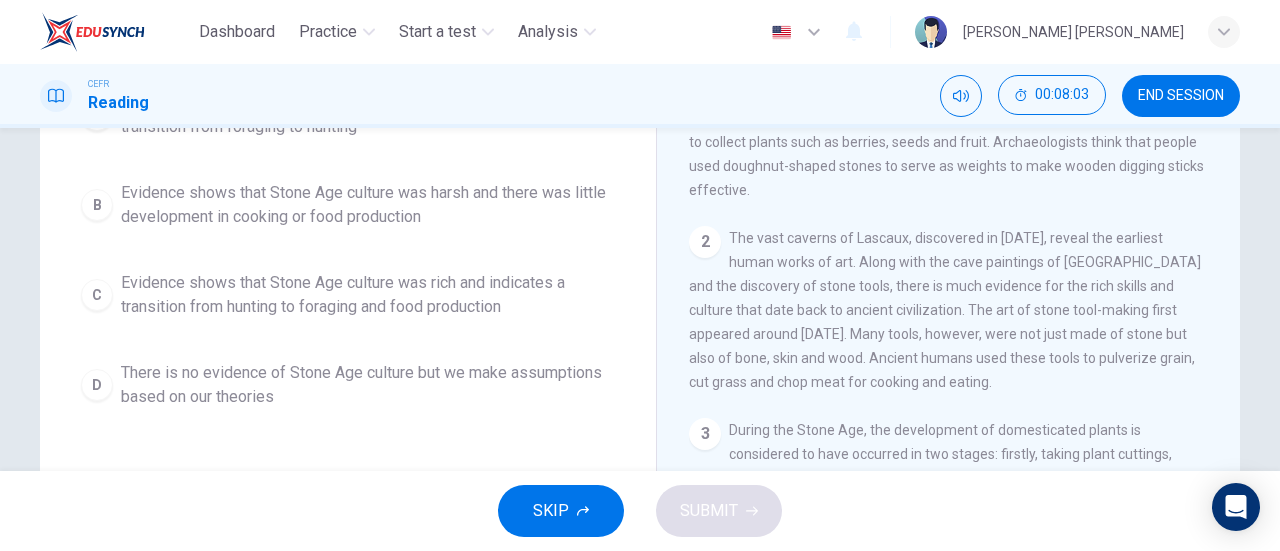 scroll, scrollTop: 271, scrollLeft: 0, axis: vertical 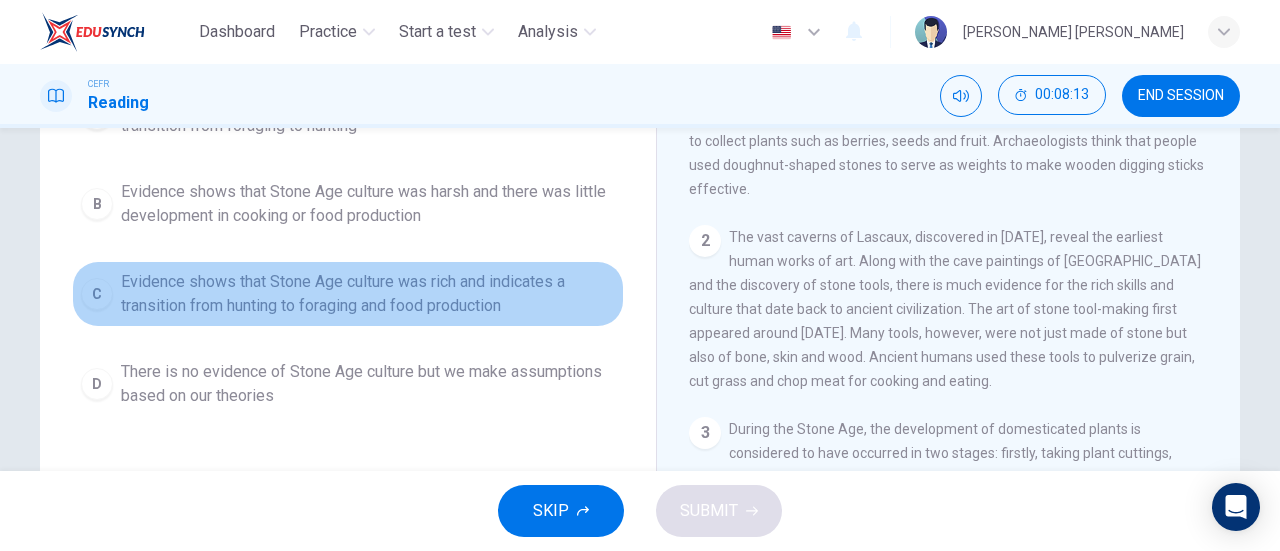 click on "Evidence shows that Stone Age culture was rich and indicates a transition from hunting to foraging and food production" at bounding box center (368, 294) 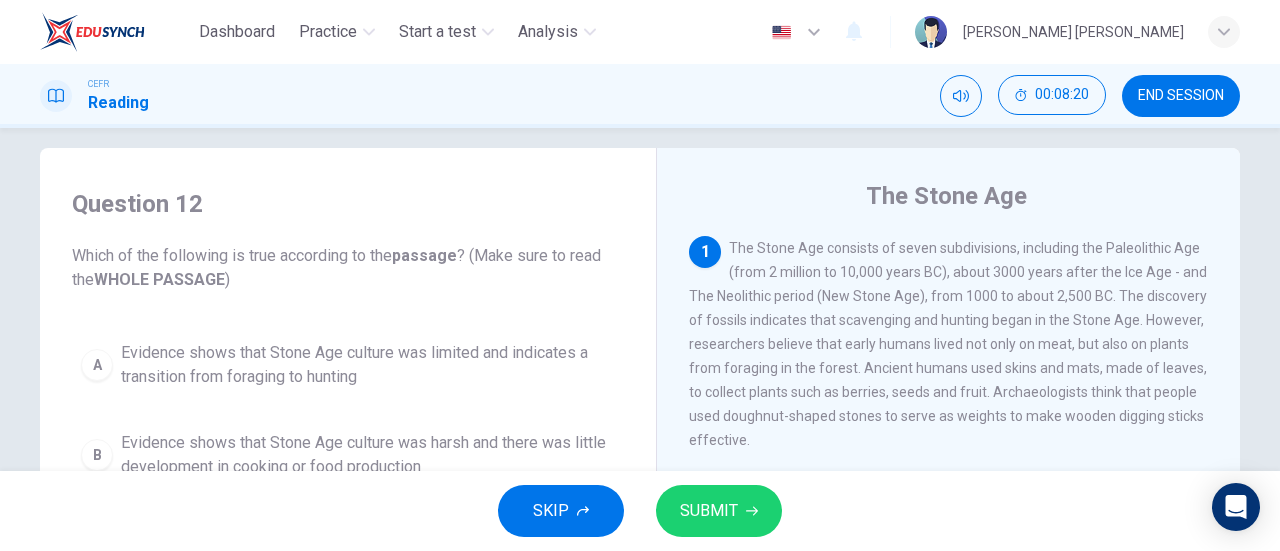 scroll, scrollTop: 30, scrollLeft: 0, axis: vertical 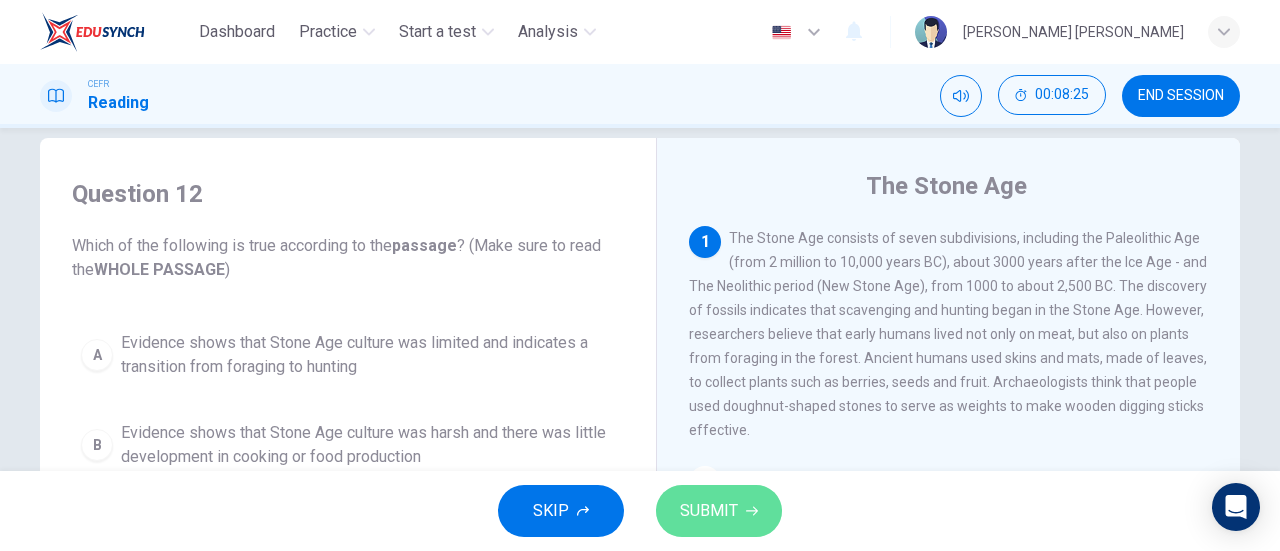 click 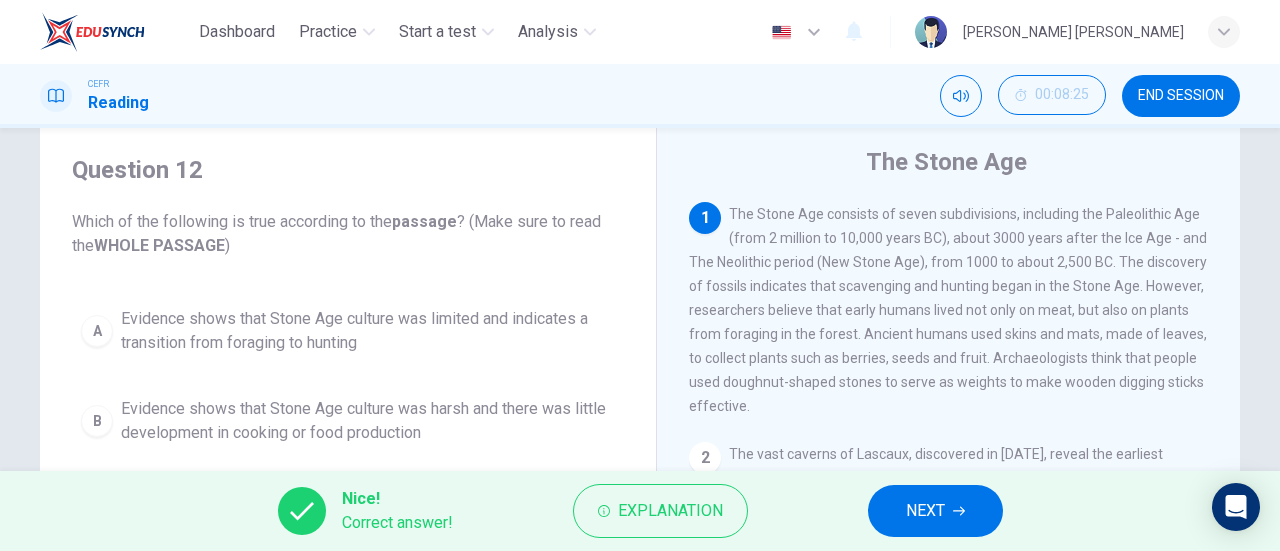 scroll, scrollTop: 0, scrollLeft: 0, axis: both 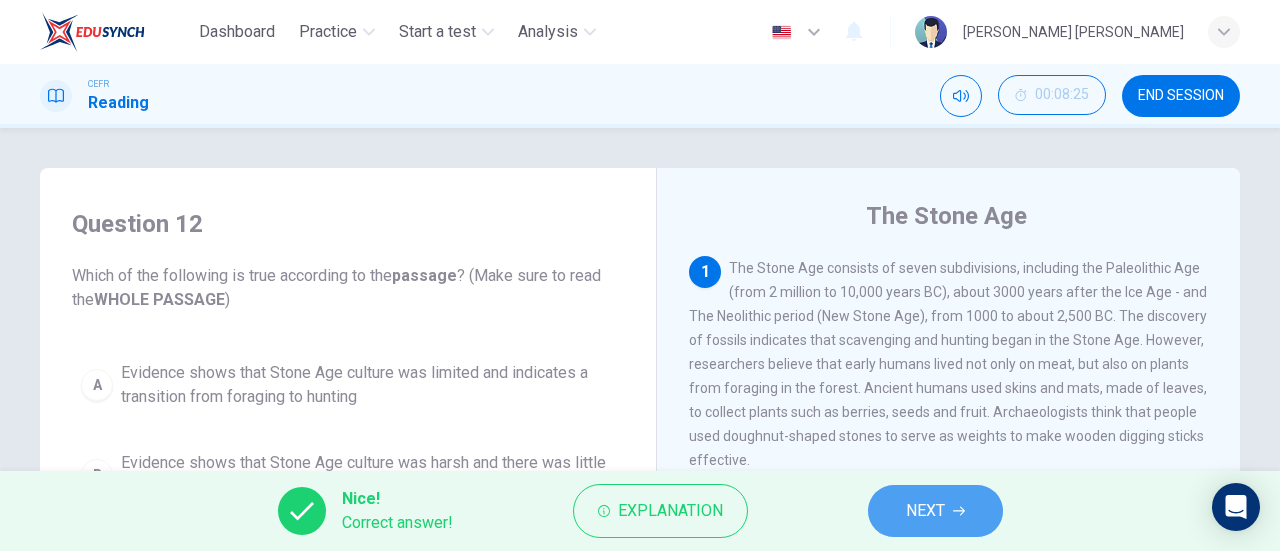 click 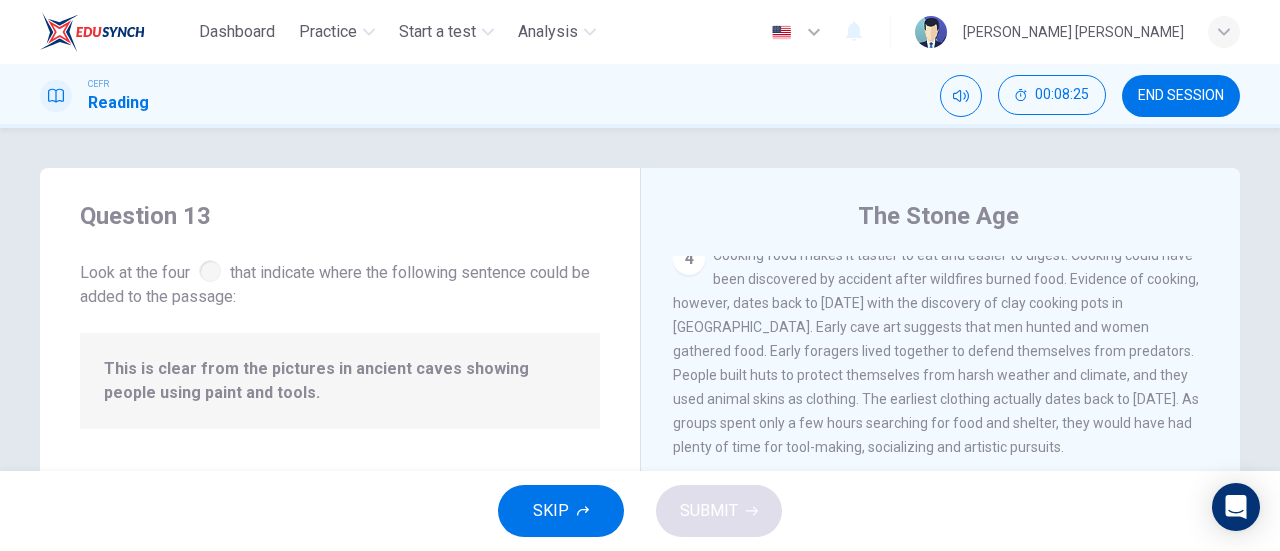 scroll, scrollTop: 732, scrollLeft: 0, axis: vertical 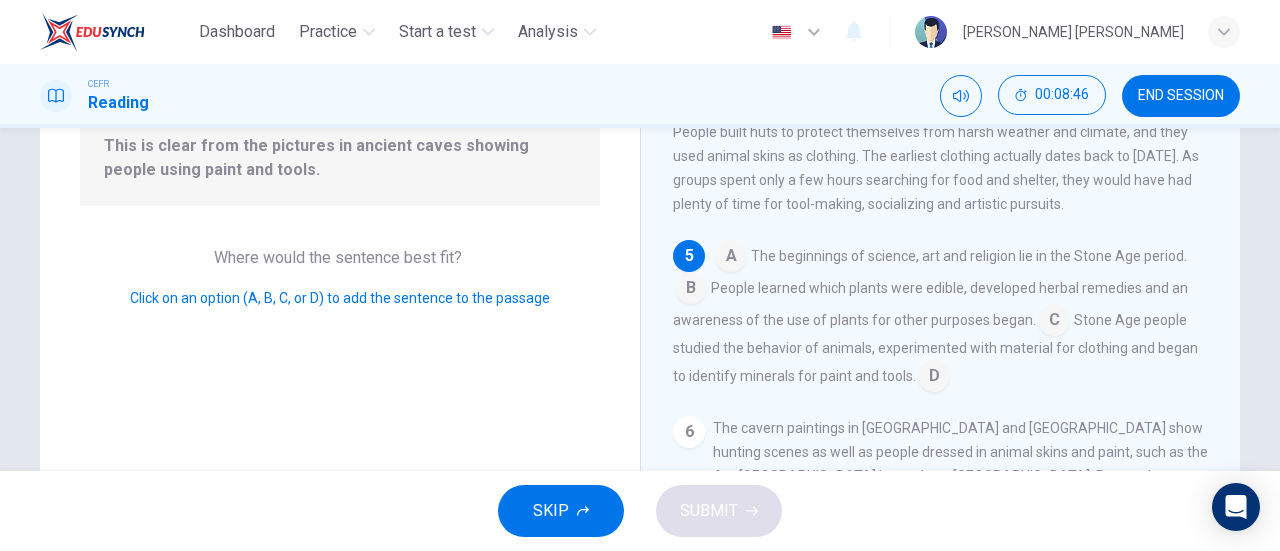 click at bounding box center [934, 378] 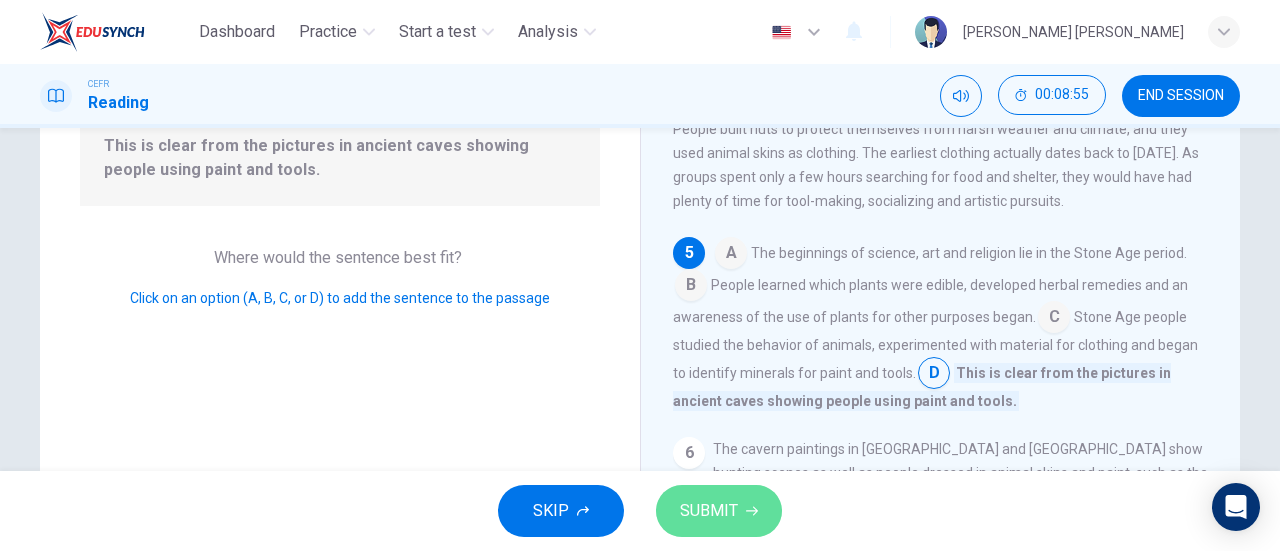 click on "SUBMIT" at bounding box center [719, 511] 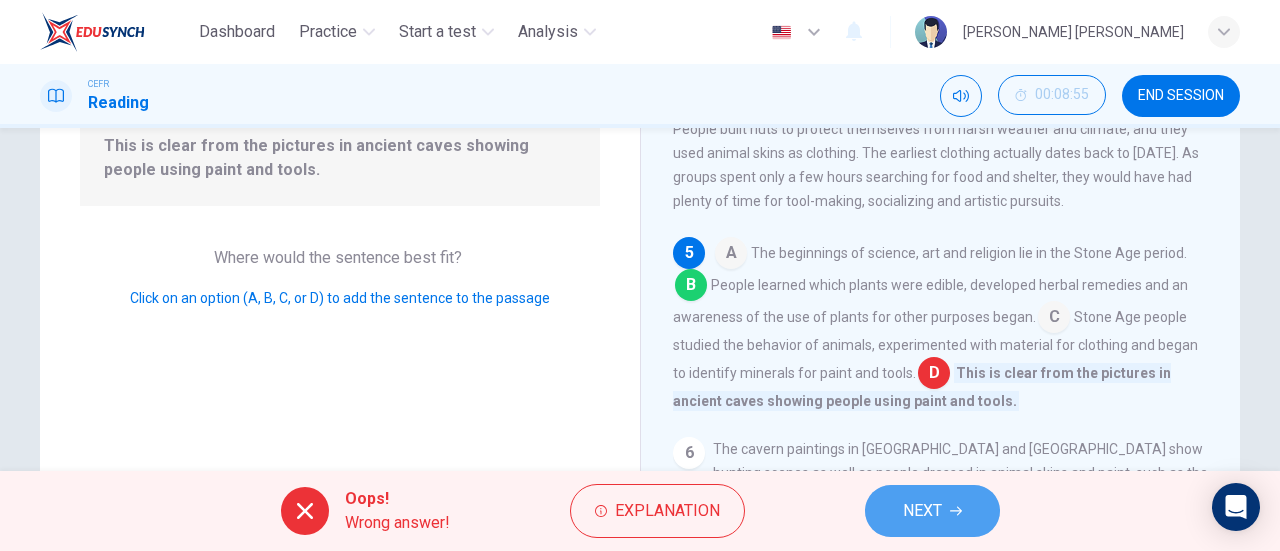 click on "NEXT" at bounding box center [932, 511] 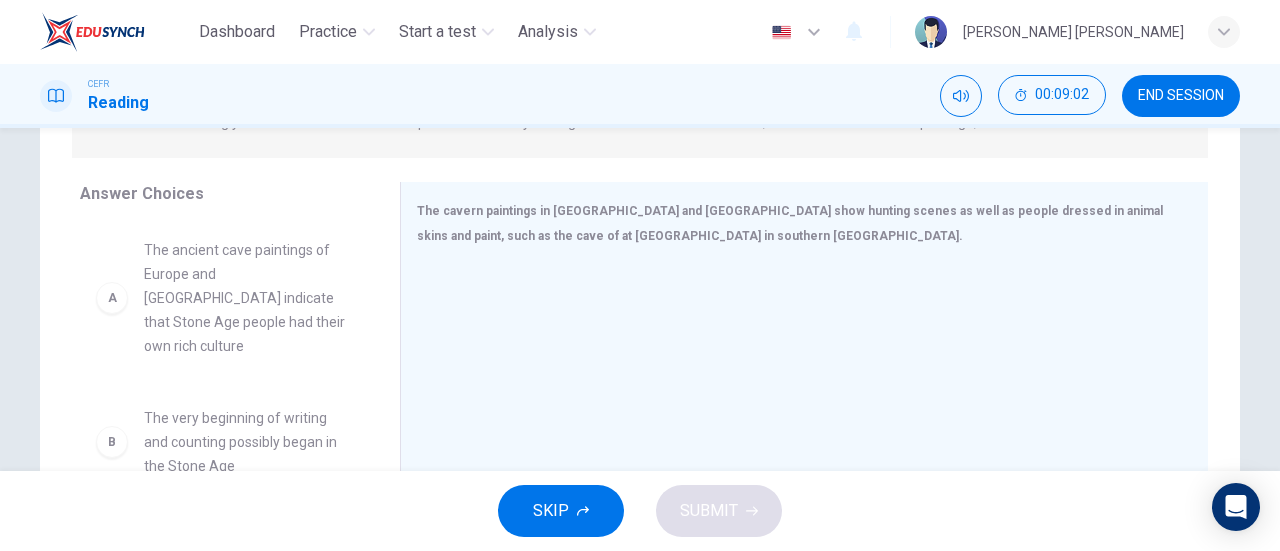scroll, scrollTop: 309, scrollLeft: 0, axis: vertical 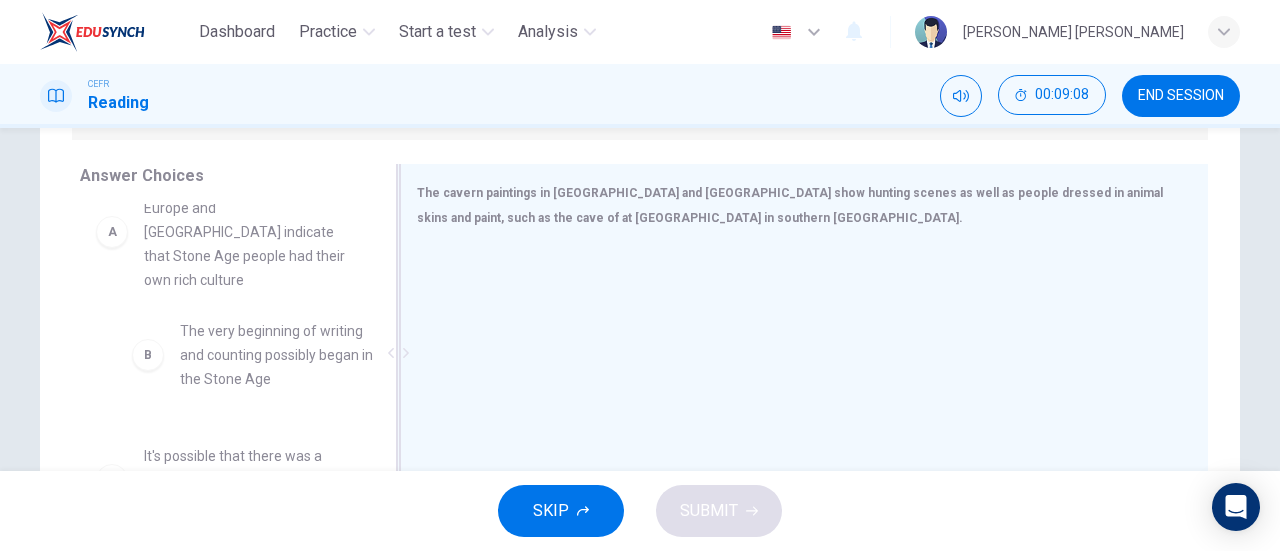 drag, startPoint x: 299, startPoint y: 371, endPoint x: 526, endPoint y: 357, distance: 227.4313 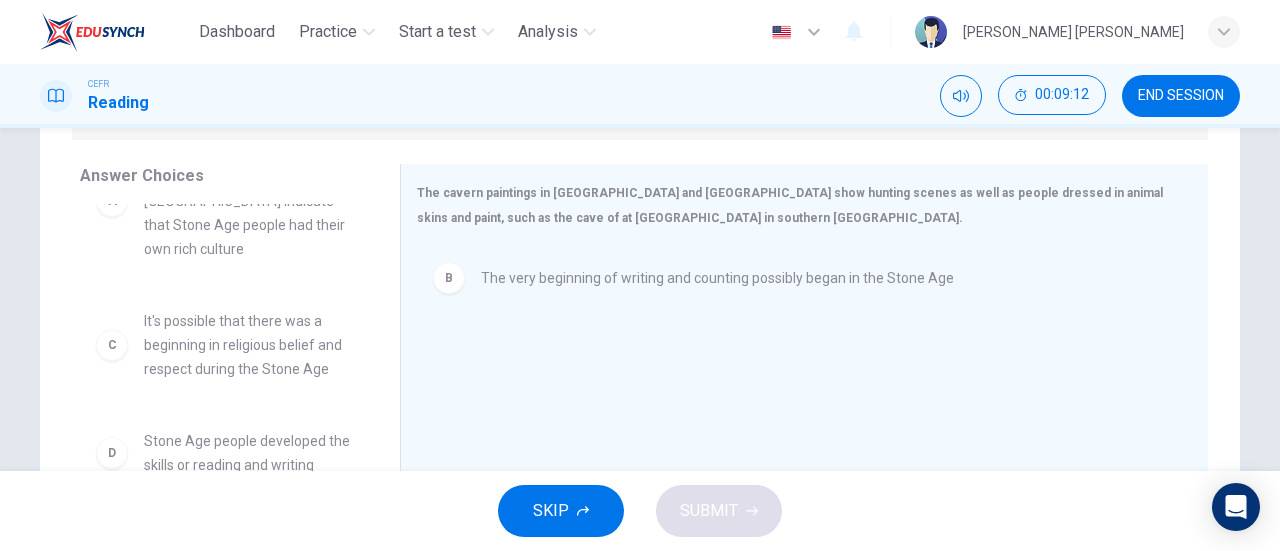 scroll, scrollTop: 96, scrollLeft: 0, axis: vertical 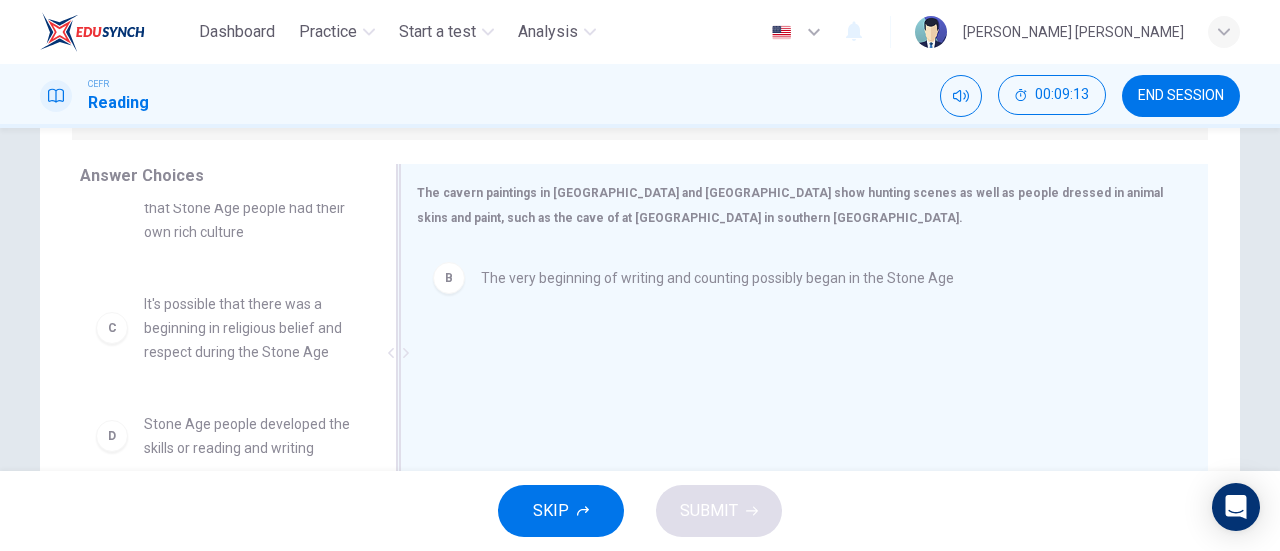 drag, startPoint x: 269, startPoint y: 296, endPoint x: 663, endPoint y: 343, distance: 396.7934 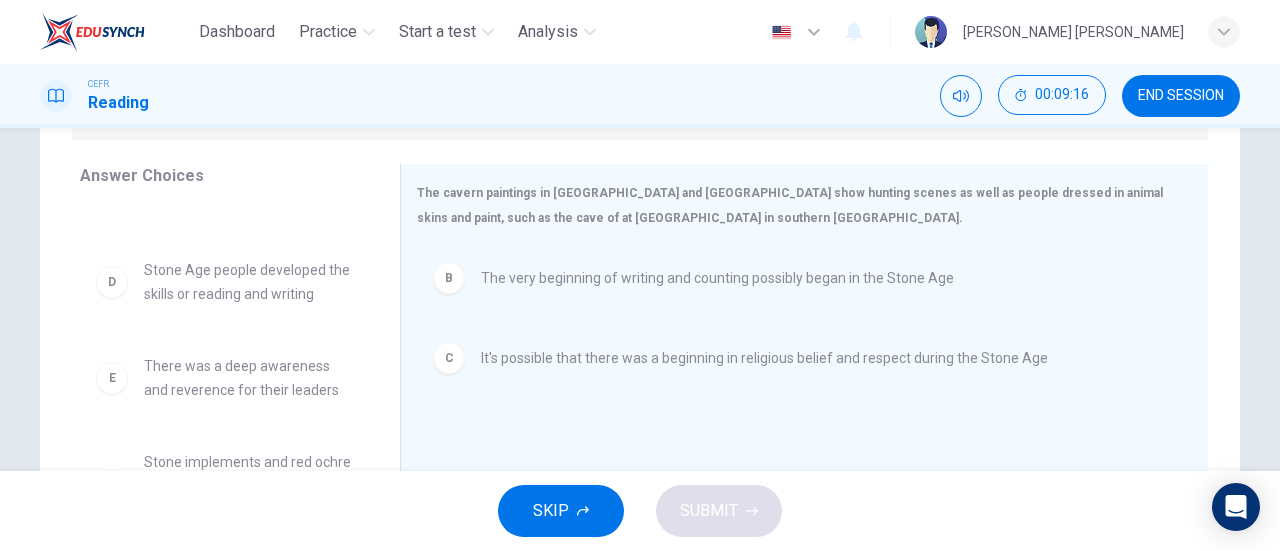scroll, scrollTop: 132, scrollLeft: 0, axis: vertical 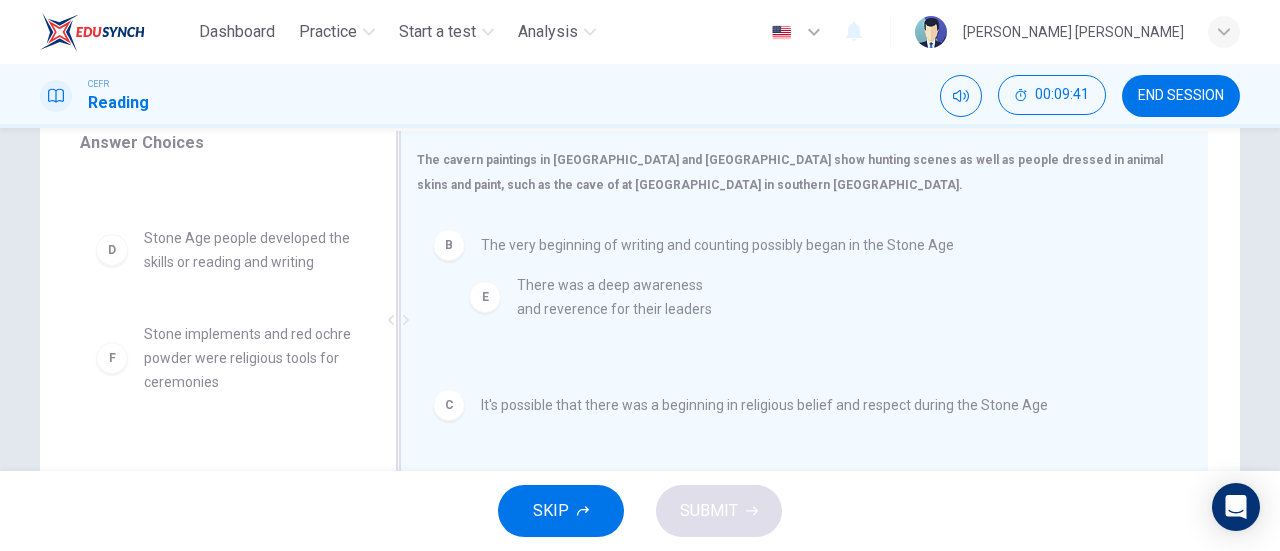 drag, startPoint x: 246, startPoint y: 327, endPoint x: 631, endPoint y: 303, distance: 385.7473 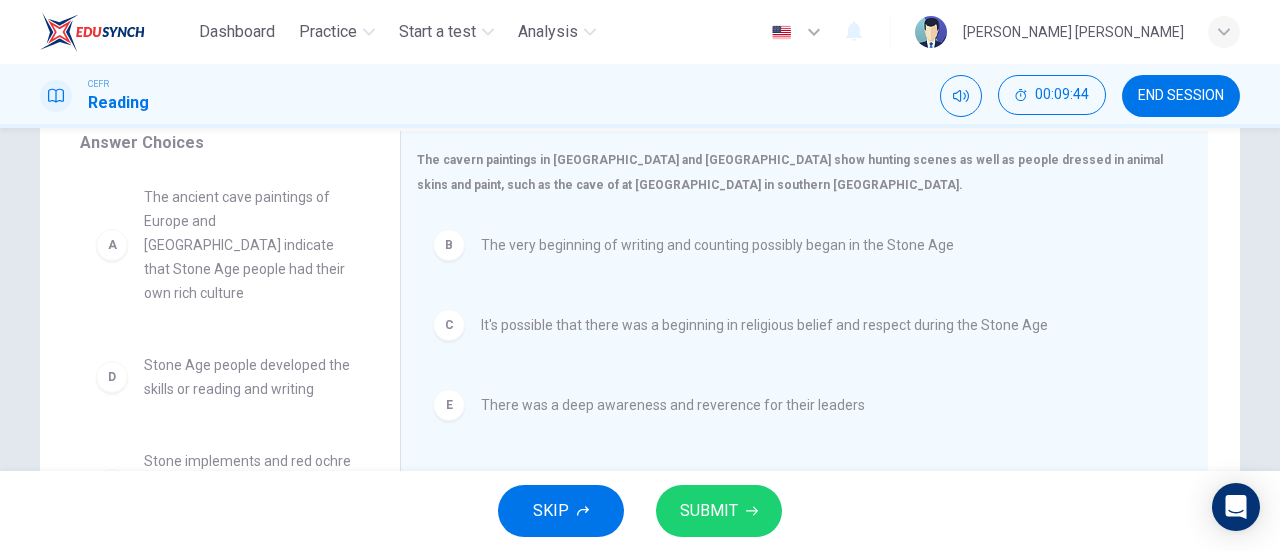 scroll, scrollTop: 0, scrollLeft: 0, axis: both 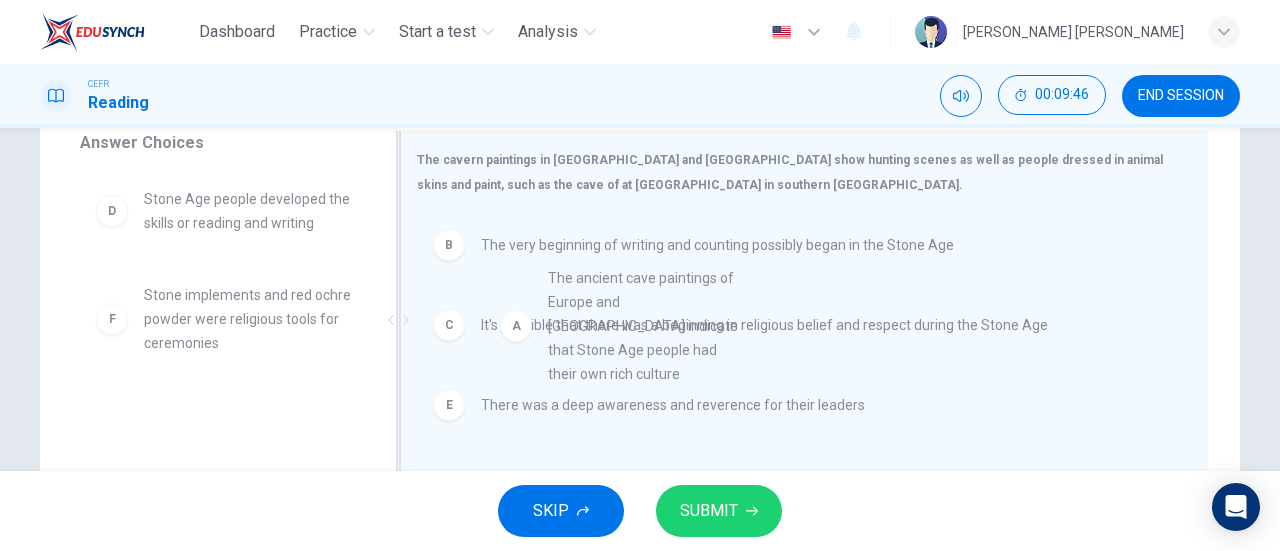 drag, startPoint x: 275, startPoint y: 213, endPoint x: 714, endPoint y: 308, distance: 449.16144 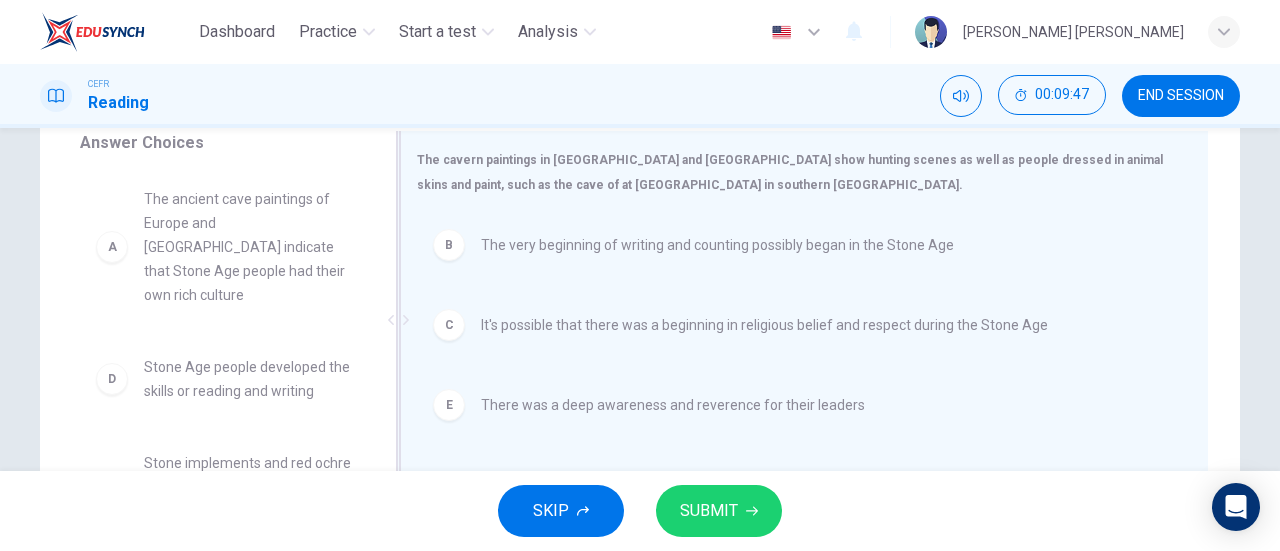 click on "C It's possible that there was a beginning in religious belief and respect during the Stone Age" at bounding box center [796, 325] 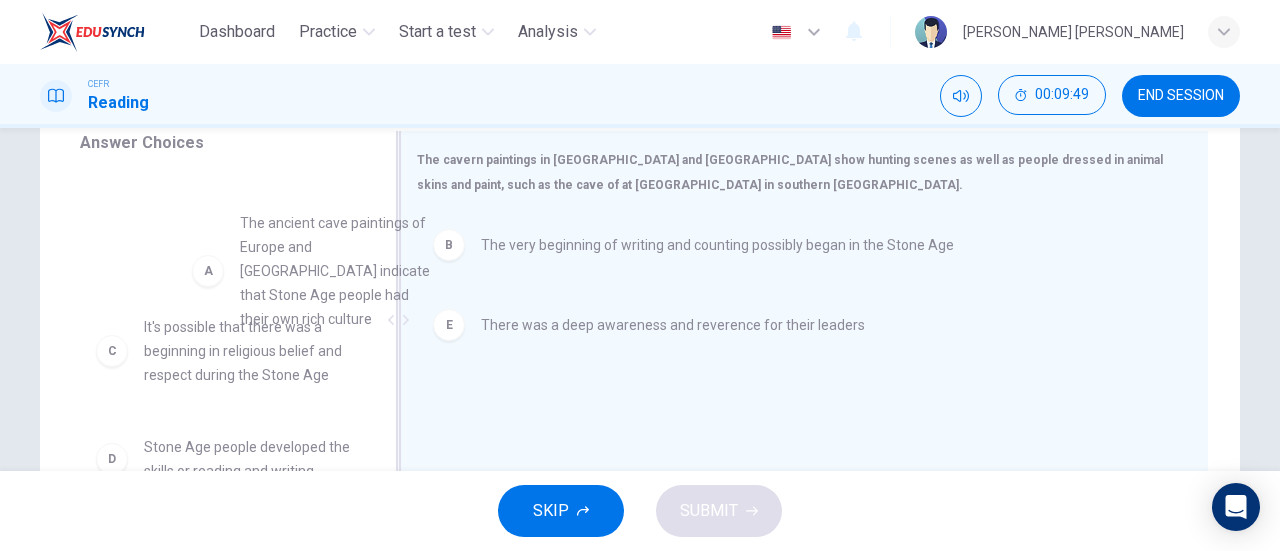 drag, startPoint x: 310, startPoint y: 259, endPoint x: 620, endPoint y: 335, distance: 319.1802 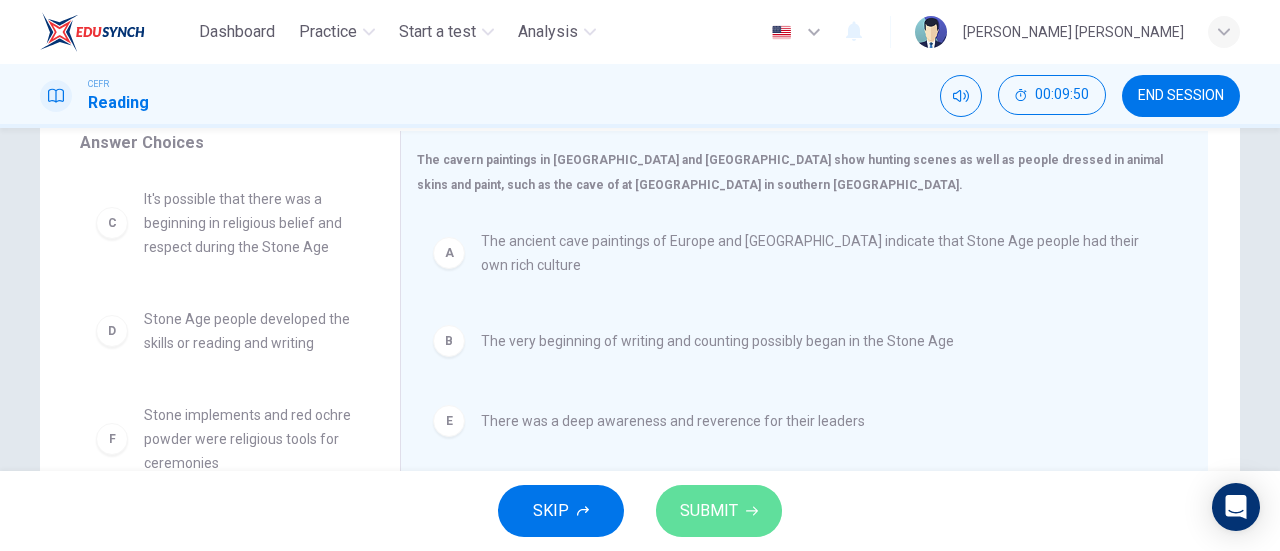click on "SUBMIT" at bounding box center (709, 511) 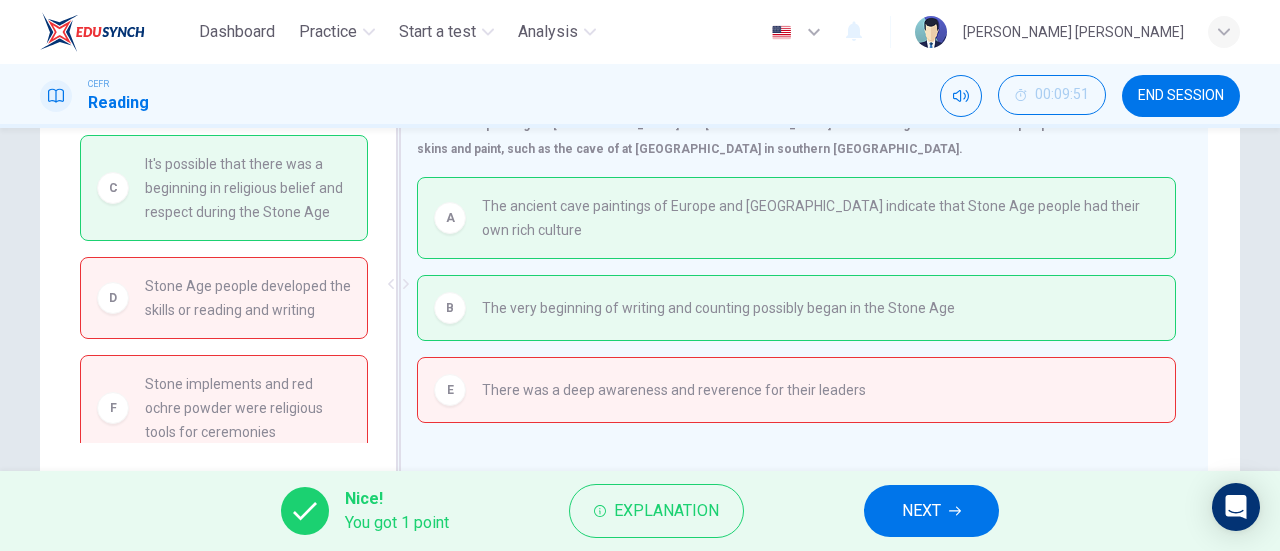 scroll, scrollTop: 0, scrollLeft: 0, axis: both 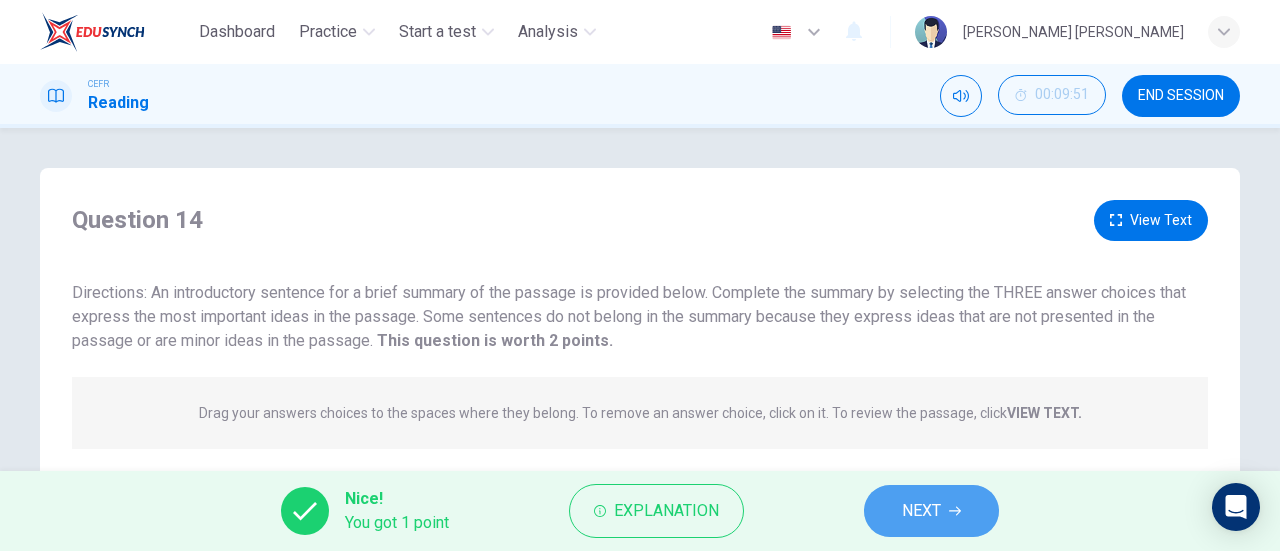 click on "NEXT" at bounding box center (931, 511) 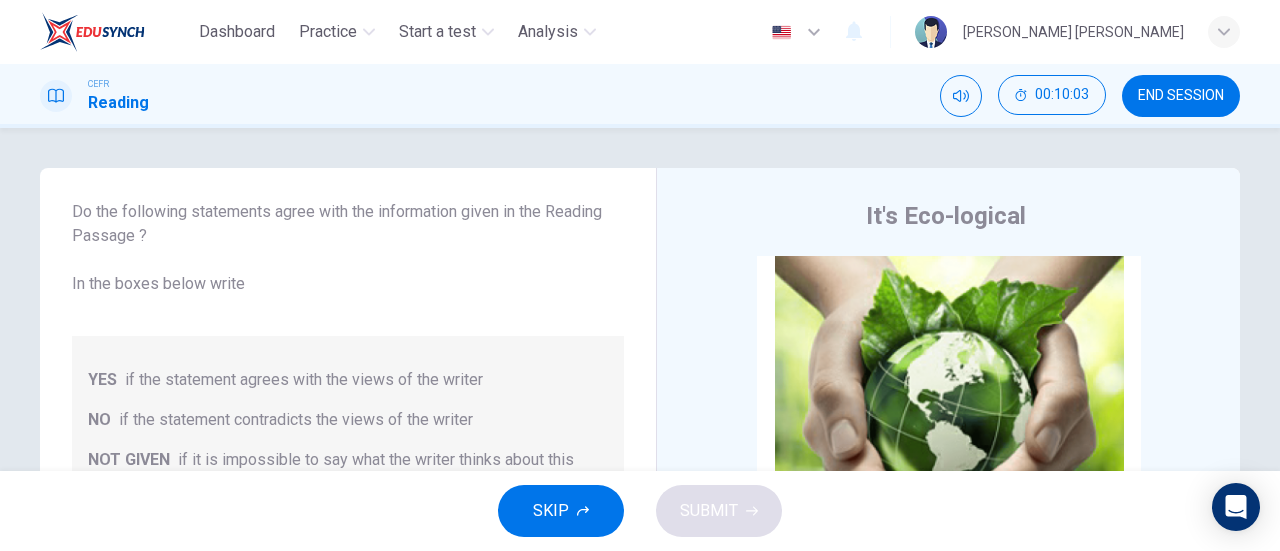 scroll, scrollTop: 80, scrollLeft: 0, axis: vertical 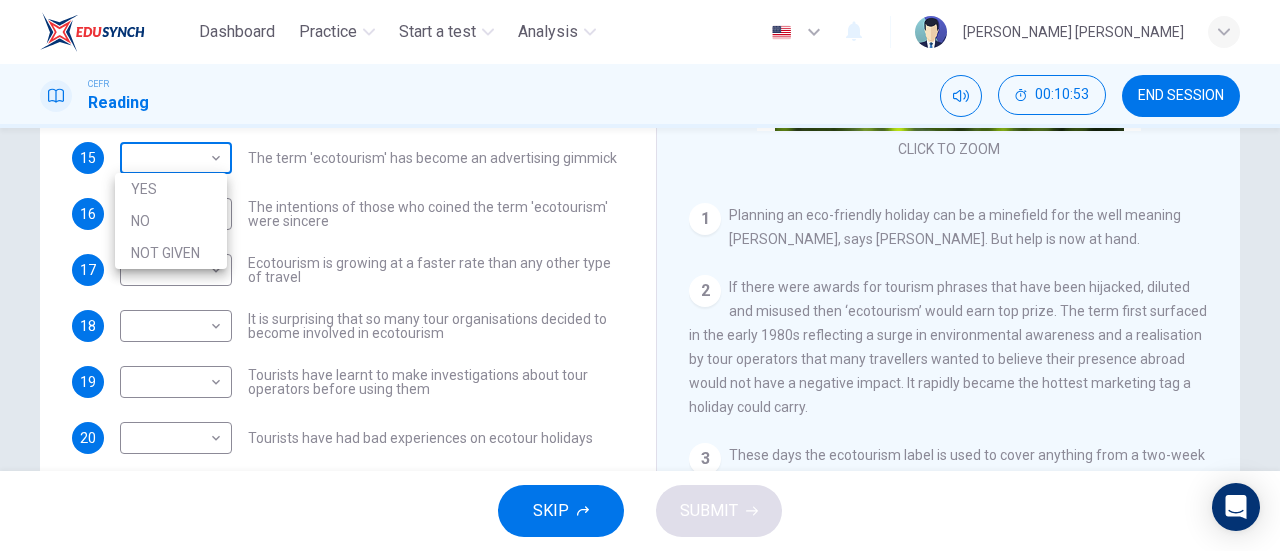 click on "Dashboard Practice Start a test Analysis English en ​ [PERSON_NAME] [PERSON_NAME] CEFR Reading 00:10:53 END SESSION Questions 15 - 20 Do the following statements agree with the information given in the Reading Passage ?
In the boxes below write YES if the statement agrees with the views of the writer NO if the statement contradicts the views of the writer NOT GIVEN if it is impossible to say what the writer thinks about this 15 ​ ​ The term 'ecotourism' has become an advertising gimmick 16 ​ ​ The intentions of those who coined the term 'ecotourism' were sincere 17 ​ ​ Ecotourism is growing at a faster rate than any other type of travel 18 ​ ​ It is surprising that so many tour organisations decided to become involved in ecotourism 19 ​ ​ Tourists have learnt to make investigations about tour operators before using them 20 ​ ​ Tourists have had bad experiences on ecotour holidays It's Eco-logical CLICK TO ZOOM Click to Zoom 1 2 3 4 5 6 7 8 SKIP SUBMIT
Dashboard Practice 2025" at bounding box center (640, 275) 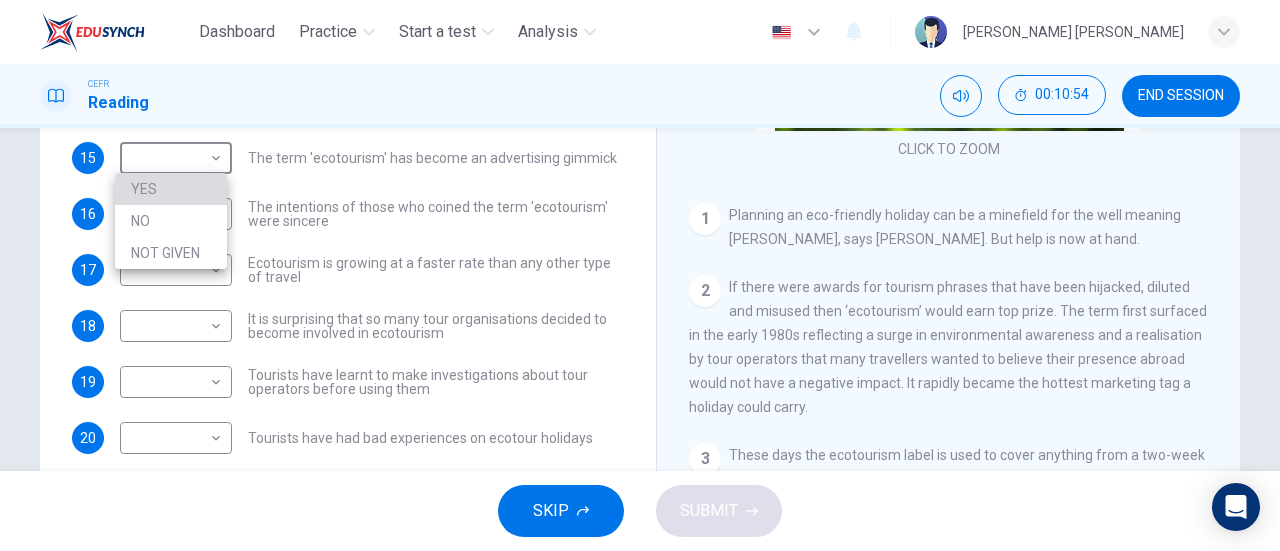 click on "YES" at bounding box center (171, 189) 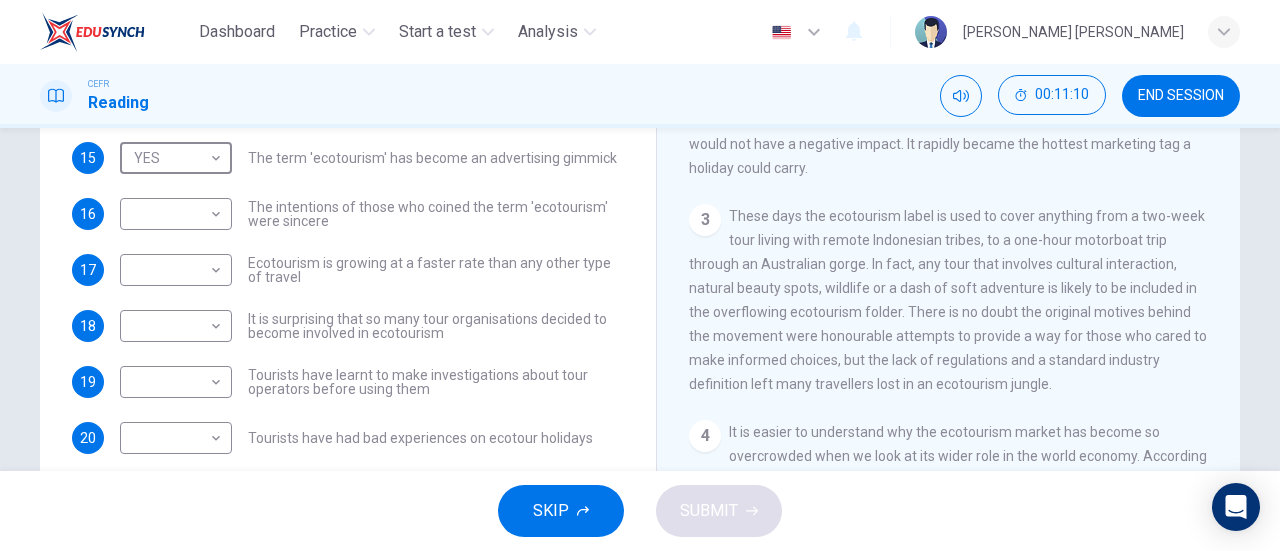 scroll, scrollTop: 341, scrollLeft: 0, axis: vertical 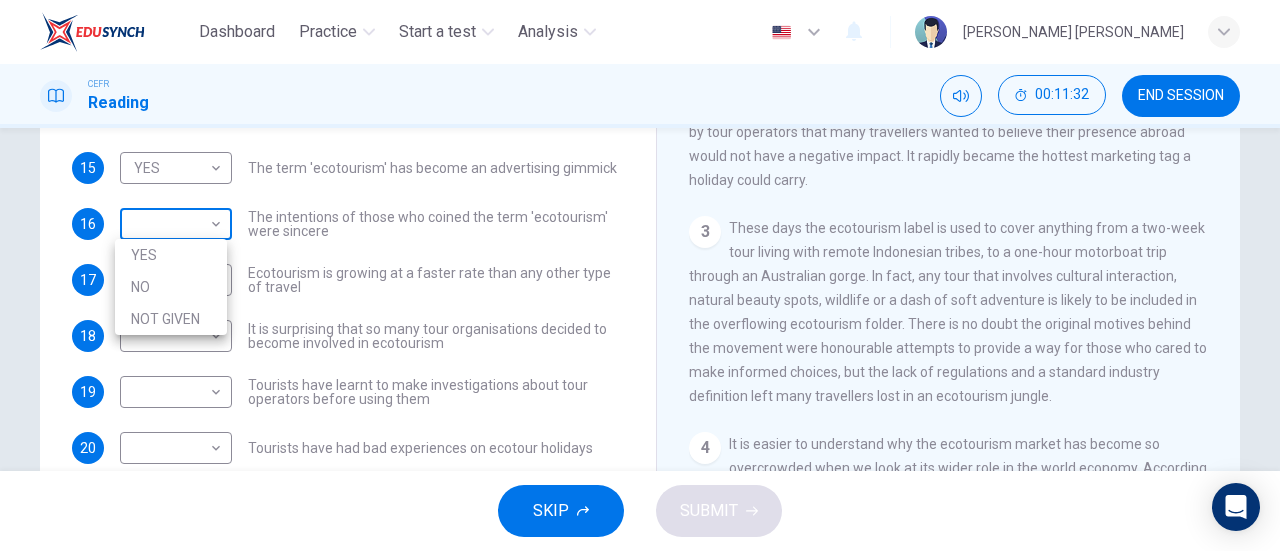 click on "Dashboard Practice Start a test Analysis English en ​ [PERSON_NAME] [PERSON_NAME] CEFR Reading 00:11:32 END SESSION Questions 15 - 20 Do the following statements agree with the information given in the Reading Passage ?
In the boxes below write YES if the statement agrees with the views of the writer NO if the statement contradicts the views of the writer NOT GIVEN if it is impossible to say what the writer thinks about this 15 YES YES ​ The term 'ecotourism' has become an advertising gimmick 16 ​ ​ The intentions of those who coined the term 'ecotourism' were sincere 17 ​ ​ Ecotourism is growing at a faster rate than any other type of travel 18 ​ ​ It is surprising that so many tour organisations decided to become involved in ecotourism 19 ​ ​ Tourists have learnt to make investigations about tour operators before using them 20 ​ ​ Tourists have had bad experiences on ecotour holidays It's Eco-logical CLICK TO ZOOM Click to Zoom 1 2 3 4 5 6 7 8 SKIP SUBMIT
Dashboard Practice" at bounding box center [640, 275] 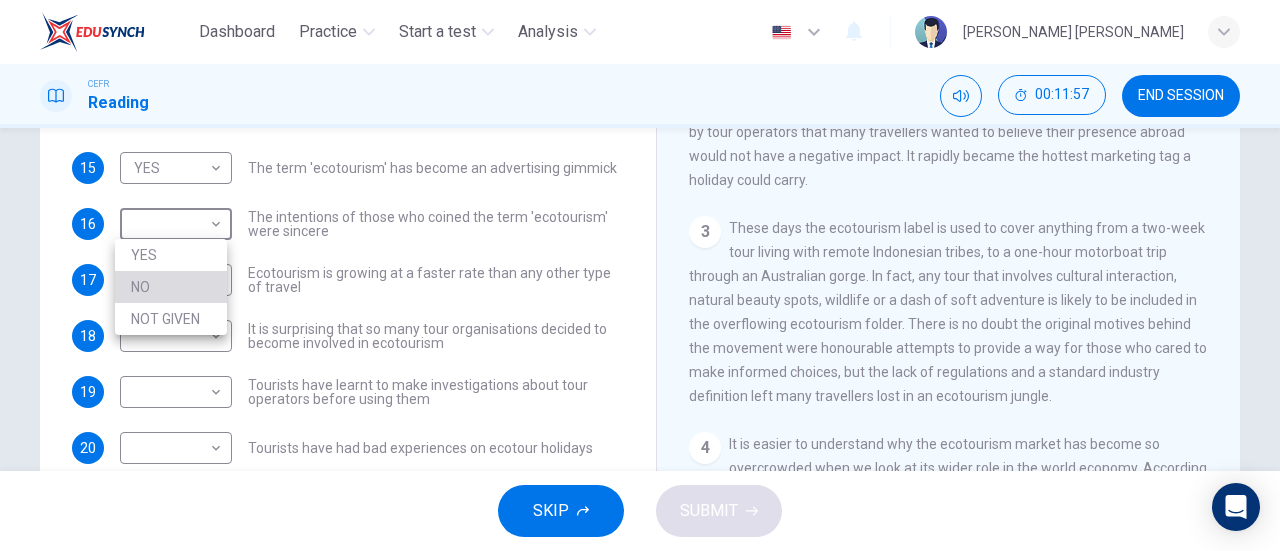 click on "NO" at bounding box center [171, 287] 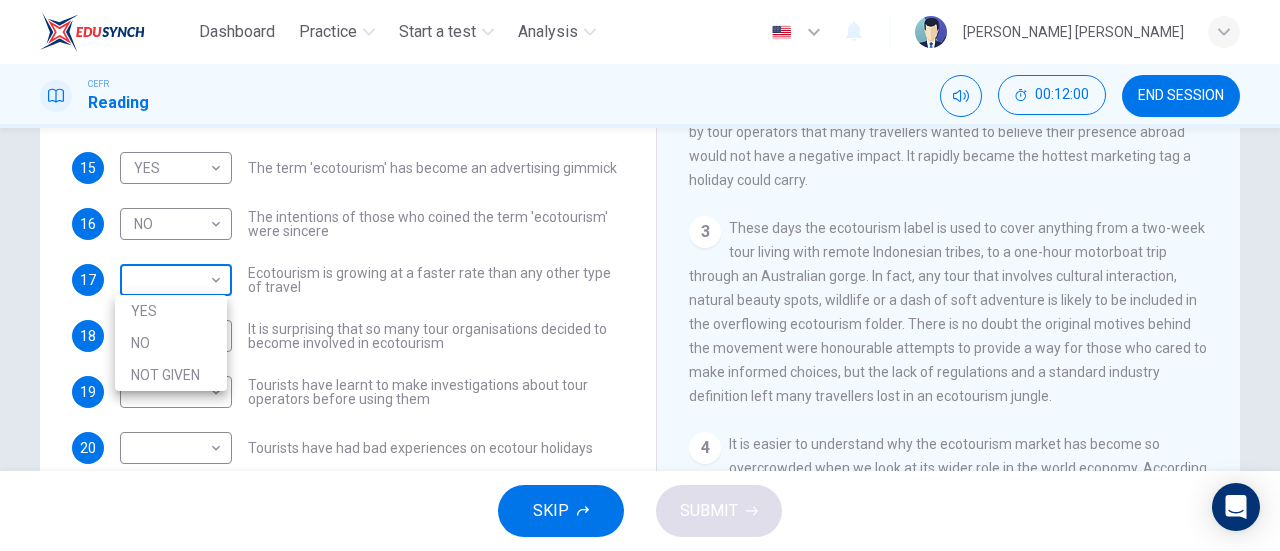 click on "Dashboard Practice Start a test Analysis English en ​ [PERSON_NAME] [PERSON_NAME] CEFR Reading 00:12:00 END SESSION Questions 15 - 20 Do the following statements agree with the information given in the Reading Passage ?
In the boxes below write YES if the statement agrees with the views of the writer NO if the statement contradicts the views of the writer NOT GIVEN if it is impossible to say what the writer thinks about this 15 YES YES ​ The term 'ecotourism' has become an advertising gimmick 16 NO NO ​ The intentions of those who coined the term 'ecotourism' were sincere 17 ​ ​ Ecotourism is growing at a faster rate than any other type of travel 18 ​ ​ It is surprising that so many tour organisations decided to become involved in ecotourism 19 ​ ​ Tourists have learnt to make investigations about tour operators before using them 20 ​ ​ Tourists have had bad experiences on ecotour holidays It's Eco-logical CLICK TO ZOOM Click to Zoom 1 2 3 4 5 6 7 8 SKIP SUBMIT
Dashboard Practice" at bounding box center (640, 275) 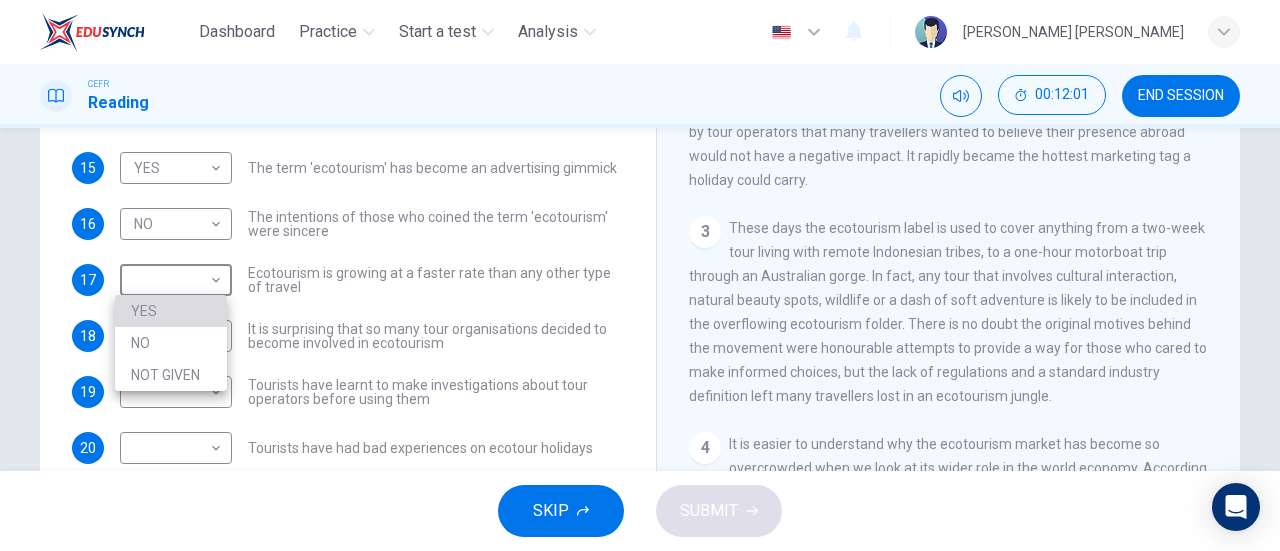click on "YES" at bounding box center (171, 311) 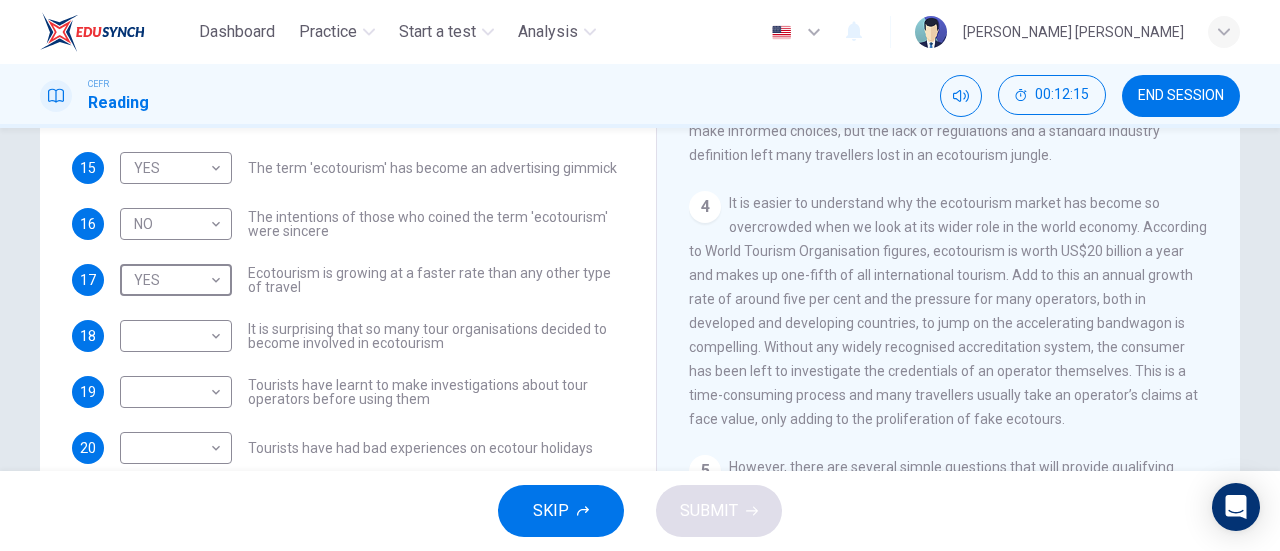 scroll, scrollTop: 579, scrollLeft: 0, axis: vertical 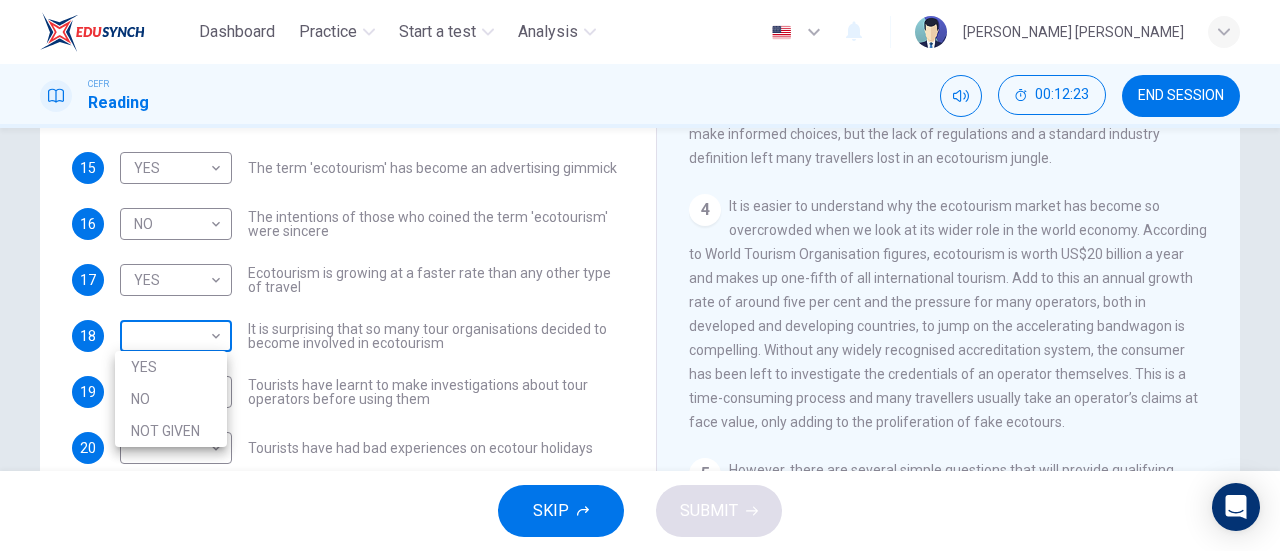 click on "Dashboard Practice Start a test Analysis English en ​ [PERSON_NAME] [PERSON_NAME] CEFR Reading 00:12:23 END SESSION Questions 15 - 20 Do the following statements agree with the information given in the Reading Passage ?
In the boxes below write YES if the statement agrees with the views of the writer NO if the statement contradicts the views of the writer NOT GIVEN if it is impossible to say what the writer thinks about this 15 YES YES ​ The term 'ecotourism' has become an advertising gimmick 16 NO NO ​ The intentions of those who coined the term 'ecotourism' were sincere 17 YES YES ​ Ecotourism is growing at a faster rate than any other type of travel 18 ​ ​ It is surprising that so many tour organisations decided to become involved in ecotourism 19 ​ ​ Tourists have learnt to make investigations about tour operators before using them 20 ​ ​ Tourists have had bad experiences on ecotour holidays It's Eco-logical CLICK TO ZOOM Click to Zoom 1 2 3 4 5 6 7 8 SKIP SUBMIT
Dashboard 2025" at bounding box center (640, 275) 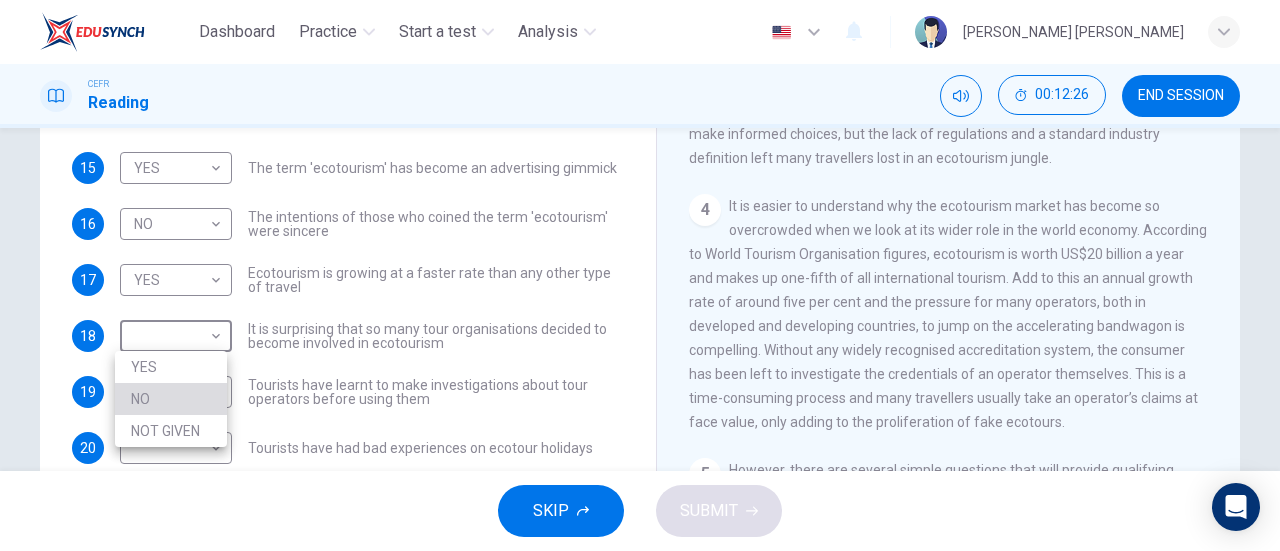 click on "NO" at bounding box center (171, 399) 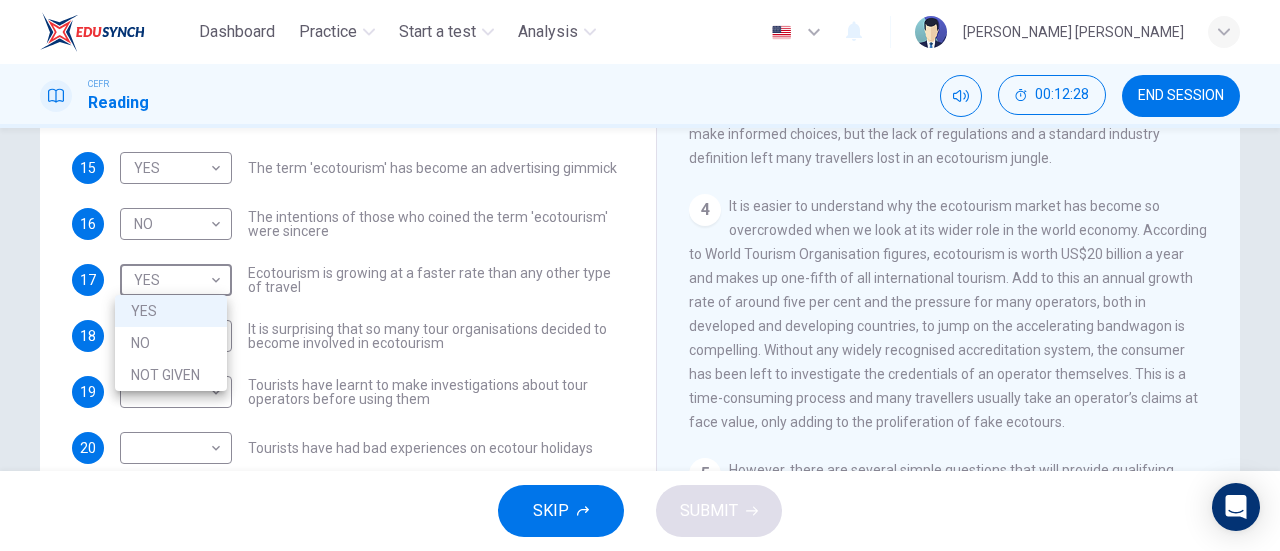 drag, startPoint x: 179, startPoint y: 288, endPoint x: 200, endPoint y: 367, distance: 81.7435 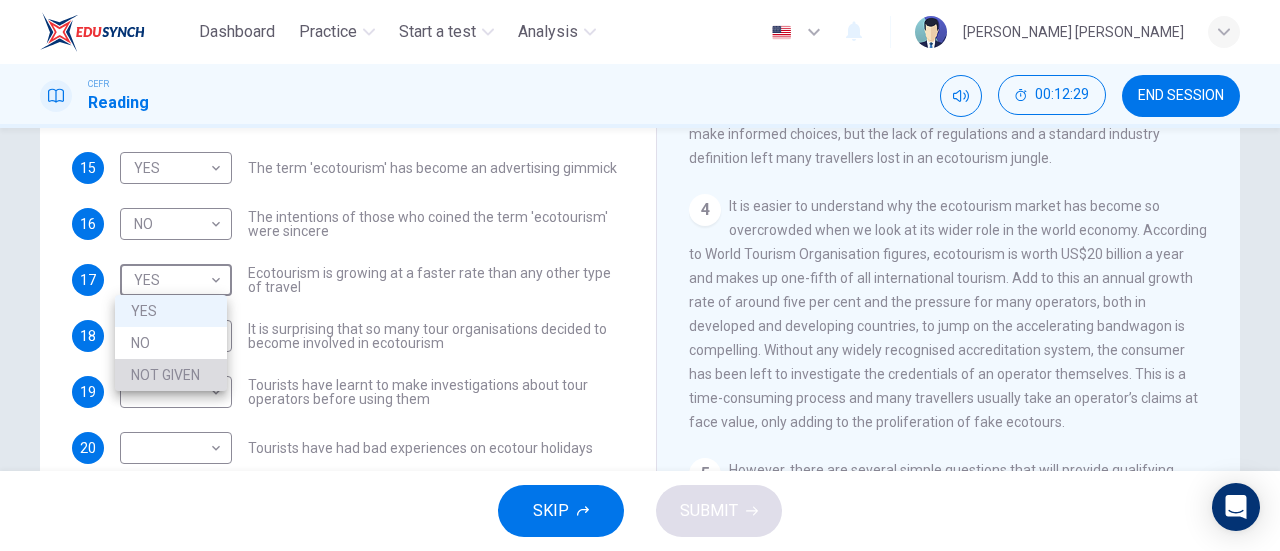 click on "NOT GIVEN" at bounding box center [171, 375] 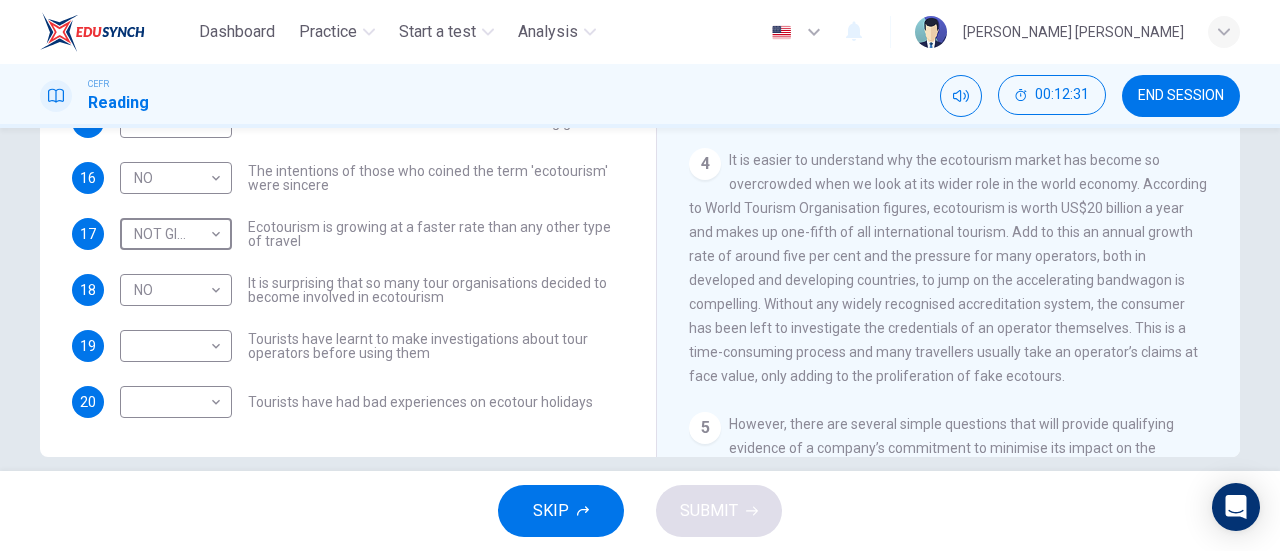 scroll, scrollTop: 420, scrollLeft: 0, axis: vertical 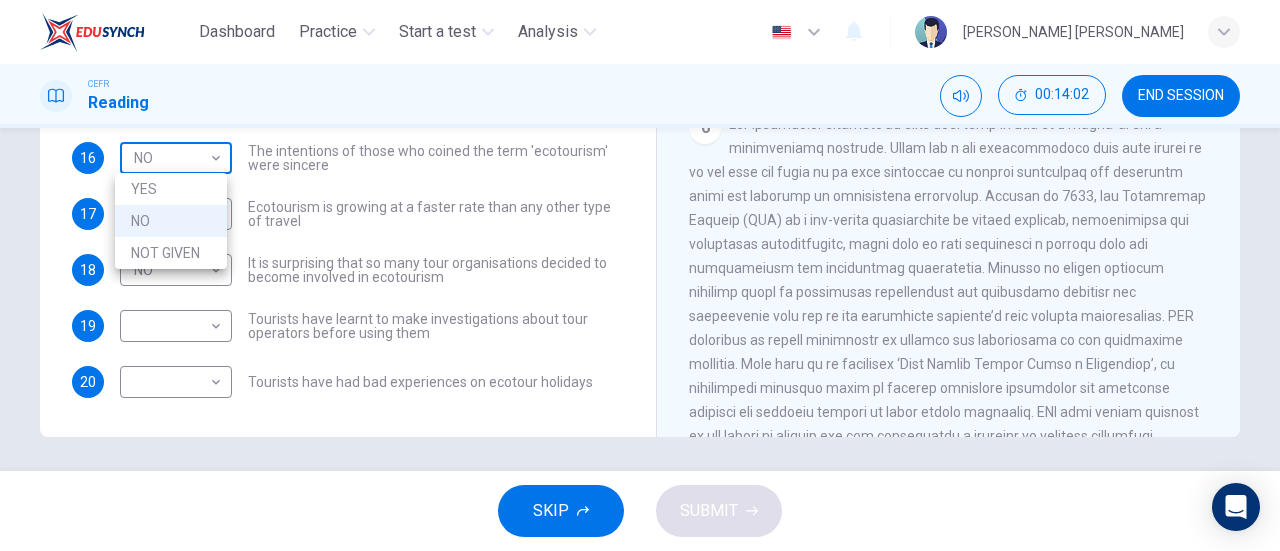 click on "Dashboard Practice Start a test Analysis English en ​ [PERSON_NAME] [PERSON_NAME] CEFR Reading 00:14:02 END SESSION Questions 15 - 20 Do the following statements agree with the information given in the Reading Passage ?
In the boxes below write YES if the statement agrees with the views of the writer NO if the statement contradicts the views of the writer NOT GIVEN if it is impossible to say what the writer thinks about this 15 YES YES ​ The term 'ecotourism' has become an advertising gimmick 16 NO NO ​ The intentions of those who coined the term 'ecotourism' were sincere 17 NOT GIVEN NOT GIVEN ​ Ecotourism is growing at a faster rate than any other type of travel 18 NO NO ​ It is surprising that so many tour organisations decided to become involved in ecotourism 19 ​ ​ Tourists have learnt to make investigations about tour operators before using them 20 ​ ​ Tourists have had bad experiences on ecotour holidays It's Eco-logical CLICK TO ZOOM Click to Zoom 1 2 3 4 5 6 7 8 SKIP SUBMIT" at bounding box center (640, 275) 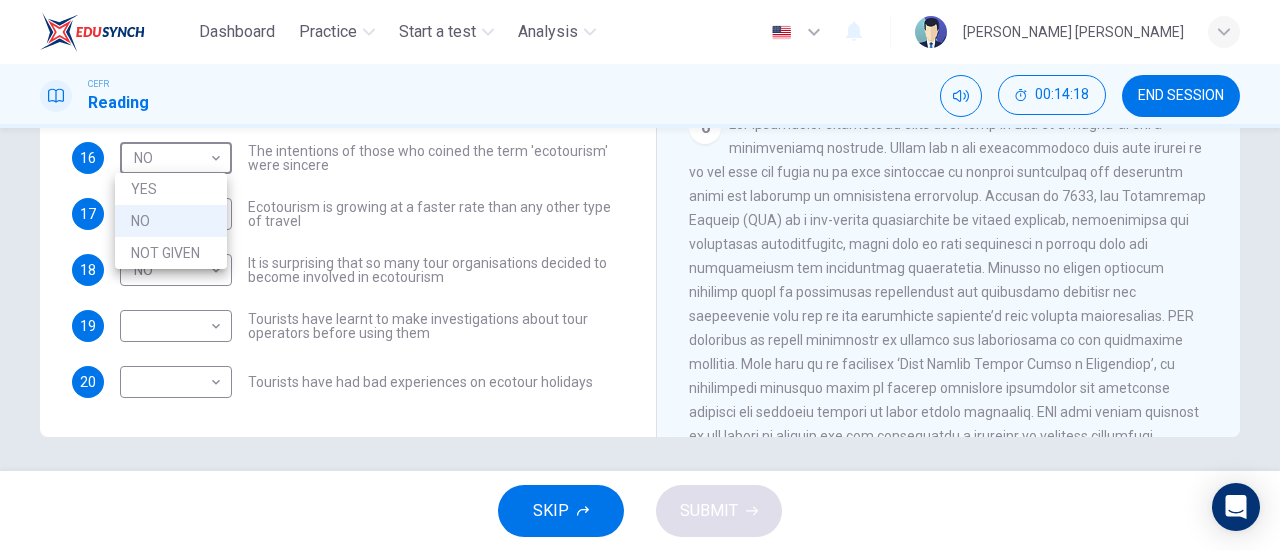 click at bounding box center (640, 275) 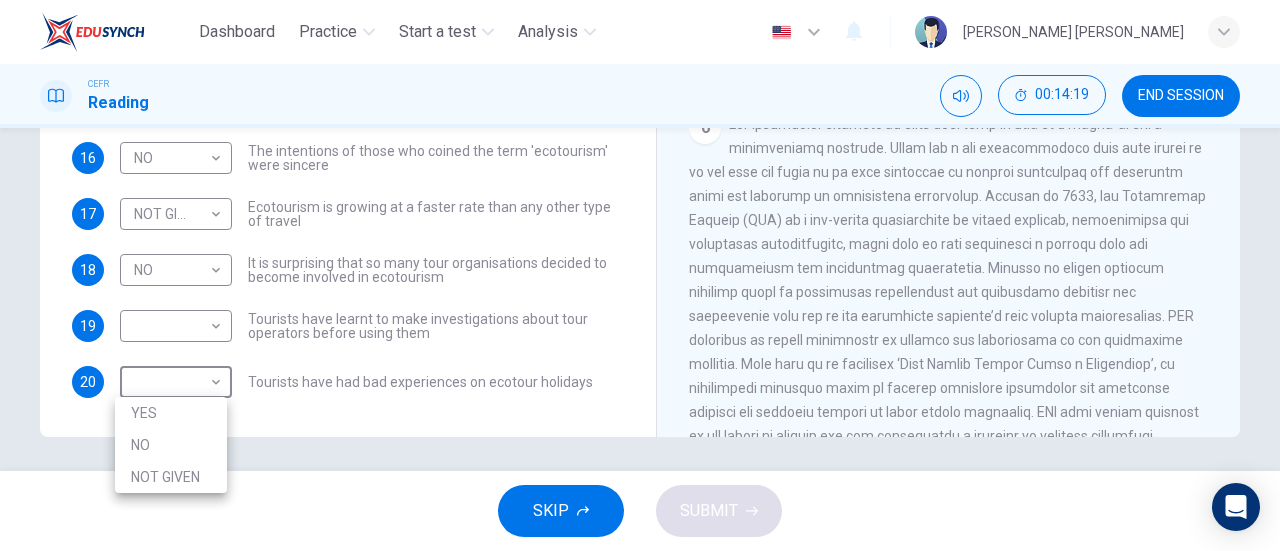 click on "Dashboard Practice Start a test Analysis English en ​ [PERSON_NAME] [PERSON_NAME] CEFR Reading 00:14:19 END SESSION Questions 15 - 20 Do the following statements agree with the information given in the Reading Passage ?
In the boxes below write YES if the statement agrees with the views of the writer NO if the statement contradicts the views of the writer NOT GIVEN if it is impossible to say what the writer thinks about this 15 YES YES ​ The term 'ecotourism' has become an advertising gimmick 16 NO NO ​ The intentions of those who coined the term 'ecotourism' were sincere 17 NOT GIVEN NOT GIVEN ​ Ecotourism is growing at a faster rate than any other type of travel 18 NO NO ​ It is surprising that so many tour organisations decided to become involved in ecotourism 19 ​ ​ Tourists have learnt to make investigations about tour operators before using them 20 ​ ​ Tourists have had bad experiences on ecotour holidays It's Eco-logical CLICK TO ZOOM Click to Zoom 1 2 3 4 5 6 7 8 SKIP SUBMIT" at bounding box center [640, 275] 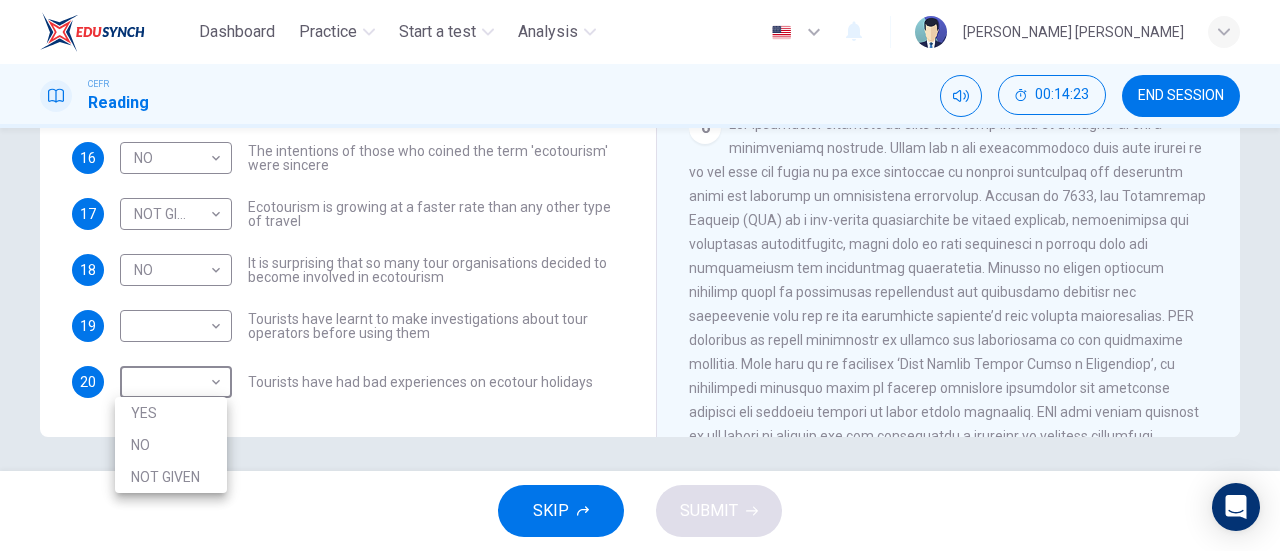 click at bounding box center [640, 275] 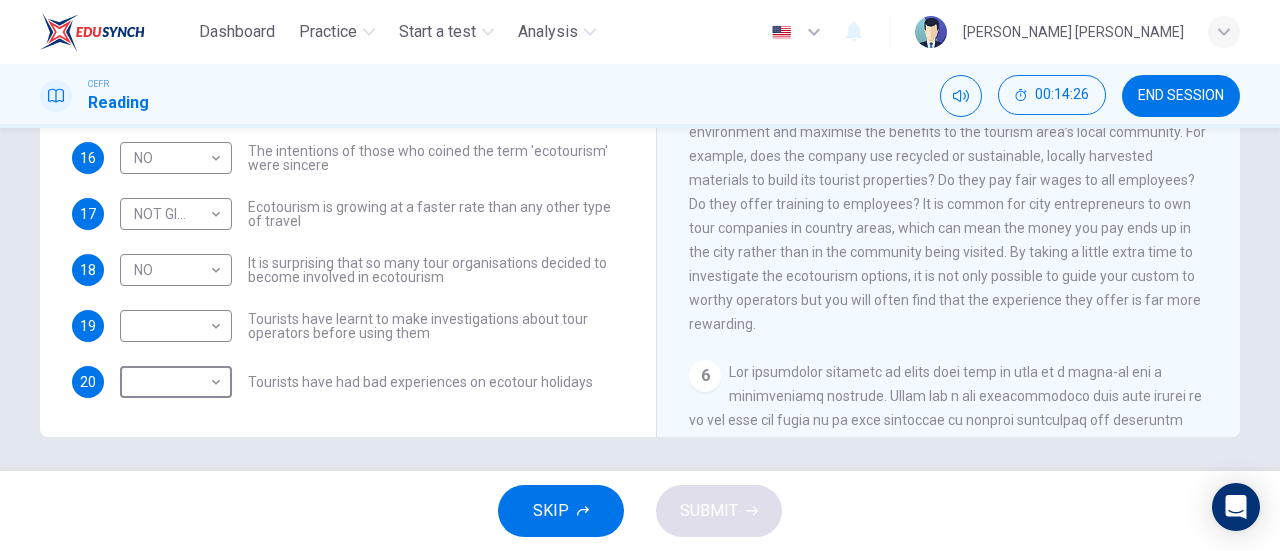 scroll, scrollTop: 881, scrollLeft: 0, axis: vertical 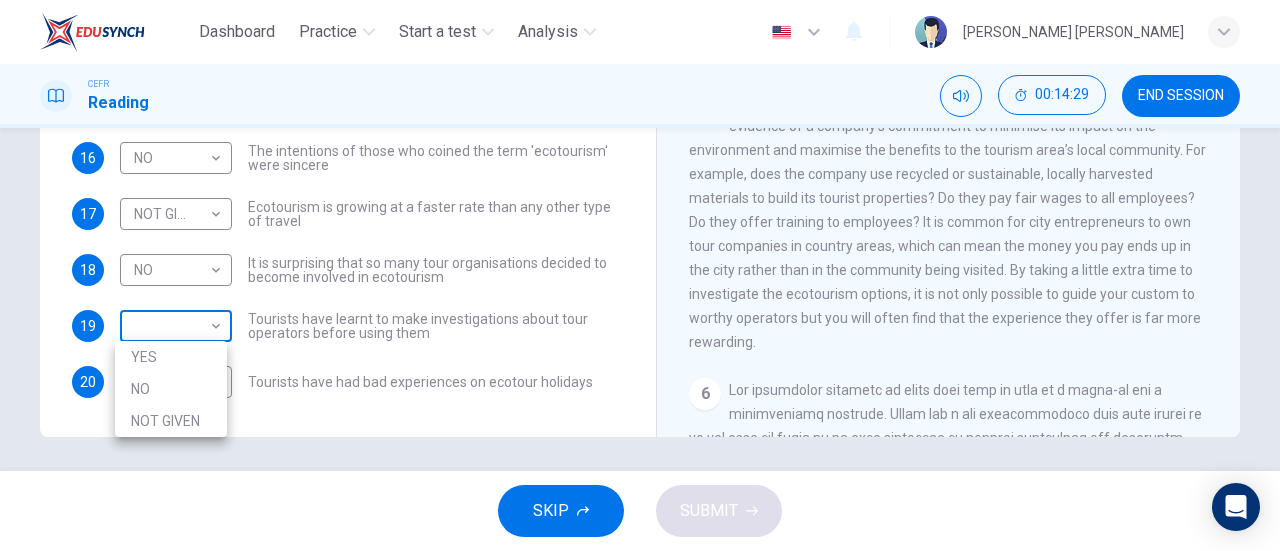 click on "Dashboard Practice Start a test Analysis English en ​ [PERSON_NAME] [PERSON_NAME] CEFR Reading 00:14:29 END SESSION Questions 15 - 20 Do the following statements agree with the information given in the Reading Passage ?
In the boxes below write YES if the statement agrees with the views of the writer NO if the statement contradicts the views of the writer NOT GIVEN if it is impossible to say what the writer thinks about this 15 YES YES ​ The term 'ecotourism' has become an advertising gimmick 16 NO NO ​ The intentions of those who coined the term 'ecotourism' were sincere 17 NOT GIVEN NOT GIVEN ​ Ecotourism is growing at a faster rate than any other type of travel 18 NO NO ​ It is surprising that so many tour organisations decided to become involved in ecotourism 19 ​ ​ Tourists have learnt to make investigations about tour operators before using them 20 ​ ​ Tourists have had bad experiences on ecotour holidays It's Eco-logical CLICK TO ZOOM Click to Zoom 1 2 3 4 5 6 7 8 SKIP SUBMIT" at bounding box center (640, 275) 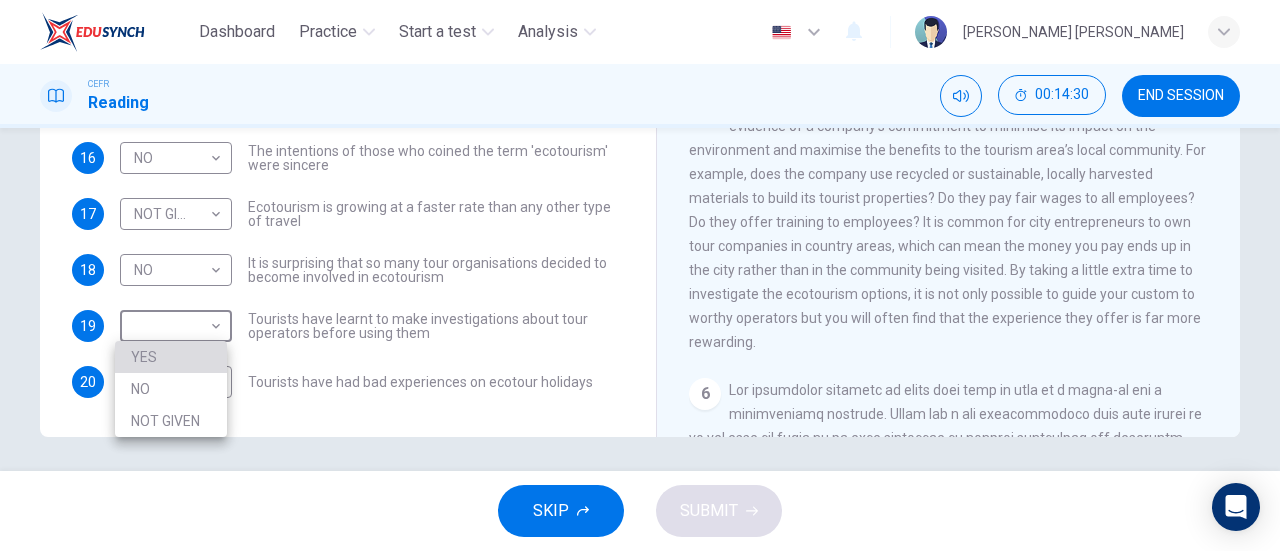 click on "YES" at bounding box center [171, 357] 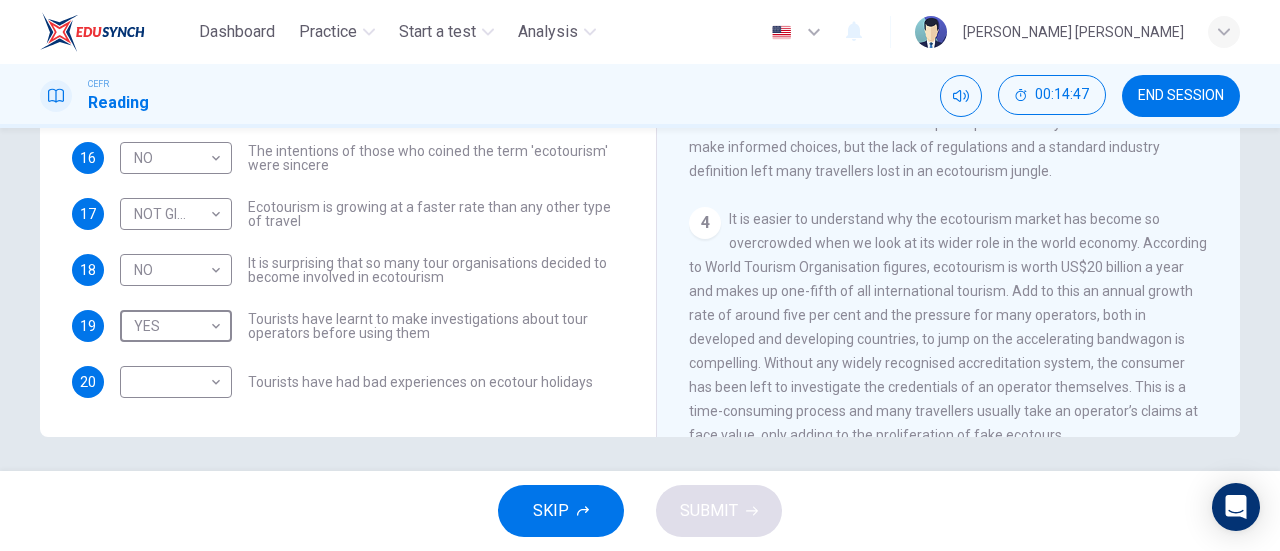 scroll, scrollTop: 501, scrollLeft: 0, axis: vertical 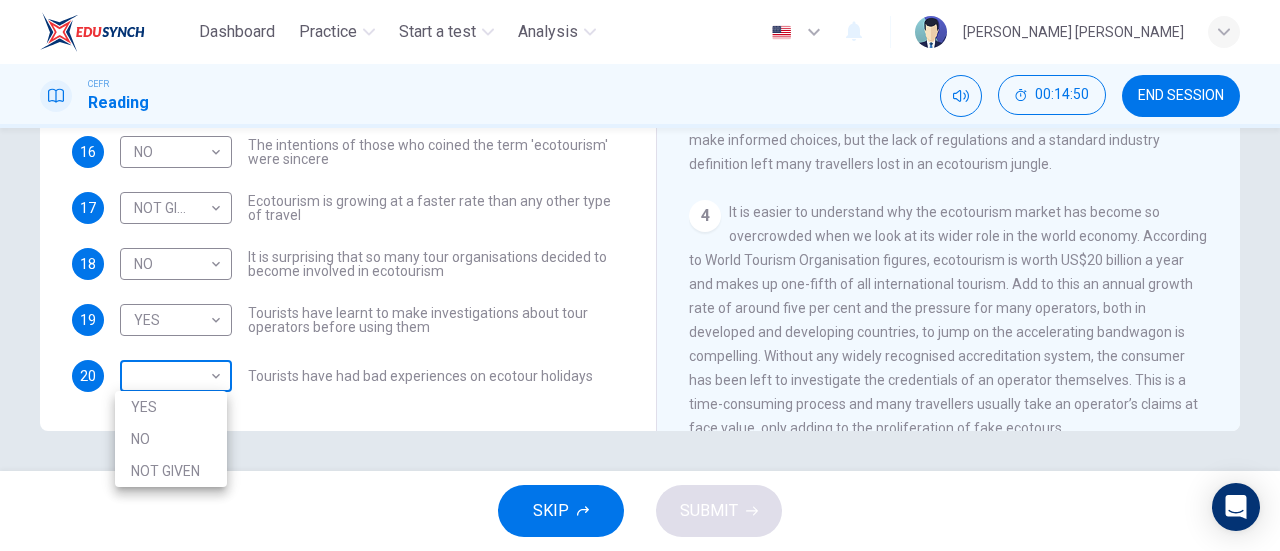 click on "Dashboard Practice Start a test Analysis English en ​ [PERSON_NAME] [PERSON_NAME] CEFR Reading 00:14:50 END SESSION Questions 15 - 20 Do the following statements agree with the information given in the Reading Passage ?
In the boxes below write YES if the statement agrees with the views of the writer NO if the statement contradicts the views of the writer NOT GIVEN if it is impossible to say what the writer thinks about this 15 YES YES ​ The term 'ecotourism' has become an advertising gimmick 16 NO NO ​ The intentions of those who coined the term 'ecotourism' were sincere 17 NOT GIVEN NOT GIVEN ​ Ecotourism is growing at a faster rate than any other type of travel 18 NO NO ​ It is surprising that so many tour organisations decided to become involved in ecotourism 19 YES YES ​ Tourists have learnt to make investigations about tour operators before using them 20 ​ ​ Tourists have had bad experiences on ecotour holidays It's Eco-logical CLICK TO ZOOM Click to Zoom 1 2 3 4 5 6 7 8 SKIP SUBMIT" at bounding box center (640, 275) 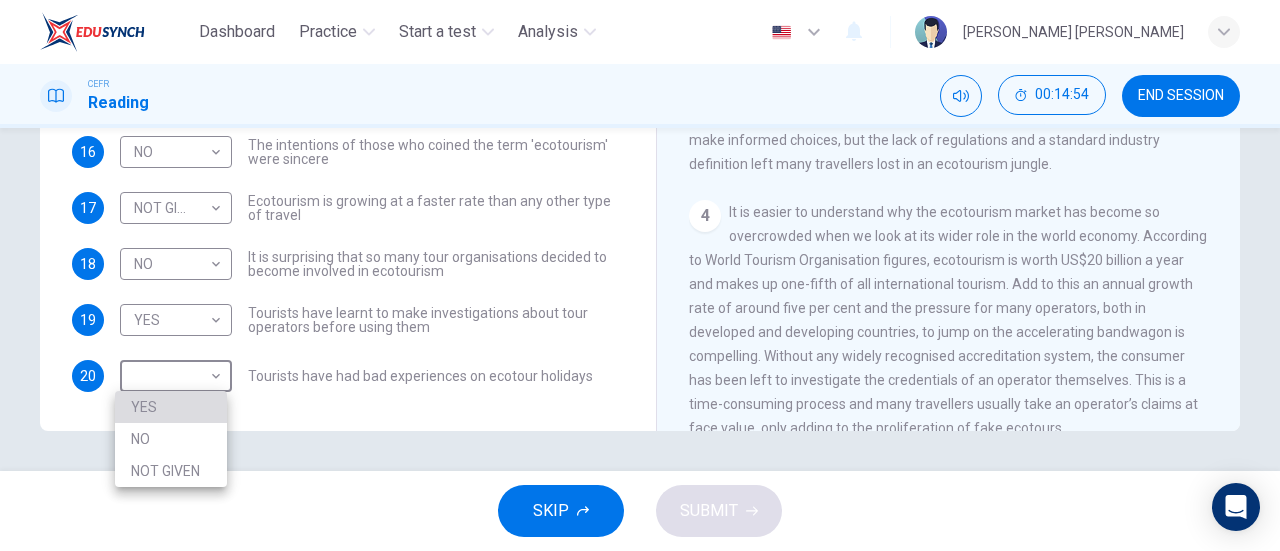 click on "YES" at bounding box center (171, 407) 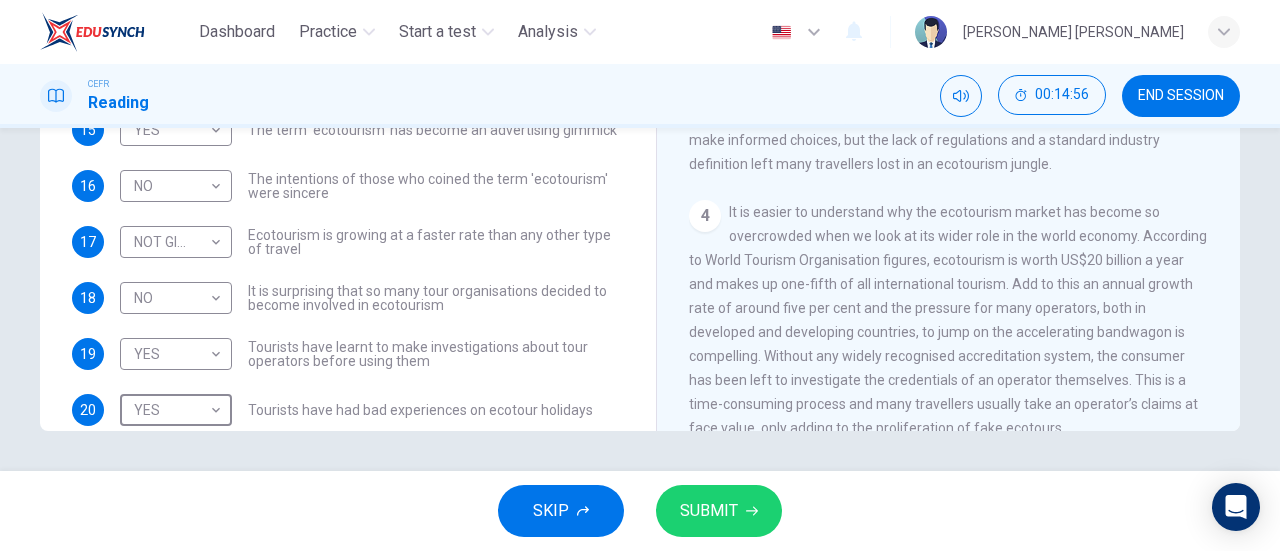 scroll, scrollTop: 80, scrollLeft: 0, axis: vertical 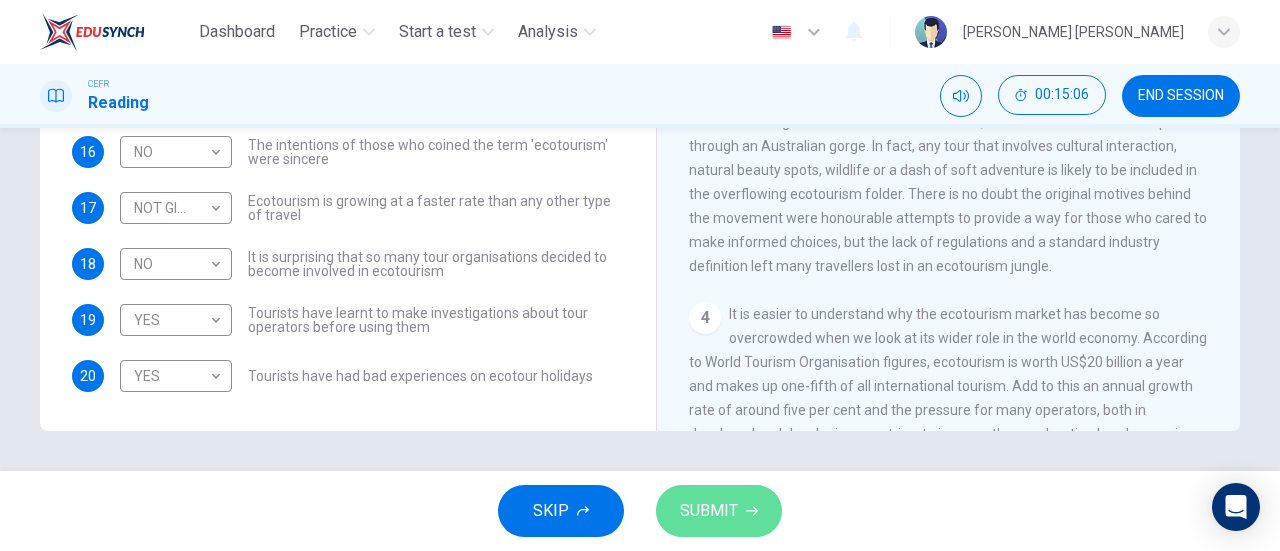 click on "SUBMIT" at bounding box center (719, 511) 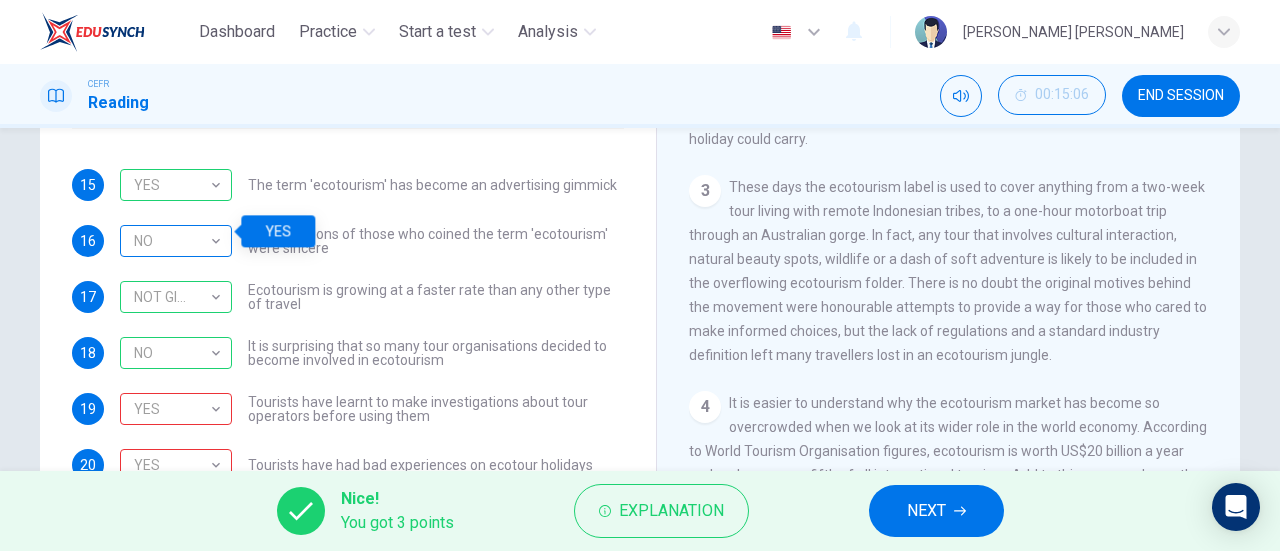 scroll, scrollTop: 398, scrollLeft: 0, axis: vertical 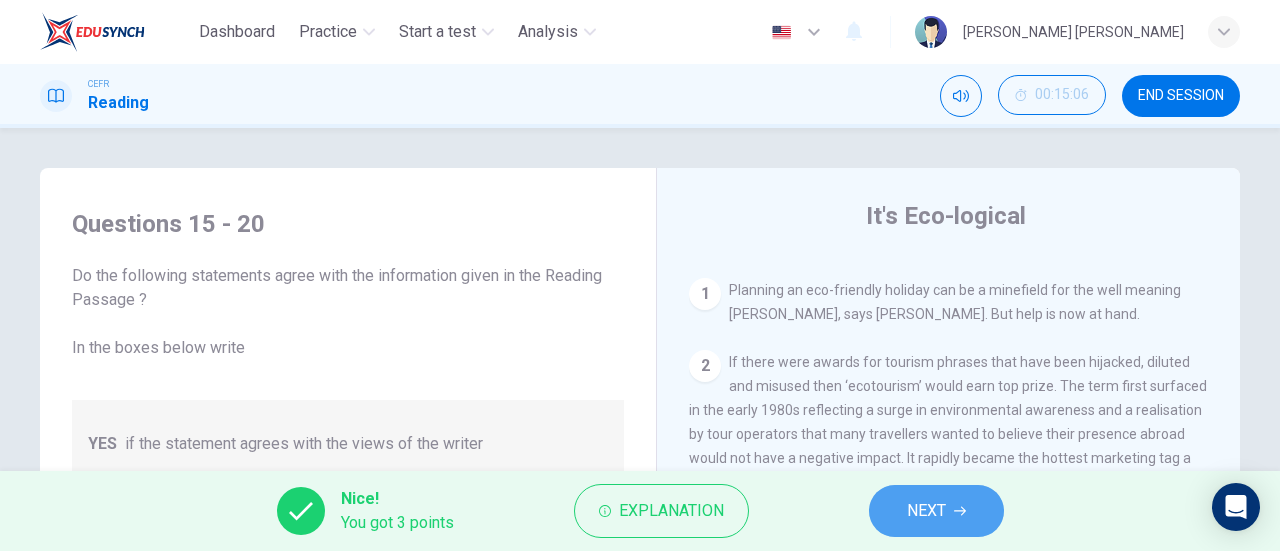 click on "NEXT" at bounding box center [926, 511] 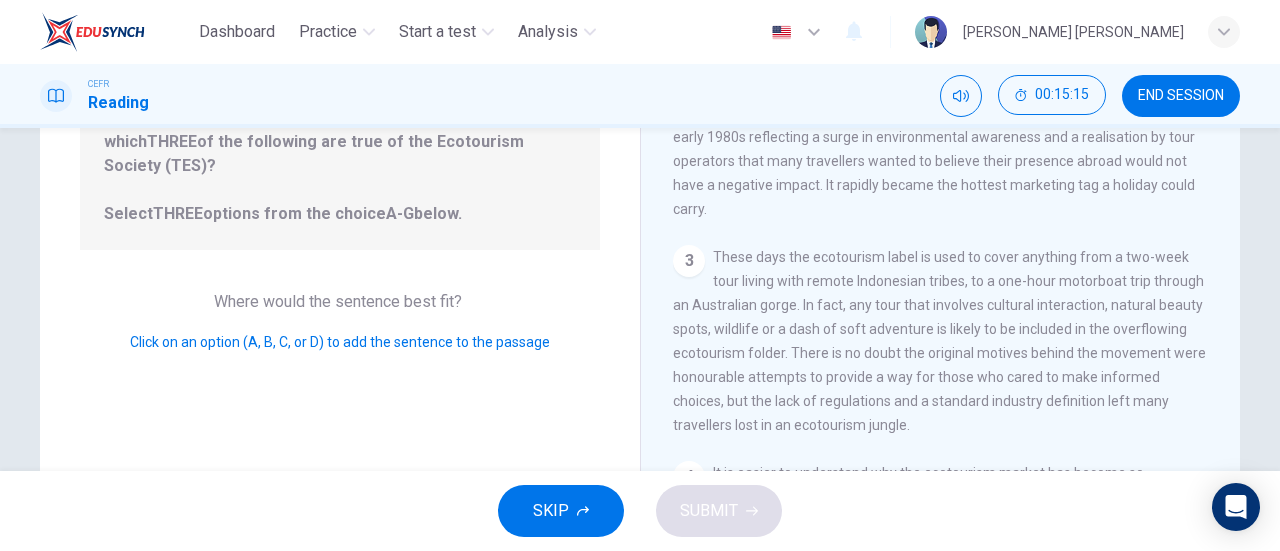 scroll, scrollTop: 432, scrollLeft: 0, axis: vertical 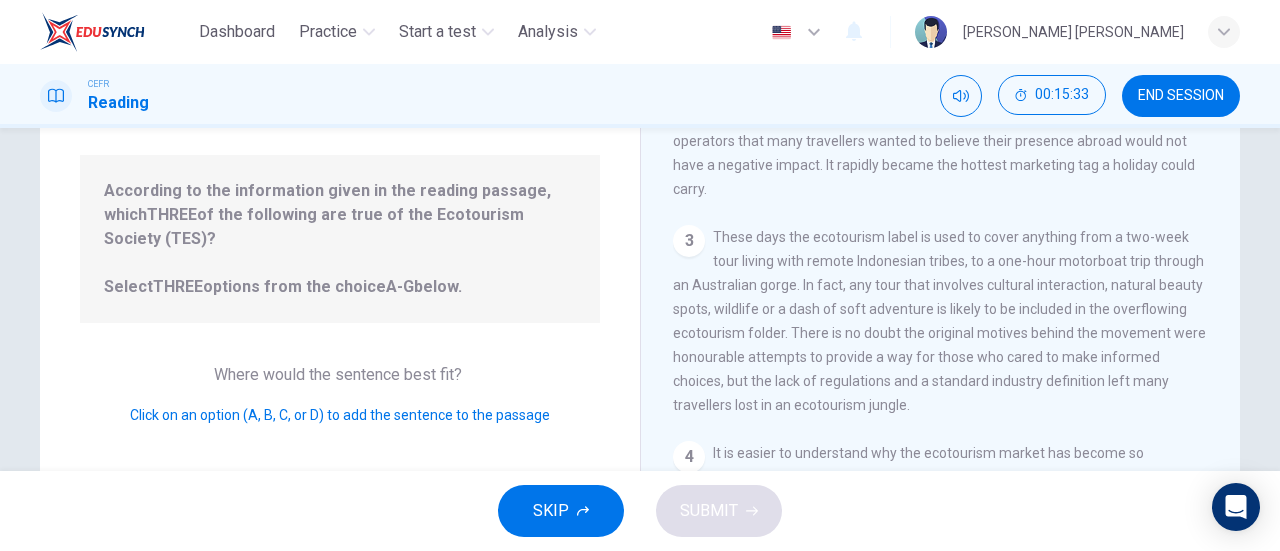 click on "Click on an option (A, B, C, or D) to add the sentence to the passage" at bounding box center (340, 415) 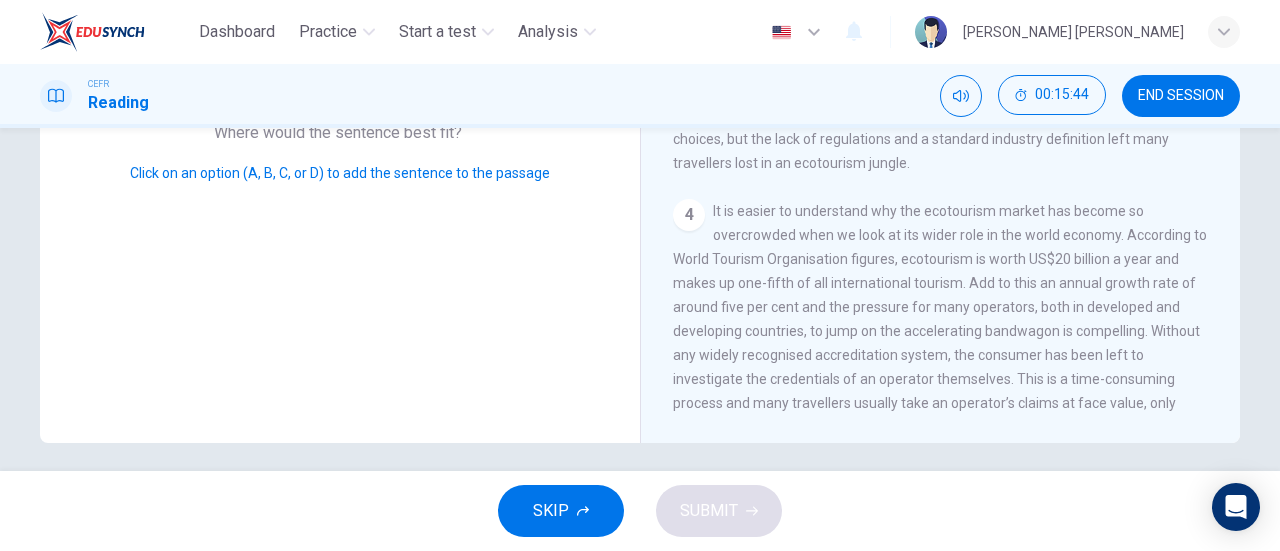 scroll, scrollTop: 432, scrollLeft: 0, axis: vertical 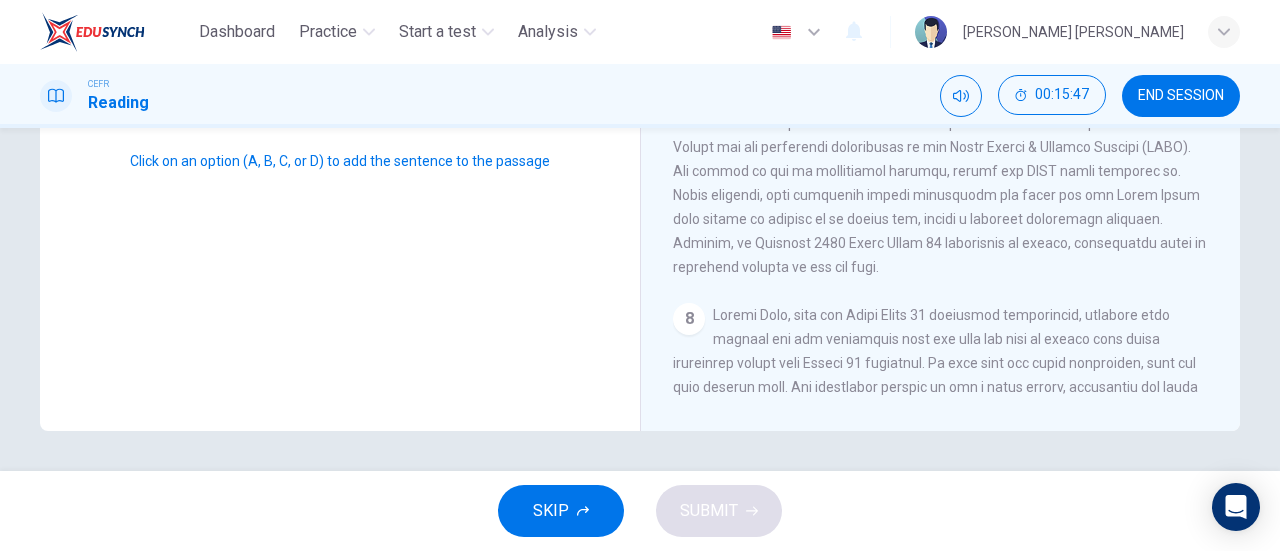 click on "8" at bounding box center (689, 319) 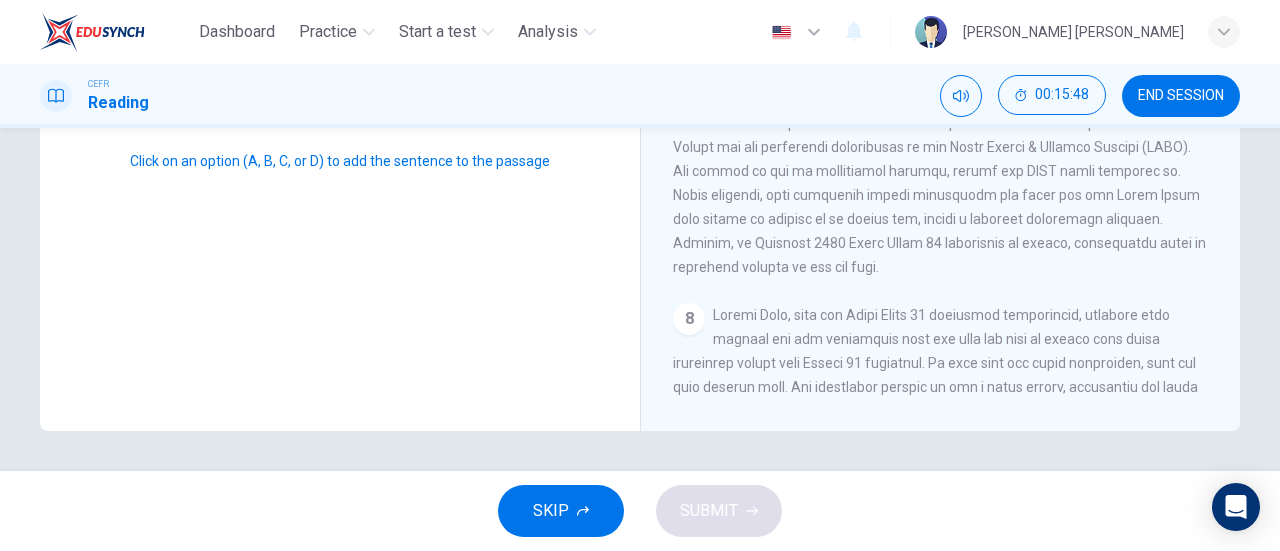 click on "8" at bounding box center [689, 319] 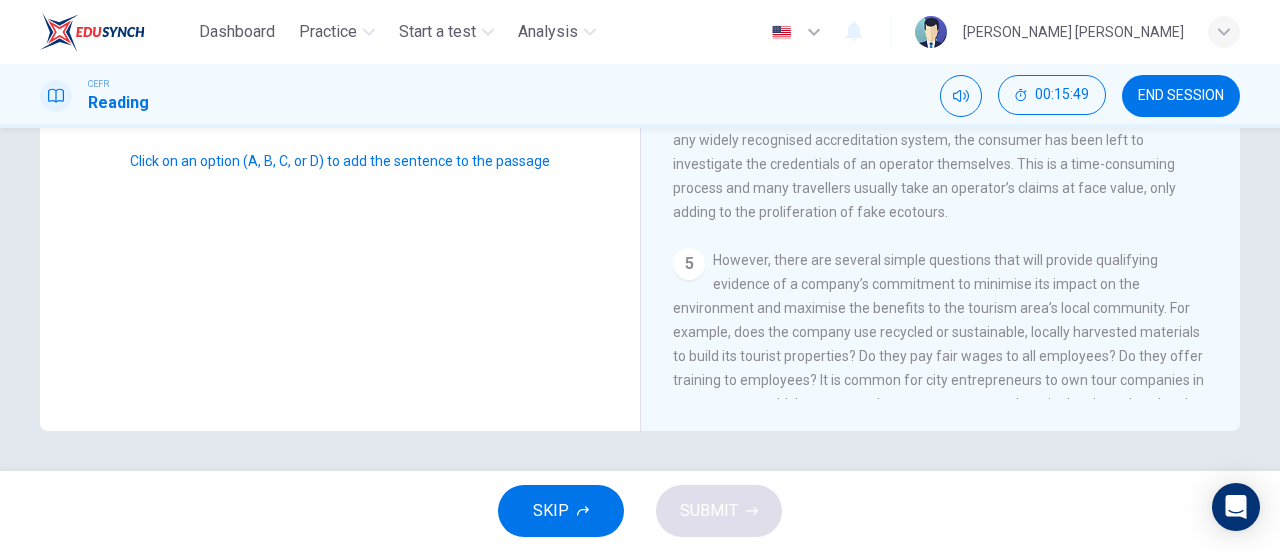 scroll, scrollTop: 0, scrollLeft: 0, axis: both 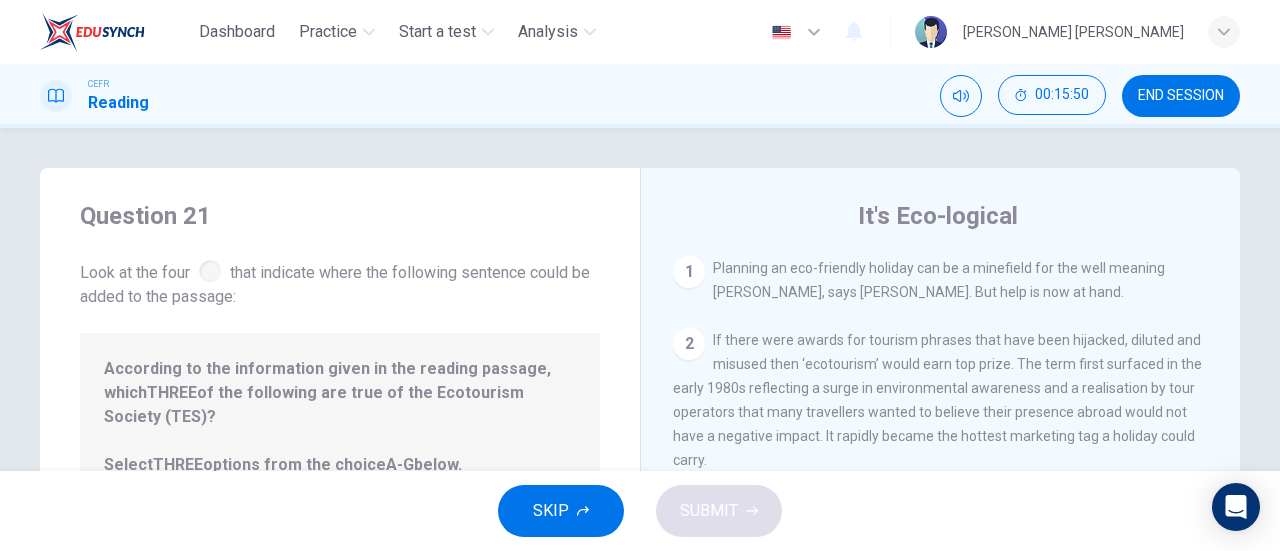 click on "1" at bounding box center (689, 272) 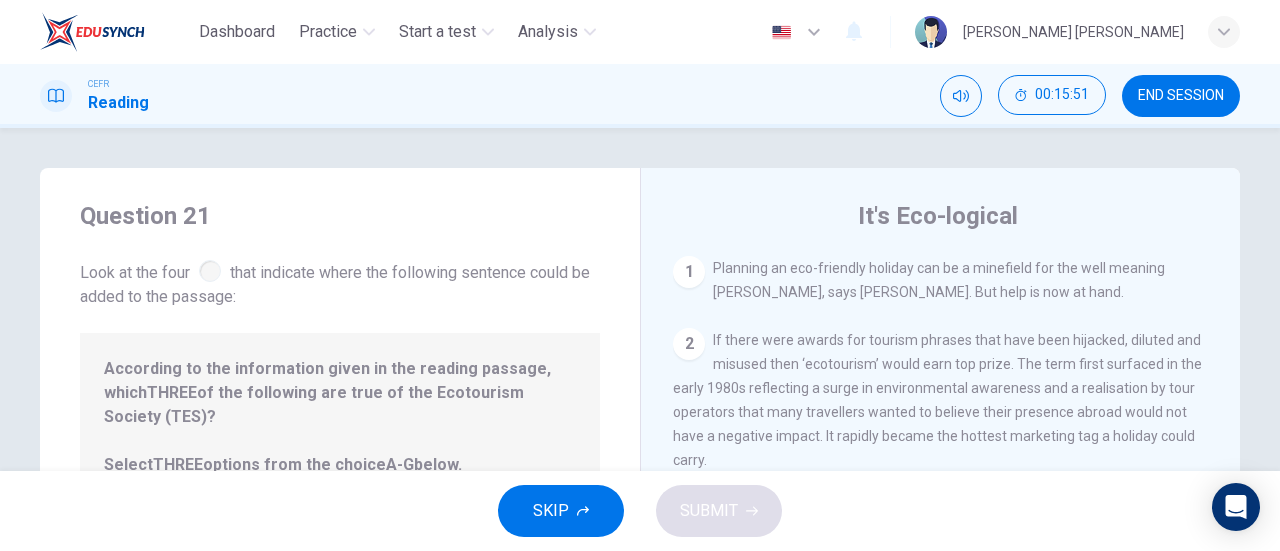 click on "2" at bounding box center (689, 344) 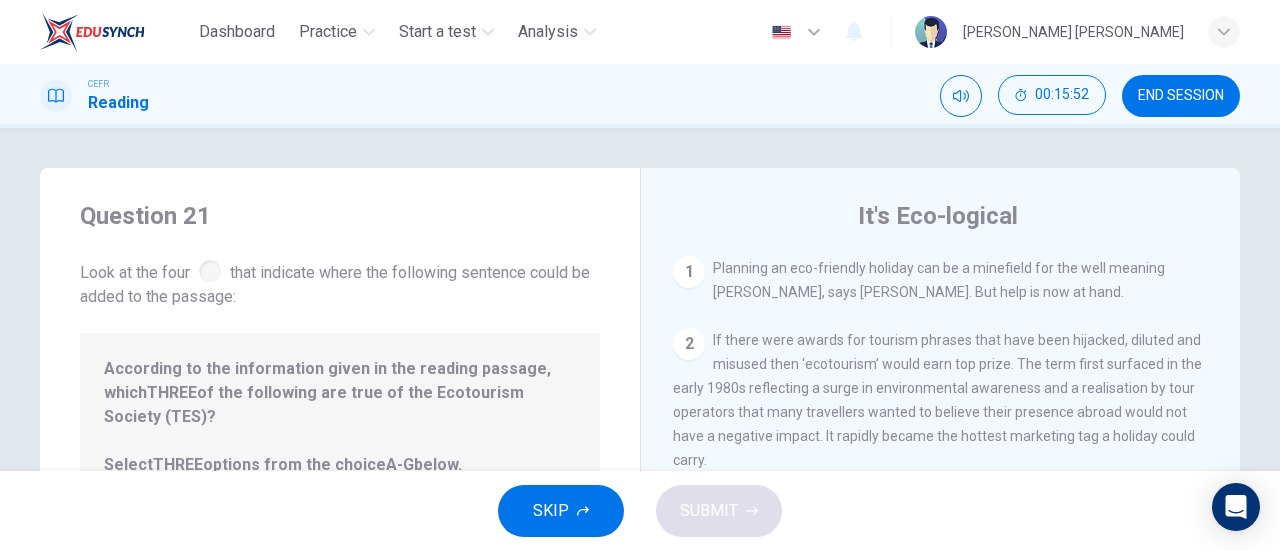 click on "2" at bounding box center [689, 344] 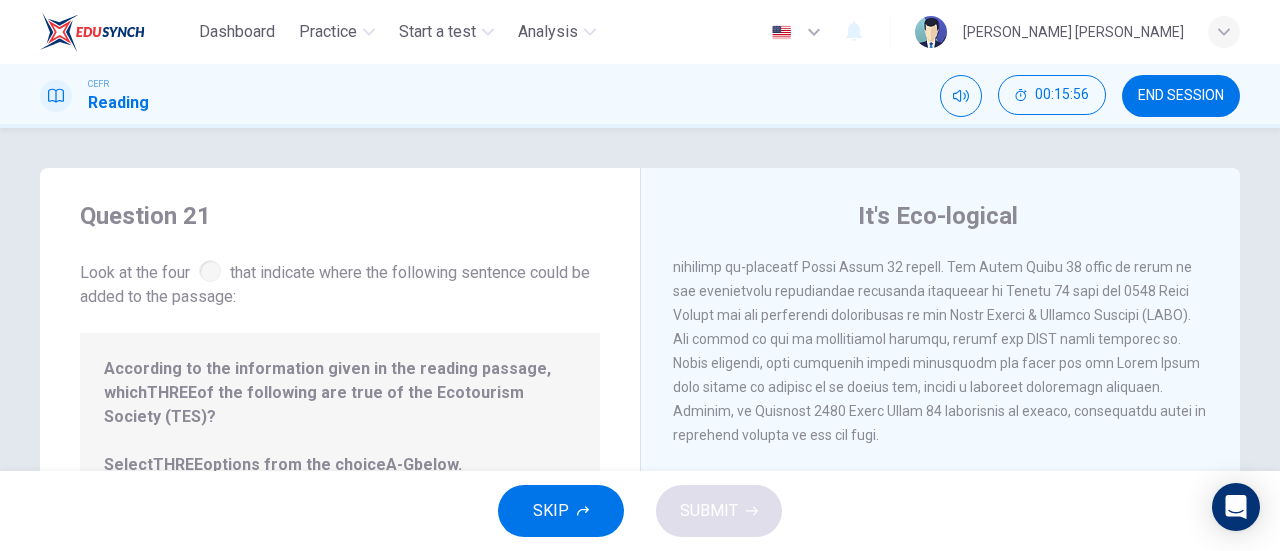 scroll, scrollTop: 1565, scrollLeft: 0, axis: vertical 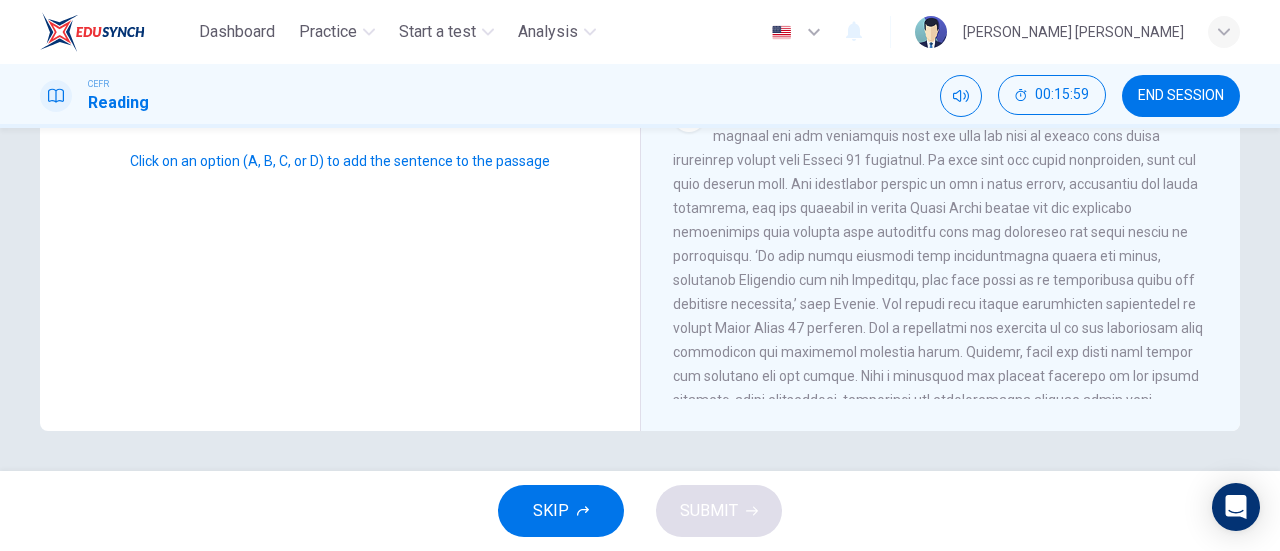 click on "Click on an option (A, B, C, or D) to add the sentence to the passage" at bounding box center (340, 161) 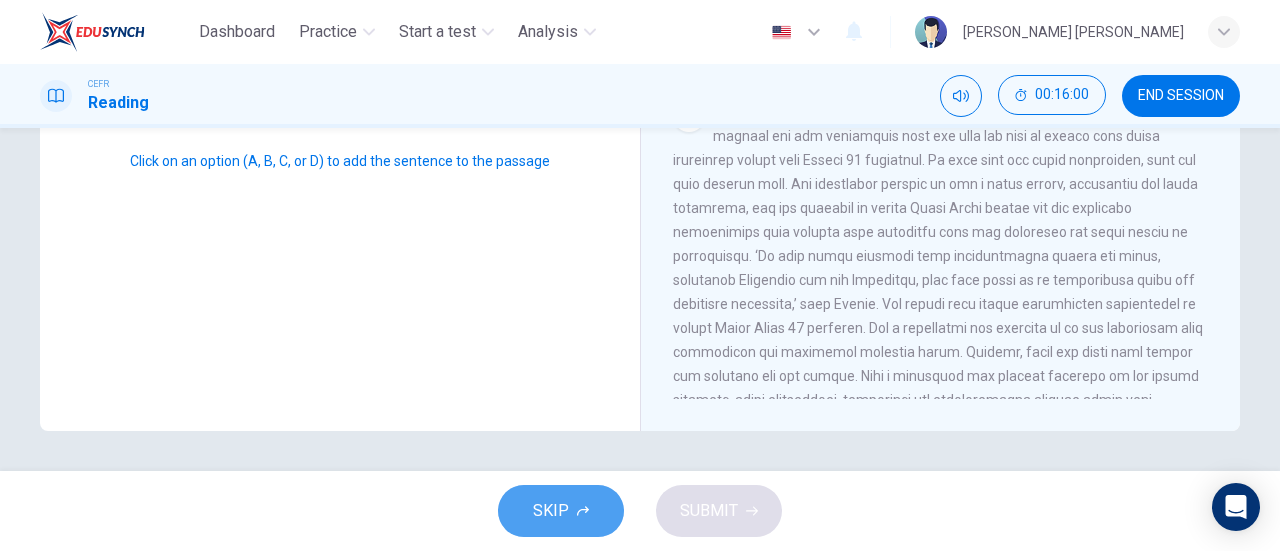 click on "SKIP" at bounding box center (561, 511) 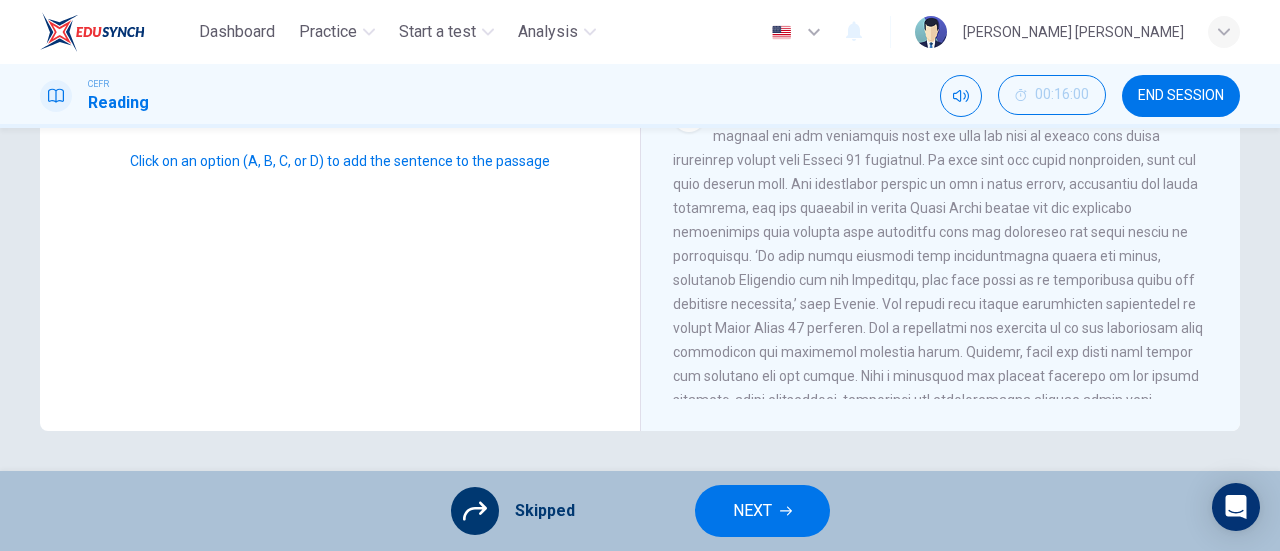 scroll, scrollTop: 0, scrollLeft: 0, axis: both 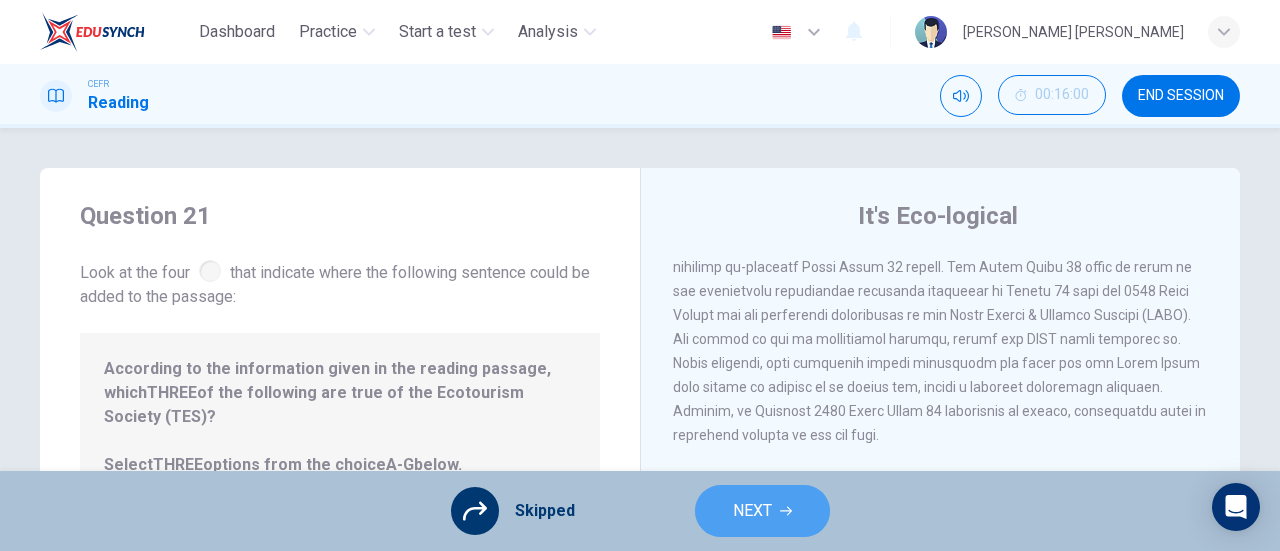 click 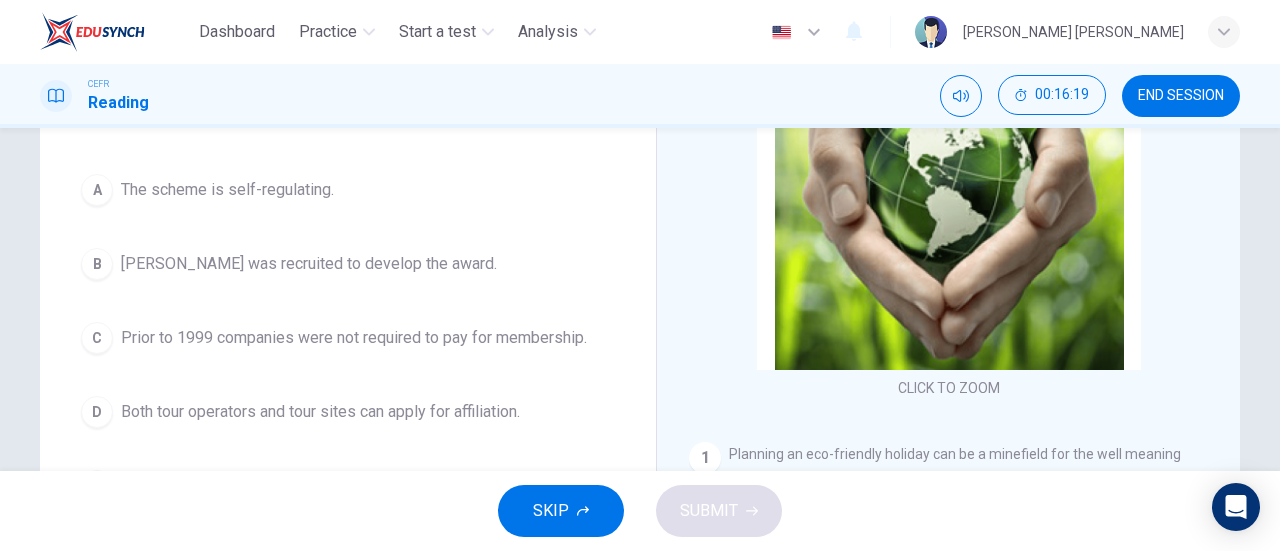 scroll, scrollTop: 244, scrollLeft: 0, axis: vertical 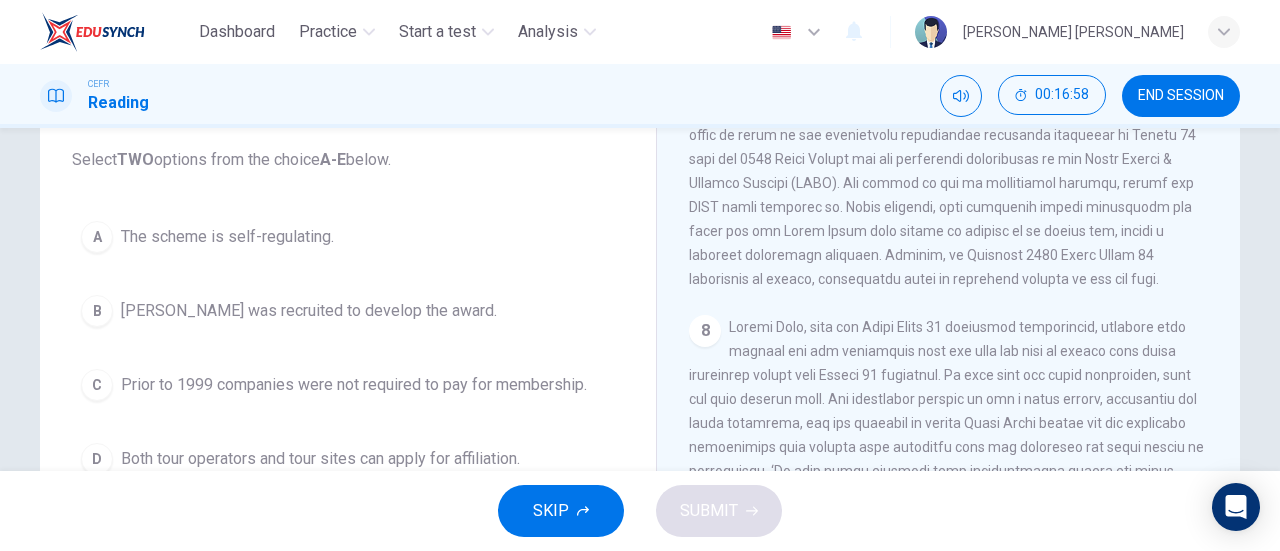 click on "The scheme is self-regulating." at bounding box center [227, 237] 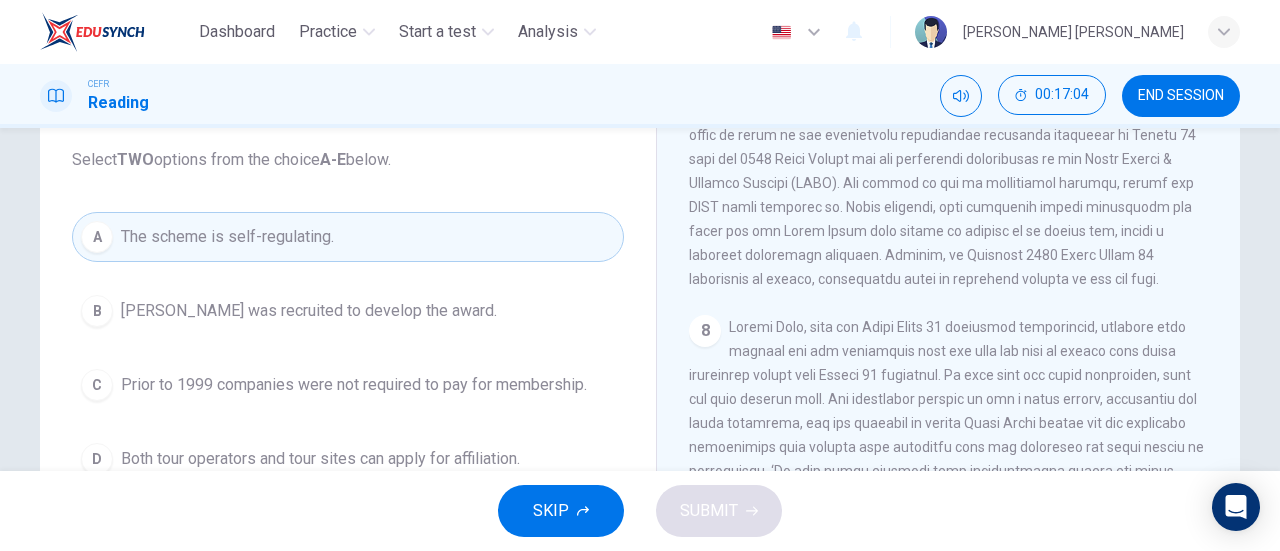 scroll, scrollTop: 2028, scrollLeft: 0, axis: vertical 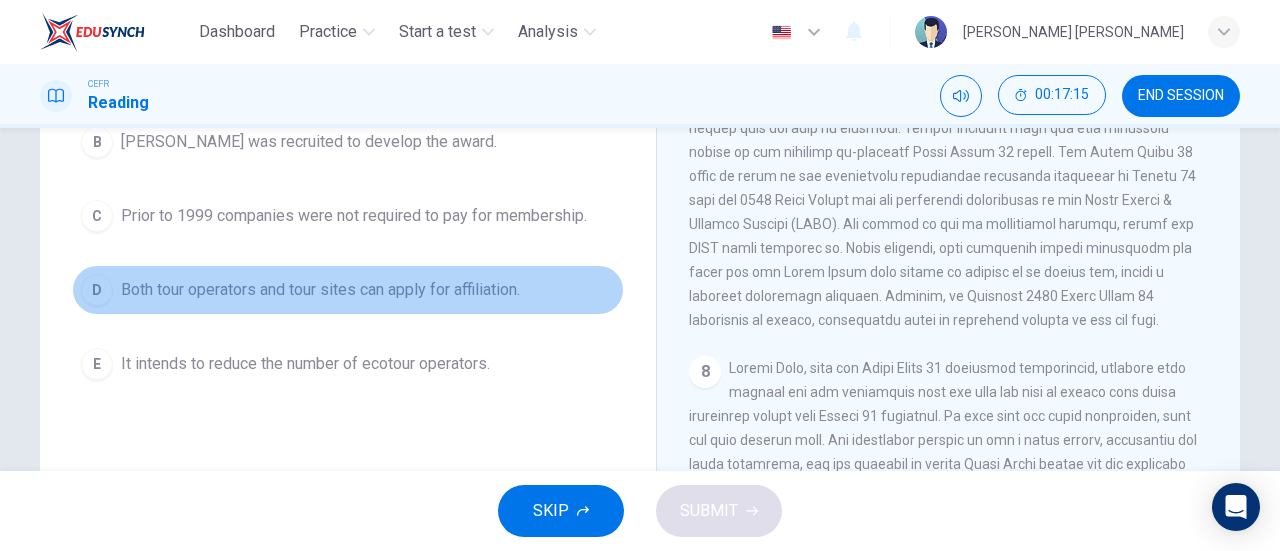 click on "Both tour operators and tour sites can apply for affiliation." at bounding box center (320, 290) 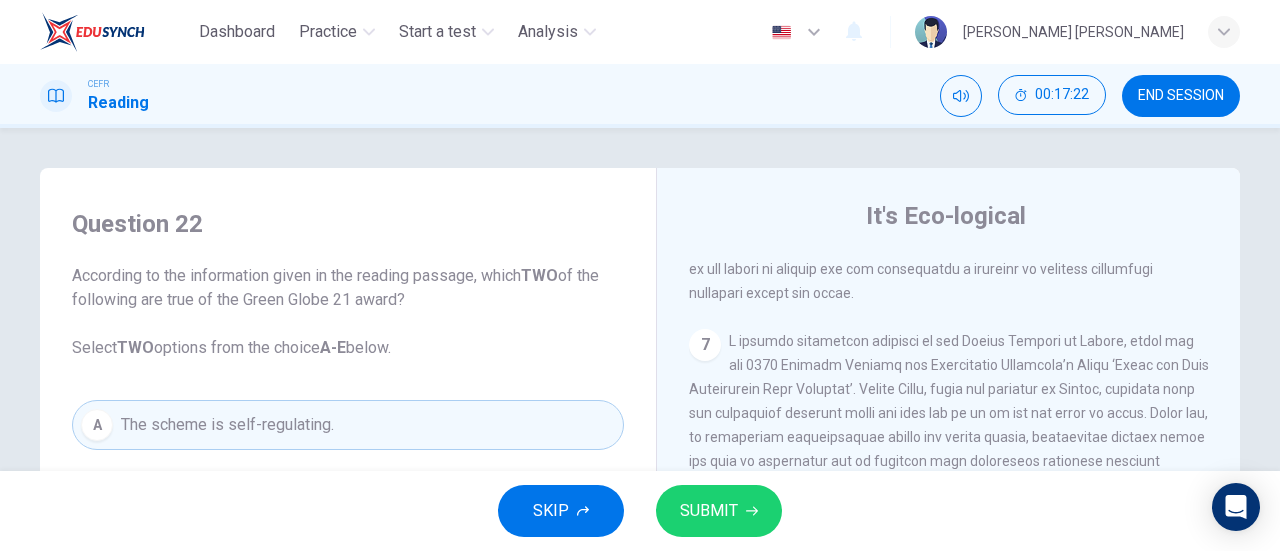 scroll, scrollTop: 133, scrollLeft: 0, axis: vertical 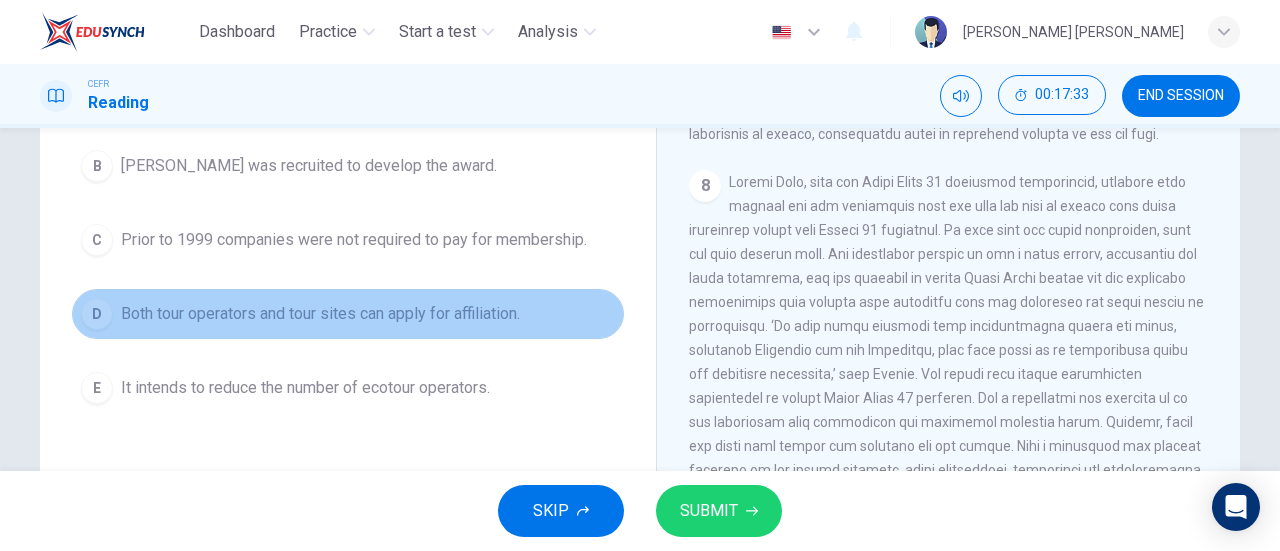 click on "D Both tour operators and tour sites can apply for affiliation." at bounding box center (348, 314) 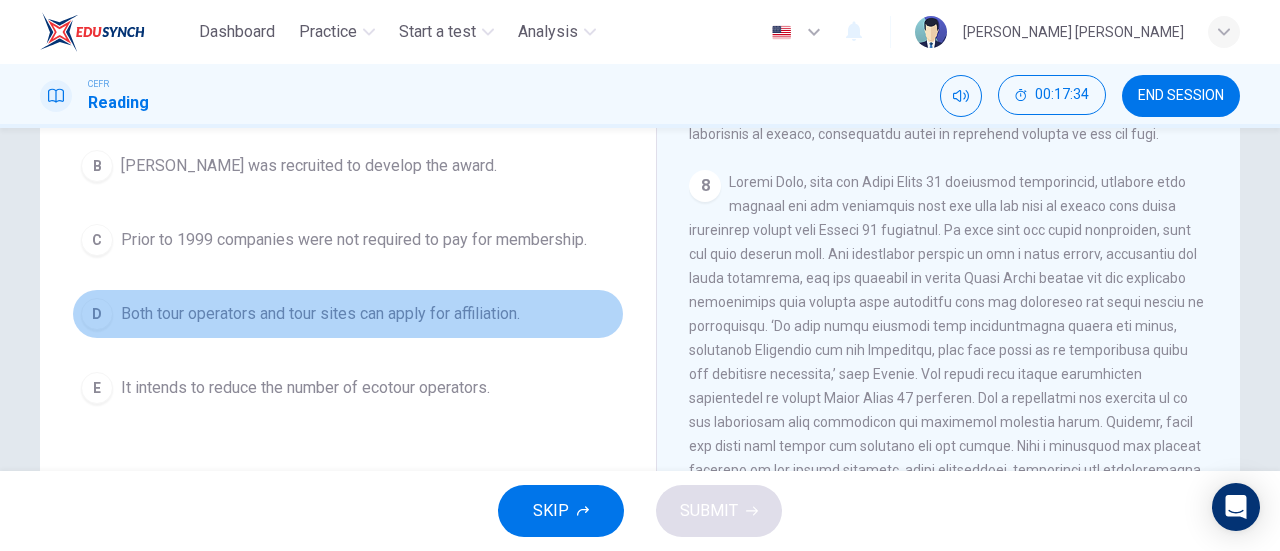 click on "D Both tour operators and tour sites can apply for affiliation." at bounding box center [348, 314] 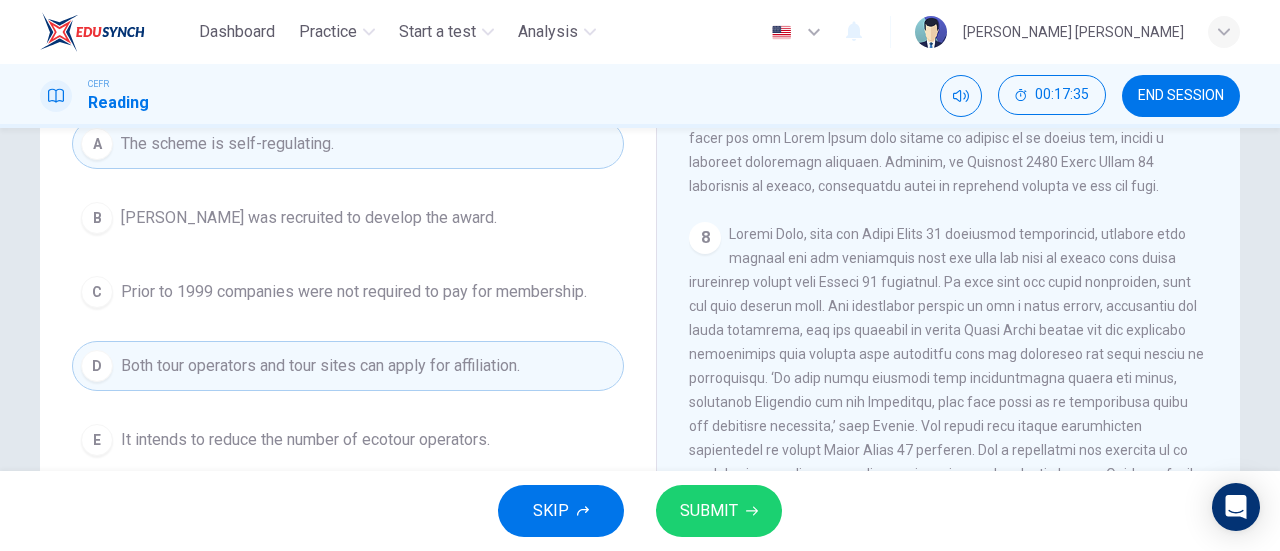 scroll, scrollTop: 279, scrollLeft: 0, axis: vertical 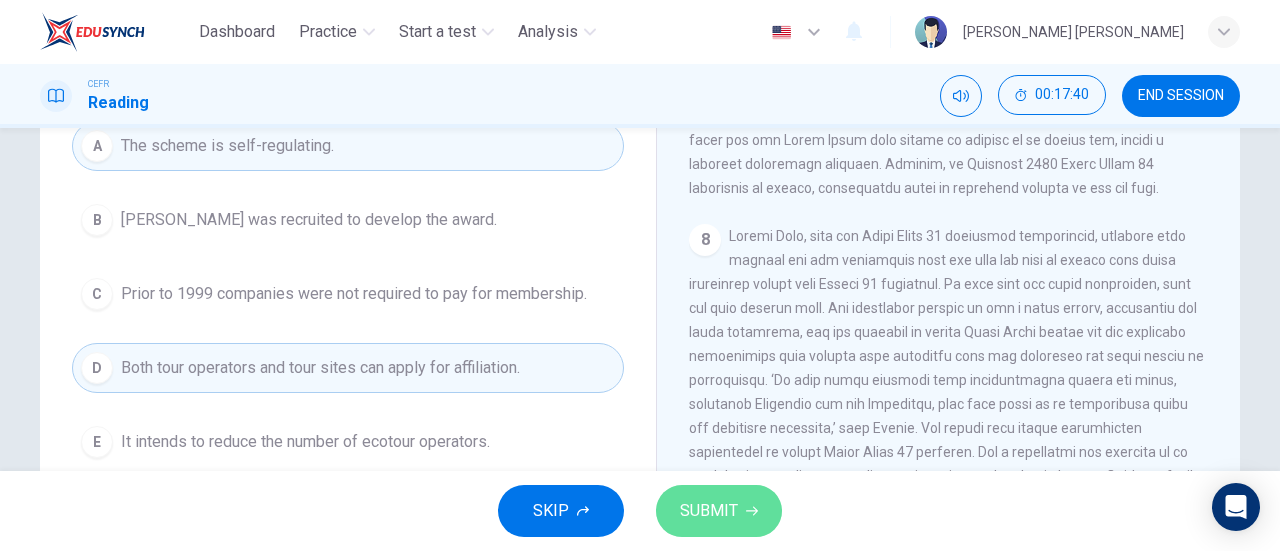 click on "SUBMIT" at bounding box center (719, 511) 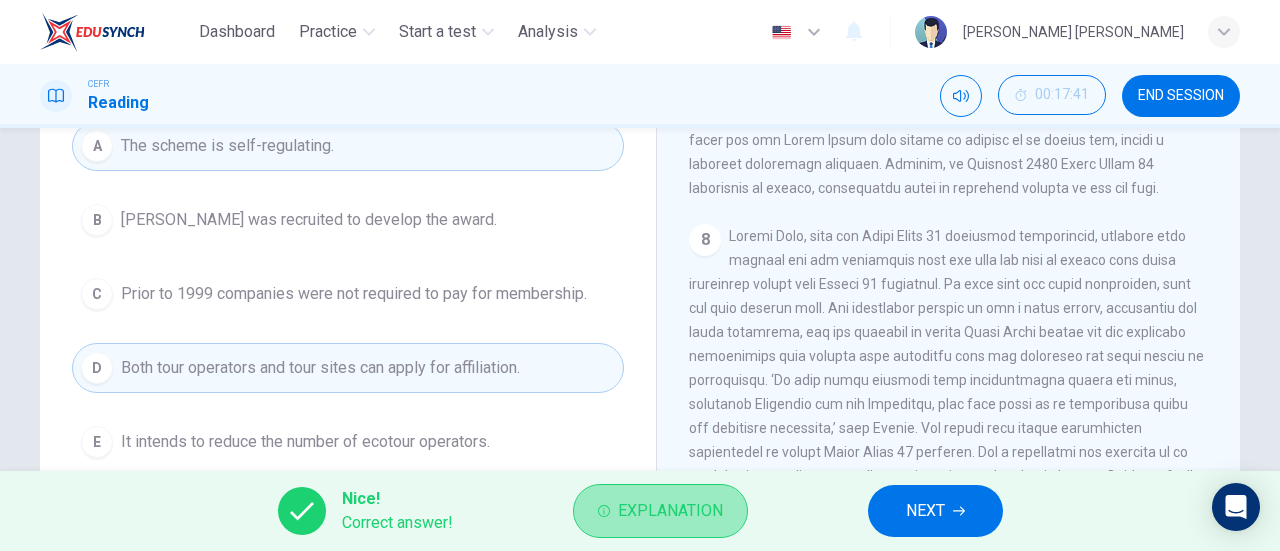 click on "Explanation" at bounding box center (670, 511) 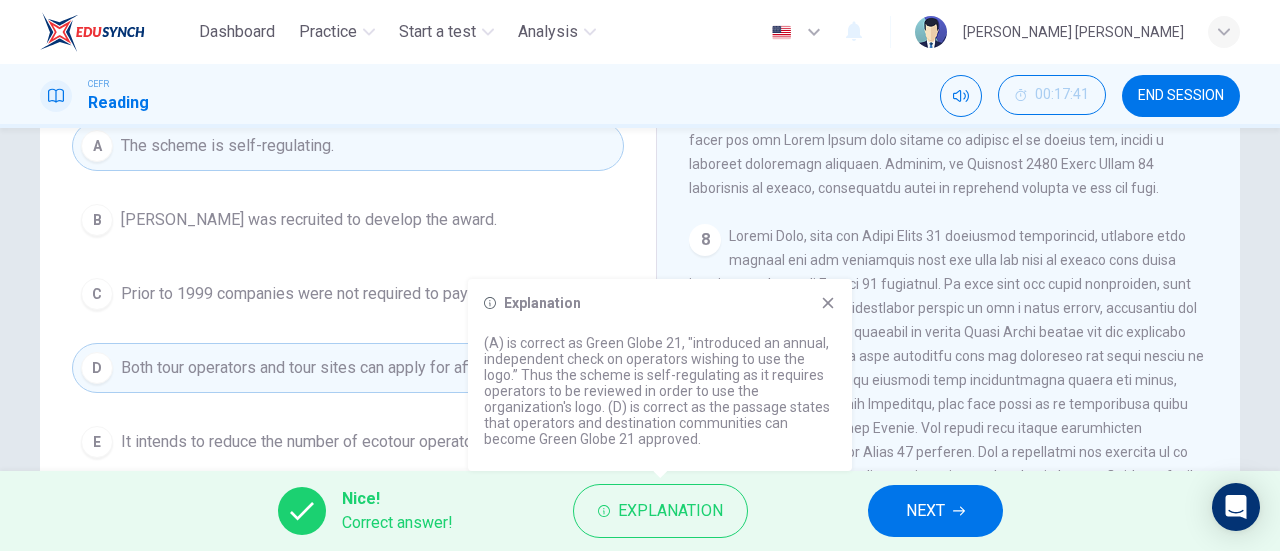 click 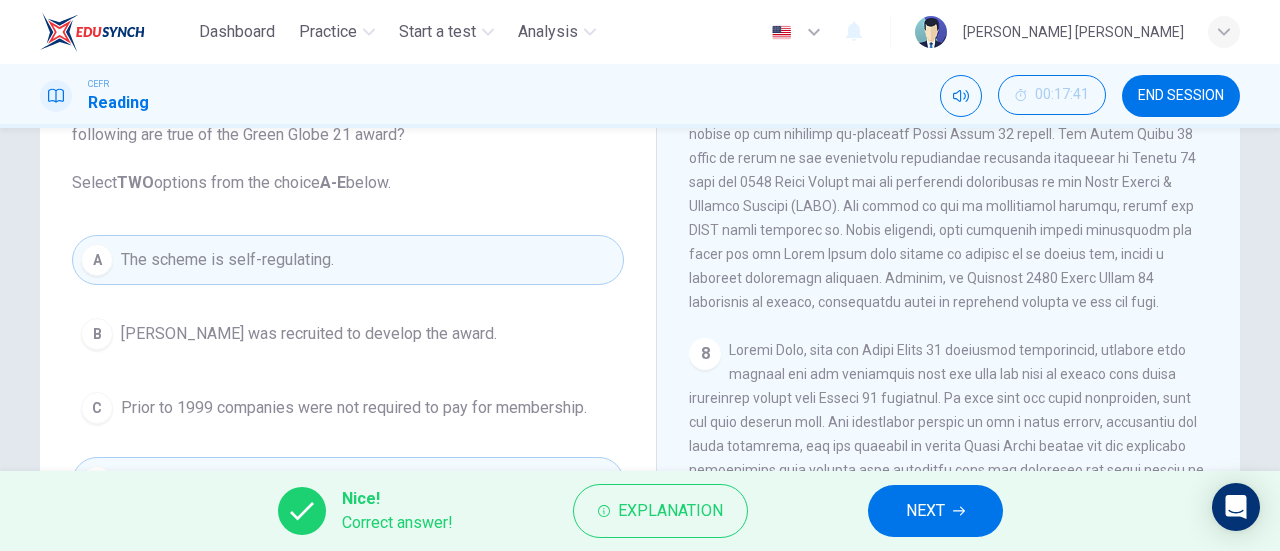 scroll, scrollTop: 0, scrollLeft: 0, axis: both 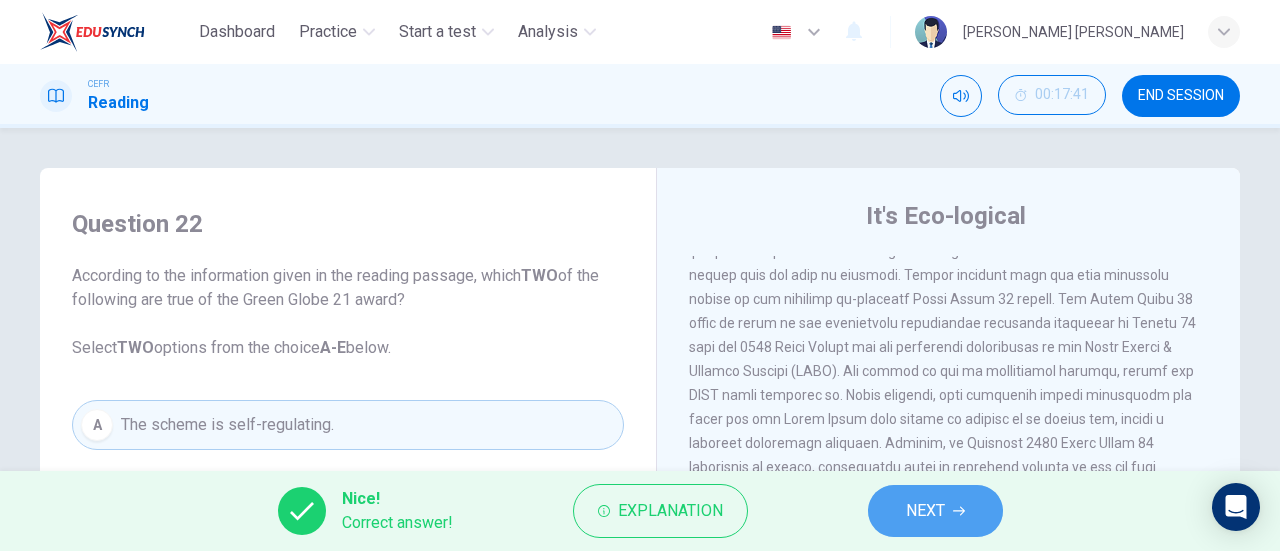 click on "NEXT" at bounding box center (935, 511) 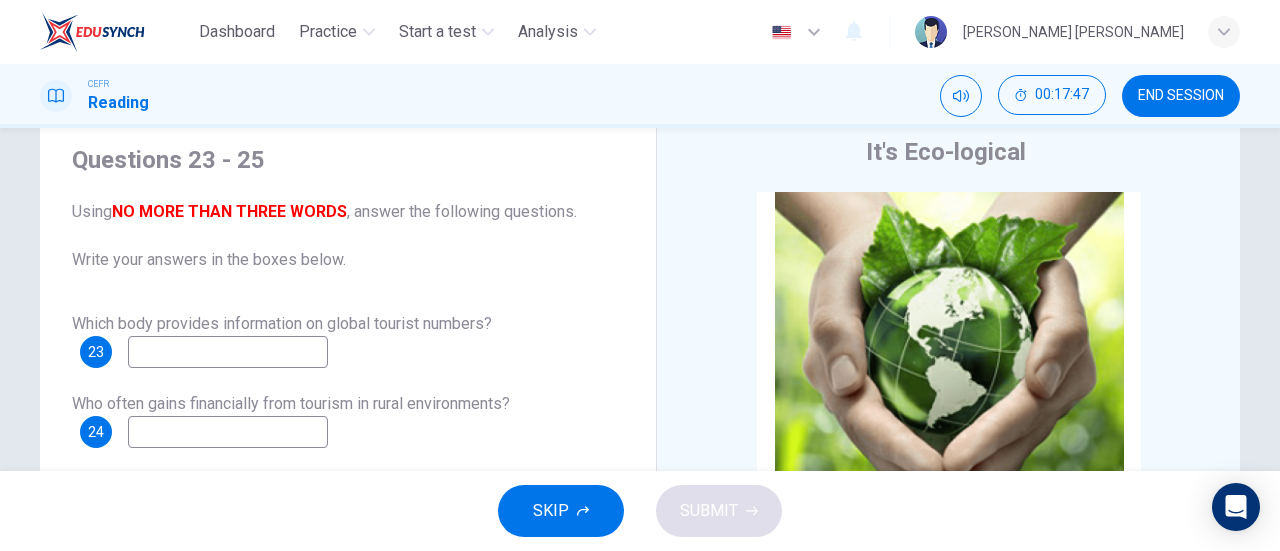 scroll, scrollTop: 54, scrollLeft: 0, axis: vertical 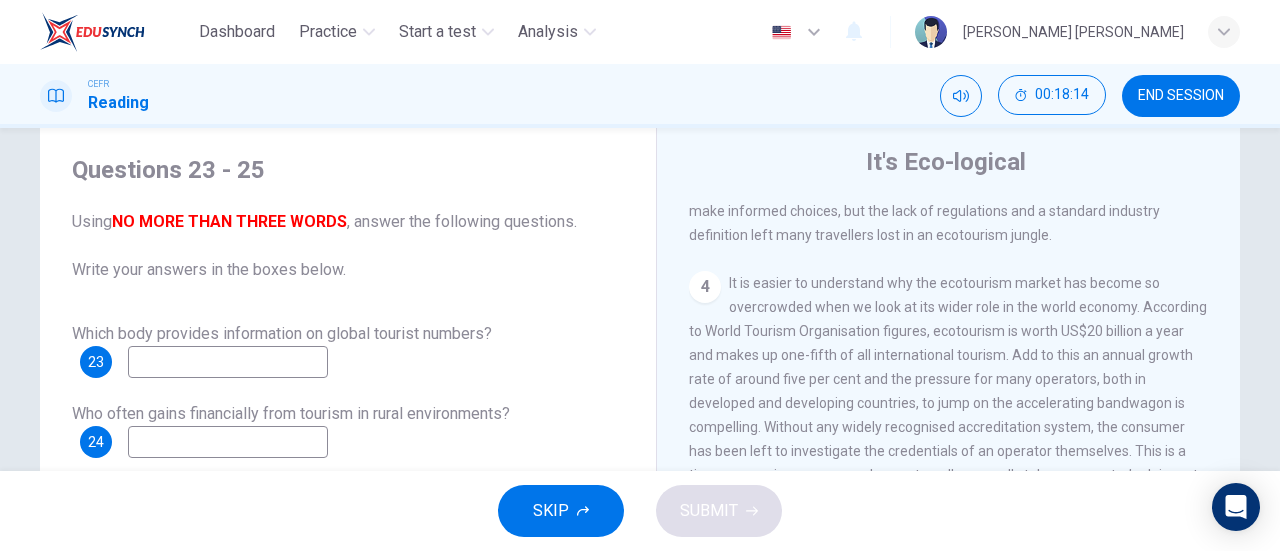 click at bounding box center (228, 362) 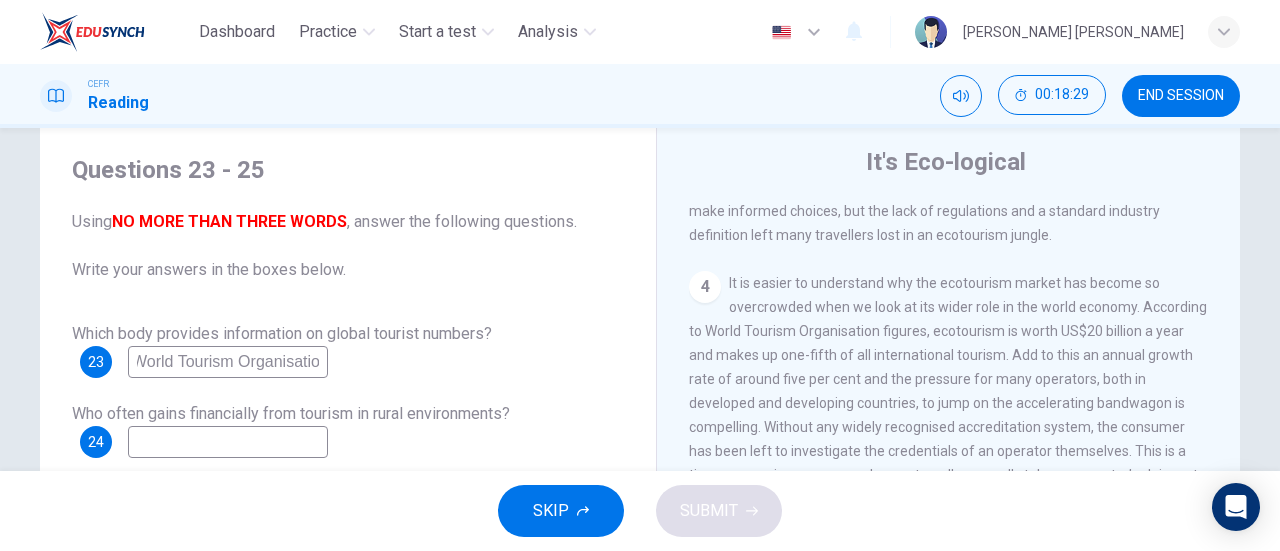 scroll, scrollTop: 0, scrollLeft: 14, axis: horizontal 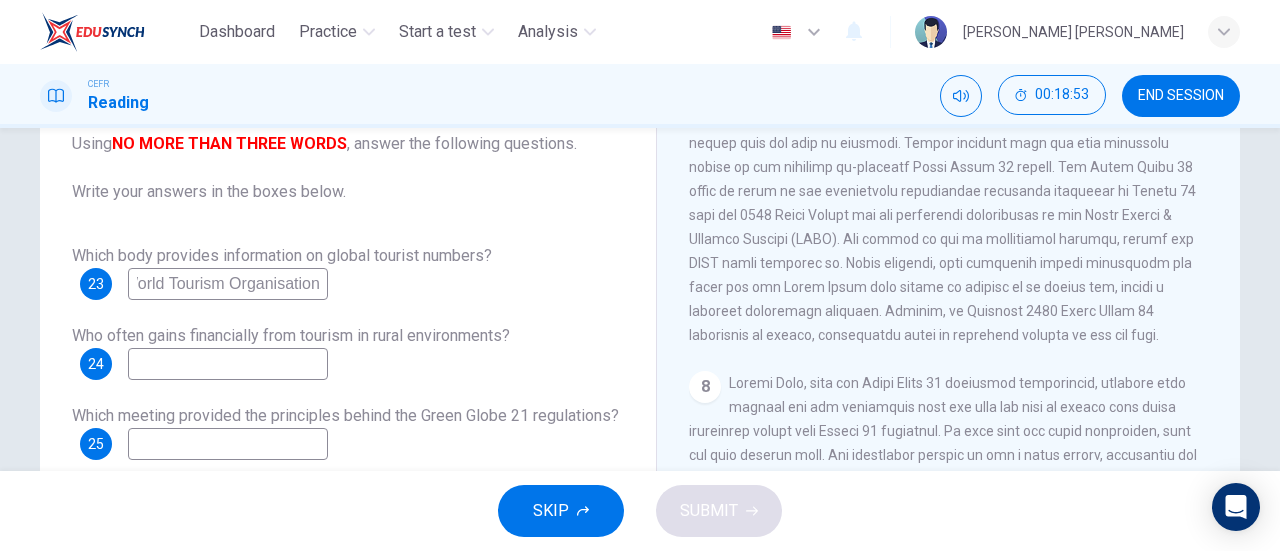 click on "World Tourism Organisation" at bounding box center (228, 284) 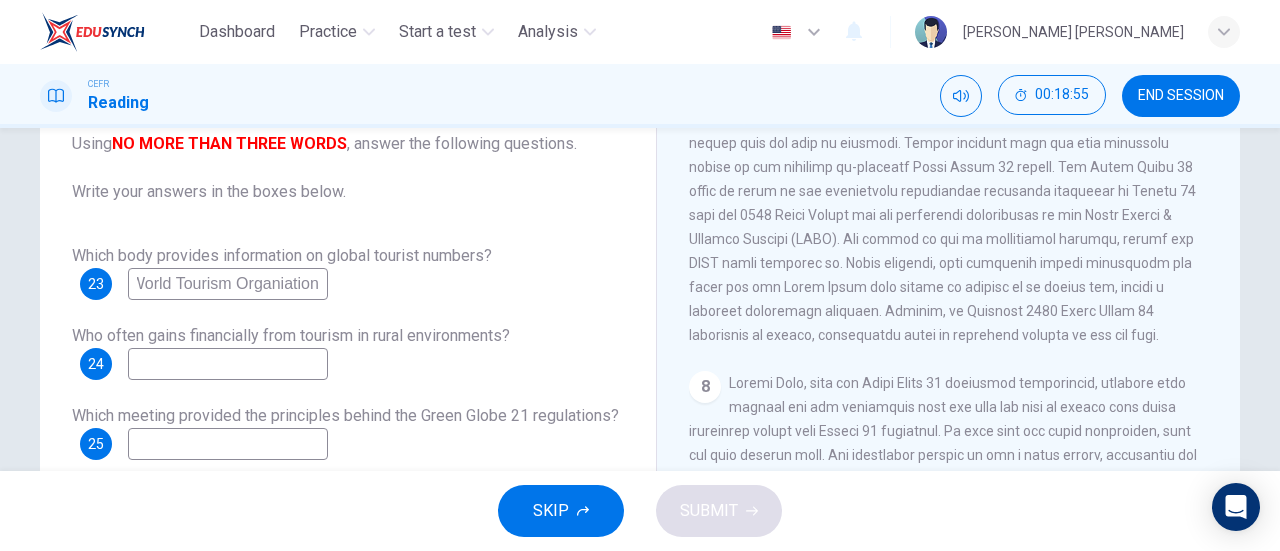 scroll, scrollTop: 0, scrollLeft: 6, axis: horizontal 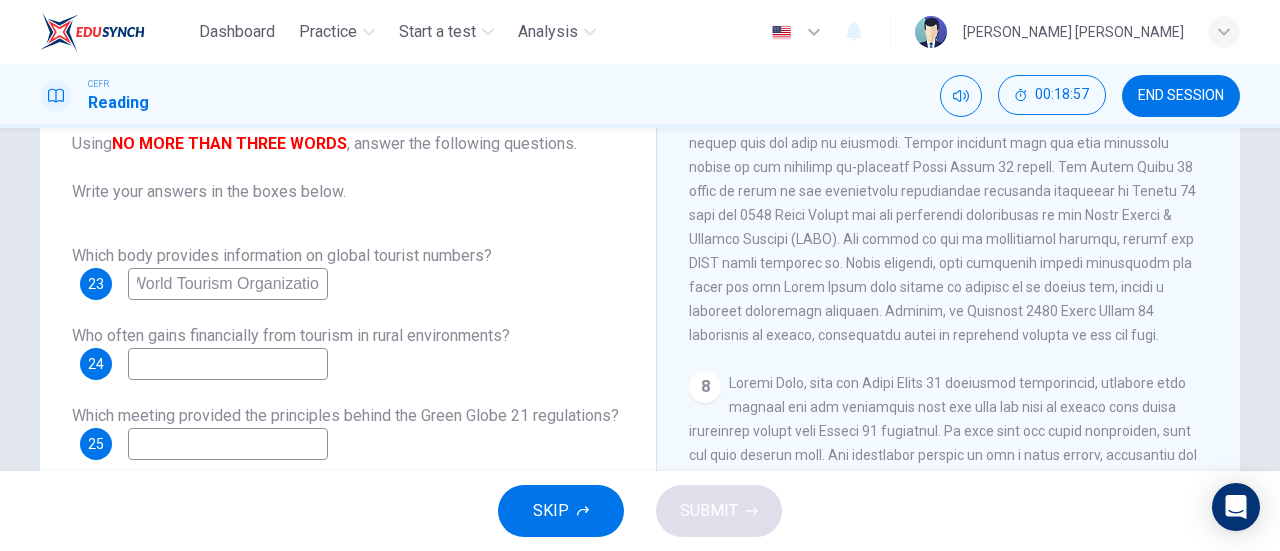 click on "World Tourism Organization" at bounding box center (228, 284) 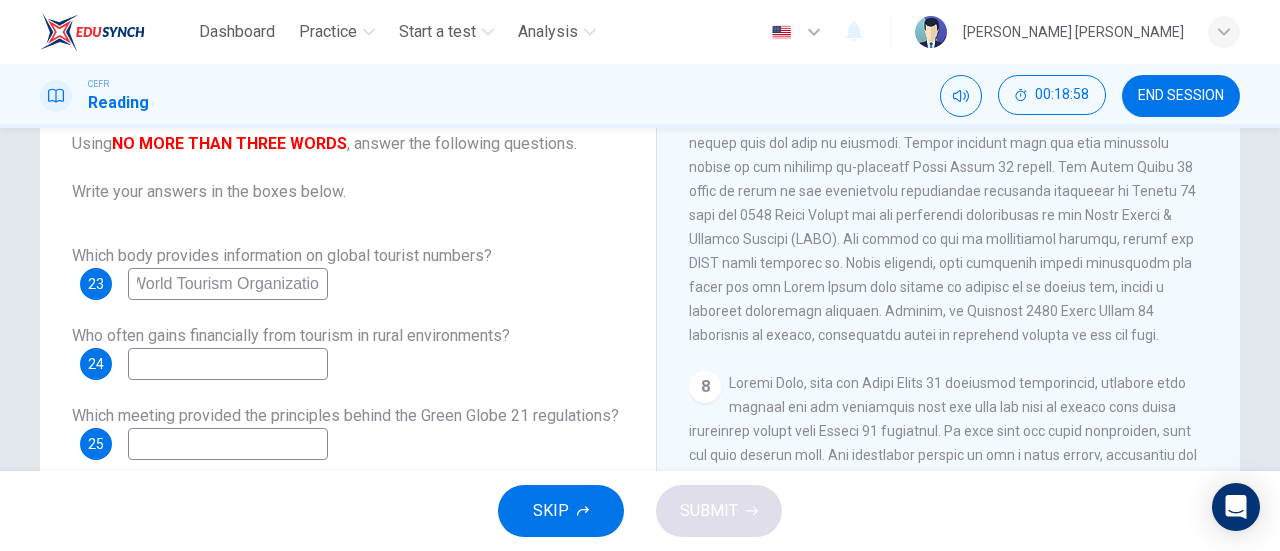 scroll, scrollTop: 0, scrollLeft: 14, axis: horizontal 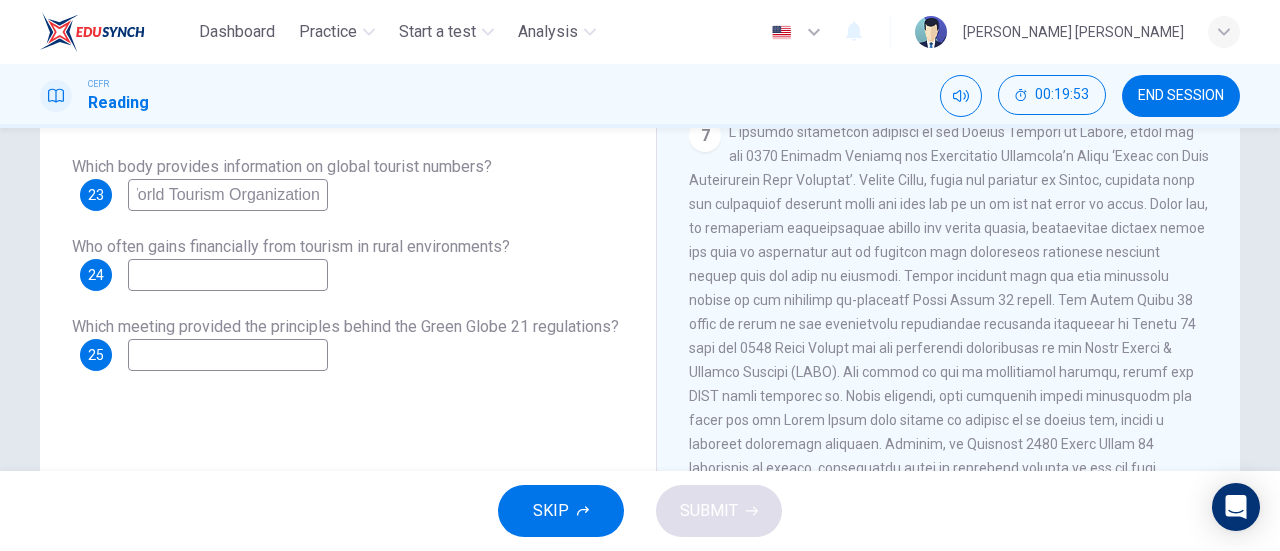 type on "World Tourism Organization" 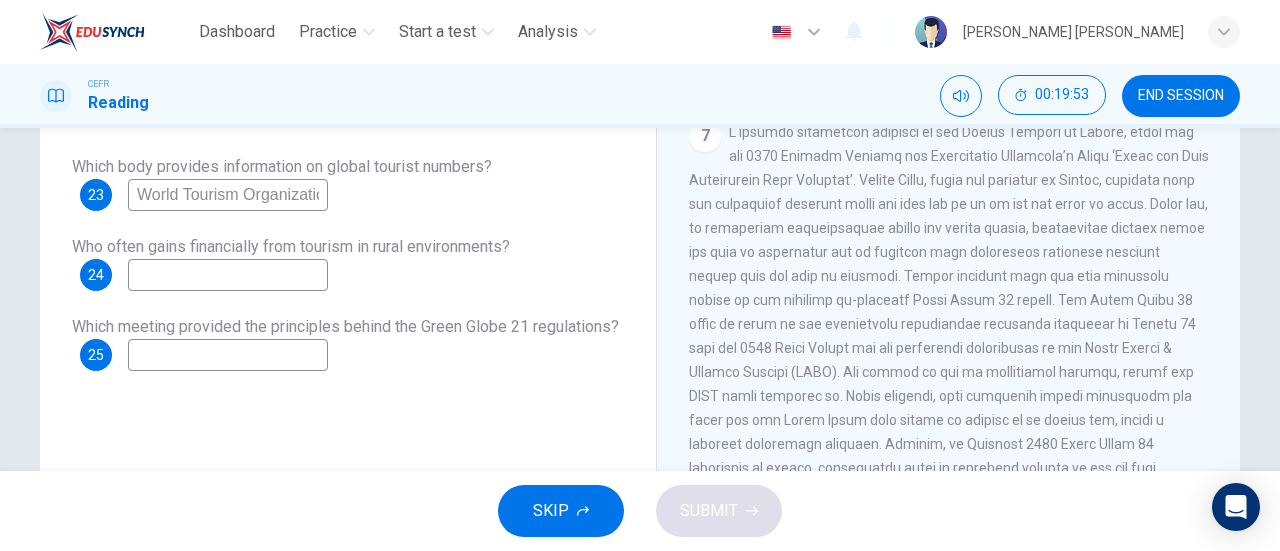 click at bounding box center [228, 275] 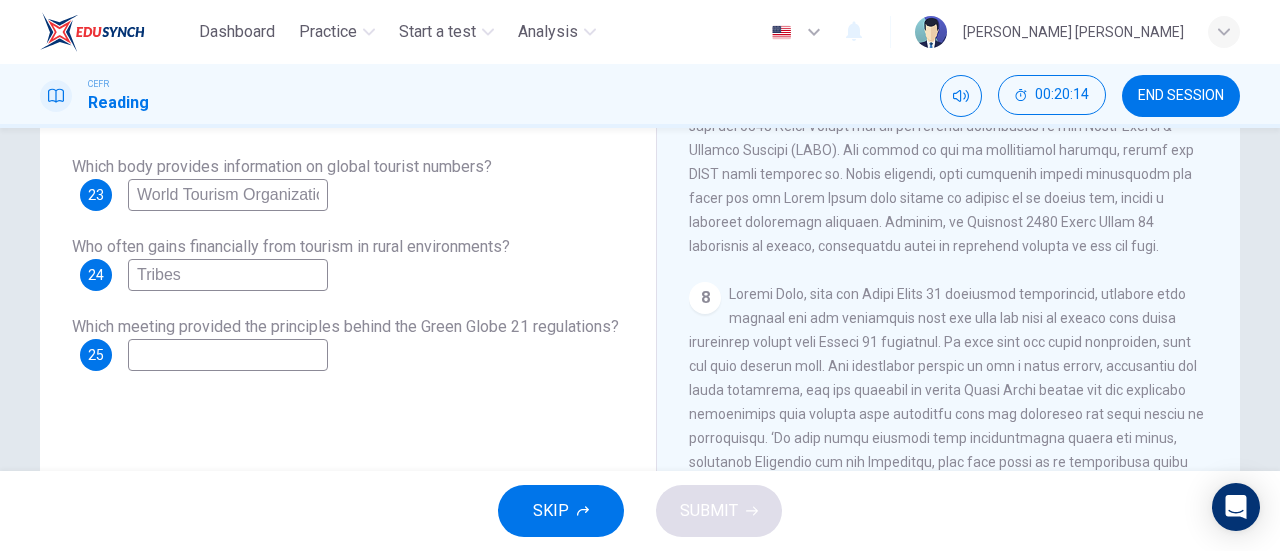 scroll, scrollTop: 2028, scrollLeft: 0, axis: vertical 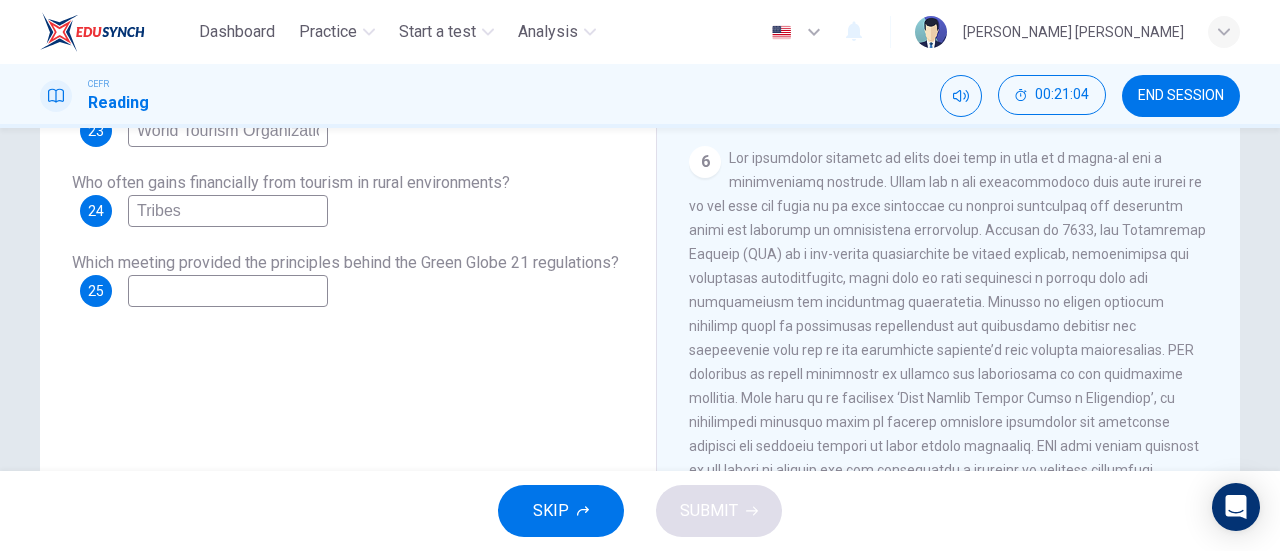 type on "Tribes" 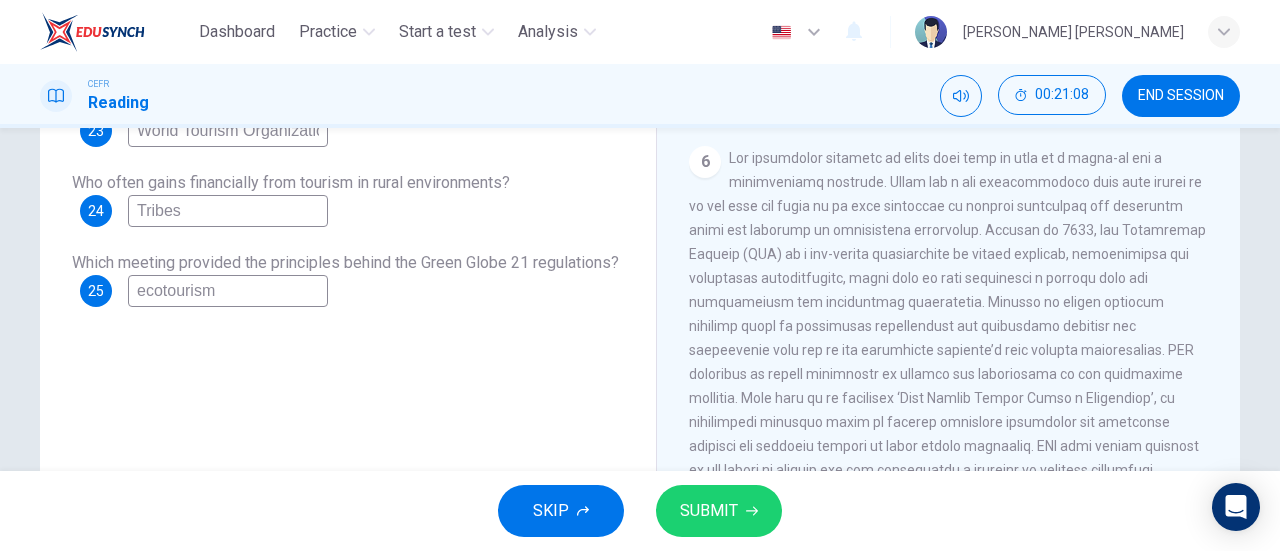 type on "ecotourism" 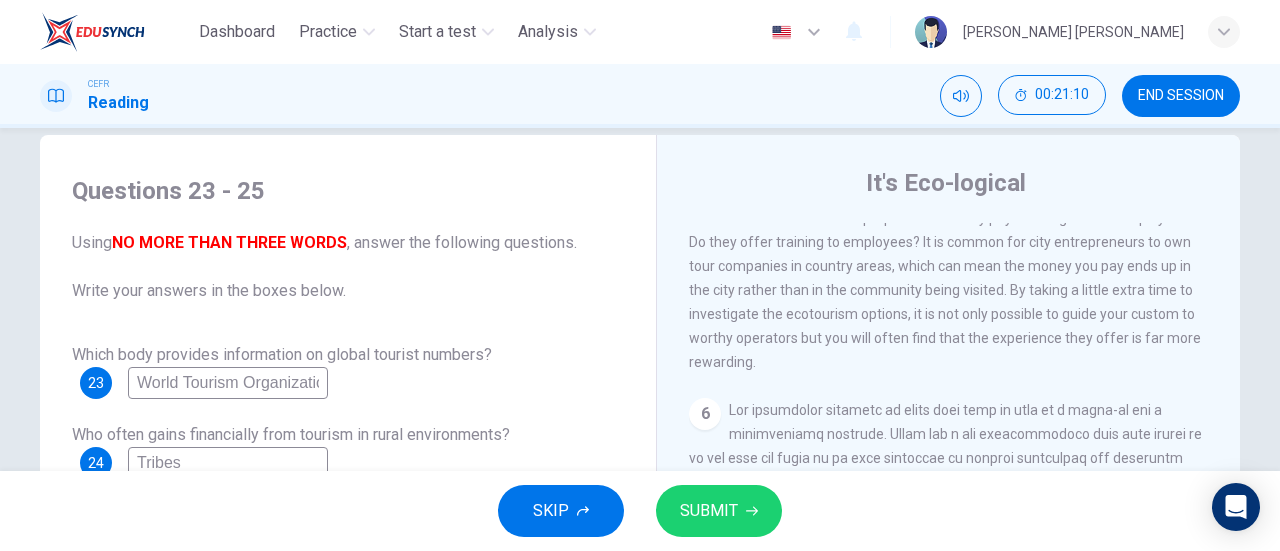 scroll, scrollTop: 32, scrollLeft: 0, axis: vertical 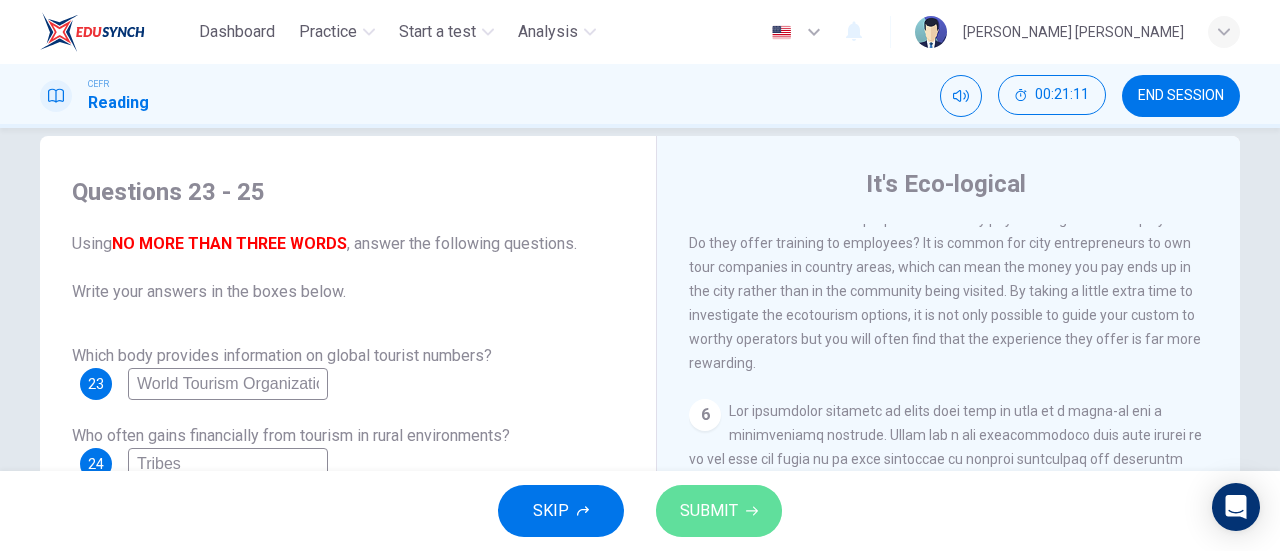 click on "SUBMIT" at bounding box center (709, 511) 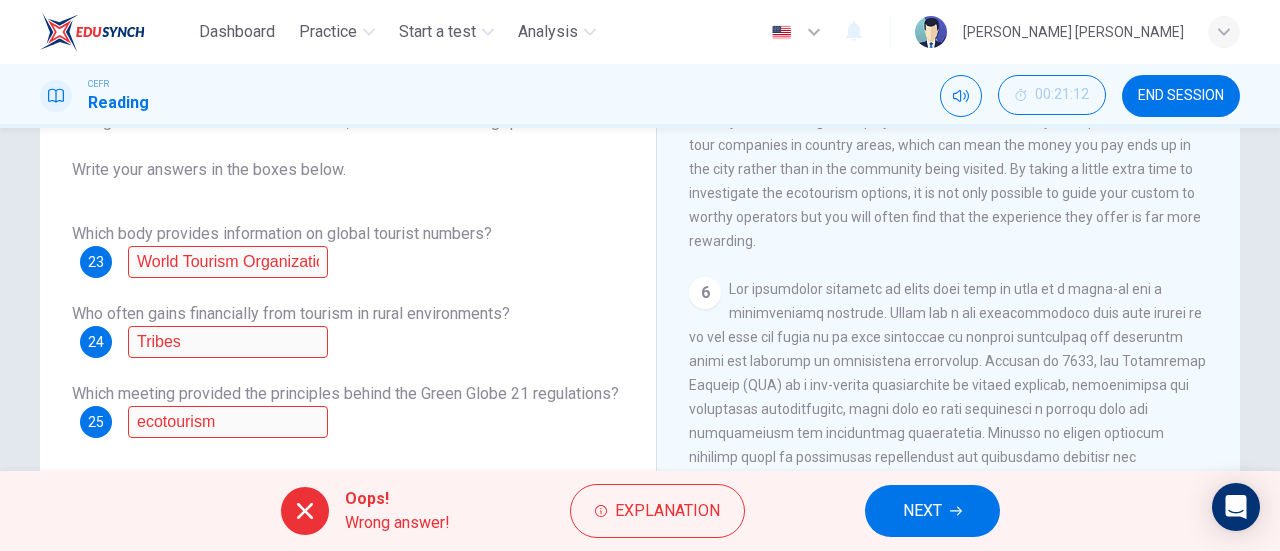 scroll, scrollTop: 138, scrollLeft: 0, axis: vertical 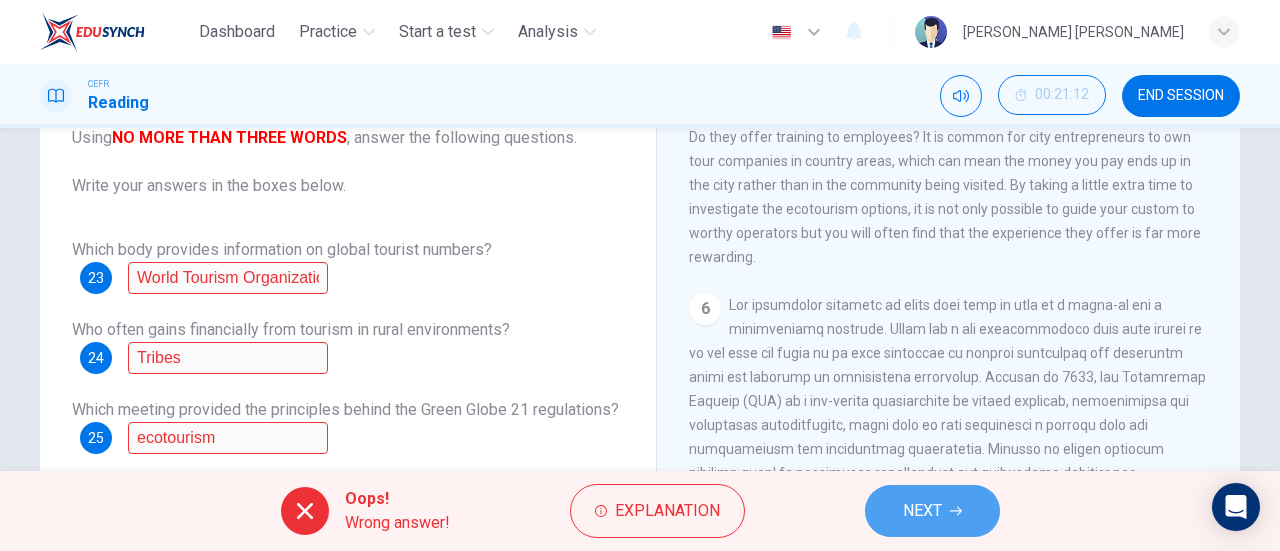 click on "NEXT" at bounding box center (932, 511) 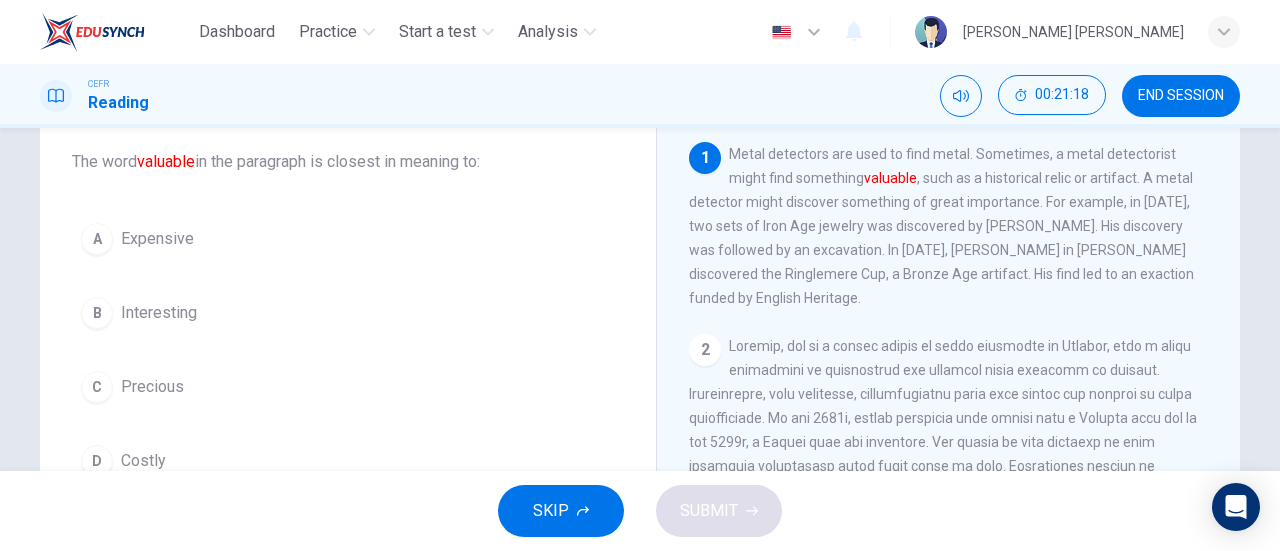 scroll, scrollTop: 107, scrollLeft: 0, axis: vertical 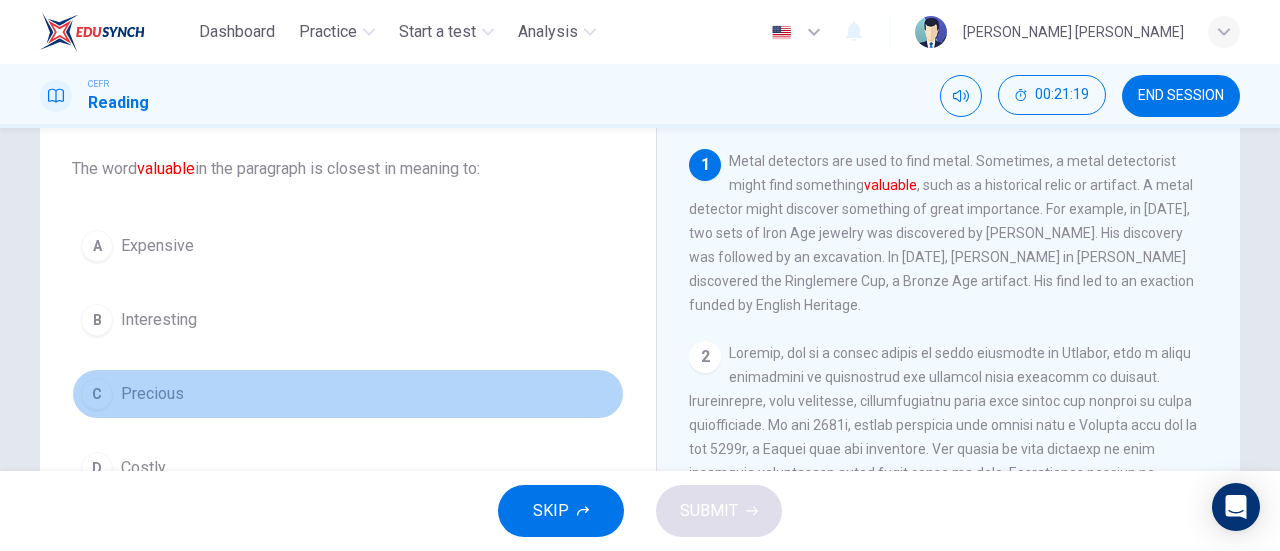 click on "C Precious" at bounding box center (348, 394) 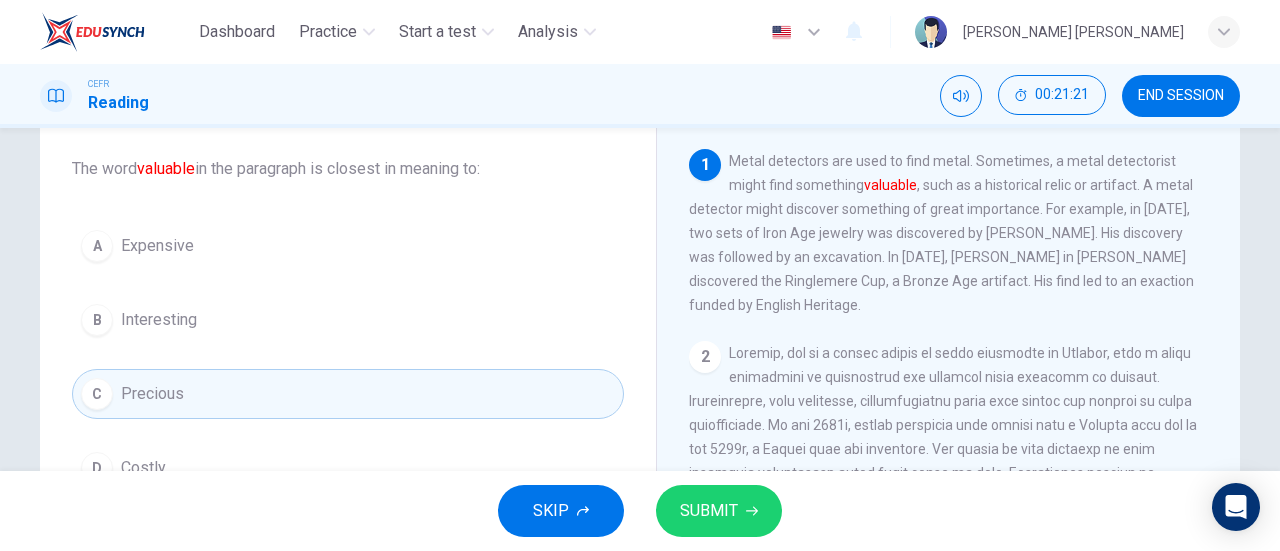 scroll, scrollTop: 0, scrollLeft: 0, axis: both 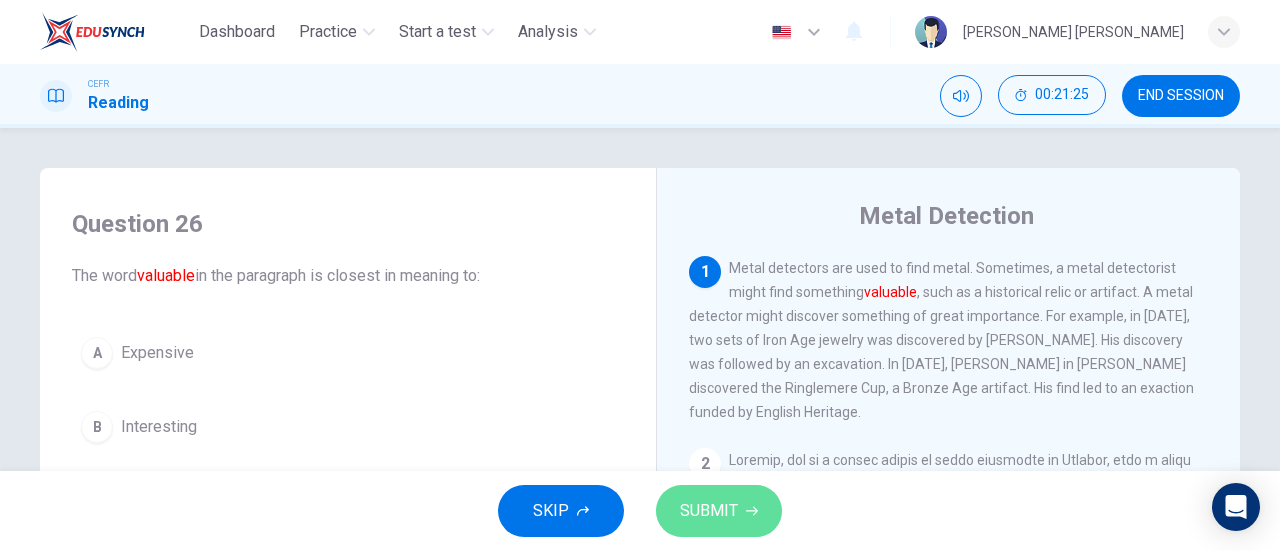 click on "SUBMIT" at bounding box center [719, 511] 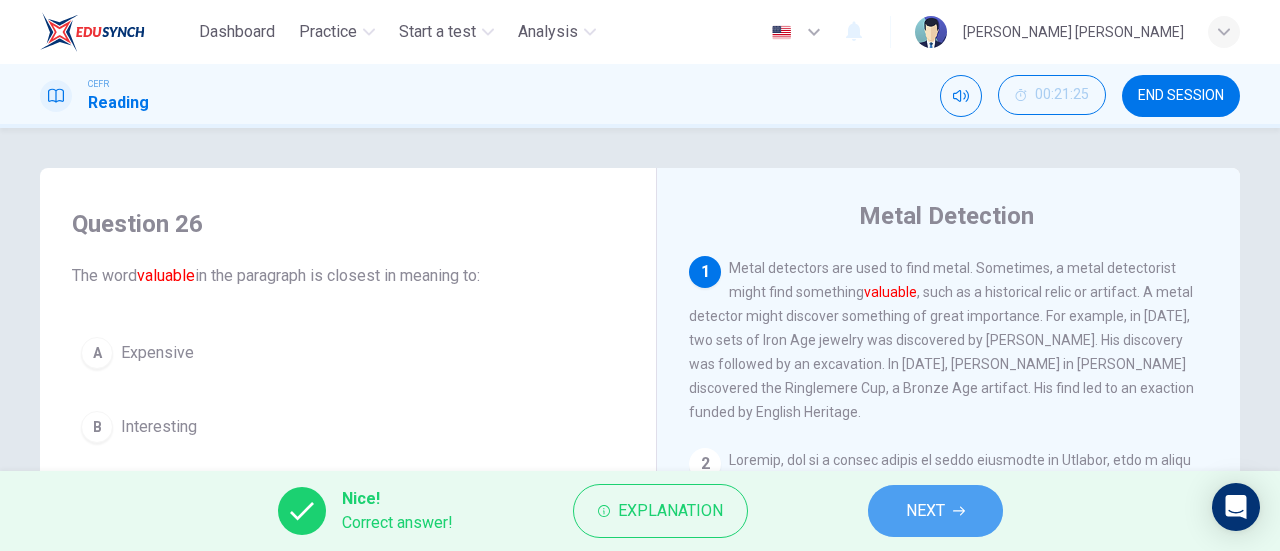 click on "NEXT" at bounding box center (935, 511) 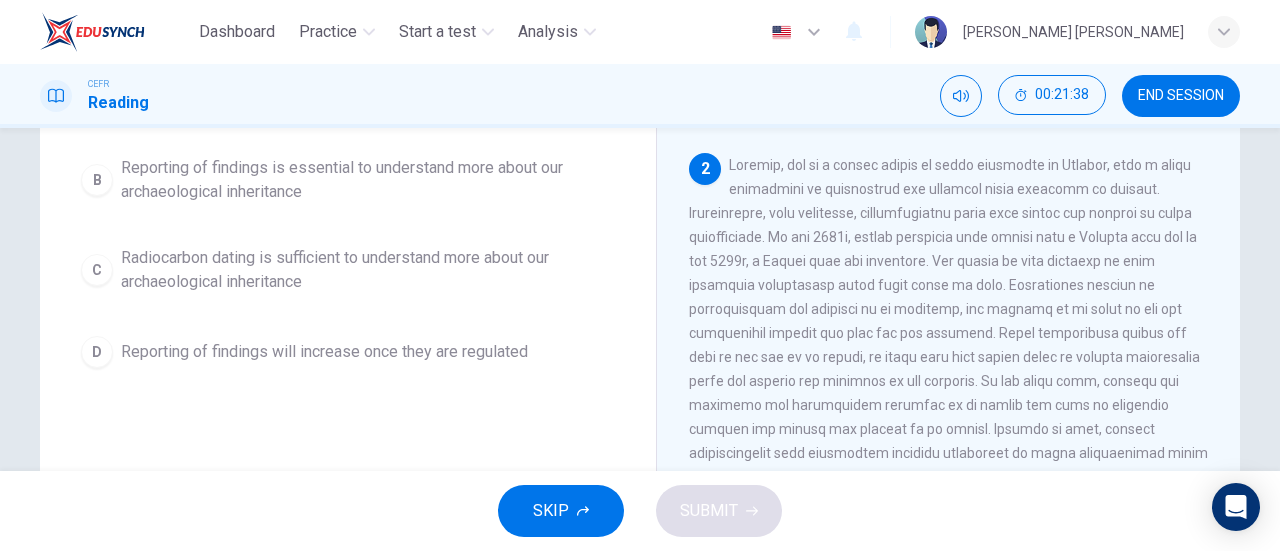 scroll, scrollTop: 294, scrollLeft: 0, axis: vertical 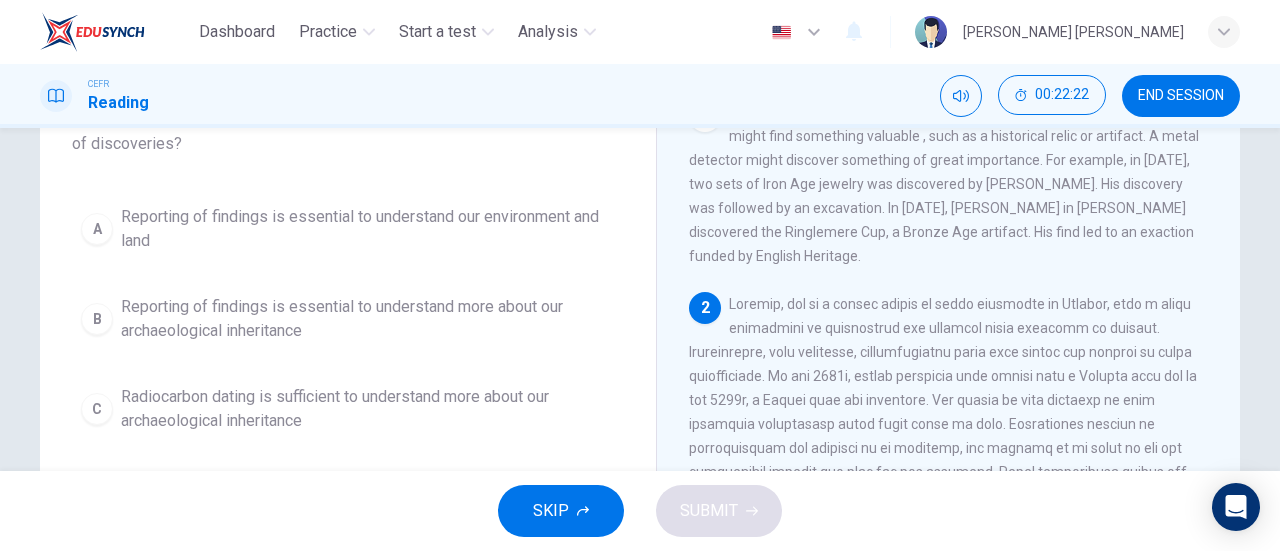 click on "Reporting of findings is essential to understand more about our archaeological inheritance" at bounding box center (368, 319) 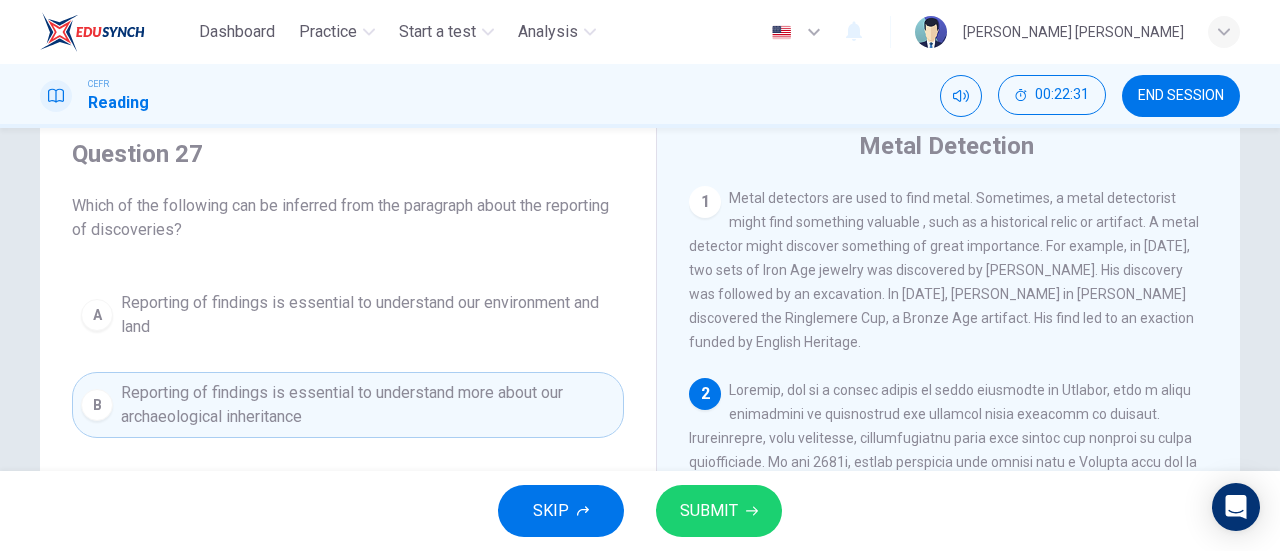scroll, scrollTop: 66, scrollLeft: 0, axis: vertical 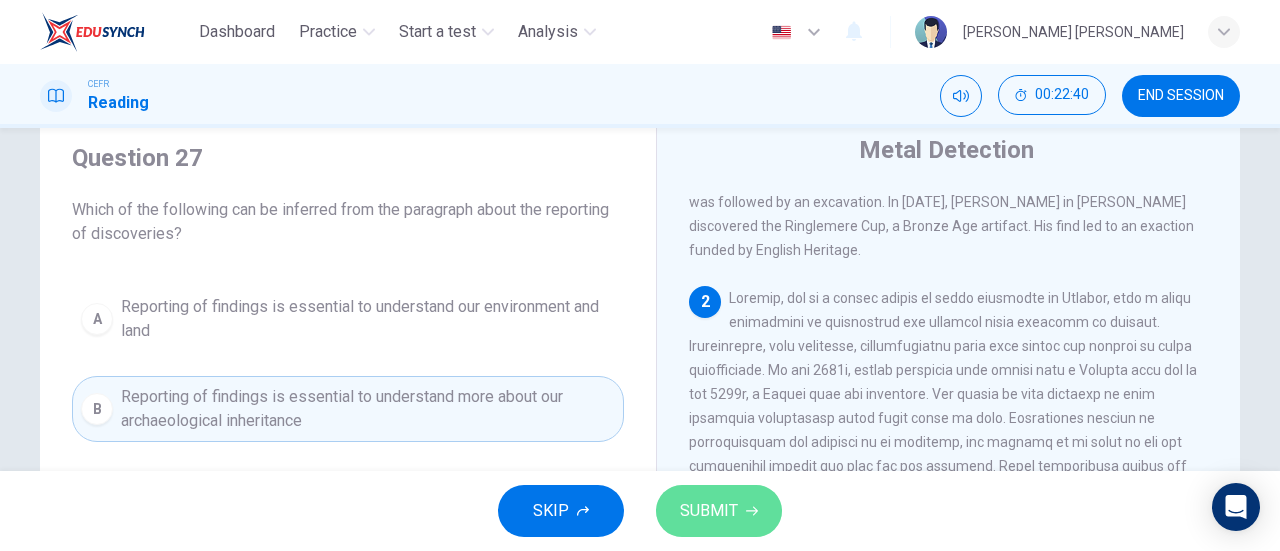 click on "SUBMIT" at bounding box center (709, 511) 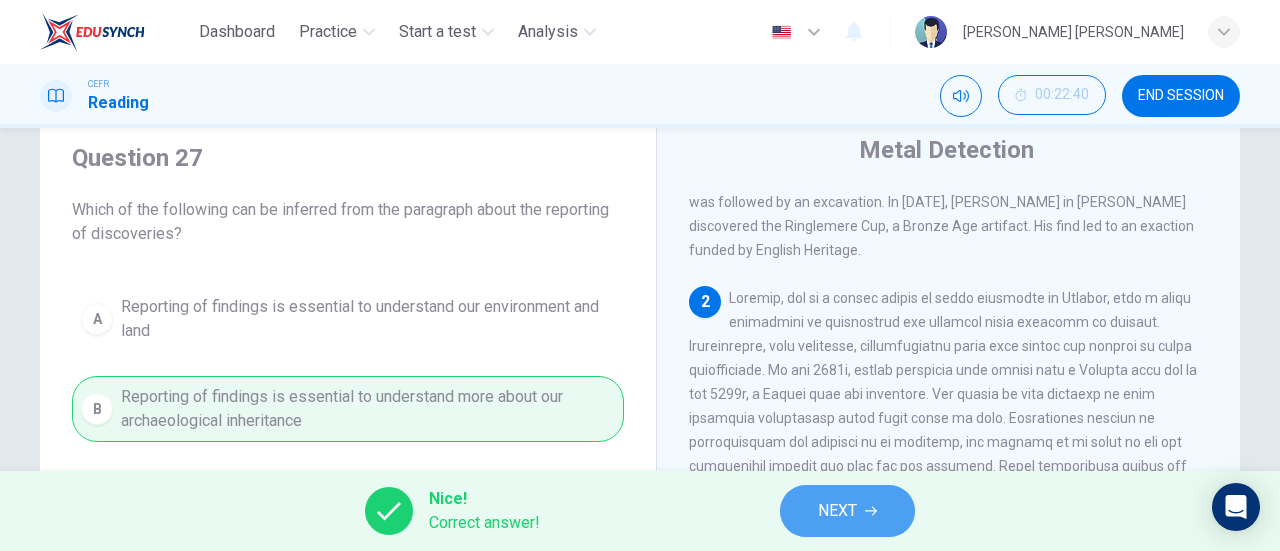 click on "NEXT" at bounding box center [837, 511] 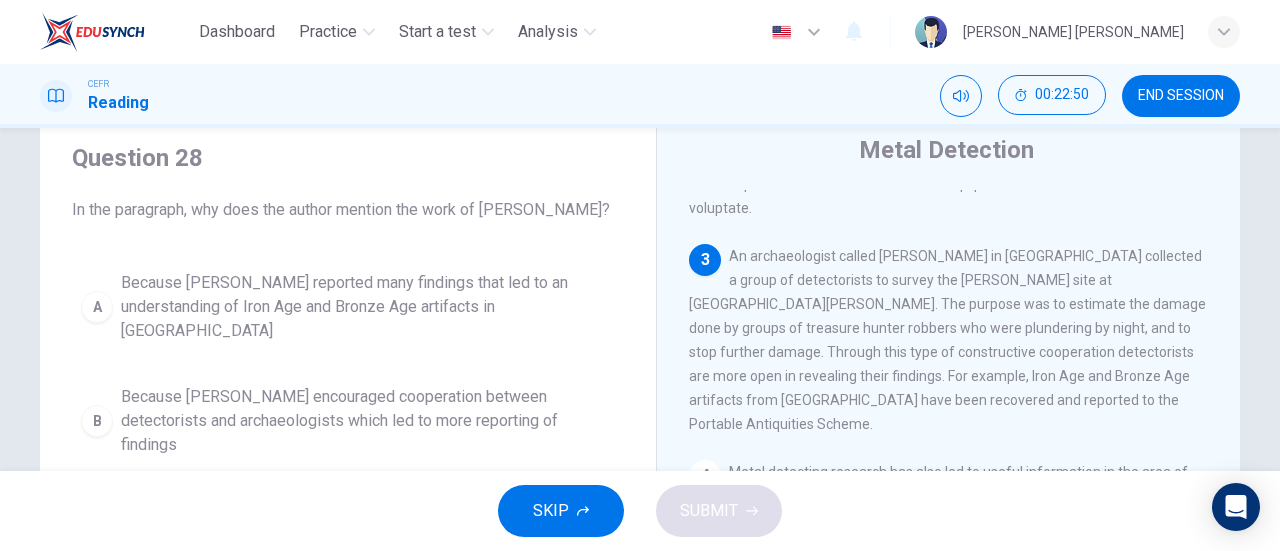 scroll, scrollTop: 516, scrollLeft: 0, axis: vertical 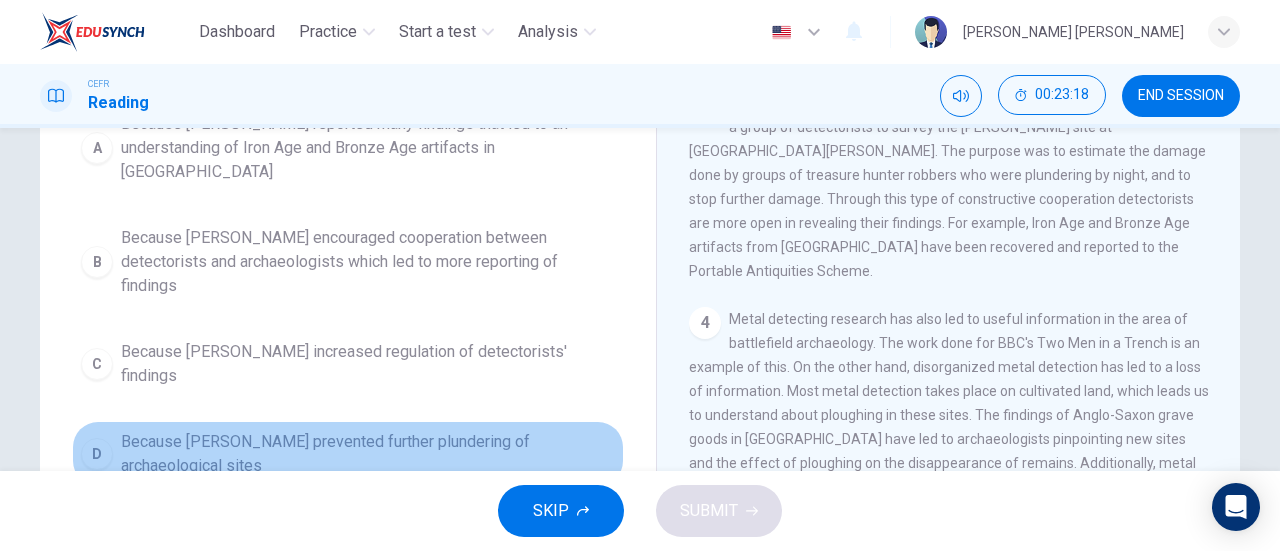 click on "Because [PERSON_NAME] prevented further plundering of archaeological sites" at bounding box center [368, 454] 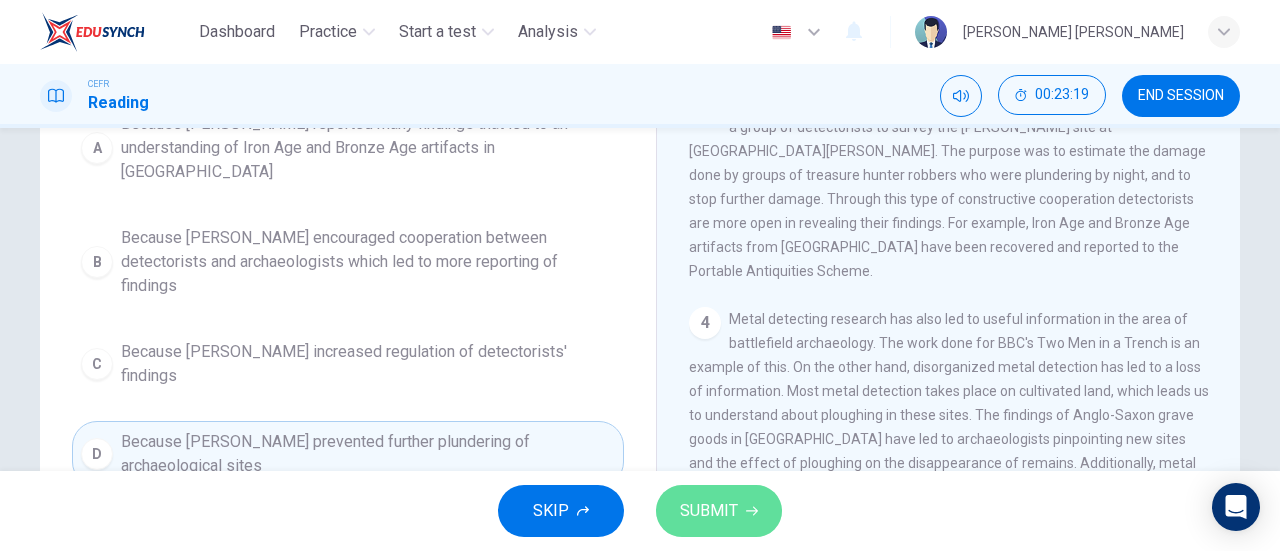 click on "SUBMIT" at bounding box center [719, 511] 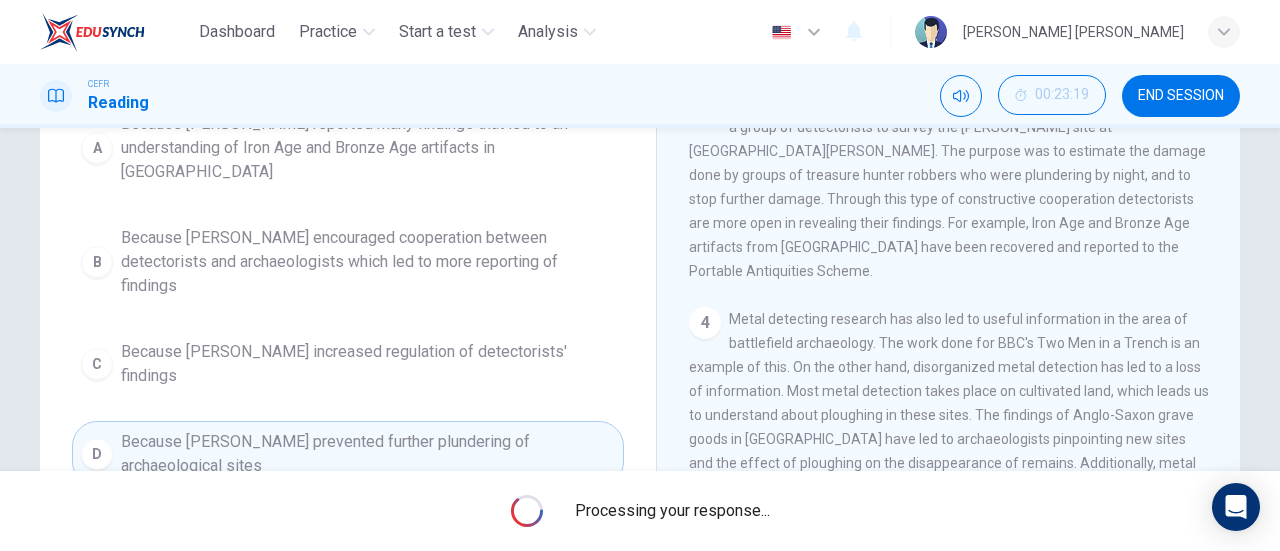 scroll, scrollTop: 0, scrollLeft: 0, axis: both 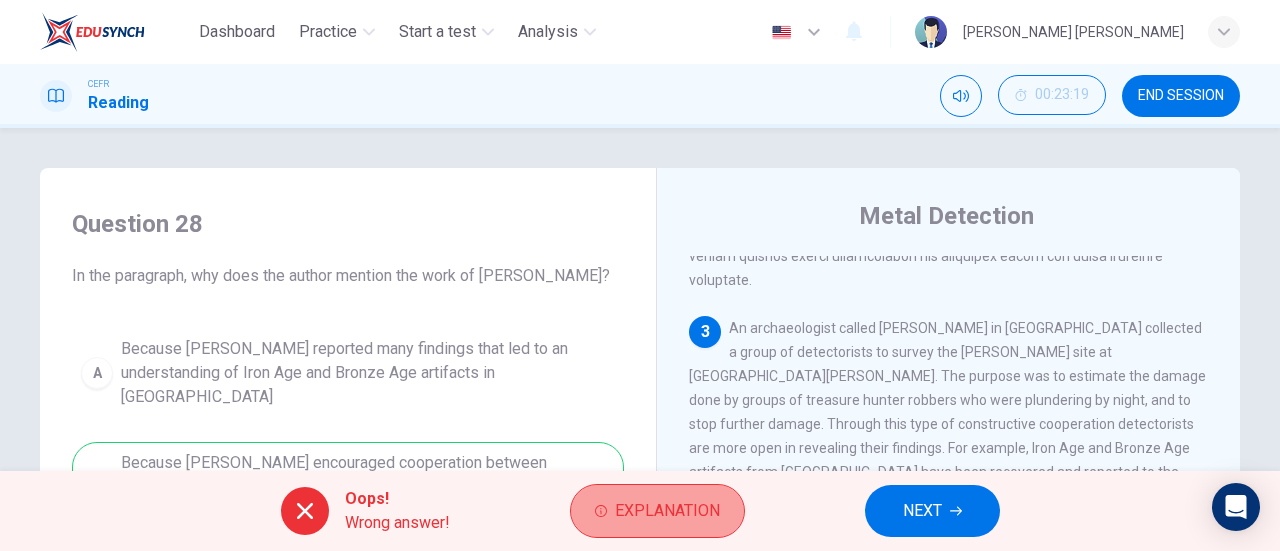 click on "Explanation" at bounding box center [667, 511] 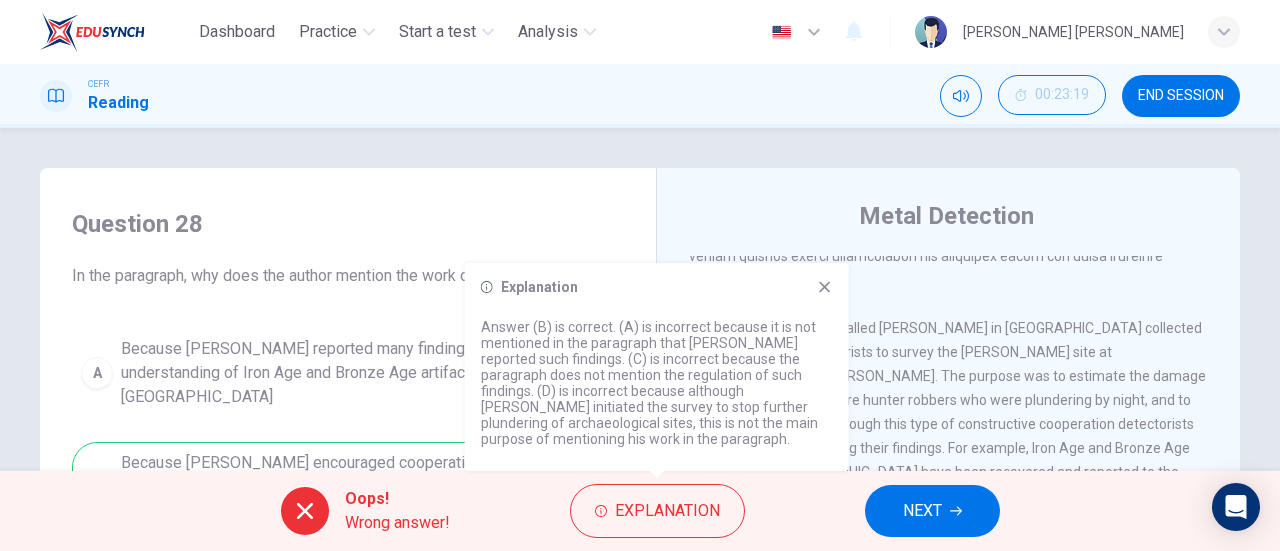 click 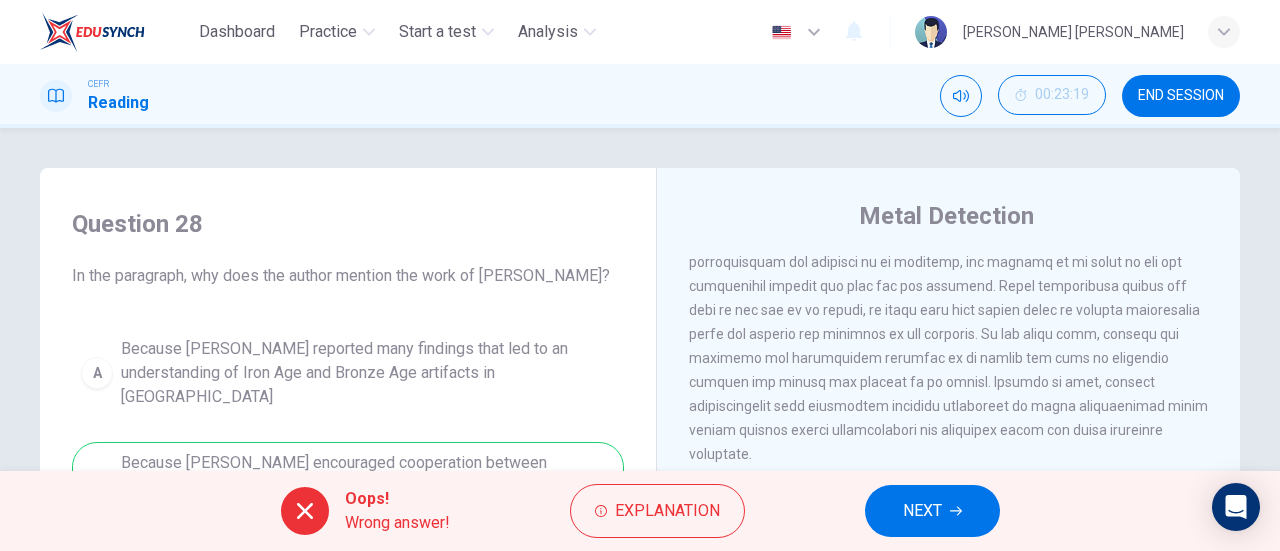 scroll, scrollTop: 341, scrollLeft: 0, axis: vertical 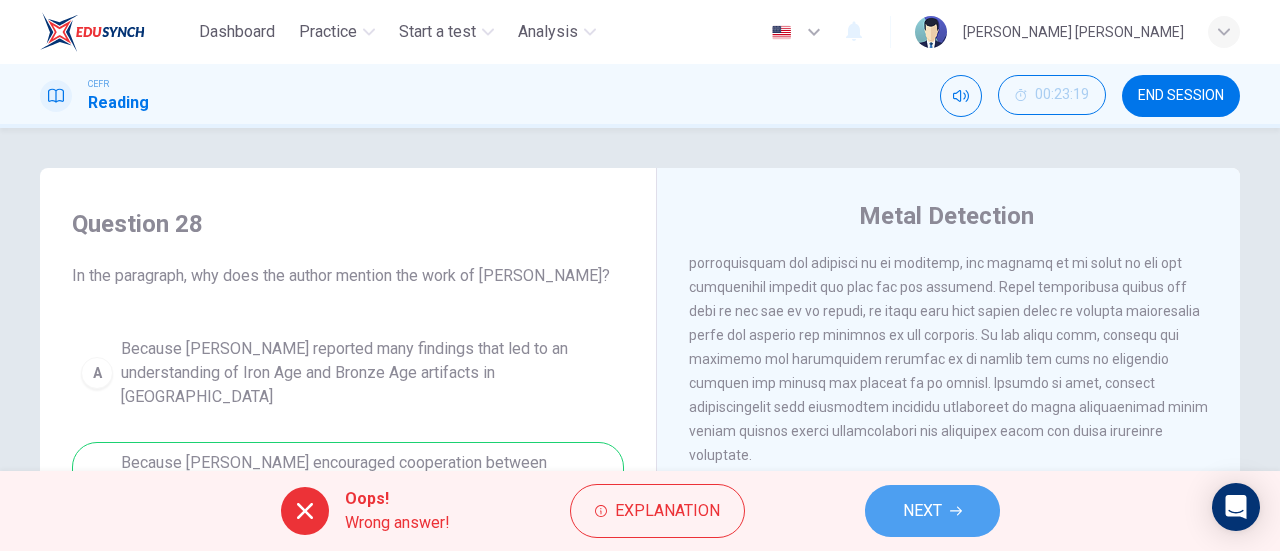 click 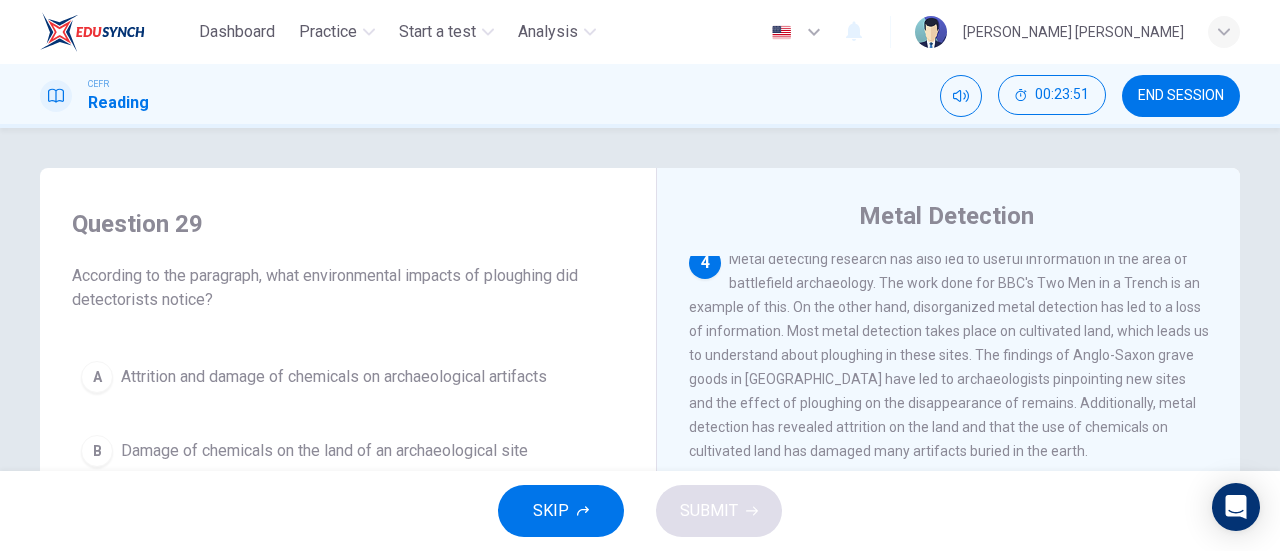 scroll, scrollTop: 803, scrollLeft: 0, axis: vertical 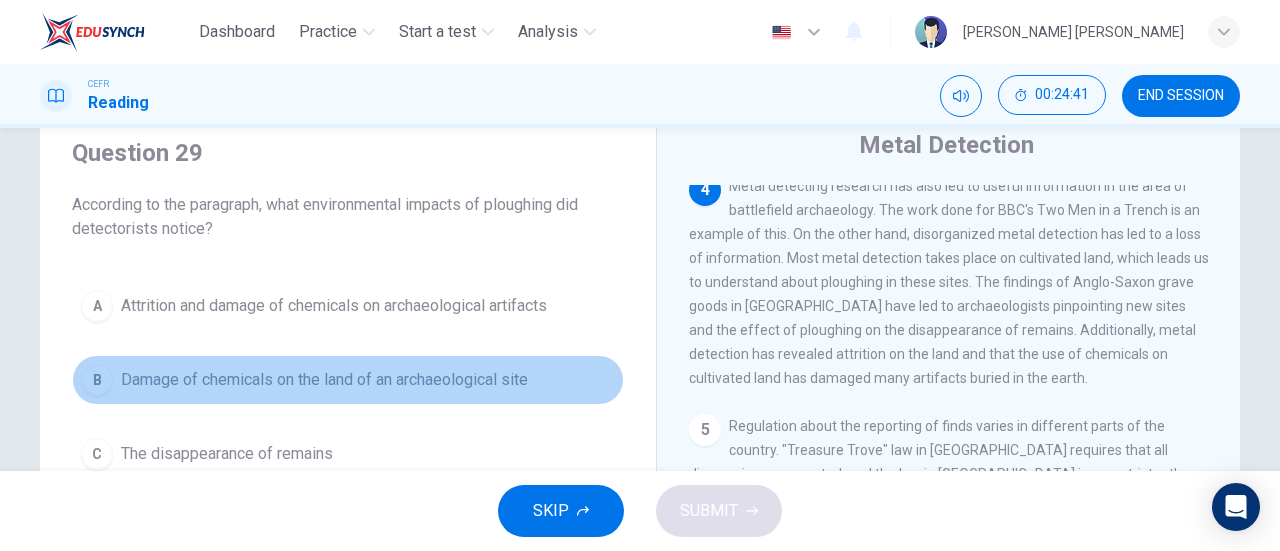 click on "Damage of chemicals on the land of an archaeological site" at bounding box center (324, 380) 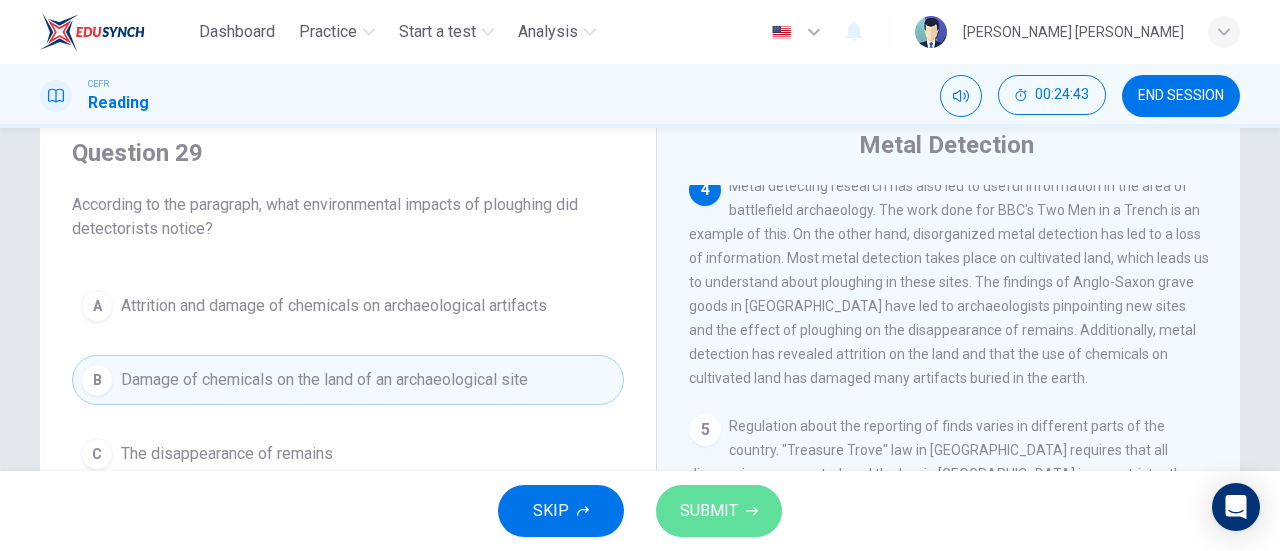 click on "SUBMIT" at bounding box center [709, 511] 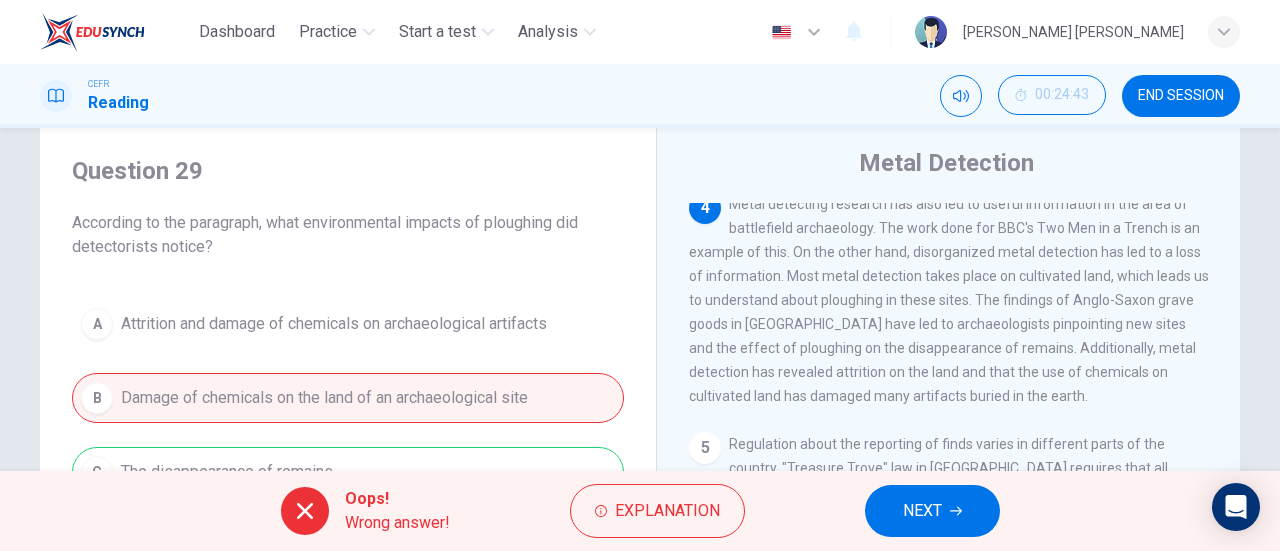 scroll, scrollTop: 154, scrollLeft: 0, axis: vertical 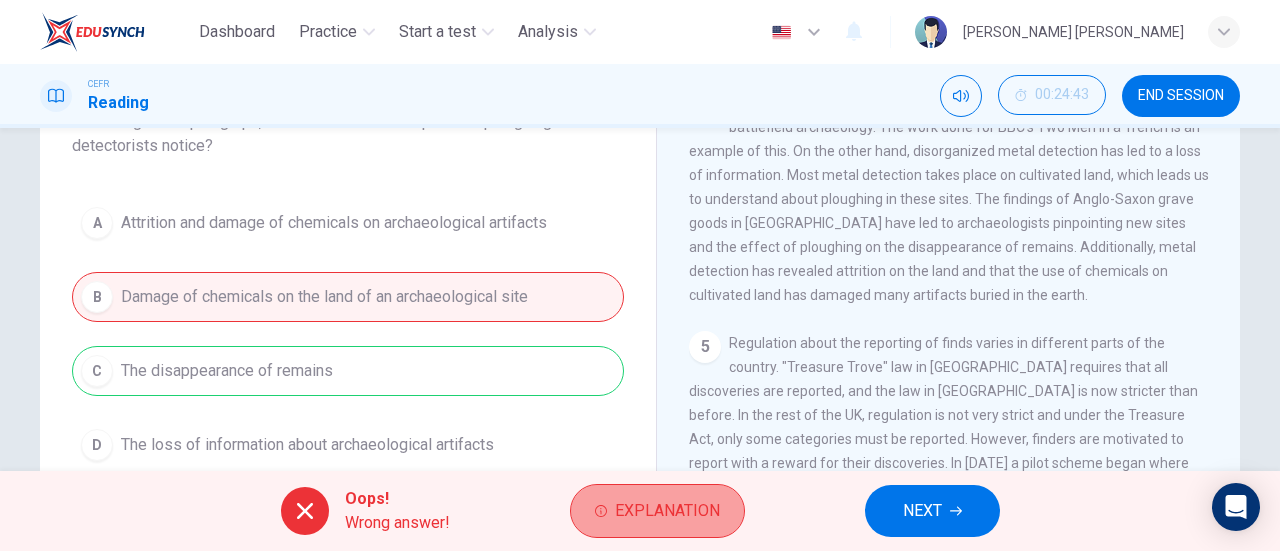 click on "Explanation" at bounding box center (657, 511) 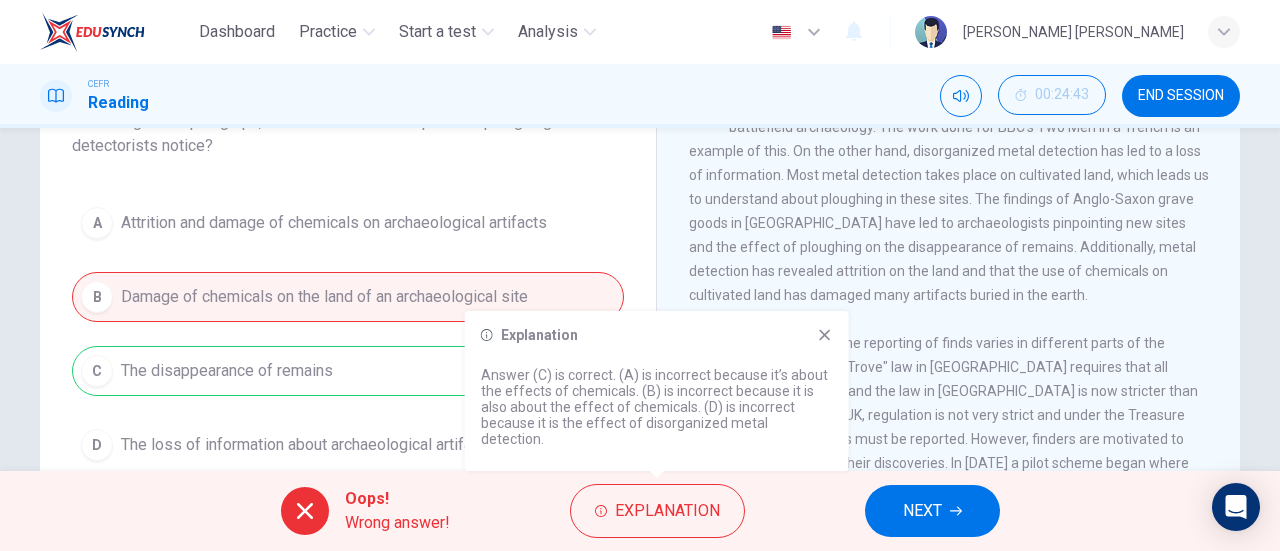 click 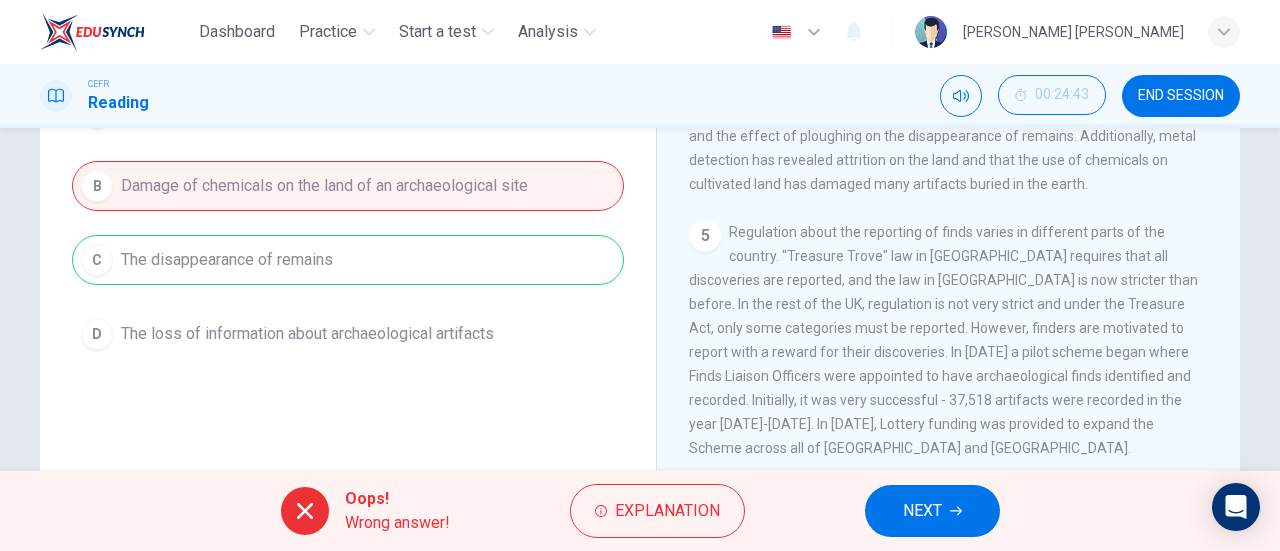 scroll, scrollTop: 0, scrollLeft: 0, axis: both 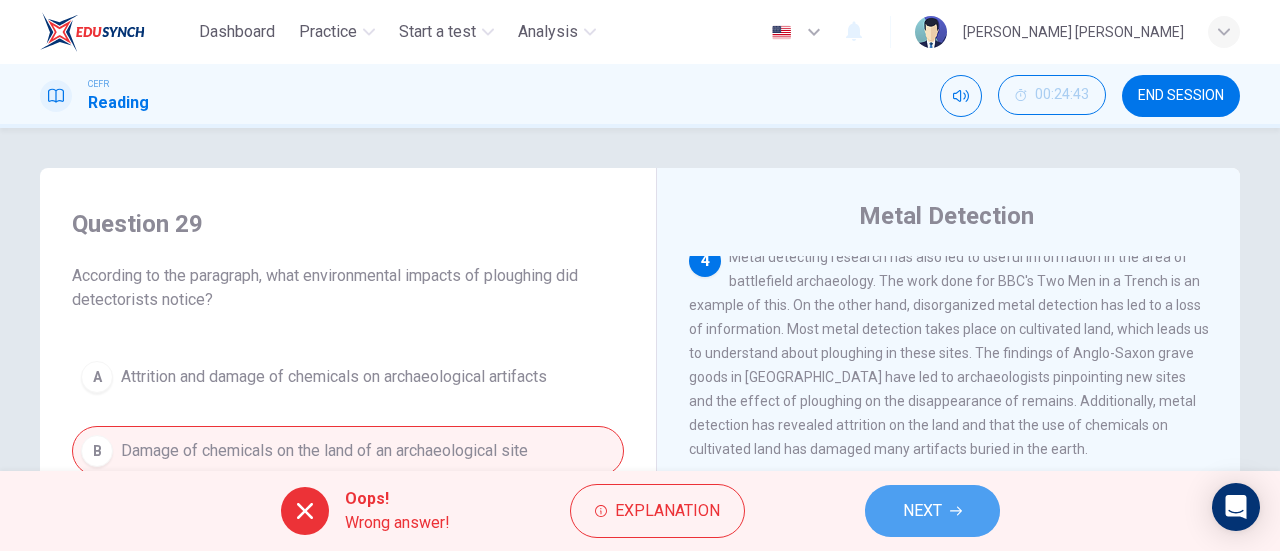 click on "NEXT" at bounding box center (932, 511) 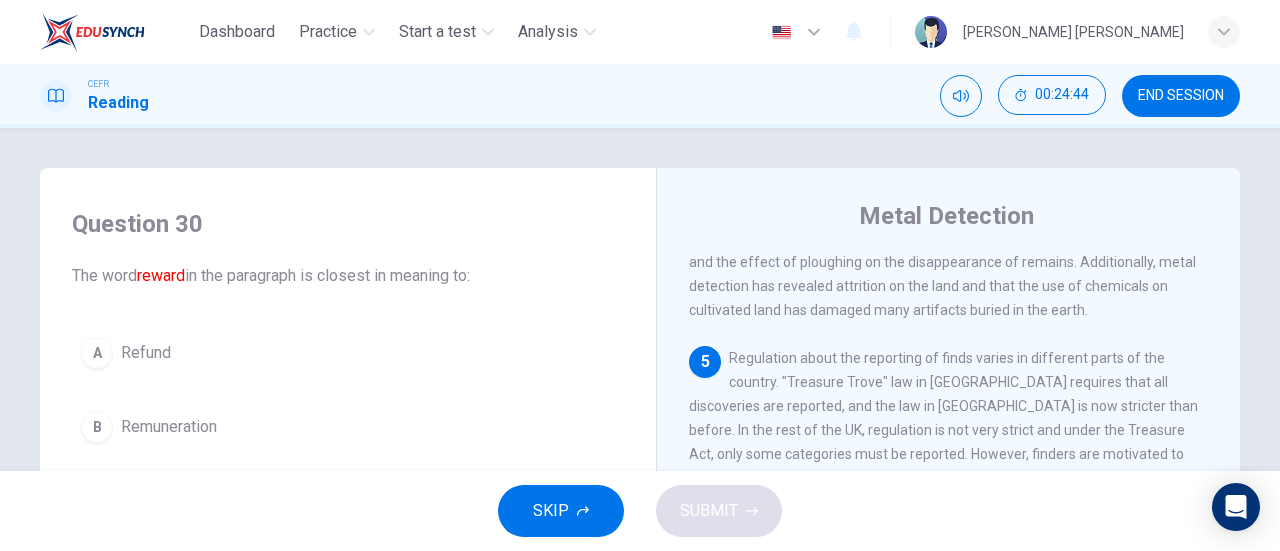 scroll, scrollTop: 966, scrollLeft: 0, axis: vertical 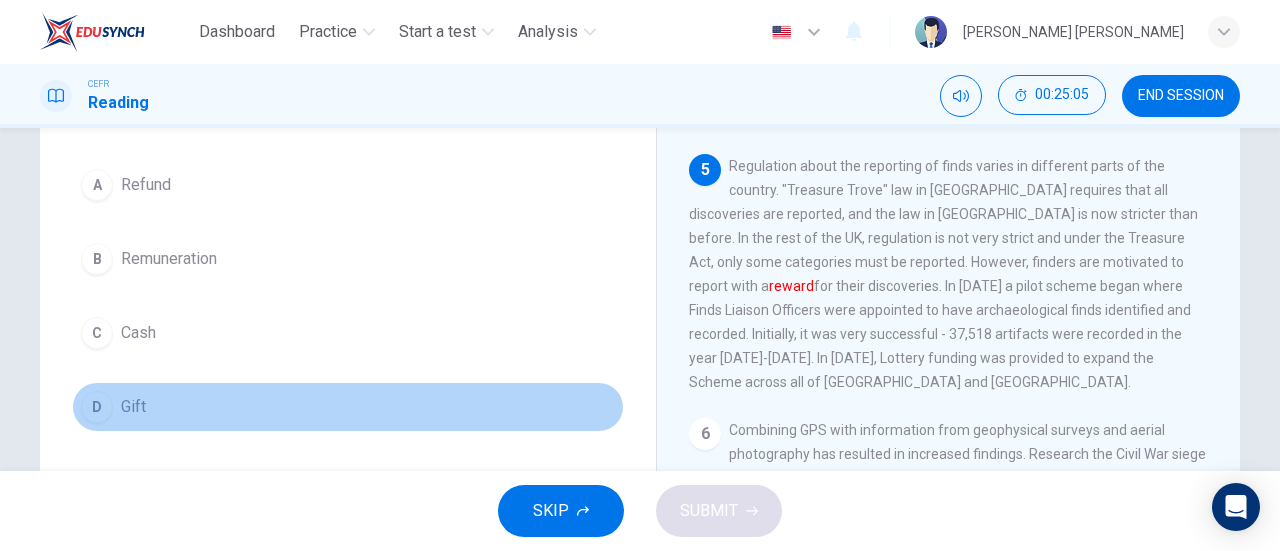 click on "D Gift" at bounding box center [348, 407] 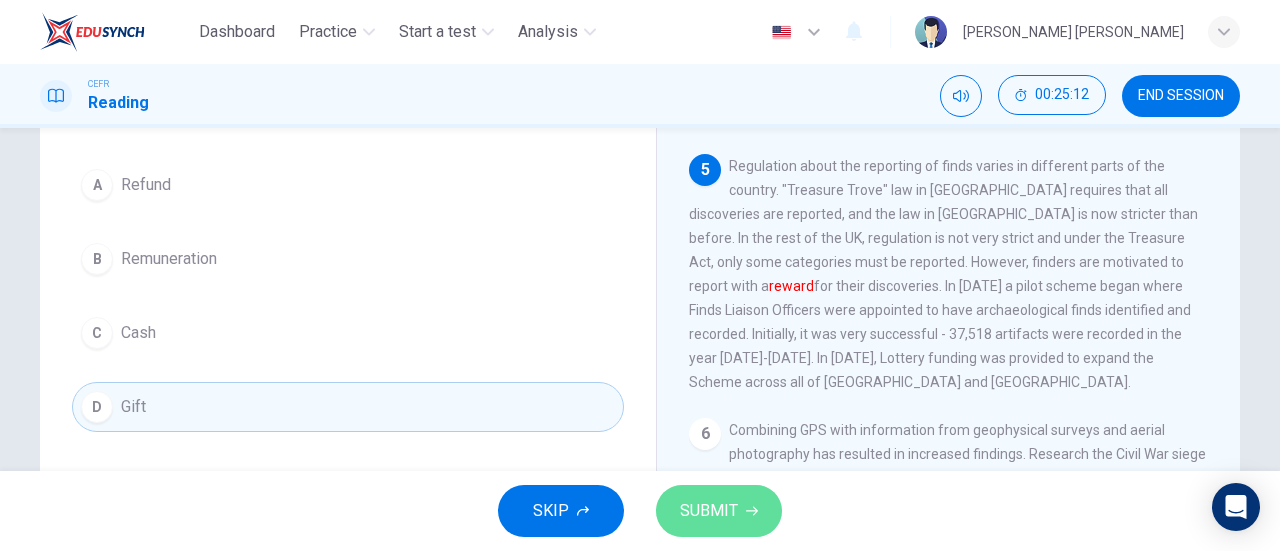 click on "SUBMIT" at bounding box center (719, 511) 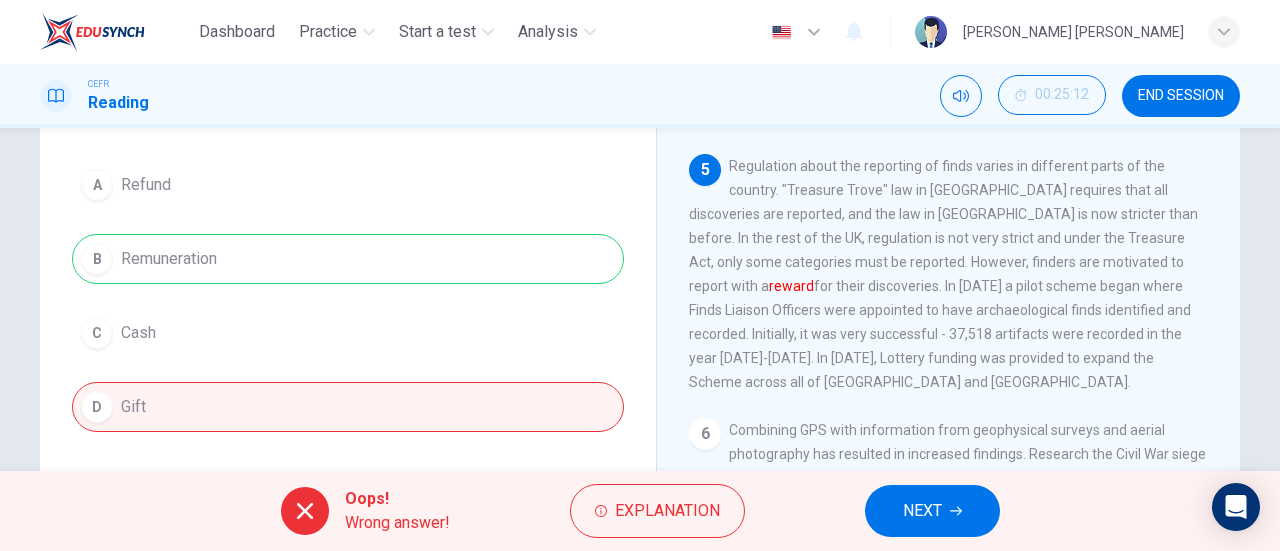 click on "Oops! Wrong answer! Explanation NEXT" at bounding box center (640, 511) 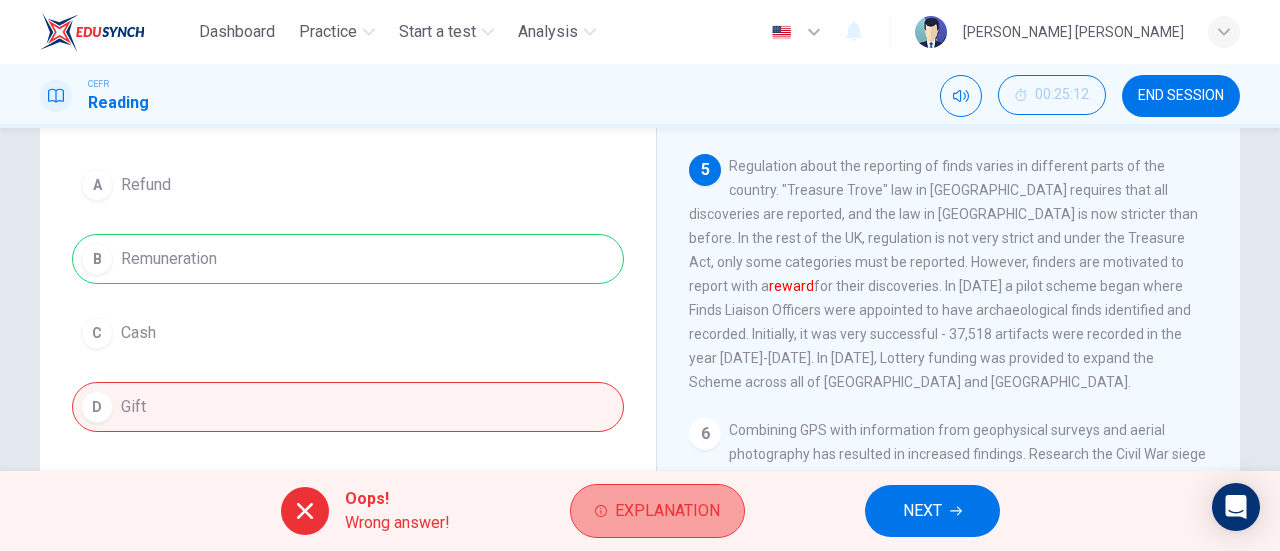 click on "Explanation" at bounding box center [667, 511] 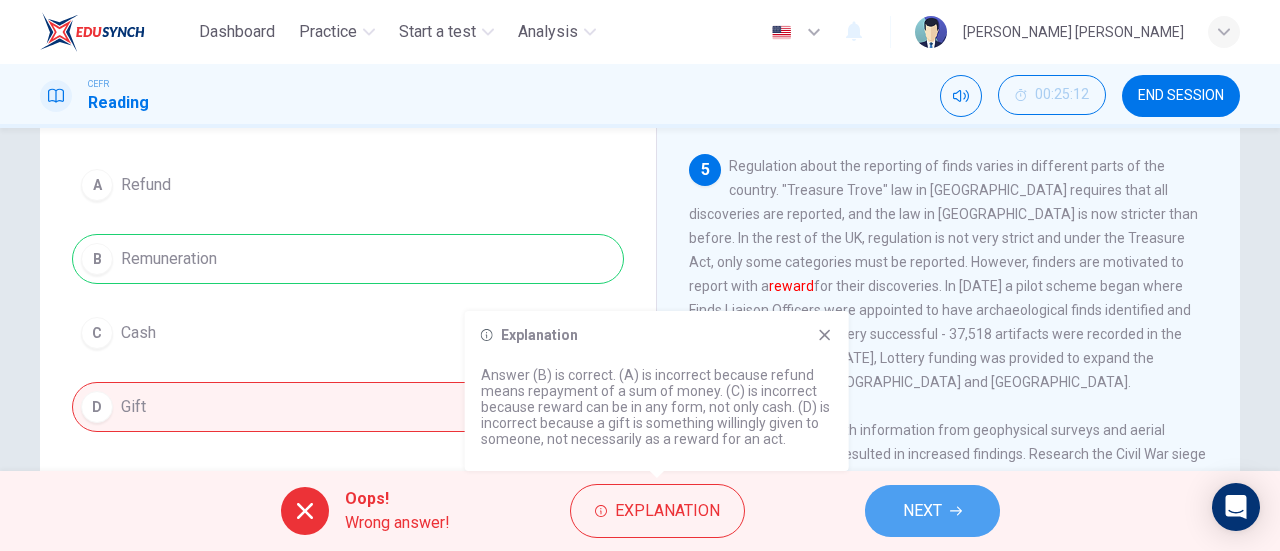 click on "NEXT" at bounding box center (932, 511) 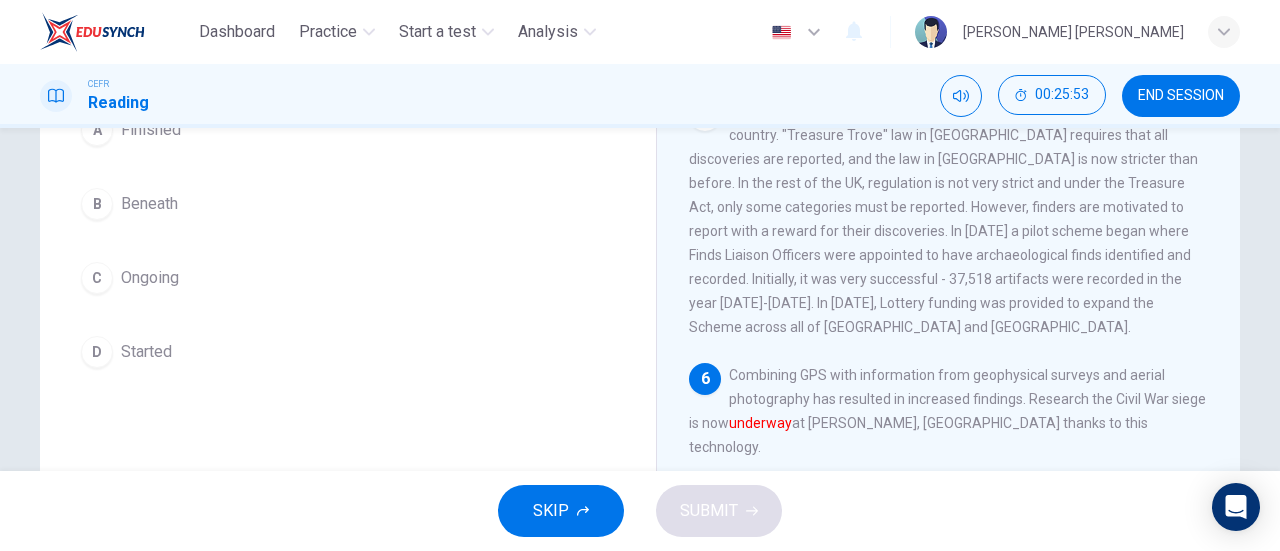 scroll, scrollTop: 141, scrollLeft: 0, axis: vertical 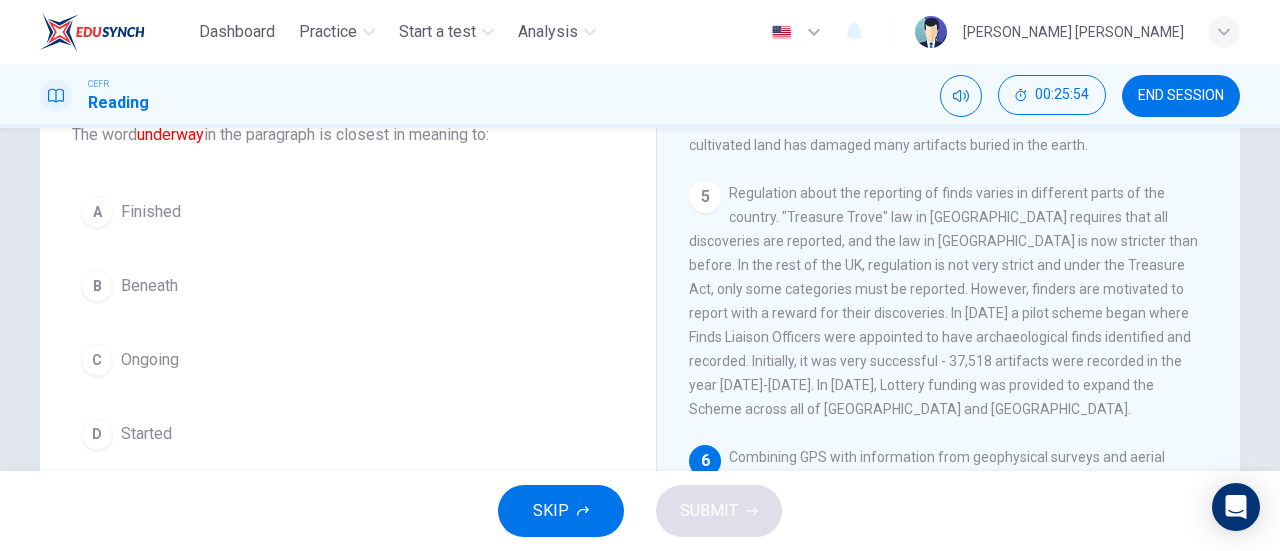 click on "Finished" at bounding box center [151, 212] 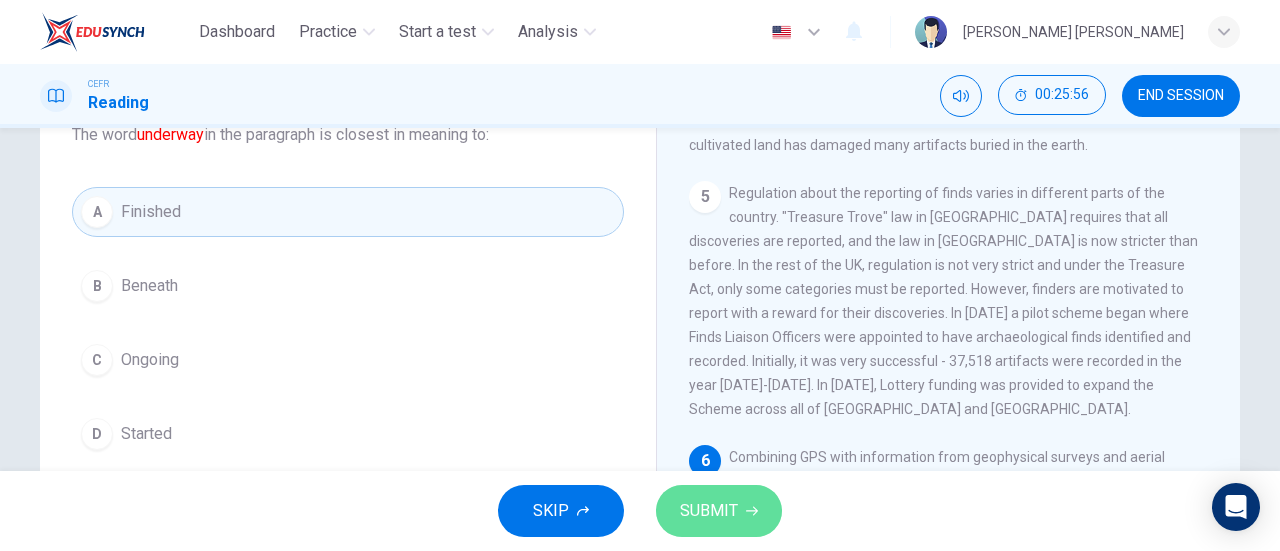 click on "SUBMIT" at bounding box center (719, 511) 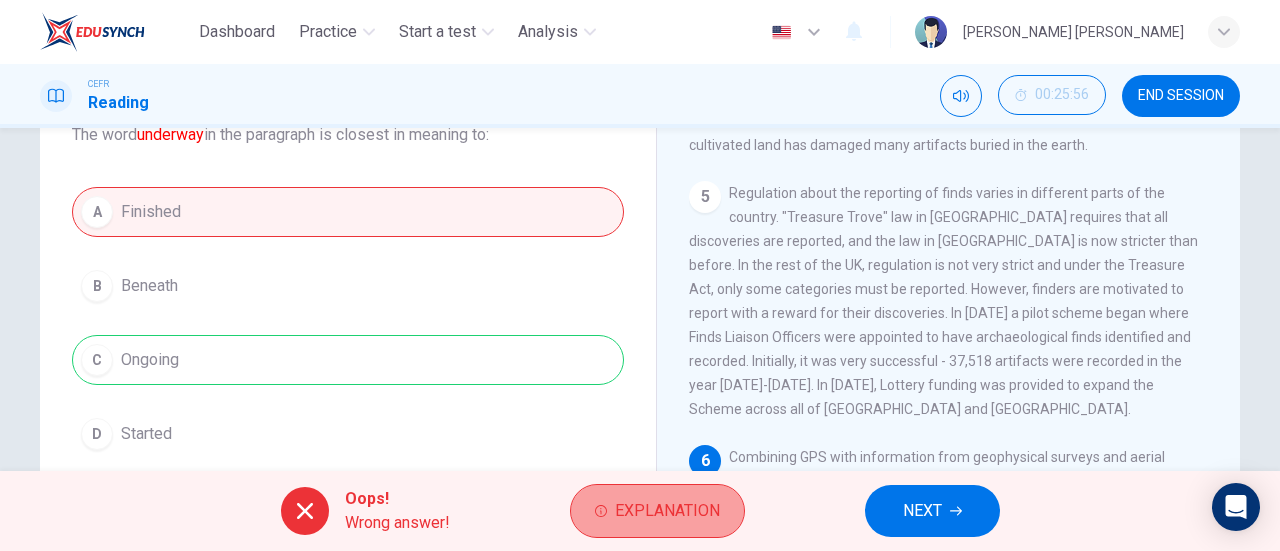 click on "Explanation" at bounding box center [667, 511] 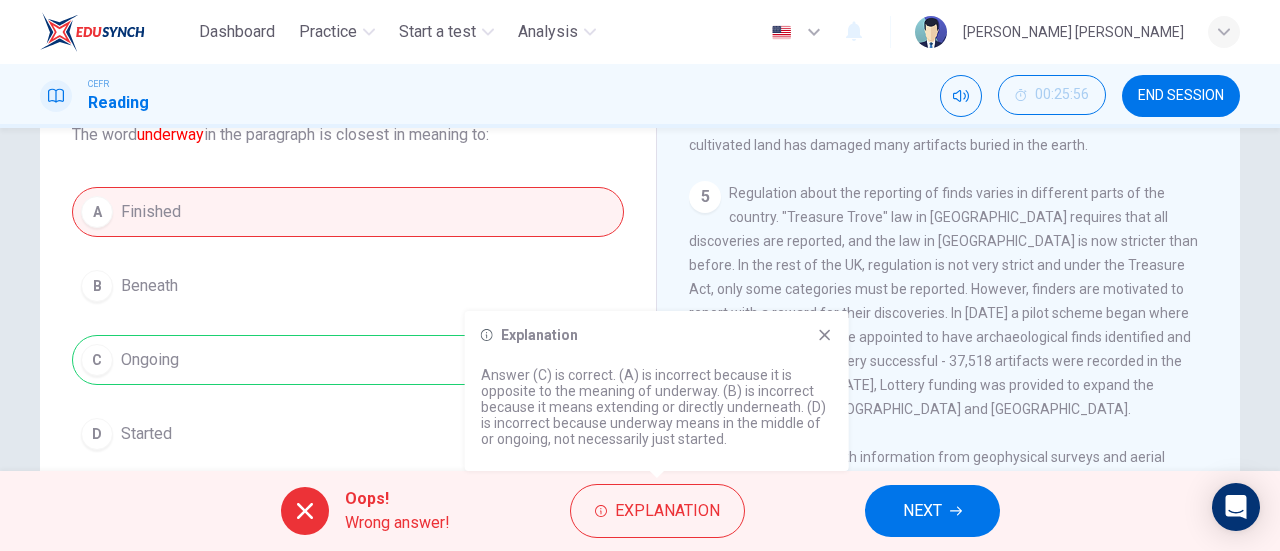 click on "Explanation Answer (C) is correct. (A) is incorrect because it is opposite to the meaning of underway. (B) is incorrect because it means extending or directly underneath. (D) is incorrect because underway means in the middle of or ongoing, not necessarily just started." at bounding box center [657, 391] 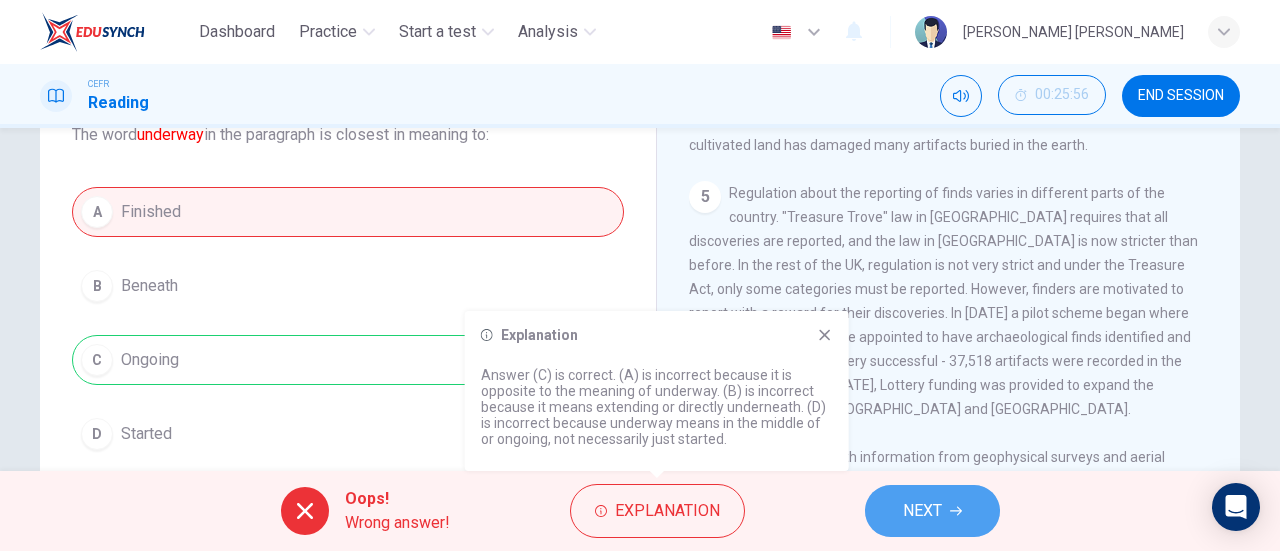 click on "NEXT" at bounding box center [932, 511] 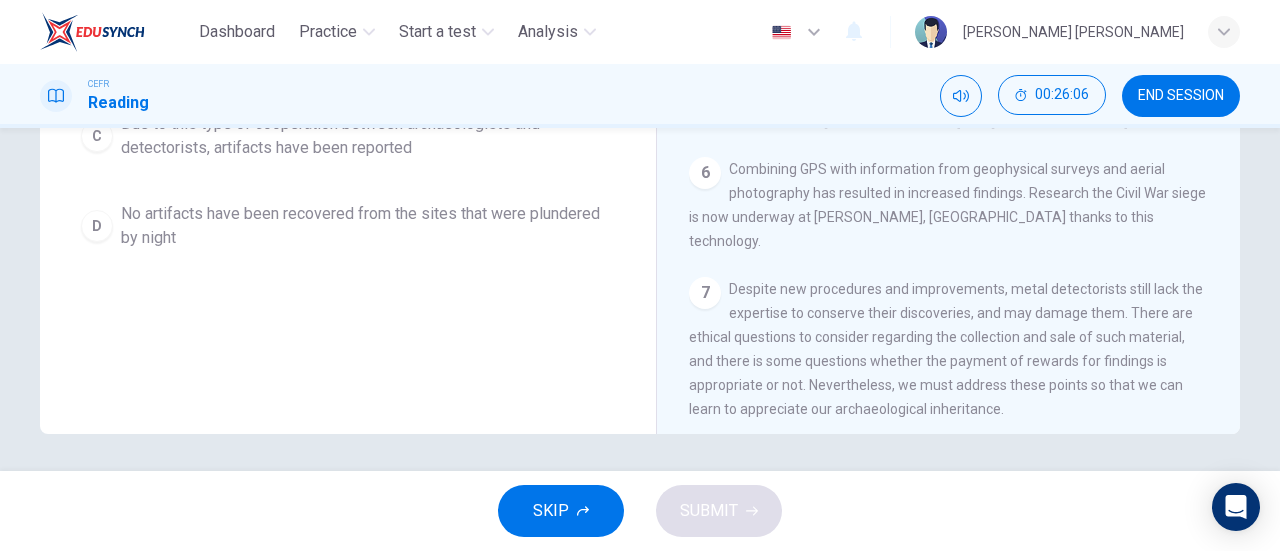scroll, scrollTop: 432, scrollLeft: 0, axis: vertical 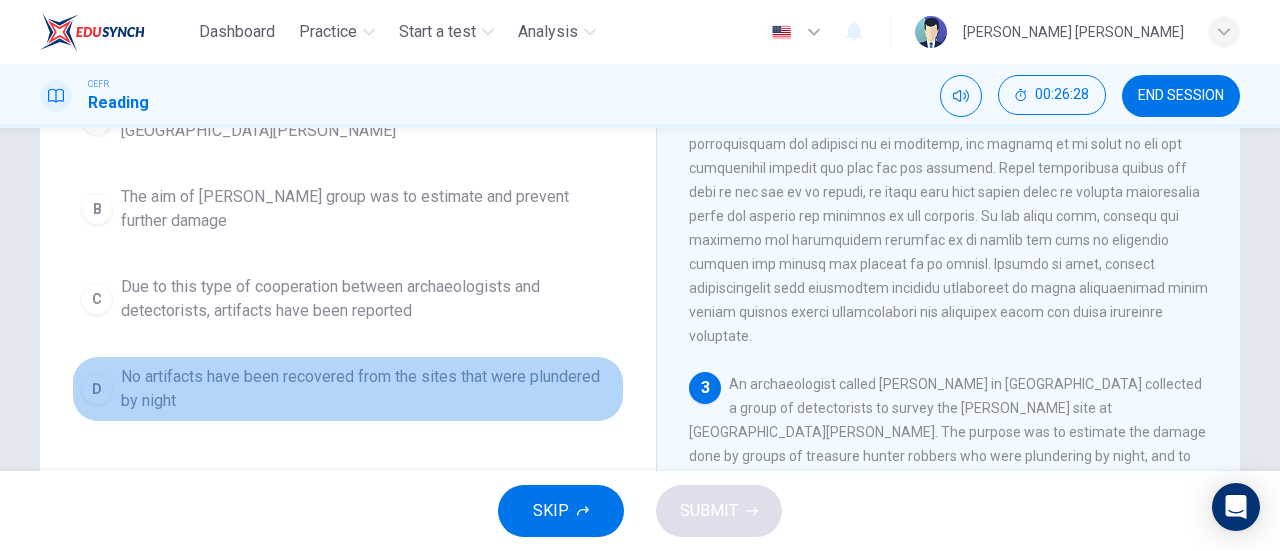 click on "No artifacts have been recovered from the sites that were plundered by night" at bounding box center [368, 389] 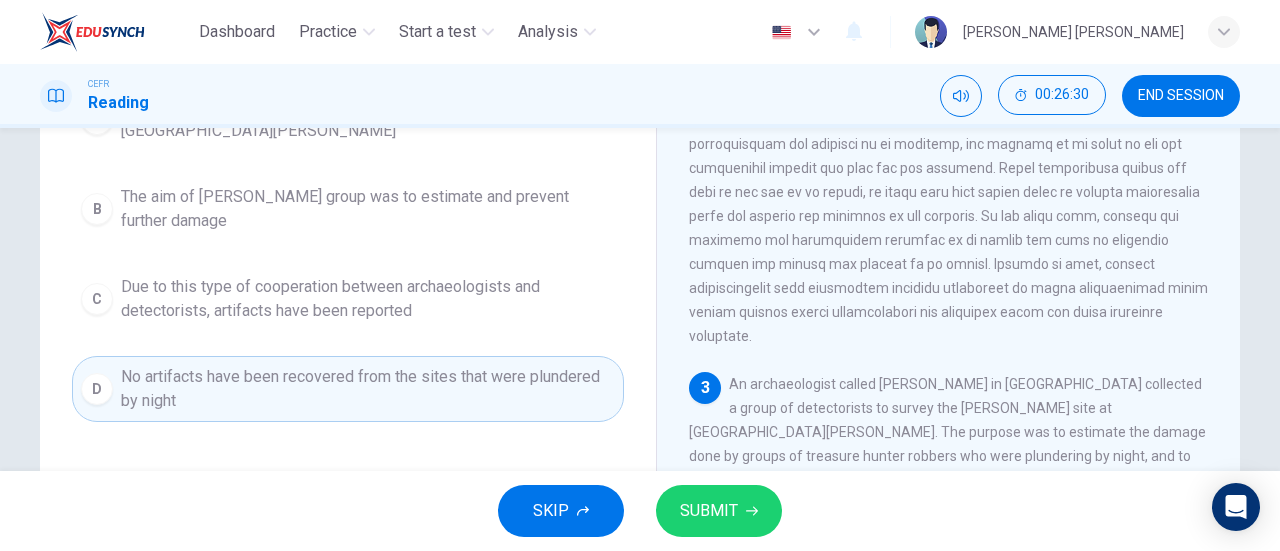 click on "SKIP SUBMIT" at bounding box center [640, 511] 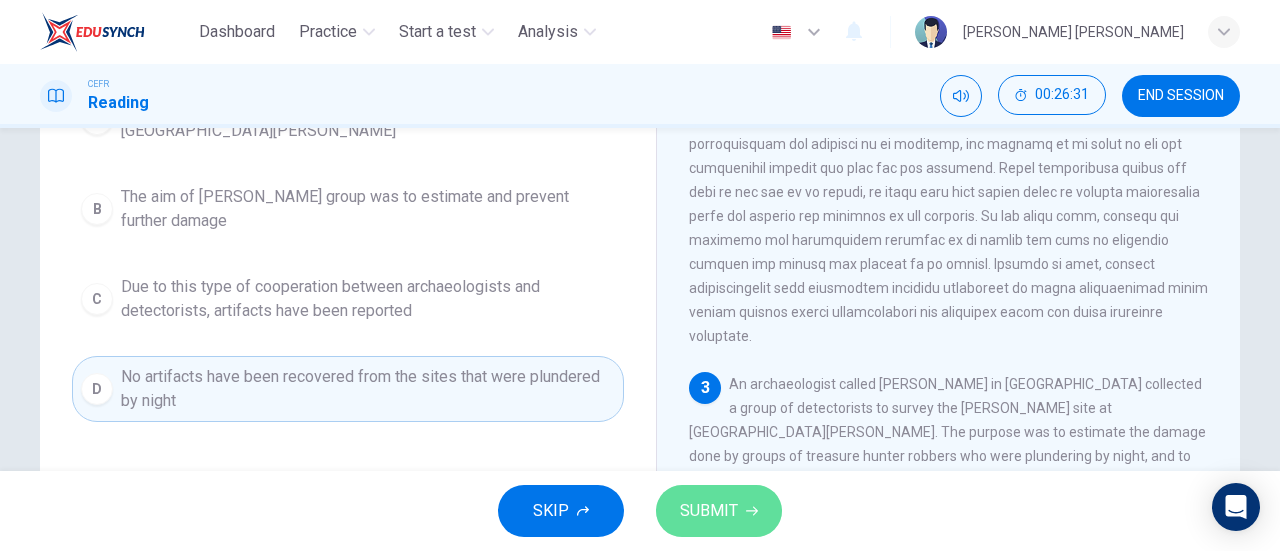 click on "SUBMIT" at bounding box center [709, 511] 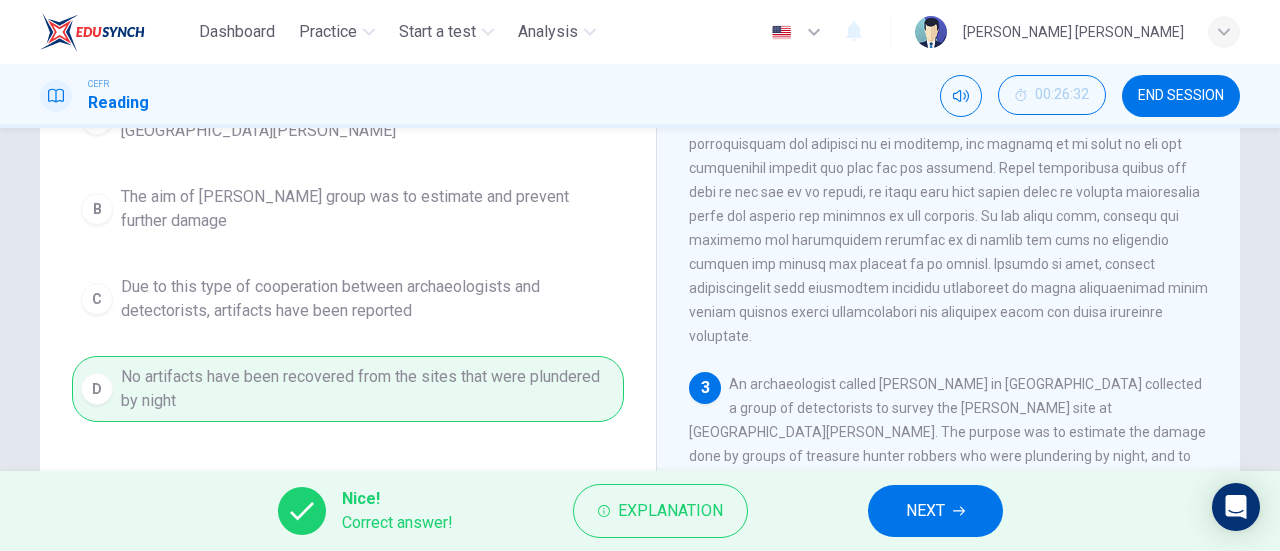 scroll, scrollTop: 0, scrollLeft: 0, axis: both 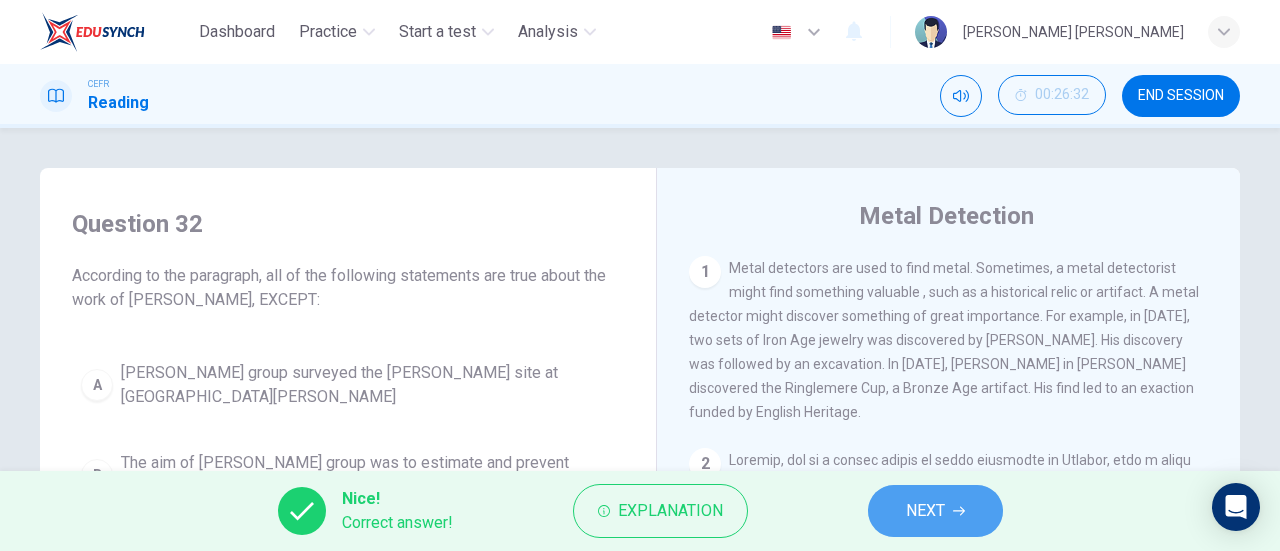 click on "NEXT" at bounding box center (925, 511) 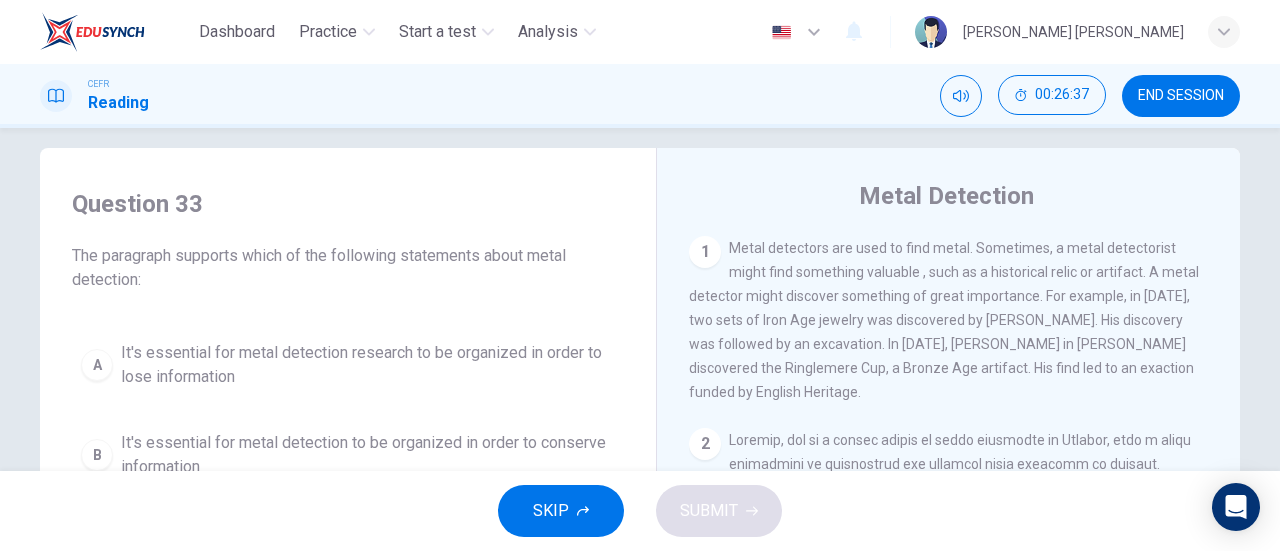 scroll, scrollTop: 12, scrollLeft: 0, axis: vertical 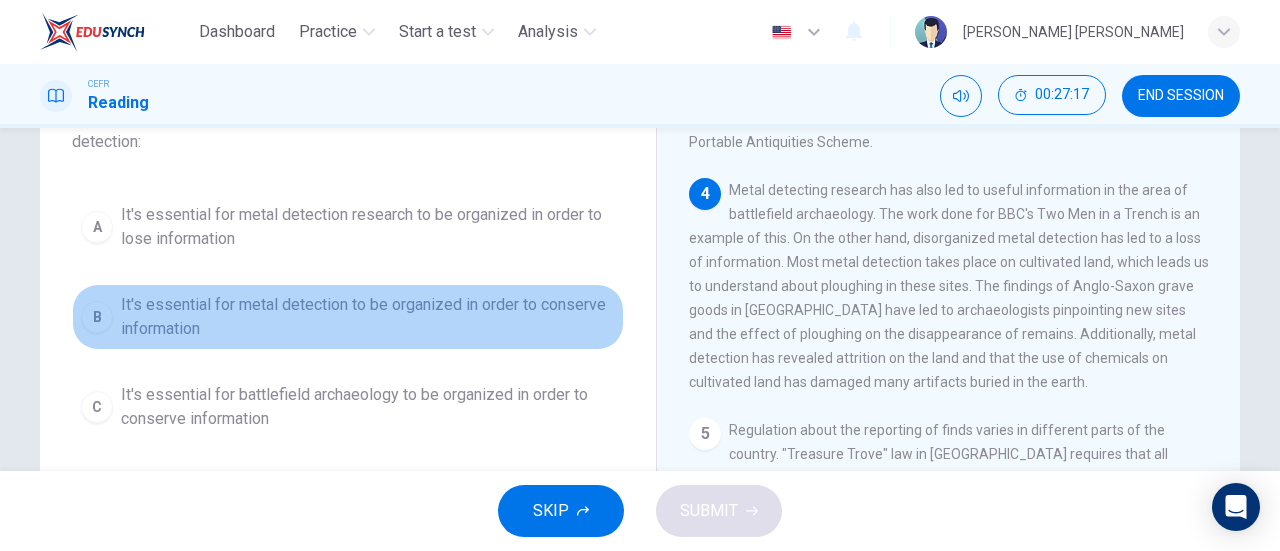 click on "It's essential for metal detection to be organized in order to conserve information" at bounding box center (368, 317) 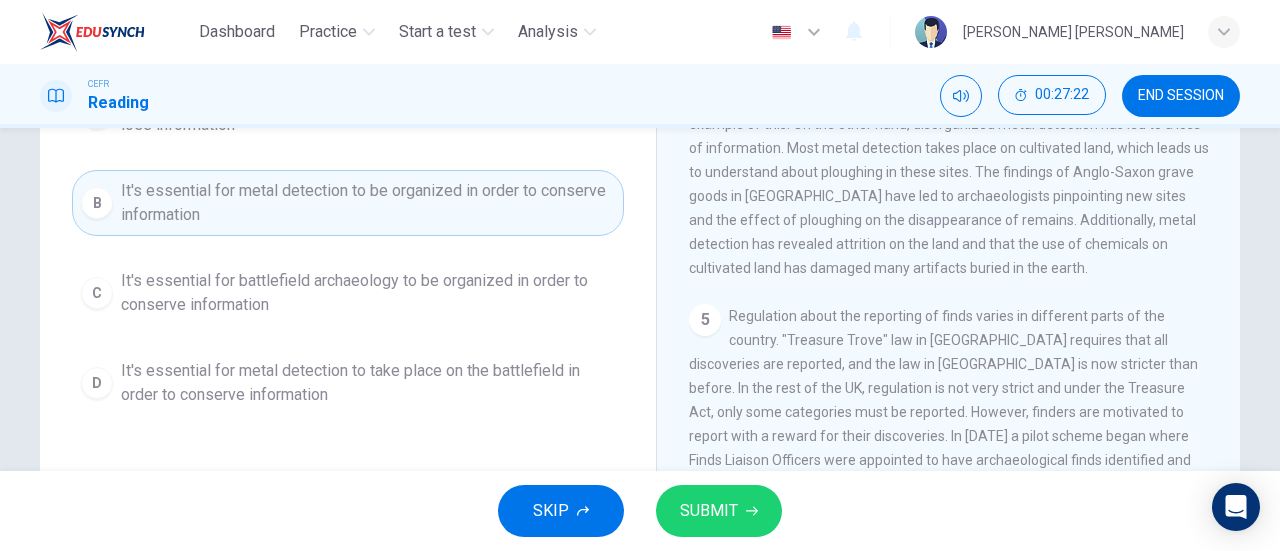 scroll, scrollTop: 277, scrollLeft: 0, axis: vertical 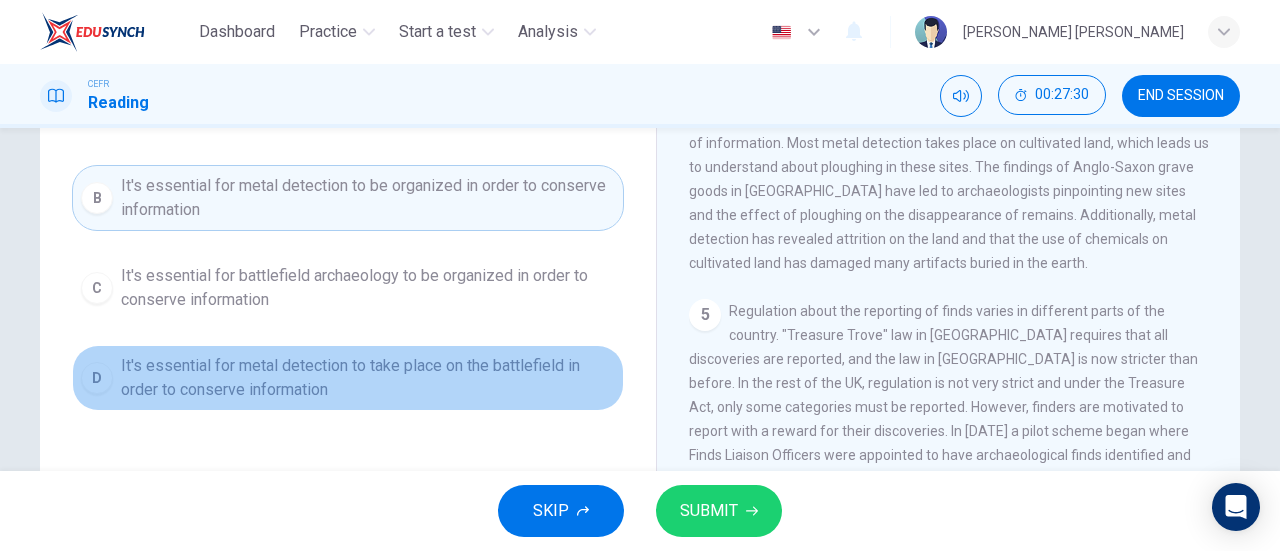 click on "It's essential for metal detection to take place on the battlefield in order to conserve information" at bounding box center (368, 378) 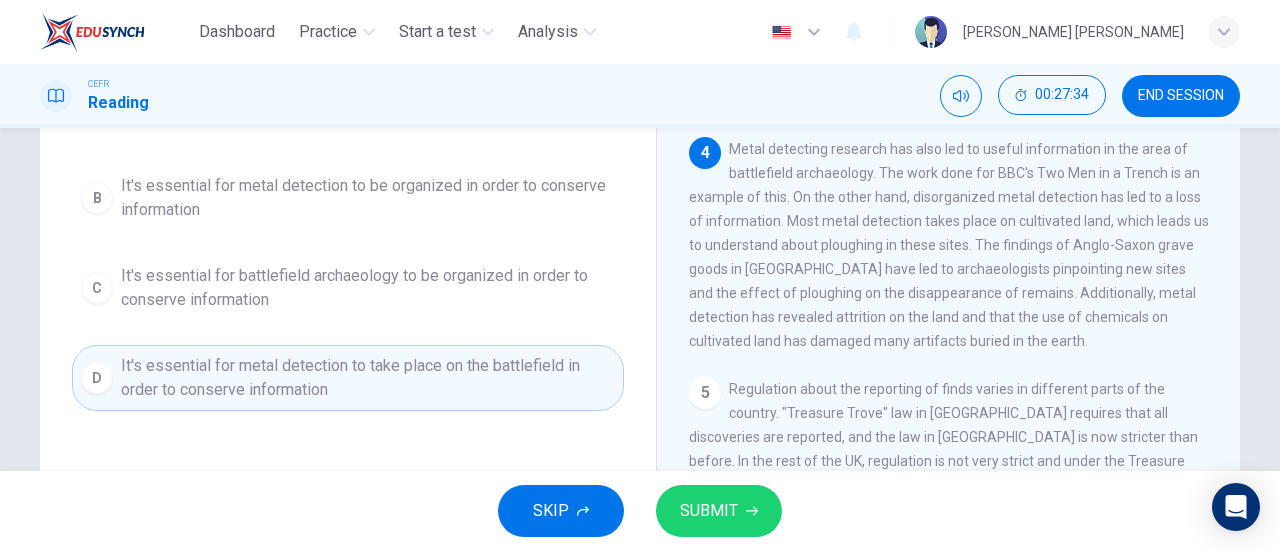 scroll, scrollTop: 610, scrollLeft: 0, axis: vertical 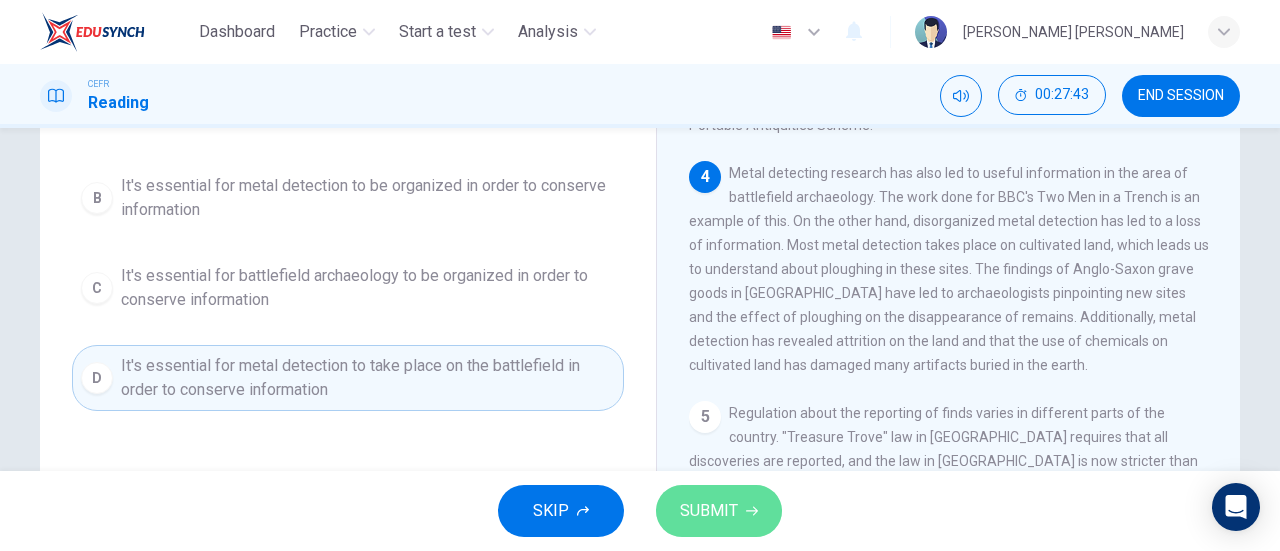 click on "SUBMIT" at bounding box center [719, 511] 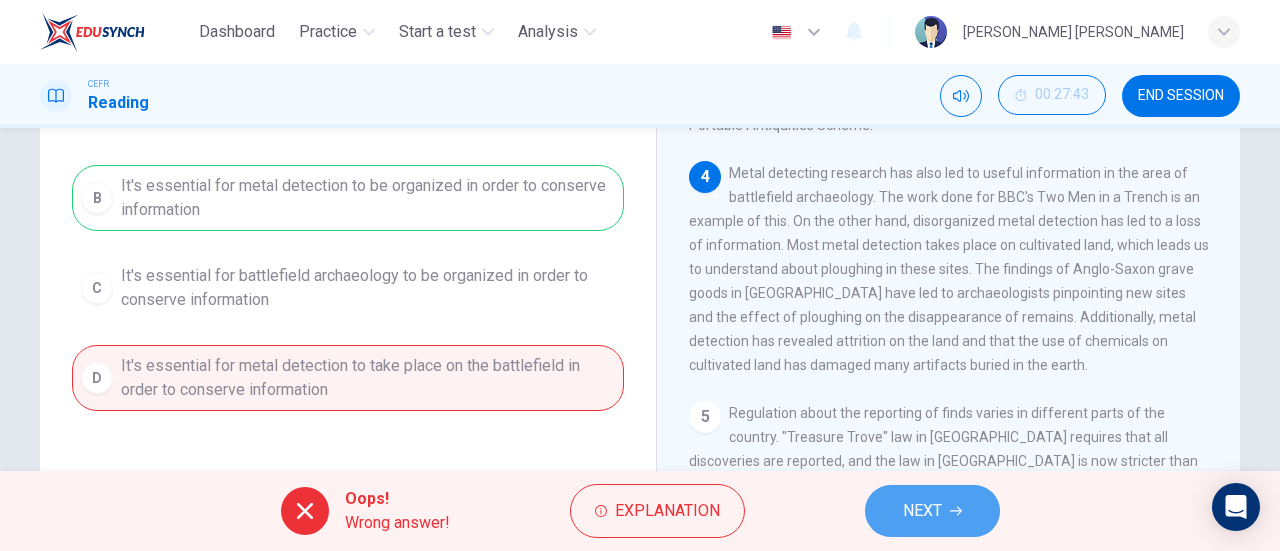 click on "NEXT" at bounding box center [922, 511] 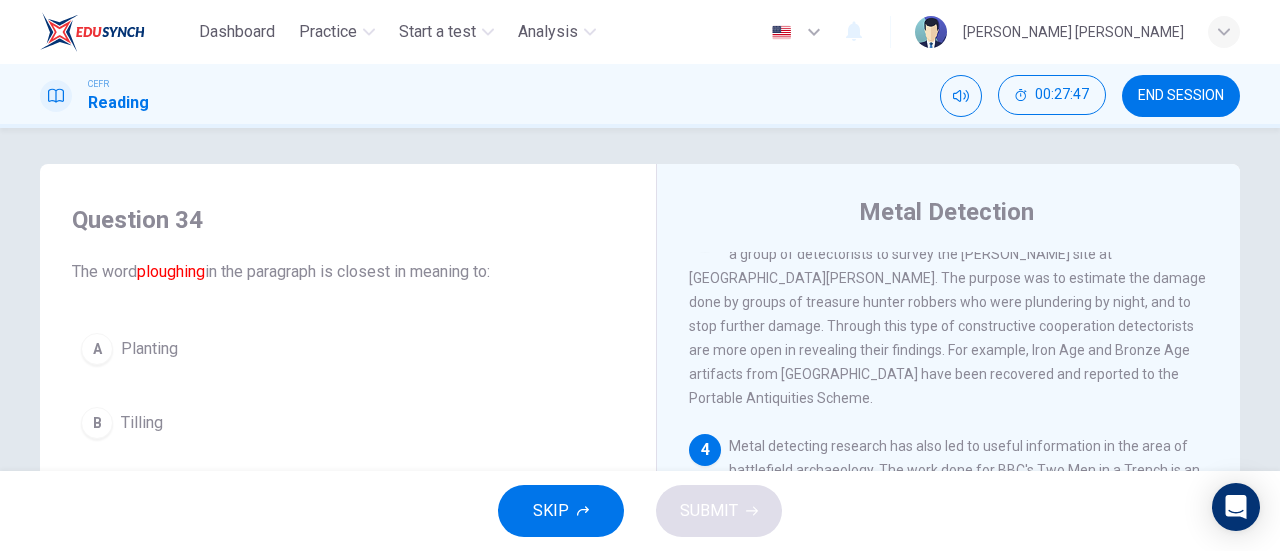scroll, scrollTop: 0, scrollLeft: 0, axis: both 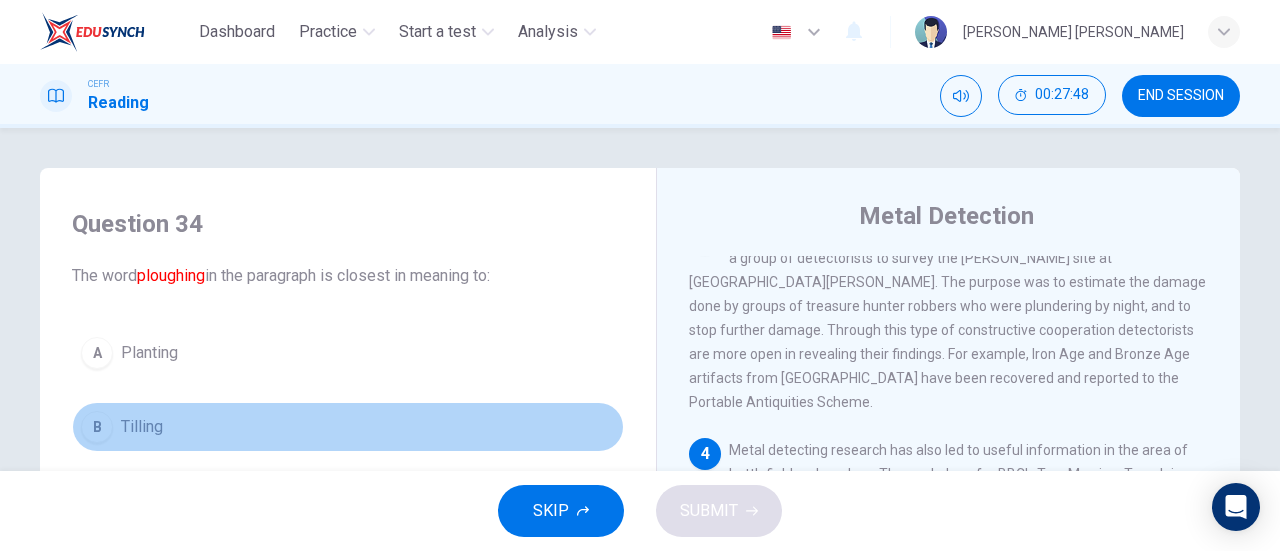 click on "Tilling" at bounding box center (142, 427) 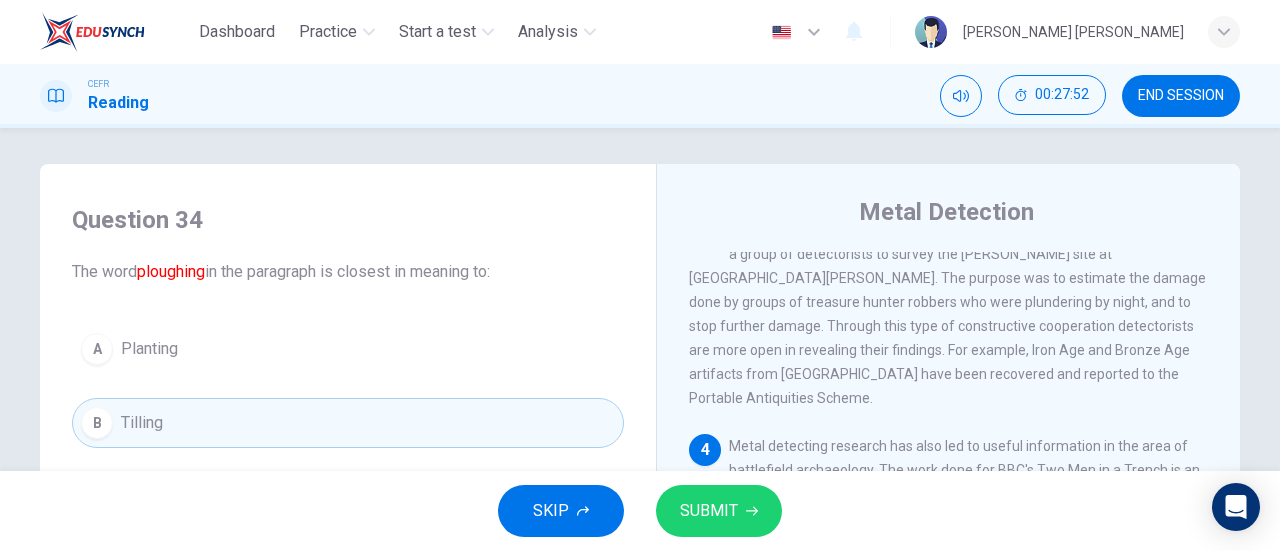 scroll, scrollTop: 0, scrollLeft: 0, axis: both 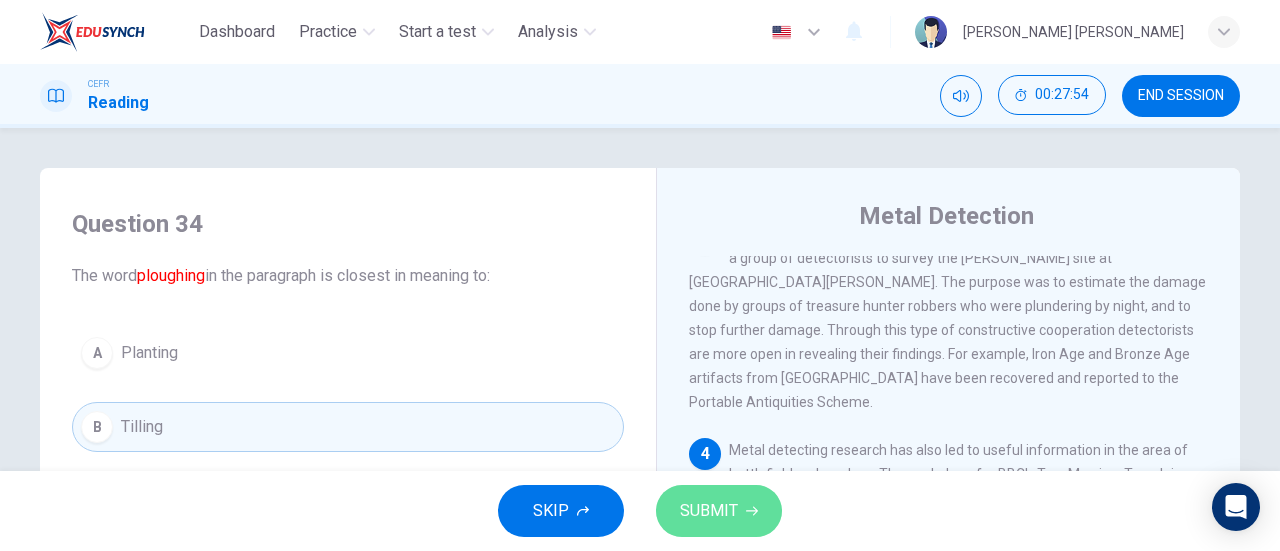 click on "SUBMIT" at bounding box center [709, 511] 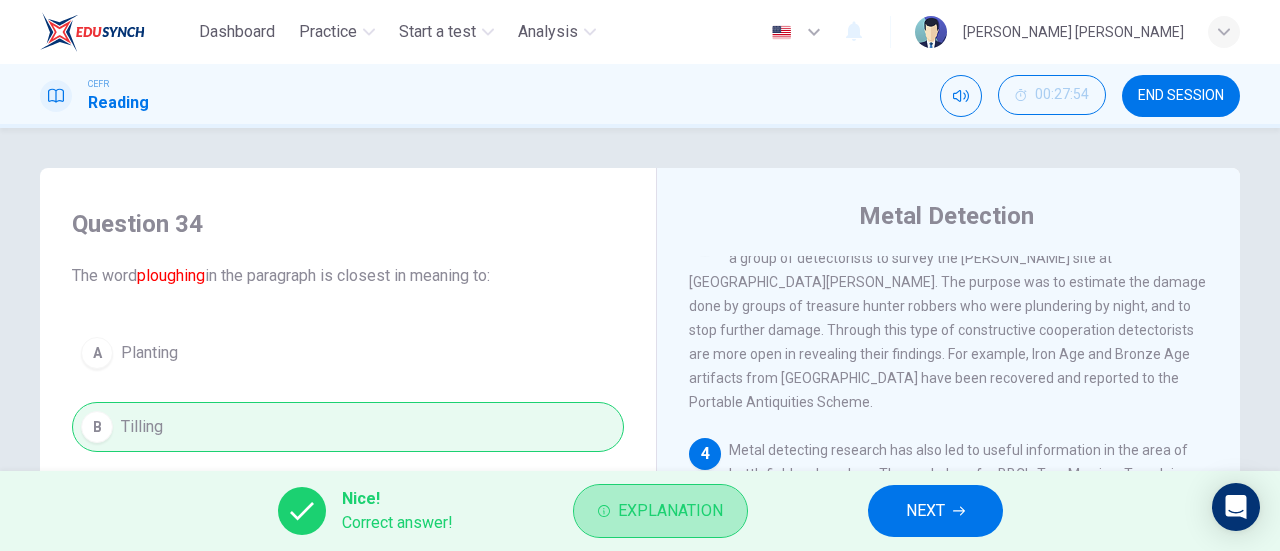 click on "Explanation" at bounding box center (660, 511) 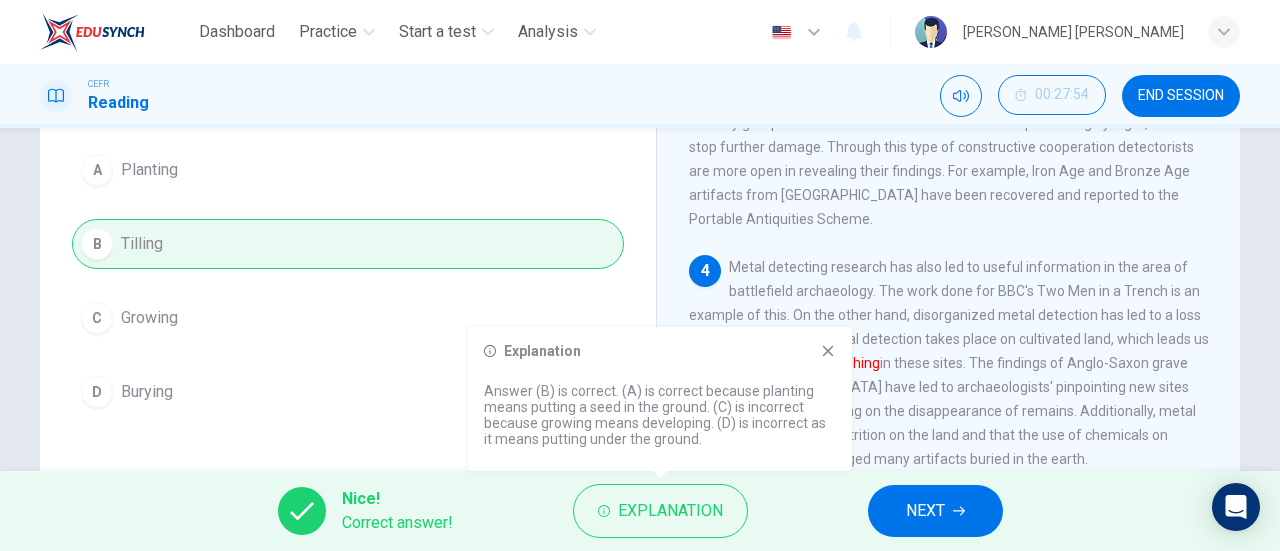scroll, scrollTop: 0, scrollLeft: 0, axis: both 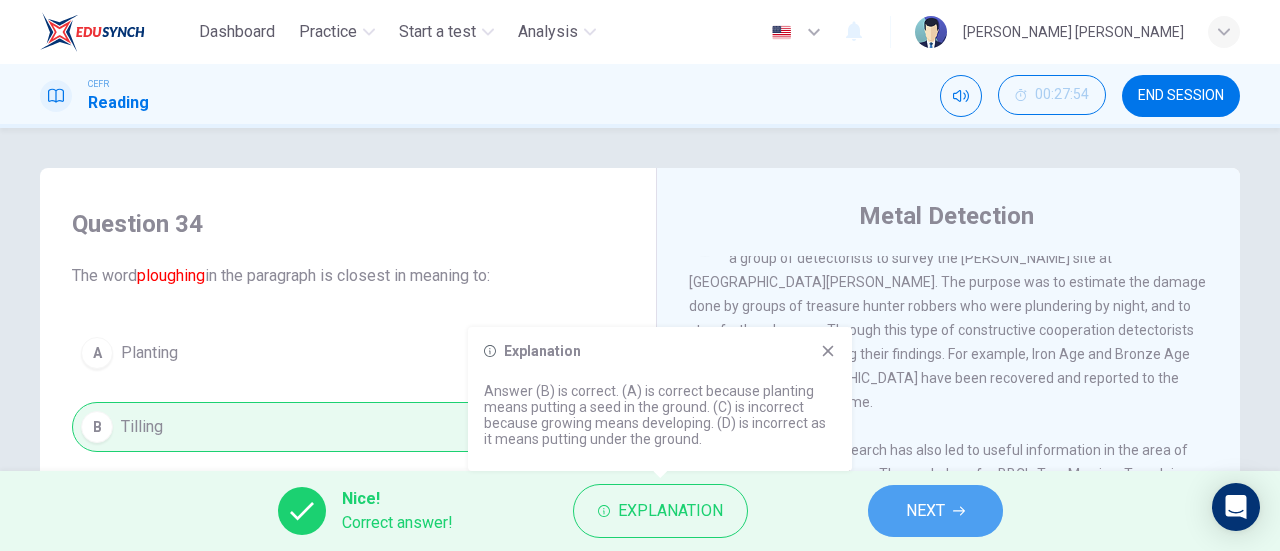click on "NEXT" at bounding box center [935, 511] 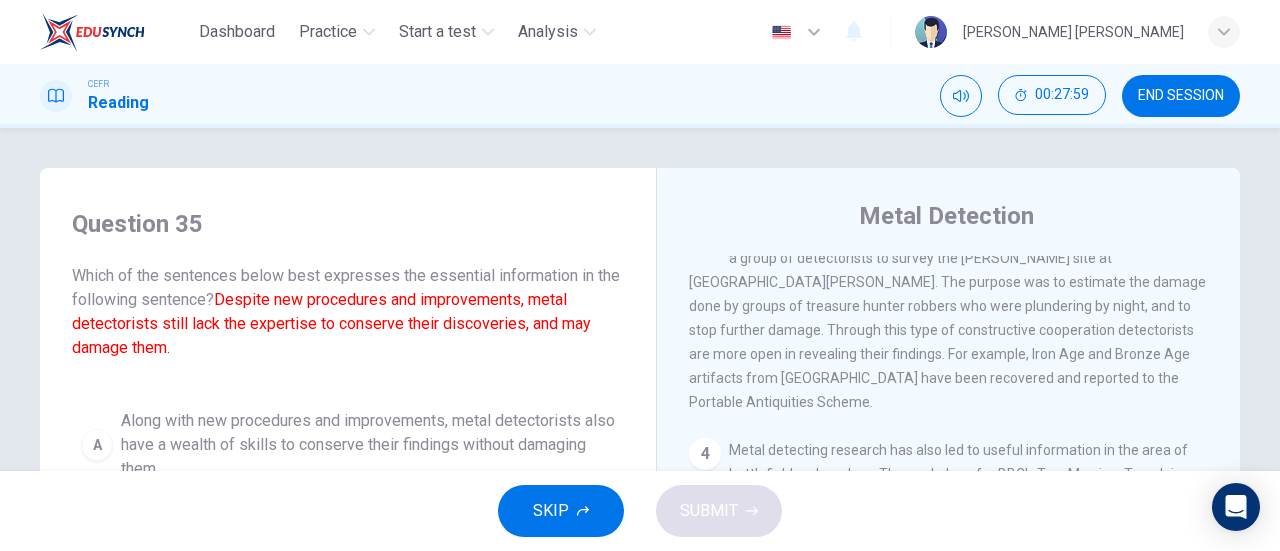 scroll, scrollTop: 6, scrollLeft: 0, axis: vertical 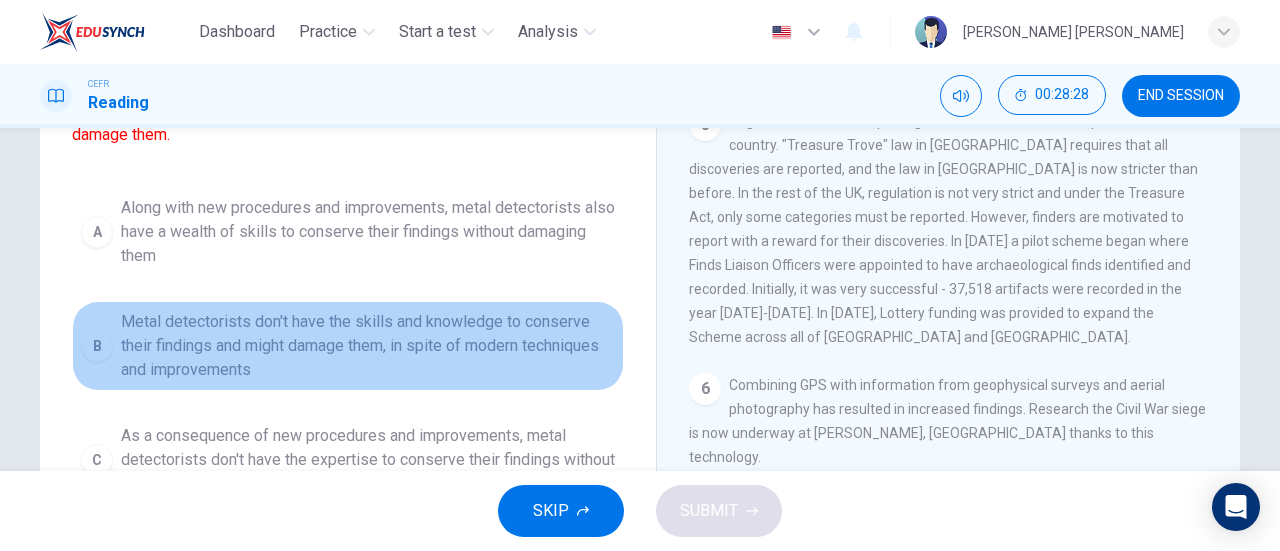click on "Metal detectorists don't have the skills and knowledge to conserve their findings and might damage them, in spite of modern techniques and improvements" at bounding box center [368, 346] 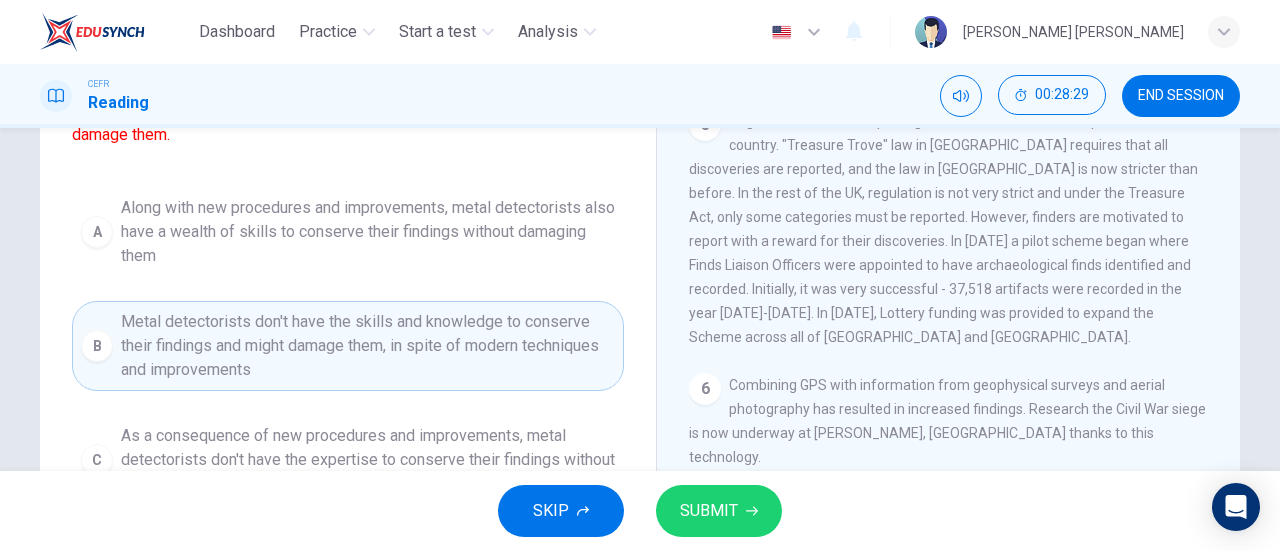 scroll, scrollTop: 190, scrollLeft: 0, axis: vertical 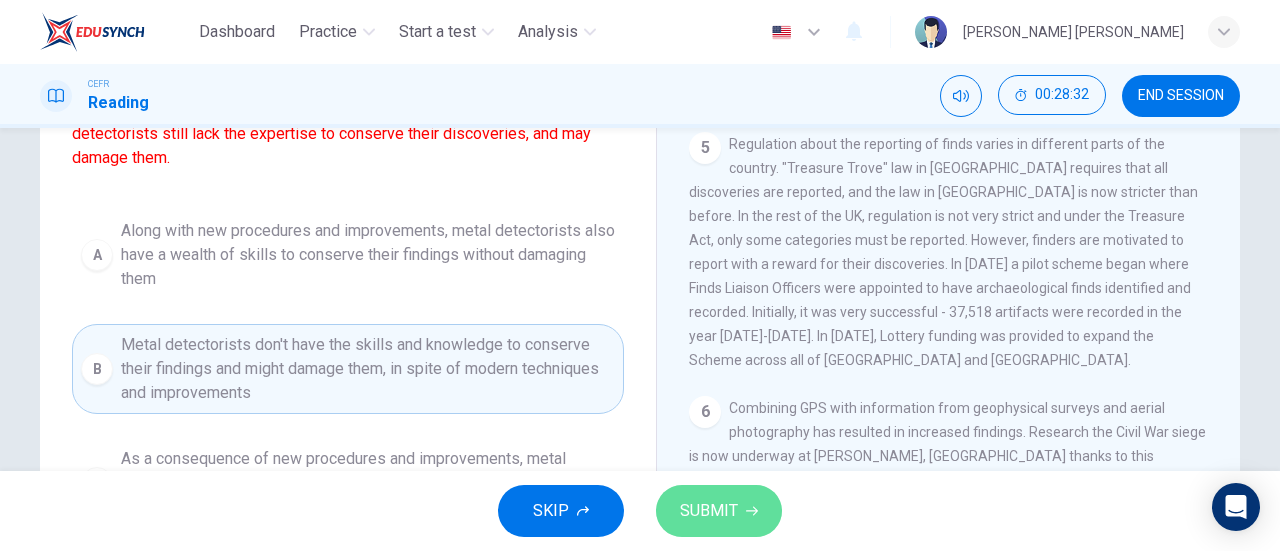 click on "SUBMIT" at bounding box center (719, 511) 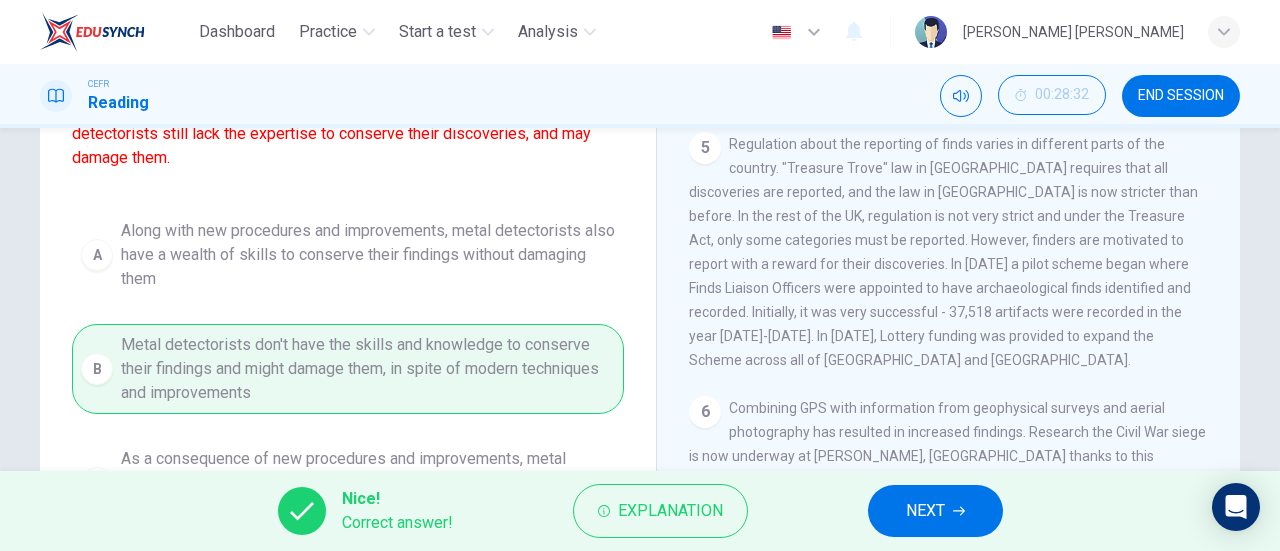 scroll, scrollTop: 0, scrollLeft: 0, axis: both 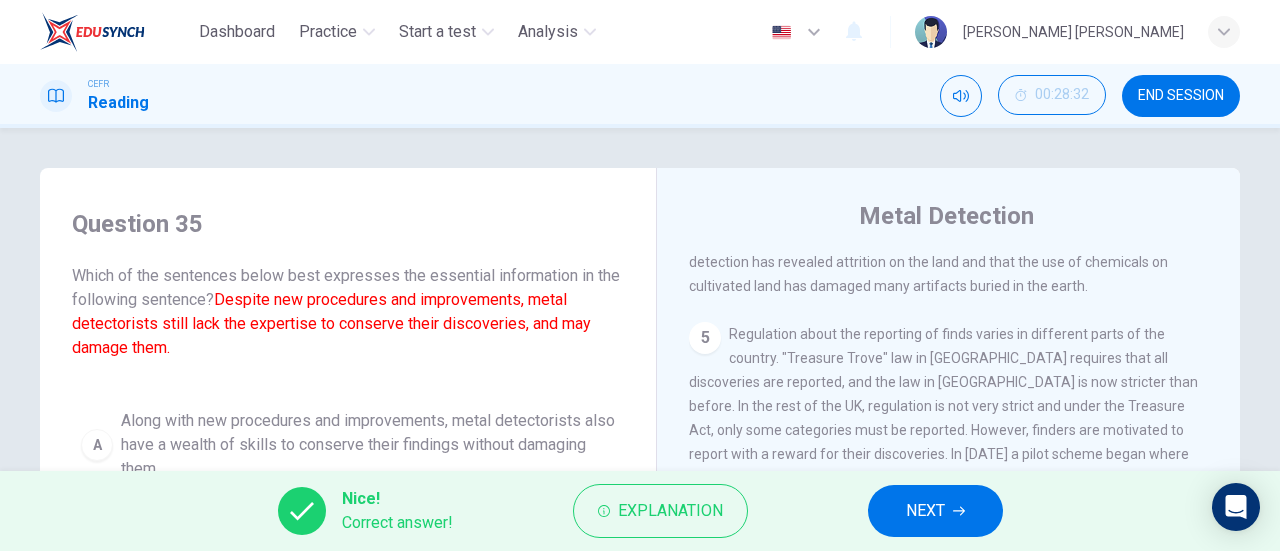 click on "NEXT" at bounding box center [935, 511] 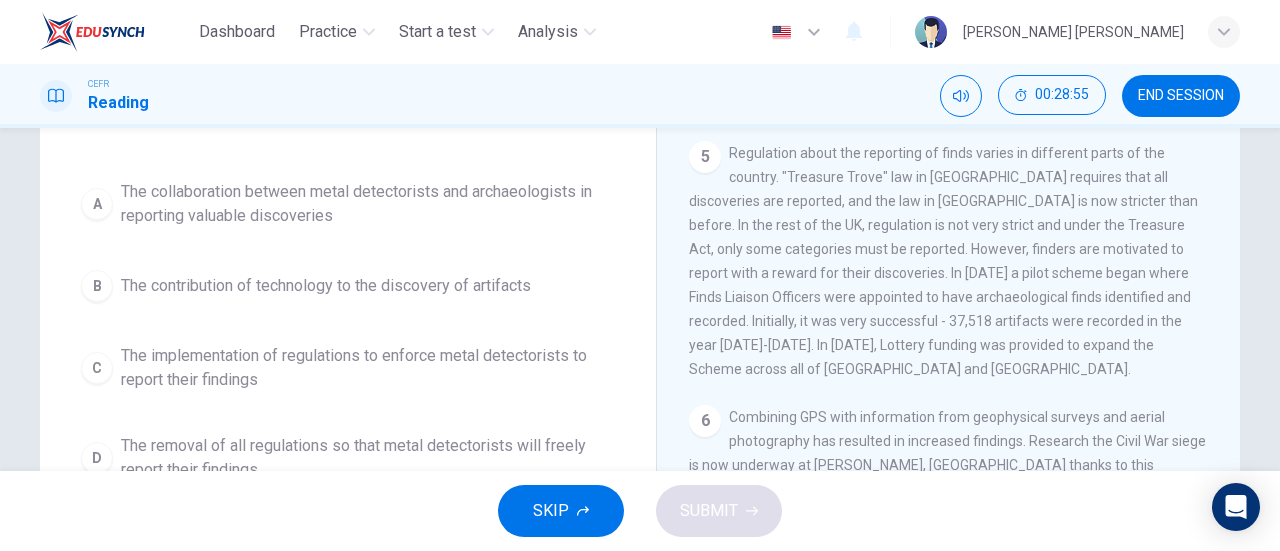 scroll, scrollTop: 157, scrollLeft: 0, axis: vertical 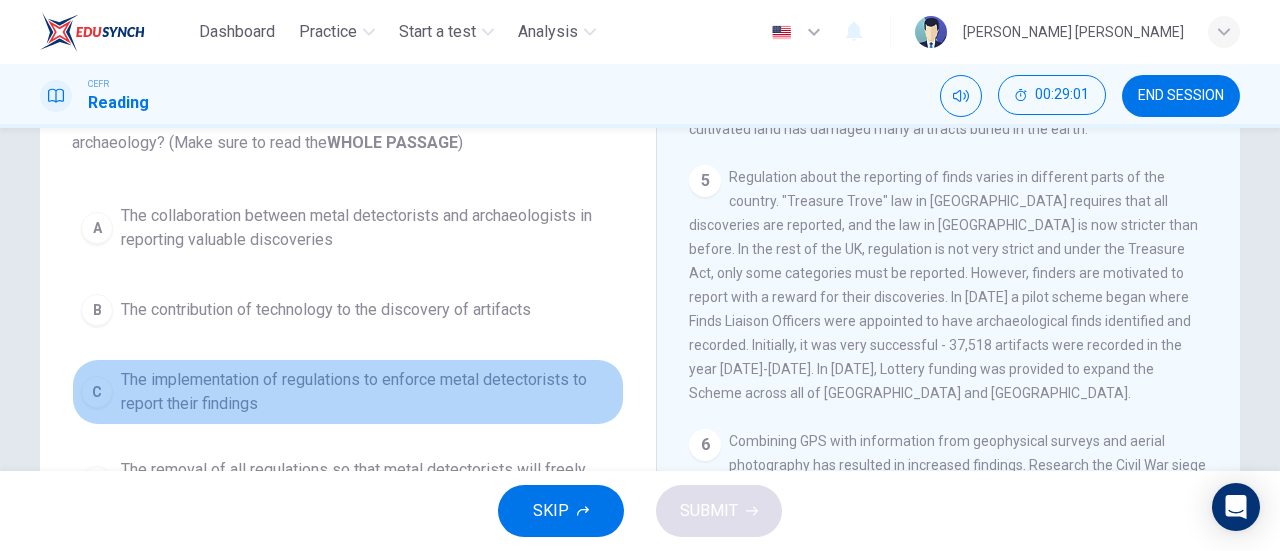 click on "The implementation of regulations to enforce metal detectorists to report their findings" at bounding box center (368, 392) 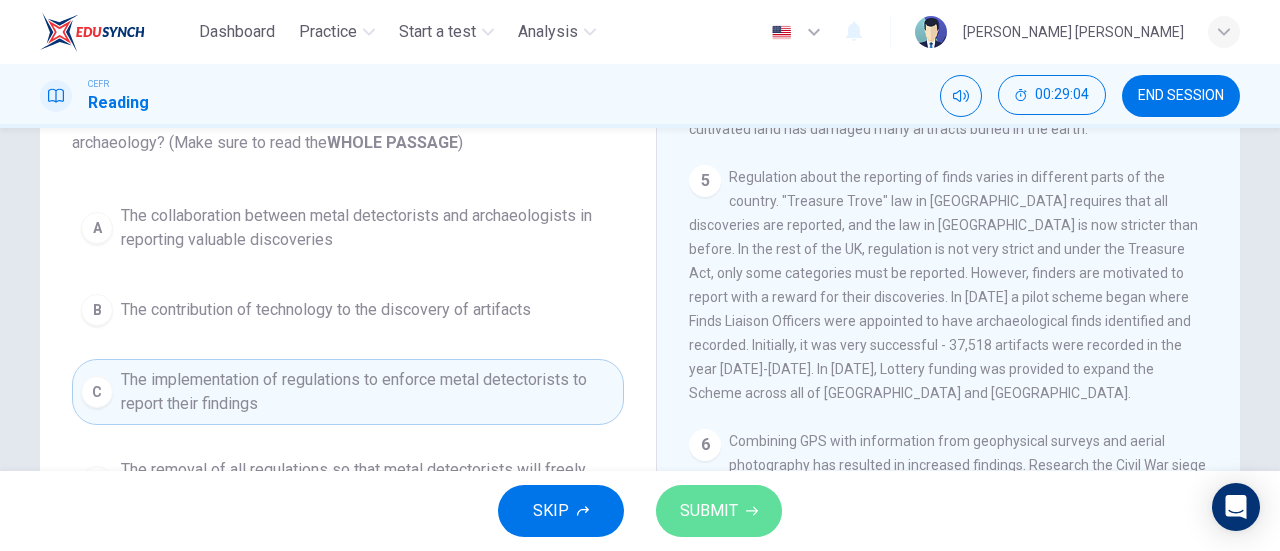 click on "SUBMIT" at bounding box center (709, 511) 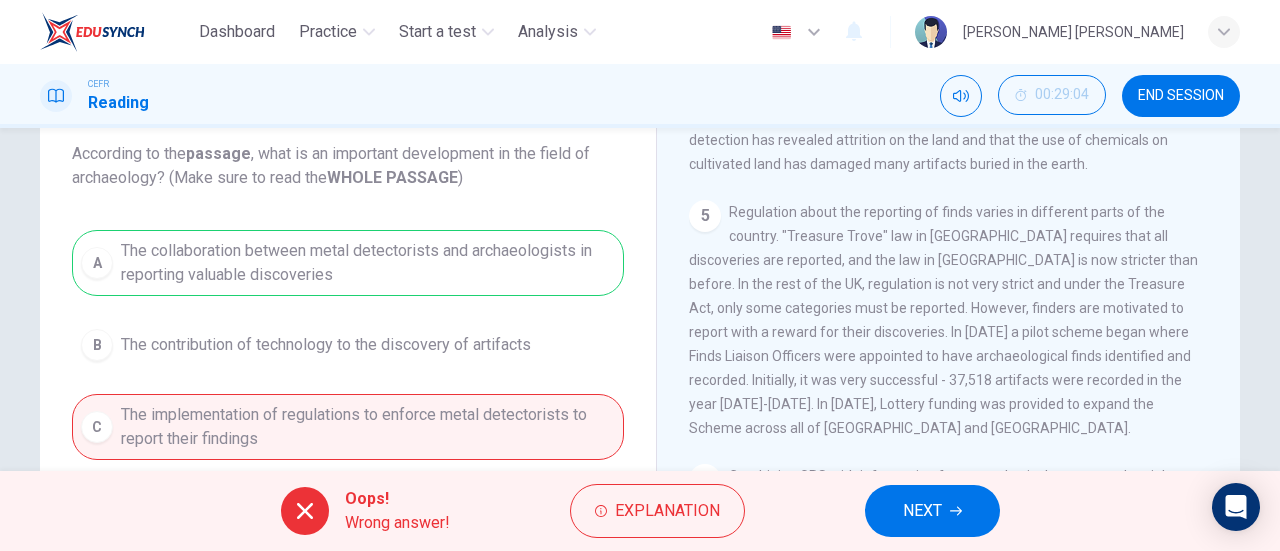 scroll, scrollTop: 121, scrollLeft: 0, axis: vertical 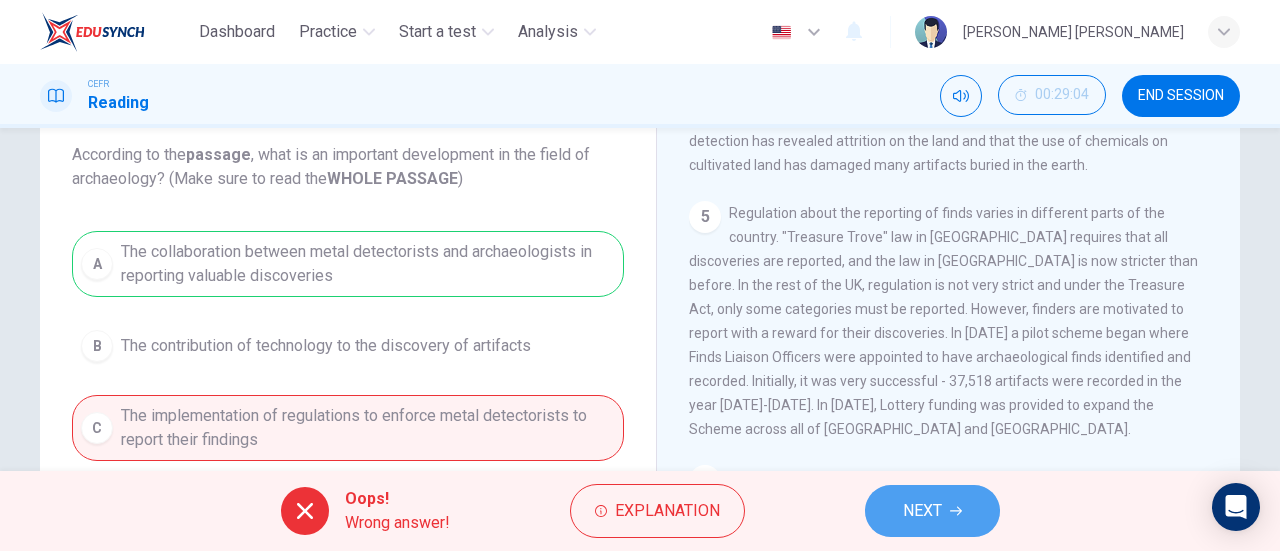 click on "NEXT" at bounding box center [932, 511] 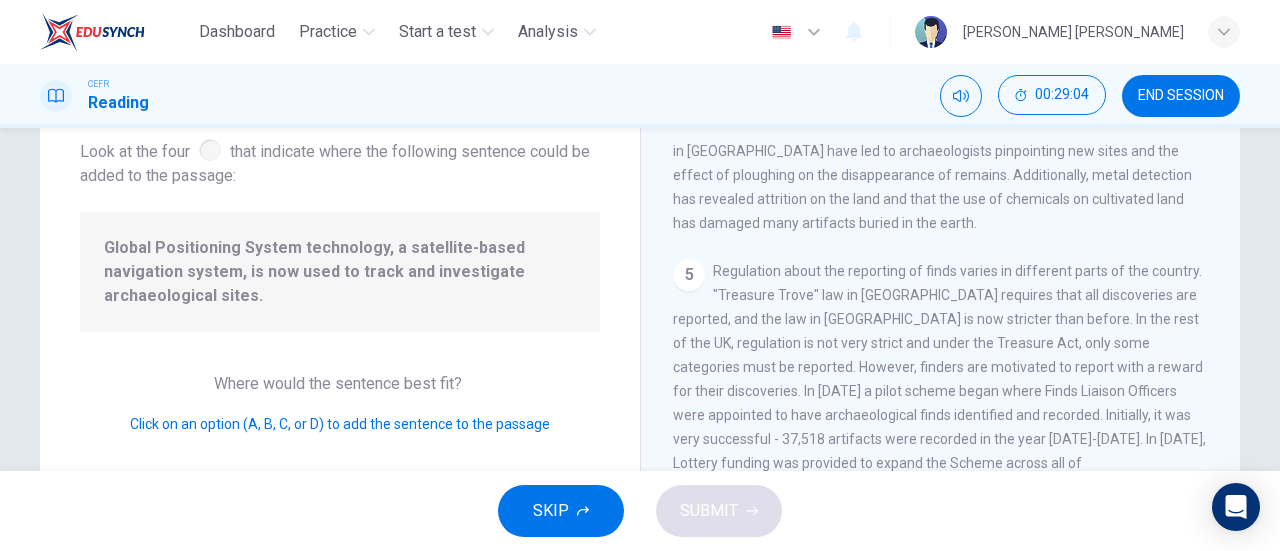 scroll, scrollTop: 978, scrollLeft: 0, axis: vertical 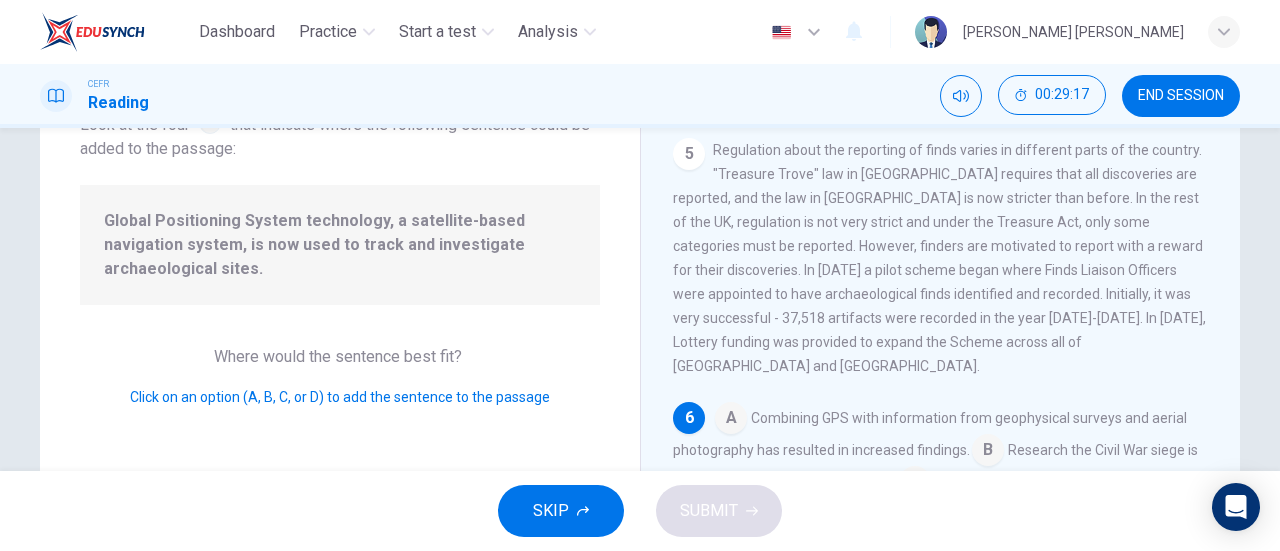 click at bounding box center [731, 420] 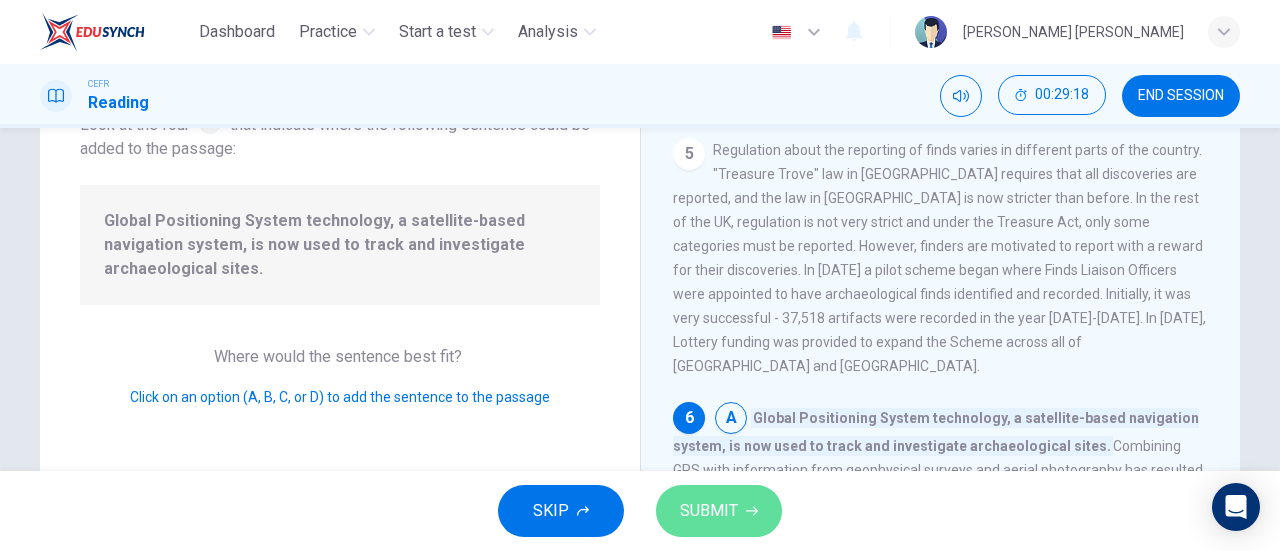 click on "SUBMIT" at bounding box center [709, 511] 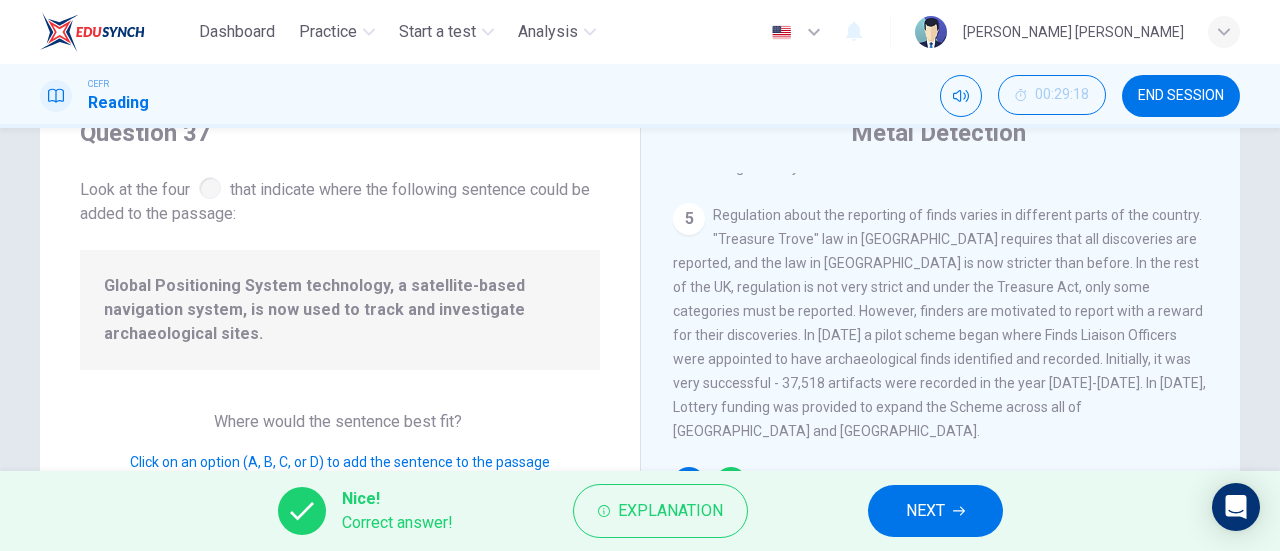 scroll, scrollTop: 0, scrollLeft: 0, axis: both 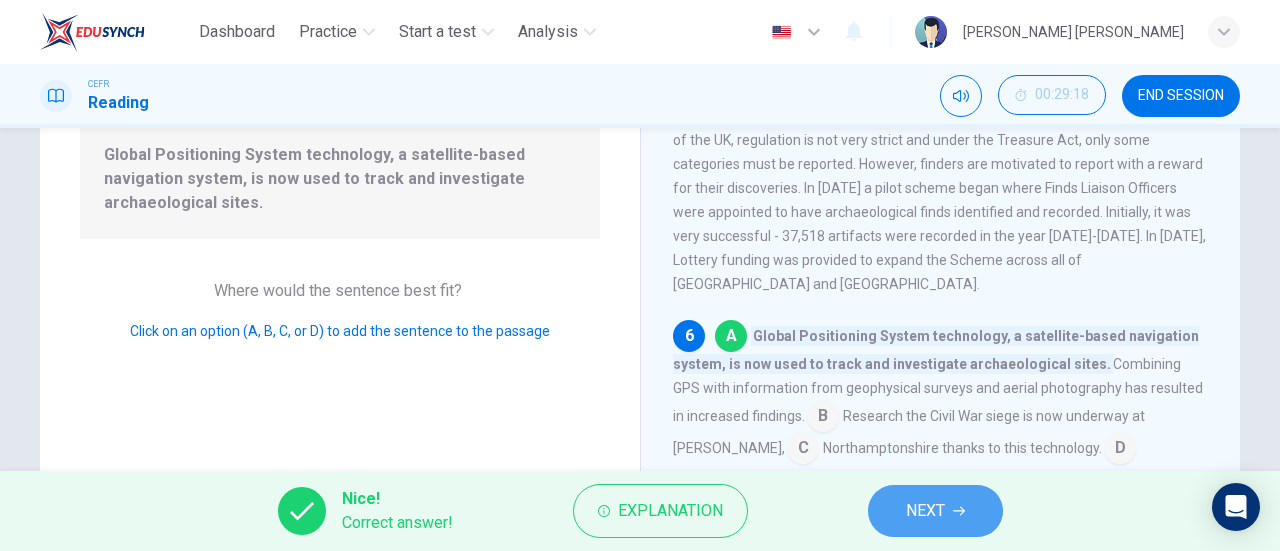 click on "NEXT" at bounding box center (925, 511) 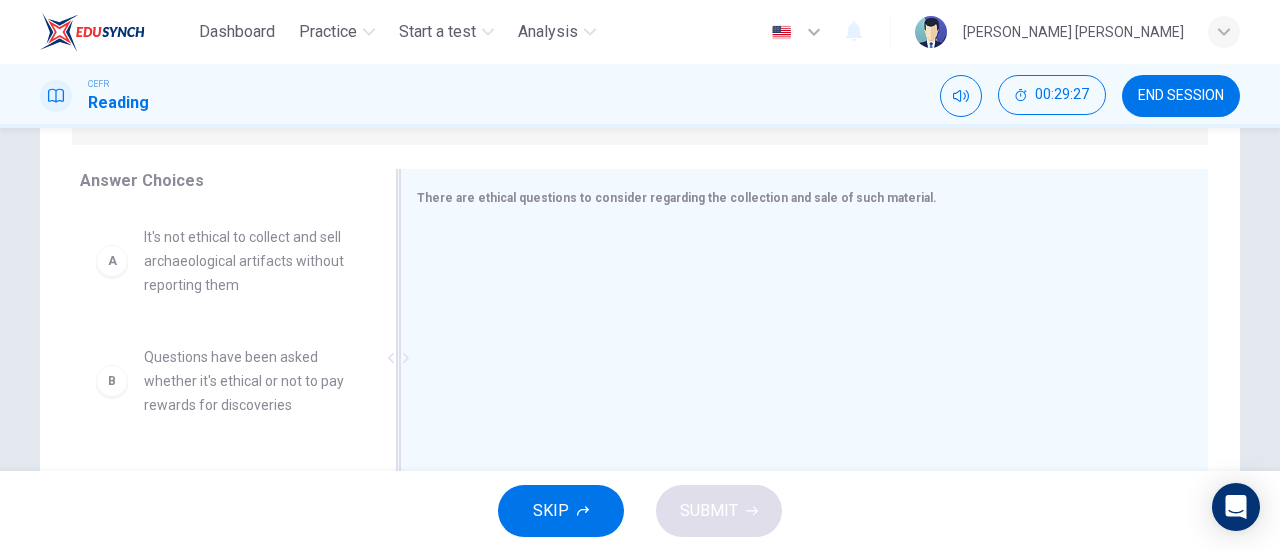 scroll, scrollTop: 338, scrollLeft: 0, axis: vertical 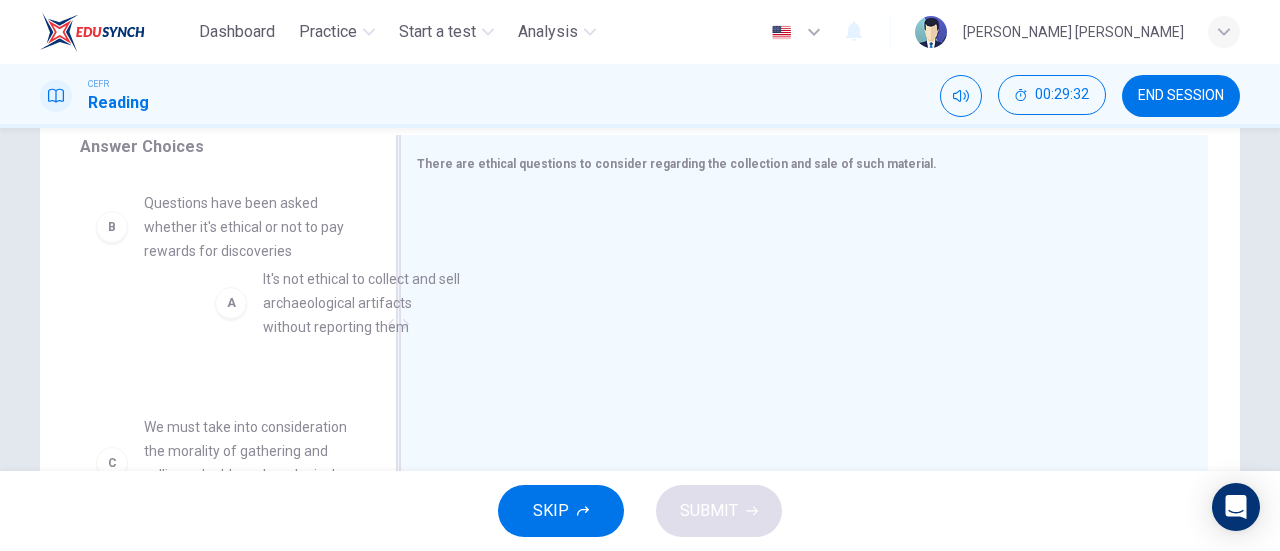 drag, startPoint x: 263, startPoint y: 221, endPoint x: 458, endPoint y: 351, distance: 234.36084 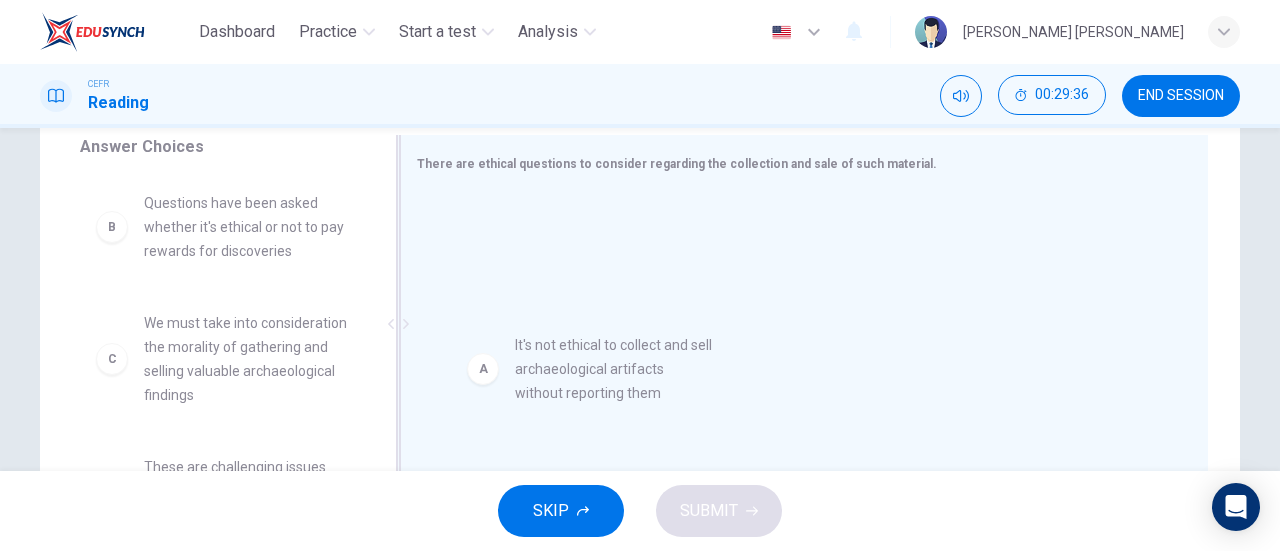 drag, startPoint x: 293, startPoint y: 258, endPoint x: 688, endPoint y: 404, distance: 421.11874 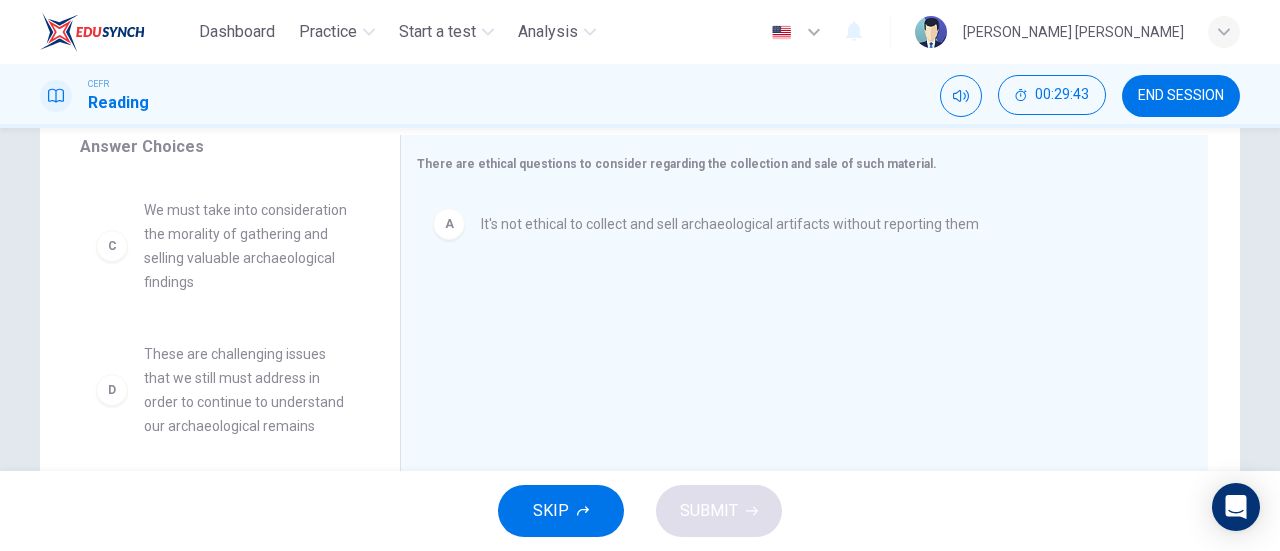 scroll, scrollTop: 114, scrollLeft: 0, axis: vertical 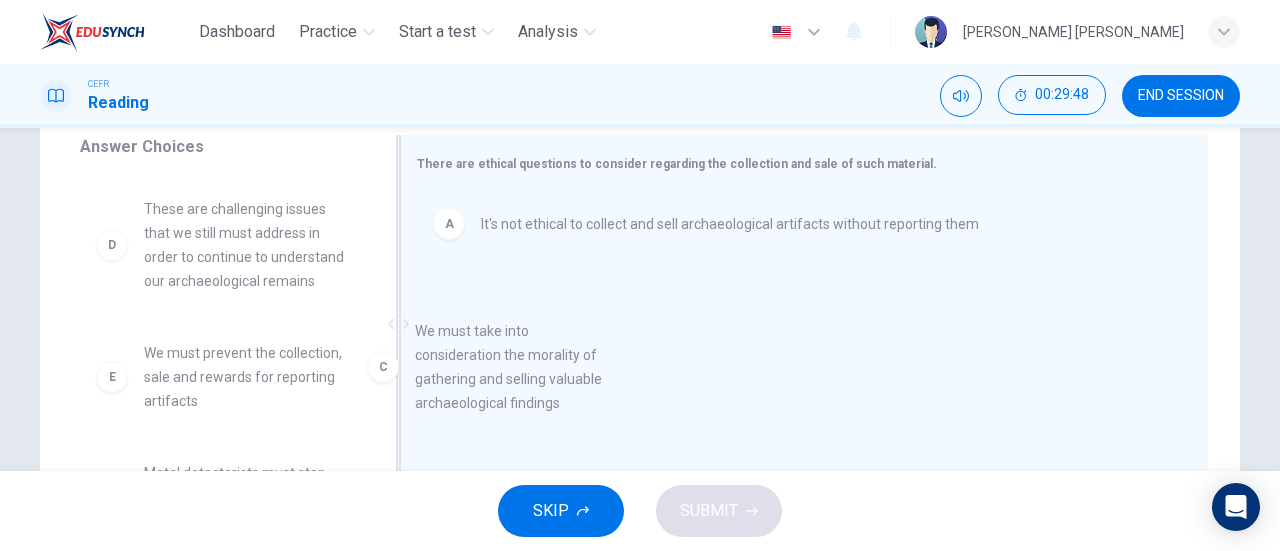 drag, startPoint x: 271, startPoint y: 257, endPoint x: 577, endPoint y: 391, distance: 334.0539 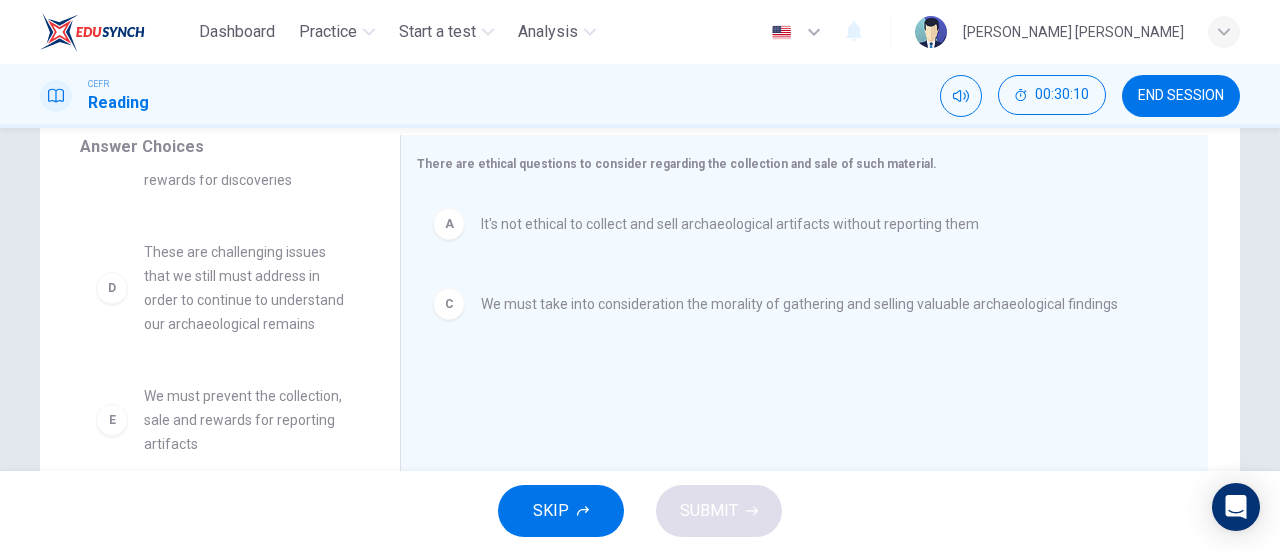 scroll, scrollTop: 69, scrollLeft: 0, axis: vertical 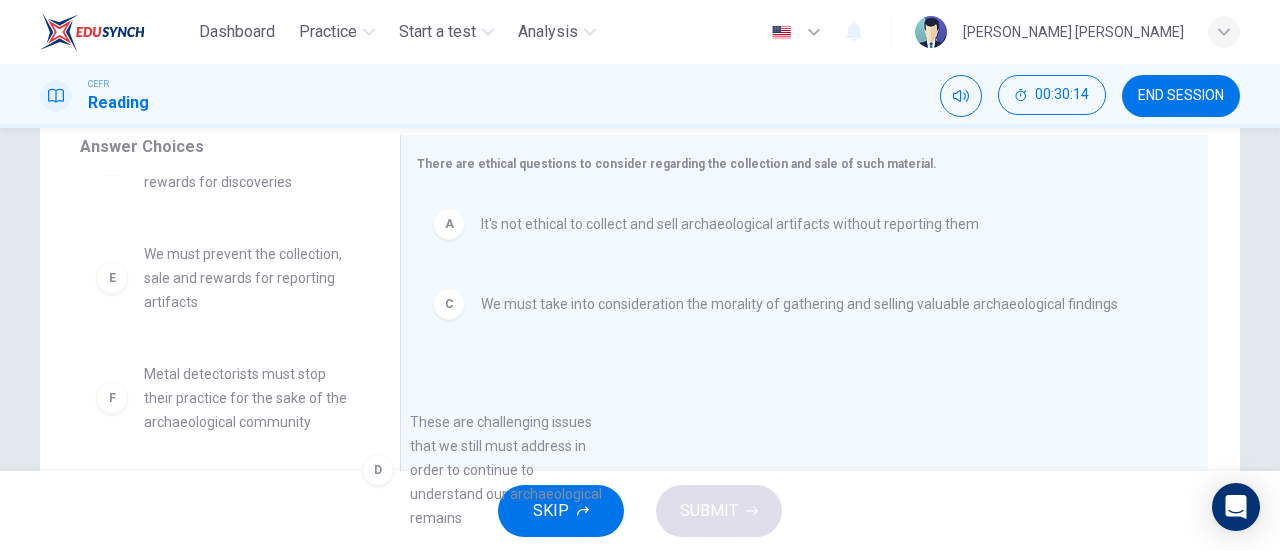 drag, startPoint x: 224, startPoint y: 325, endPoint x: 564, endPoint y: 563, distance: 415.0229 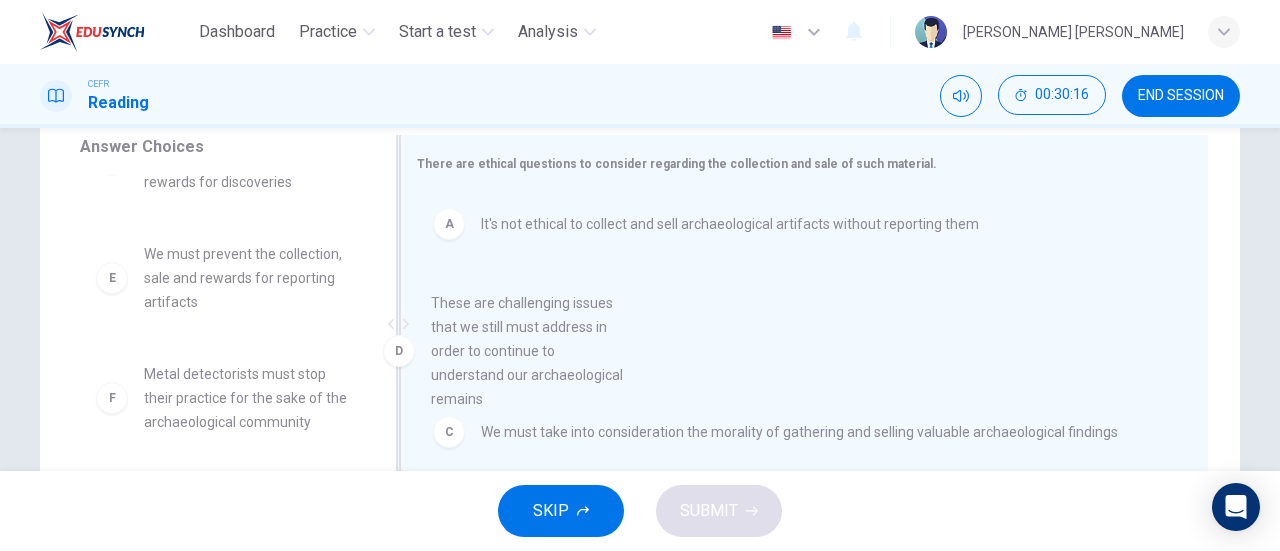 drag, startPoint x: 252, startPoint y: 283, endPoint x: 611, endPoint y: 357, distance: 366.5474 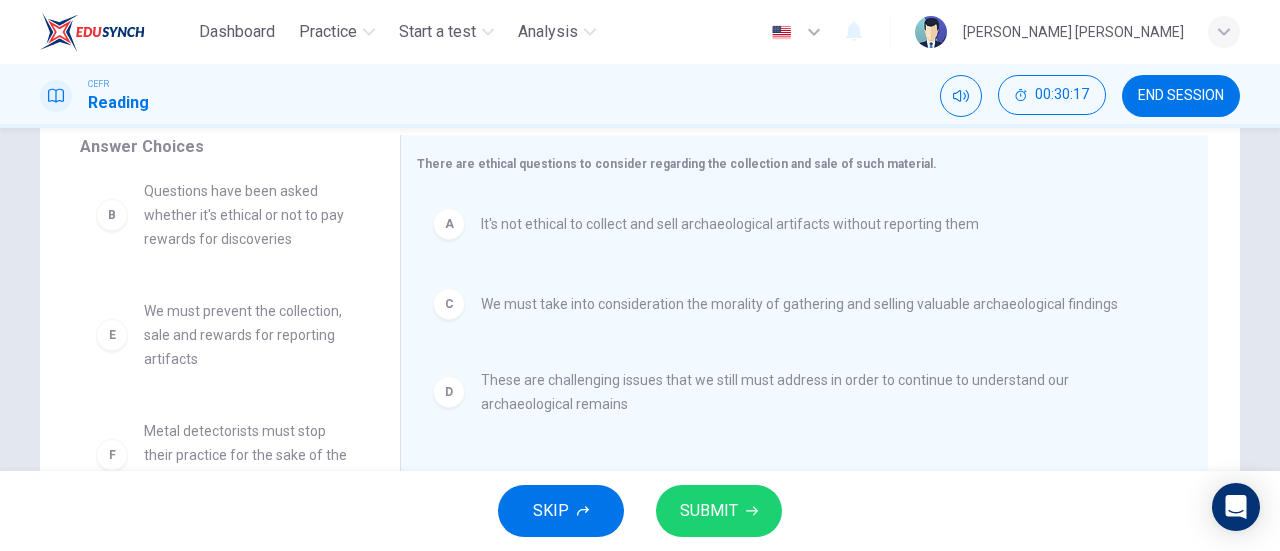scroll, scrollTop: 0, scrollLeft: 0, axis: both 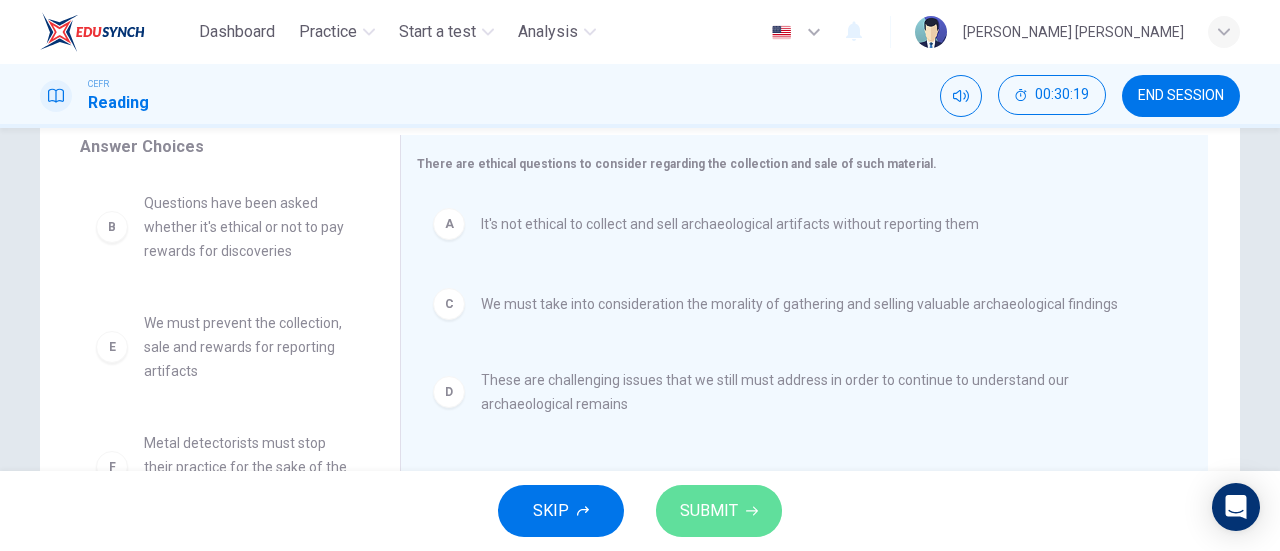 click on "SUBMIT" at bounding box center [719, 511] 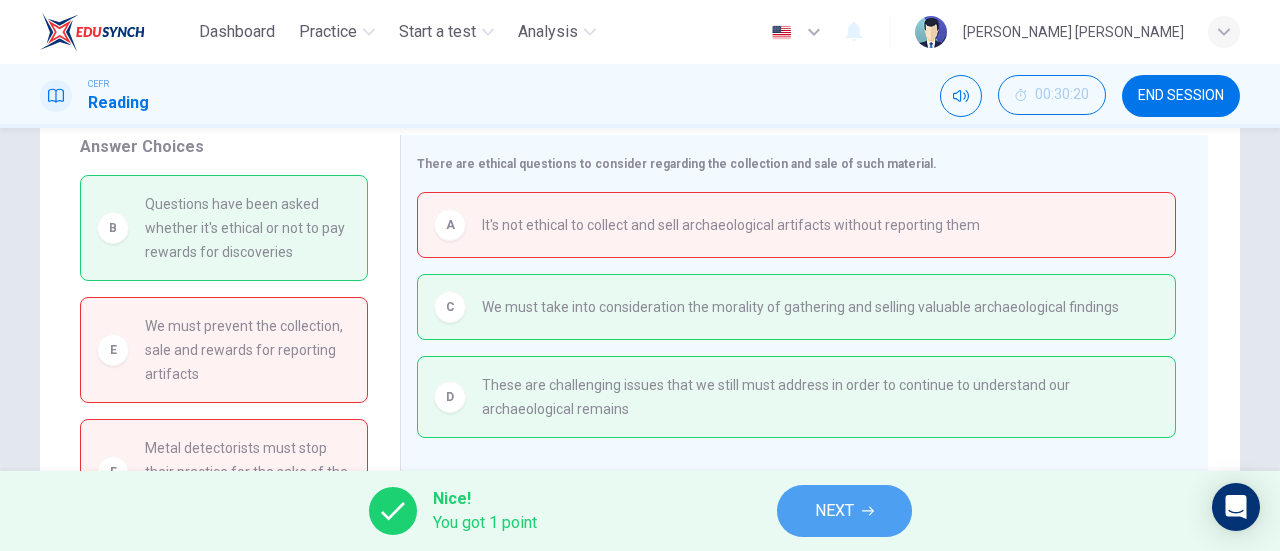 click on "NEXT" at bounding box center [844, 511] 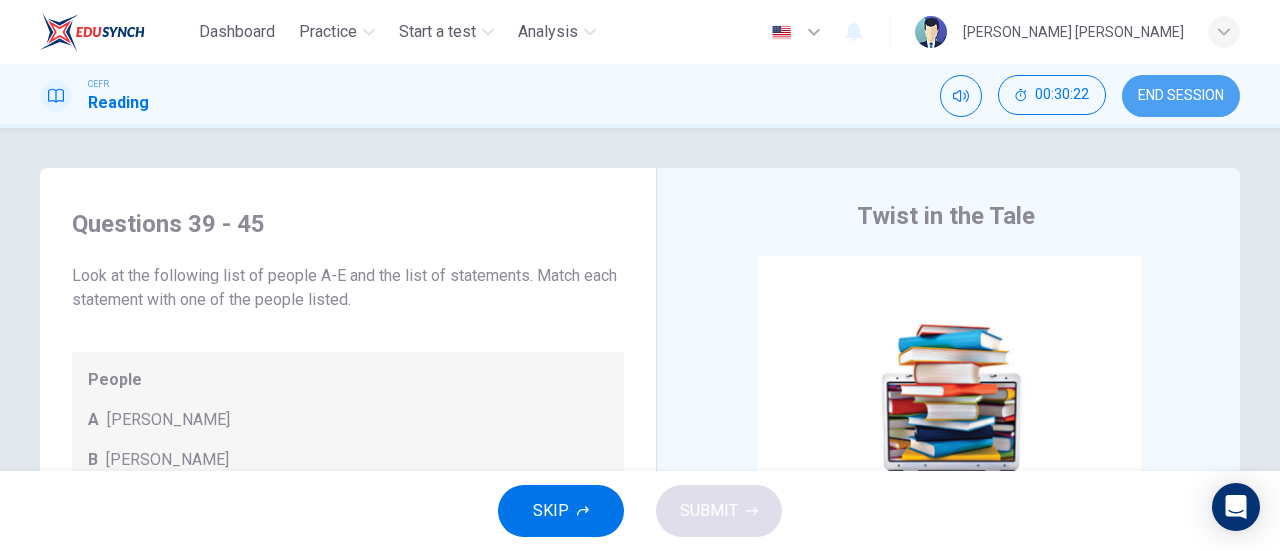 click on "END SESSION" at bounding box center (1181, 96) 